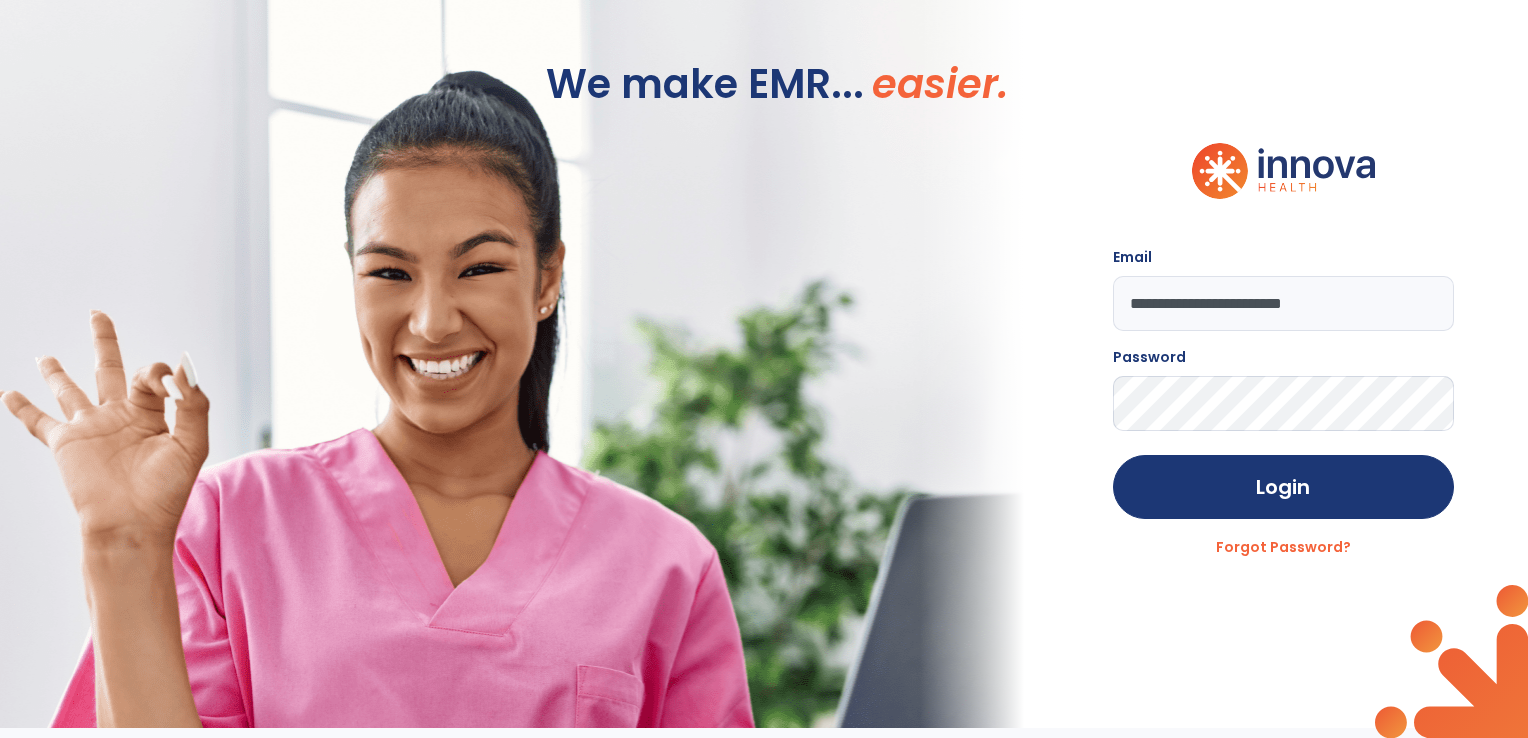scroll, scrollTop: 0, scrollLeft: 0, axis: both 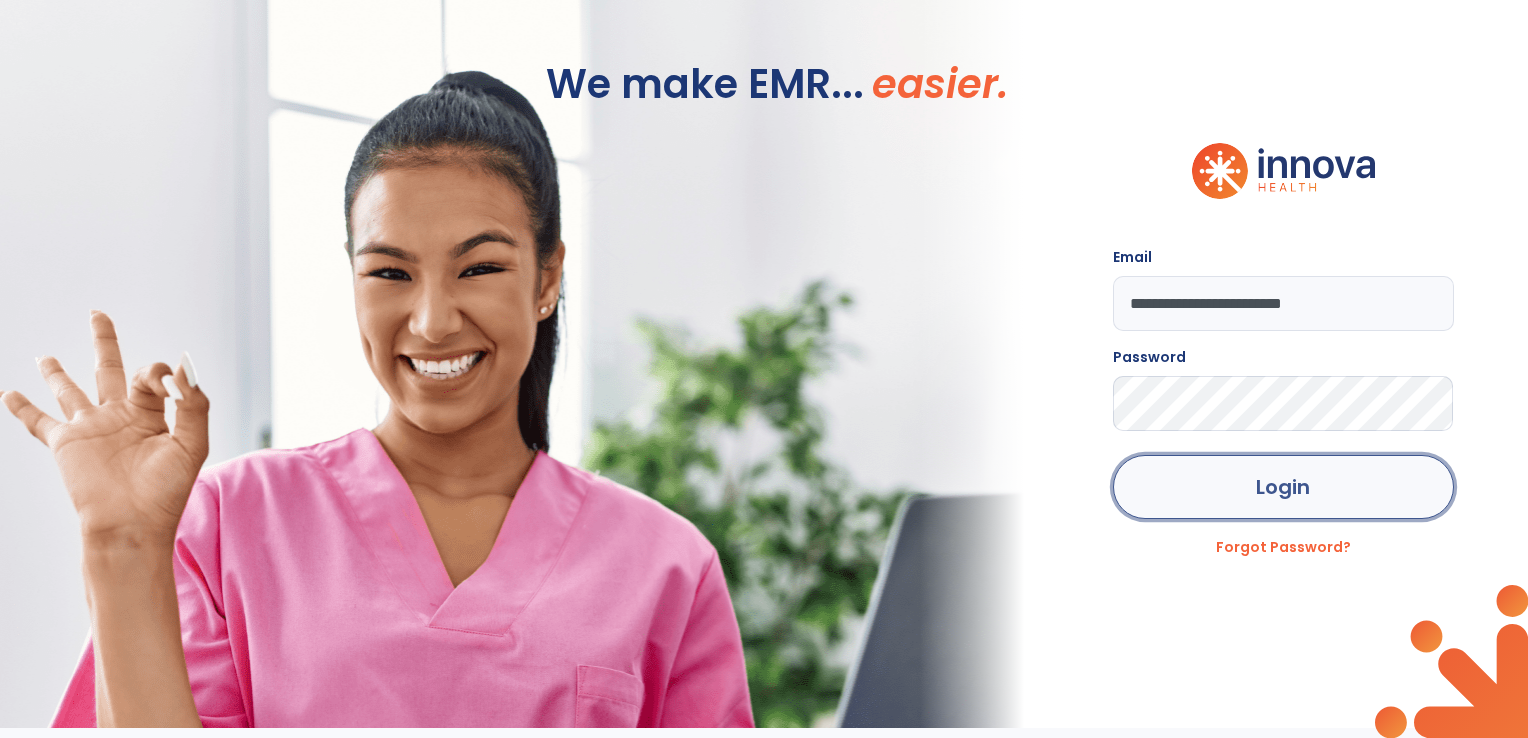 click on "Login" 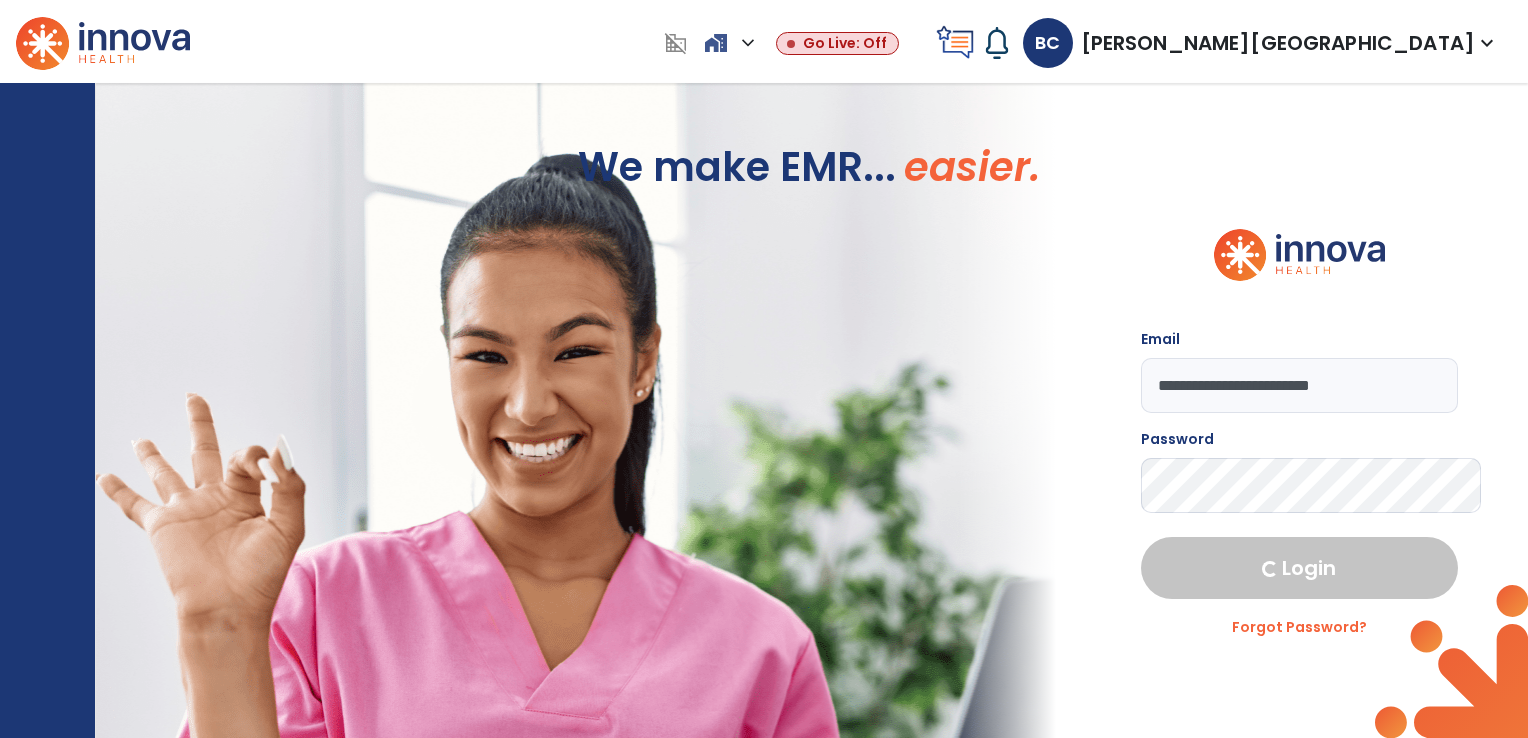 select on "***" 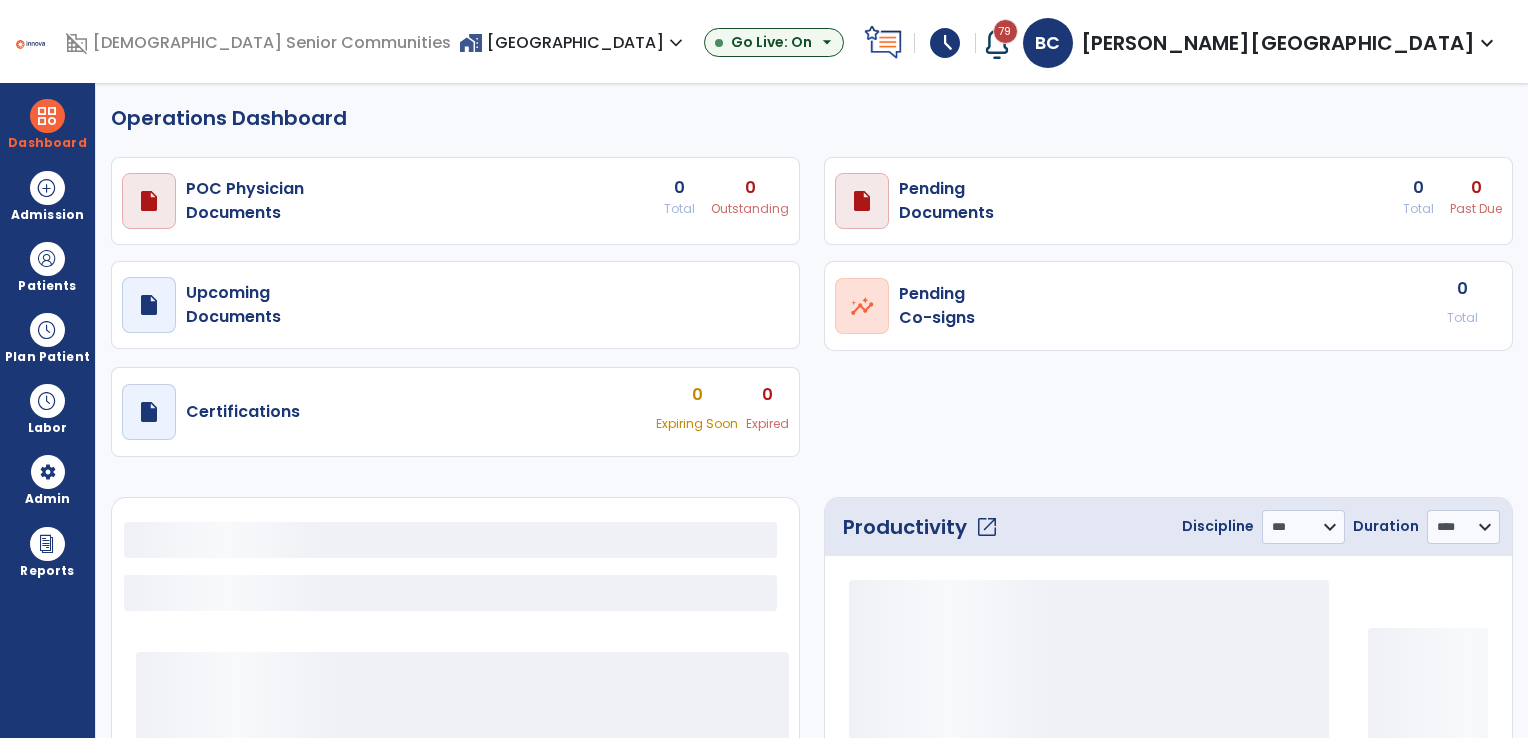 select on "***" 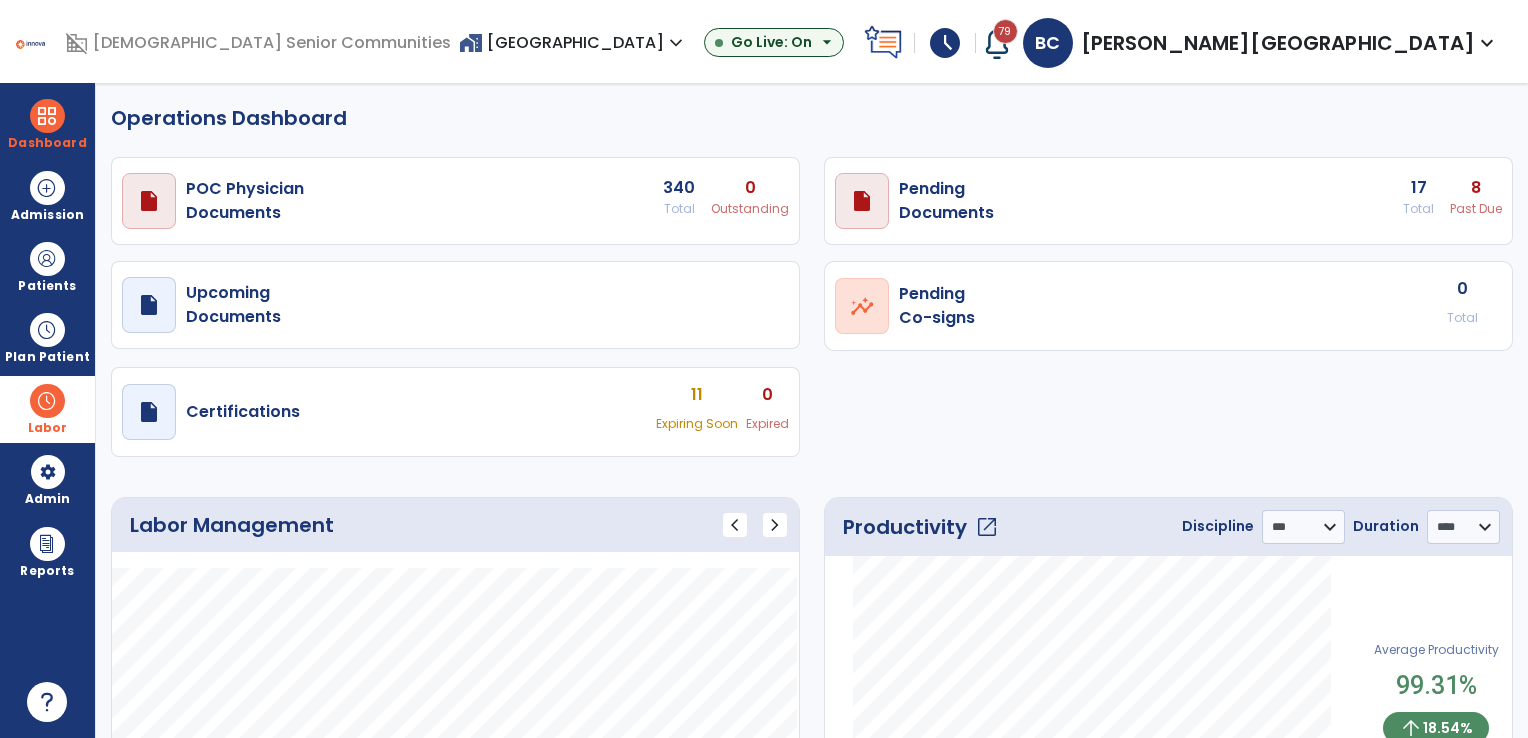 click on "Labor" at bounding box center (48, 428) 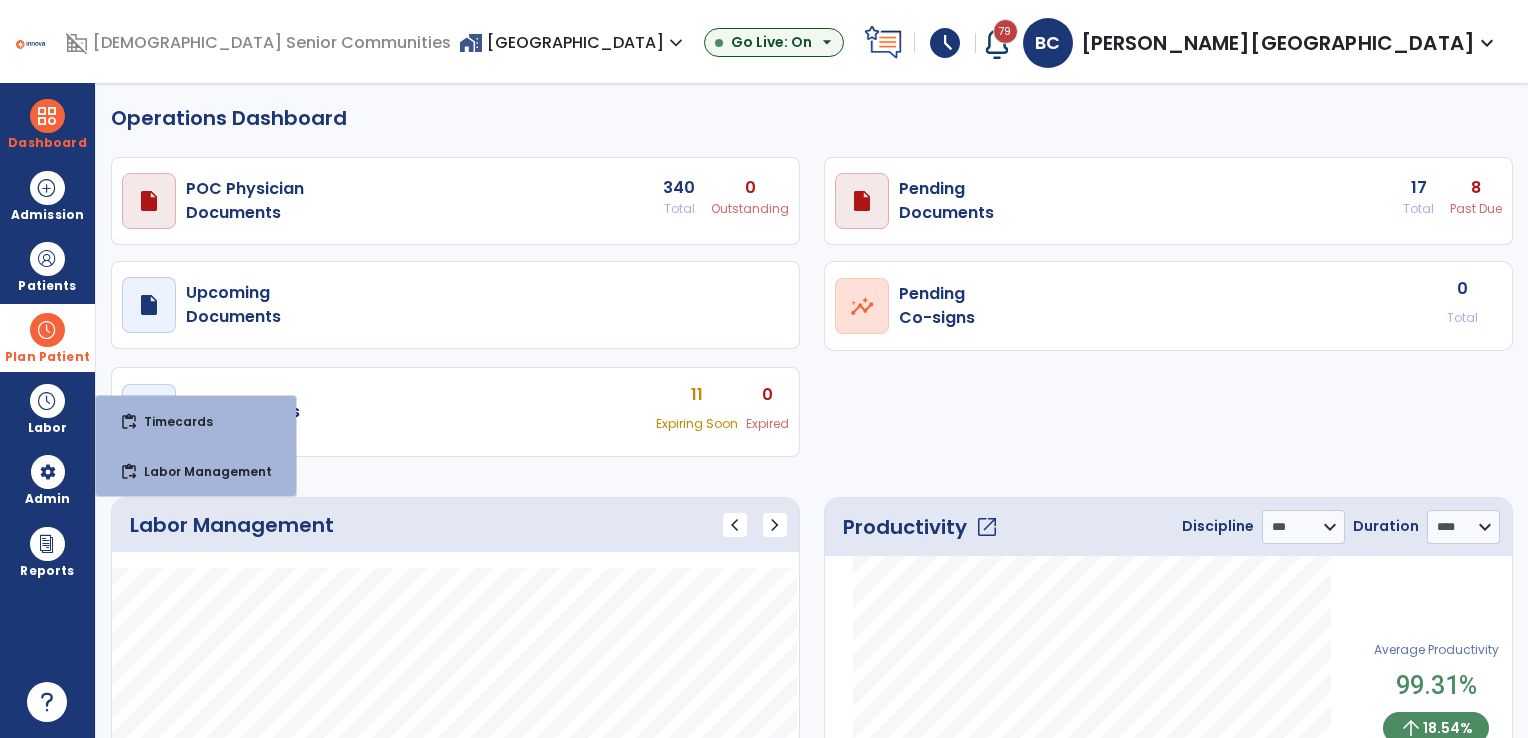 click on "Plan Patient" at bounding box center [47, 266] 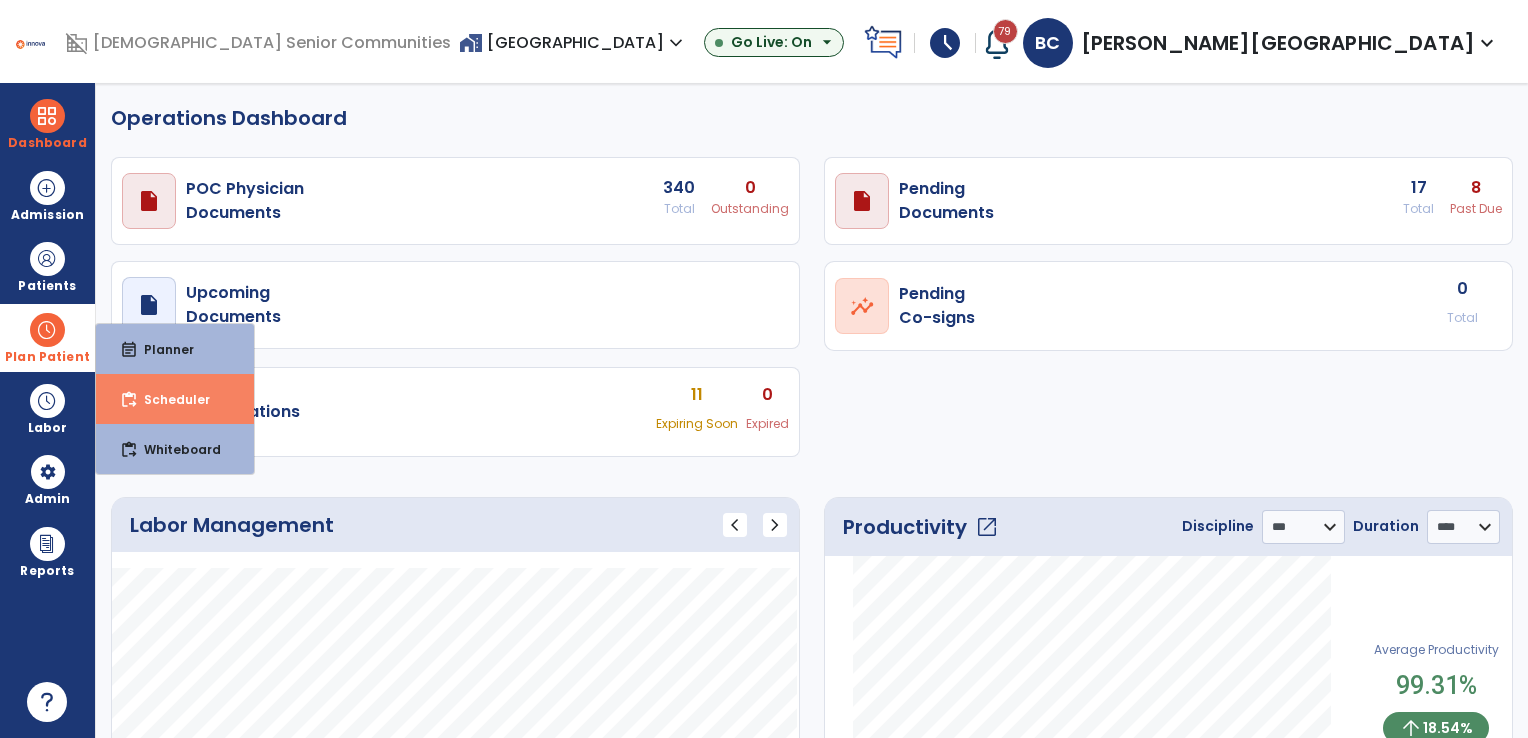 click on "content_paste_go  Scheduler" at bounding box center [175, 399] 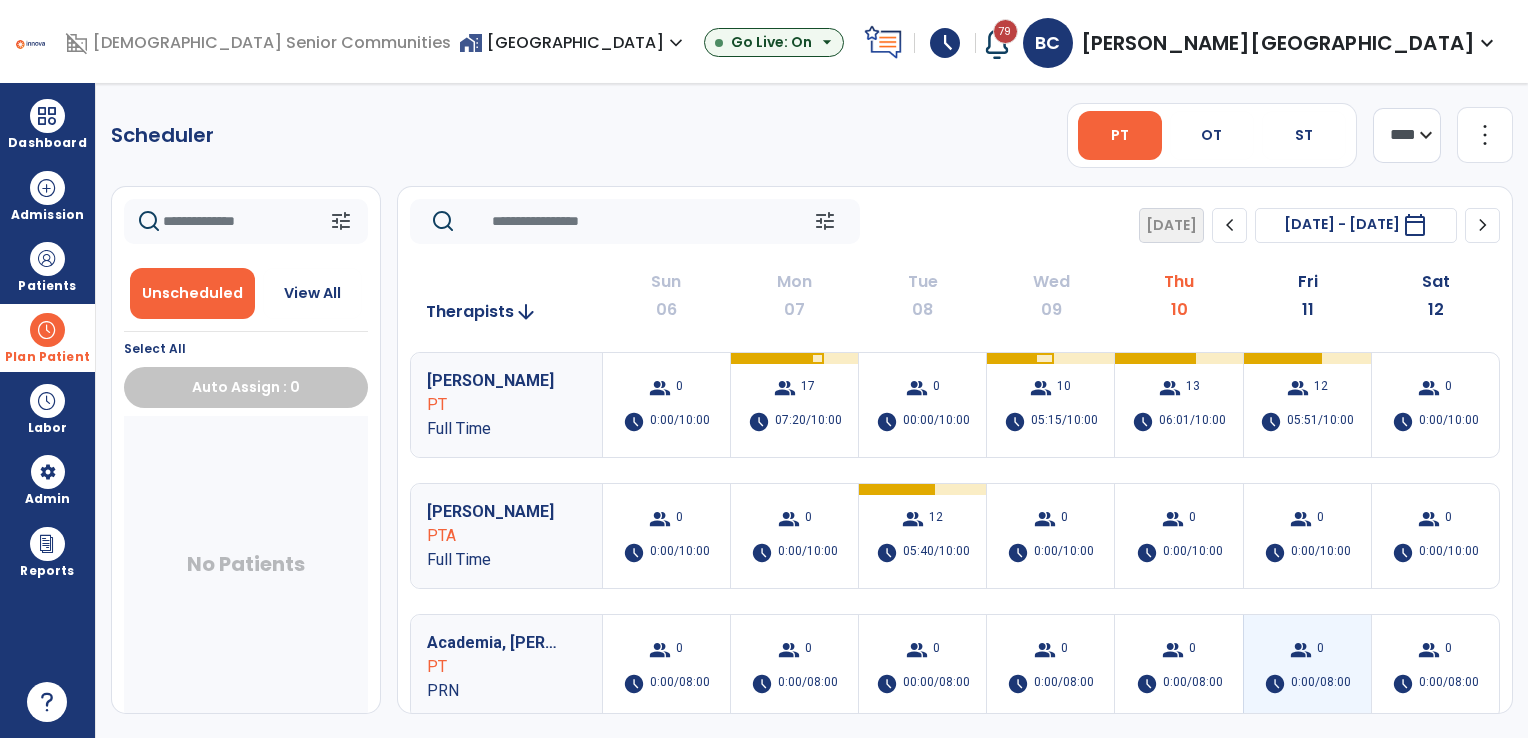 scroll, scrollTop: 0, scrollLeft: 0, axis: both 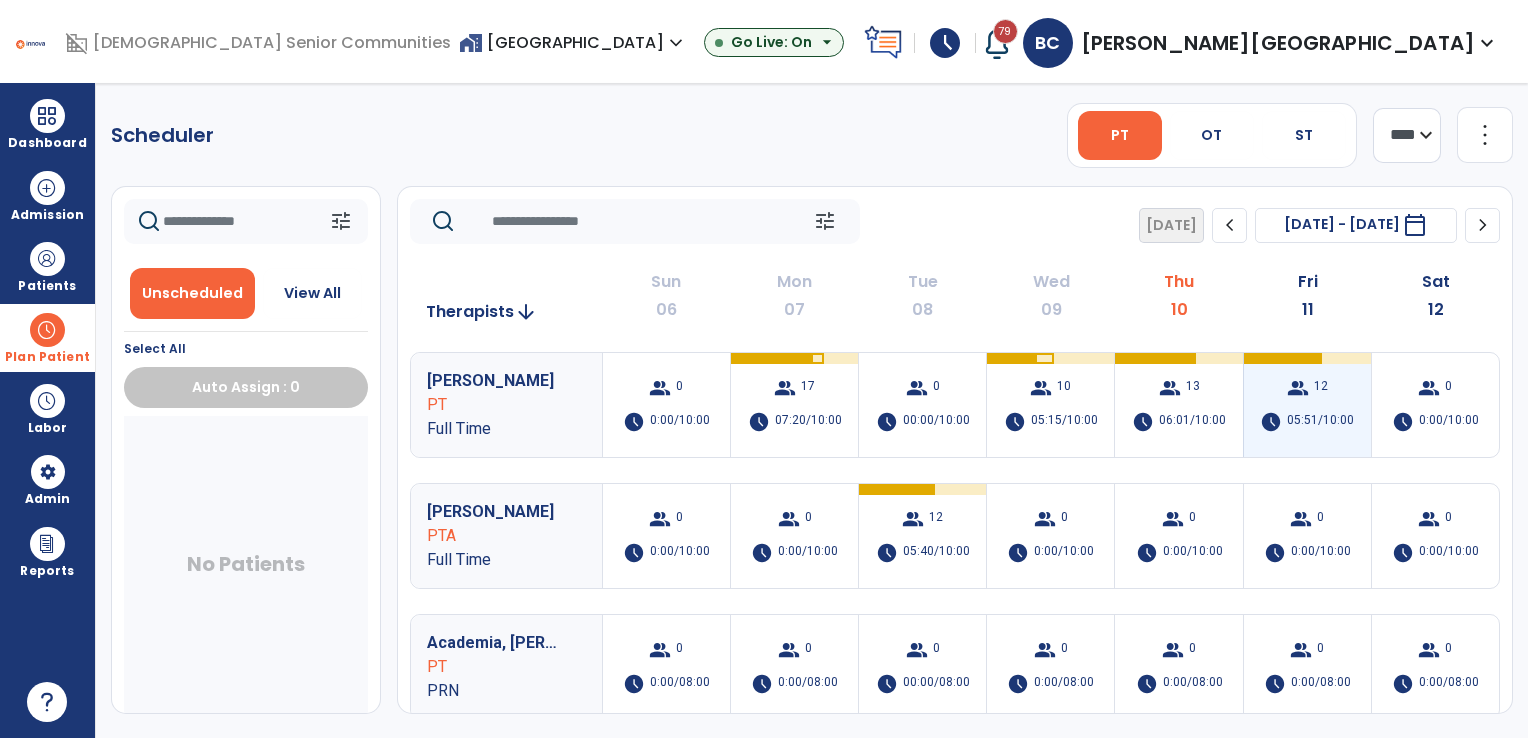 click on "schedule  05:51/10:00" at bounding box center [1307, 422] 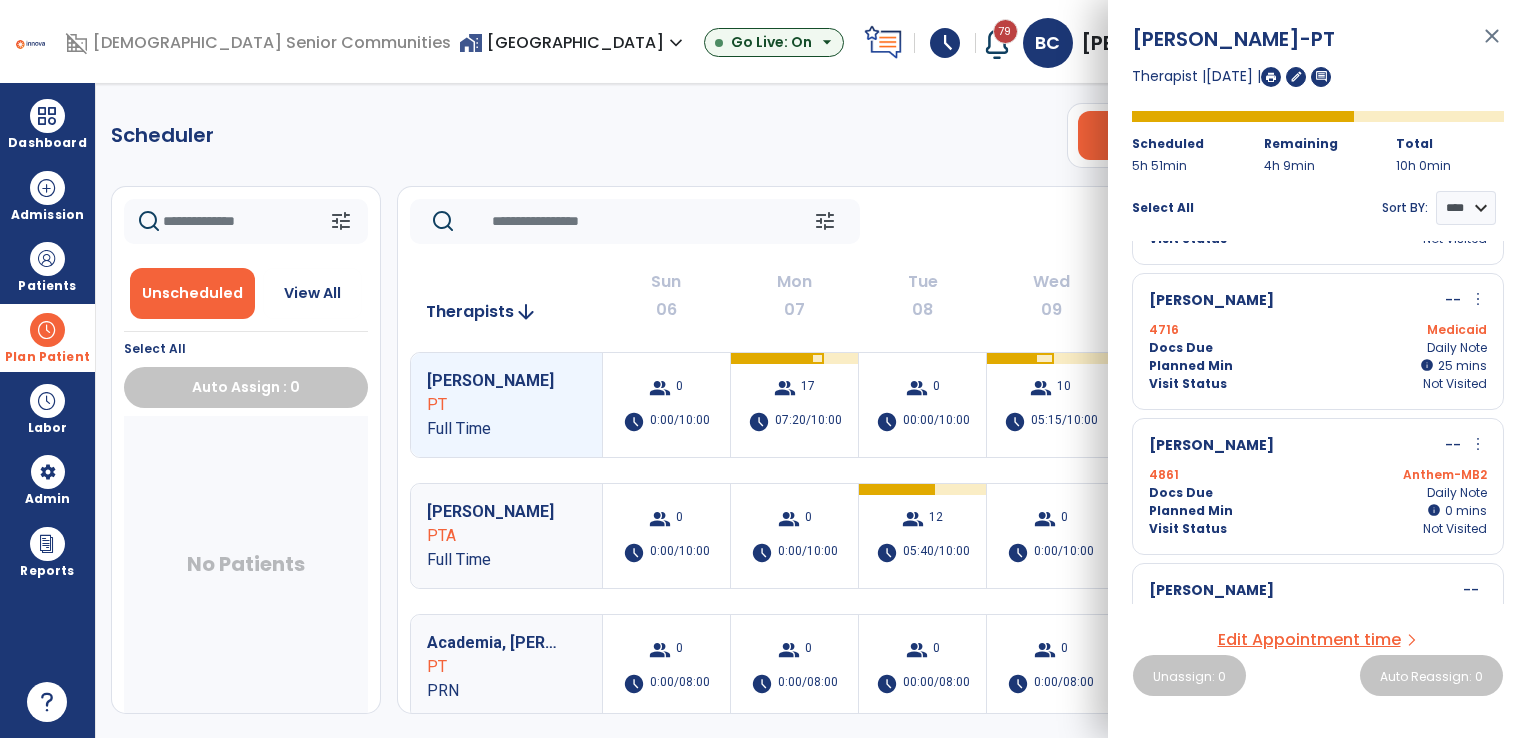 scroll, scrollTop: 1367, scrollLeft: 0, axis: vertical 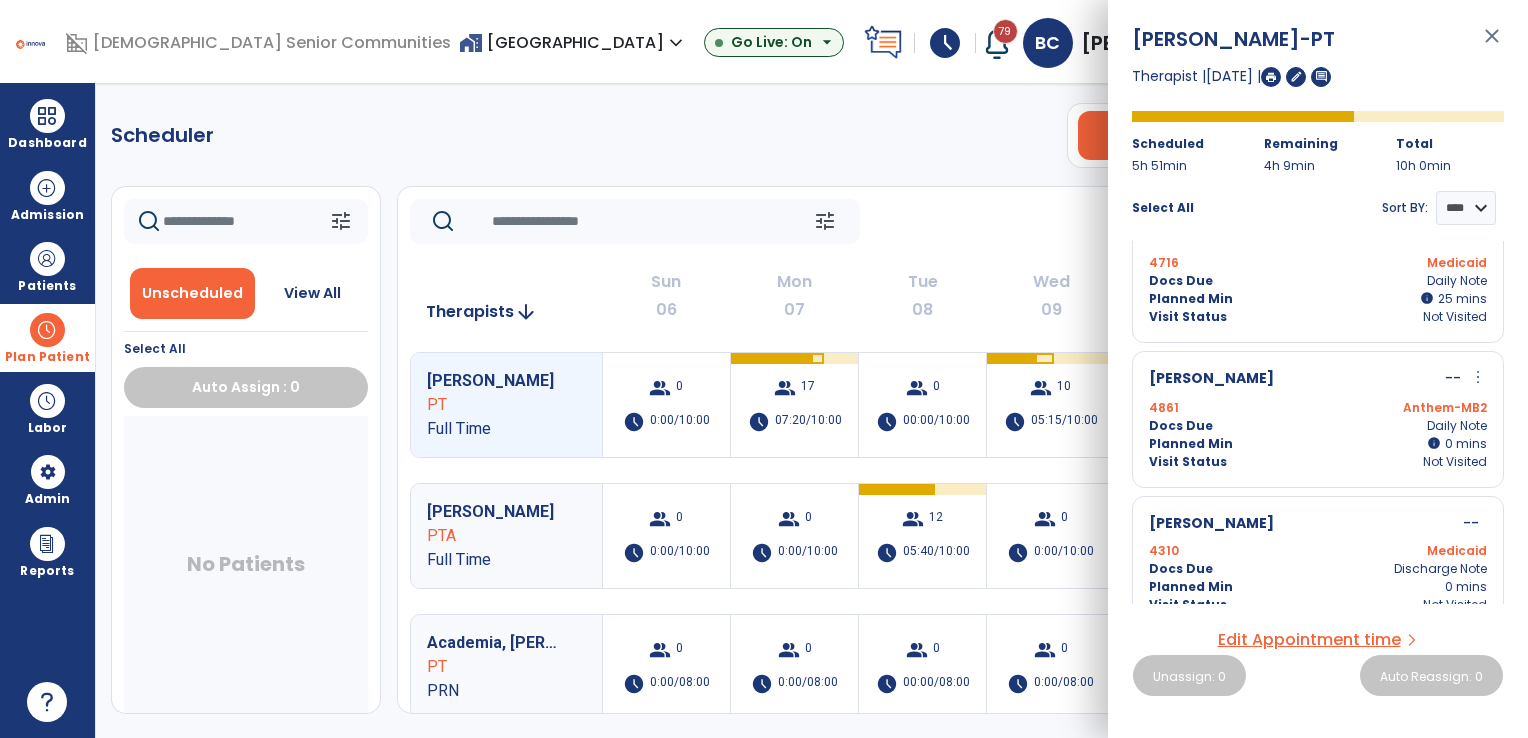 click on "Planned Min  info  0 mins" at bounding box center [1318, 444] 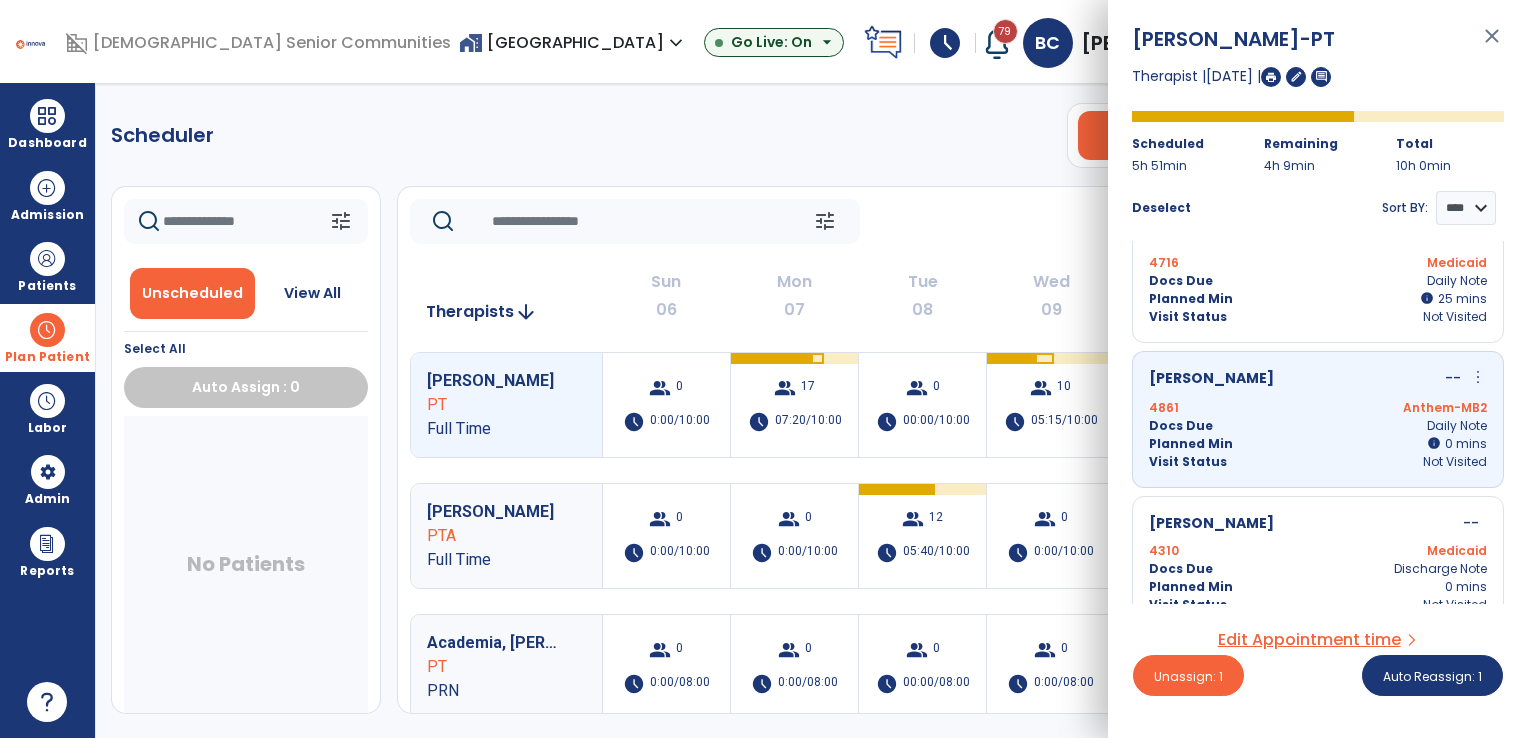 click on "more_vert" at bounding box center (1478, 377) 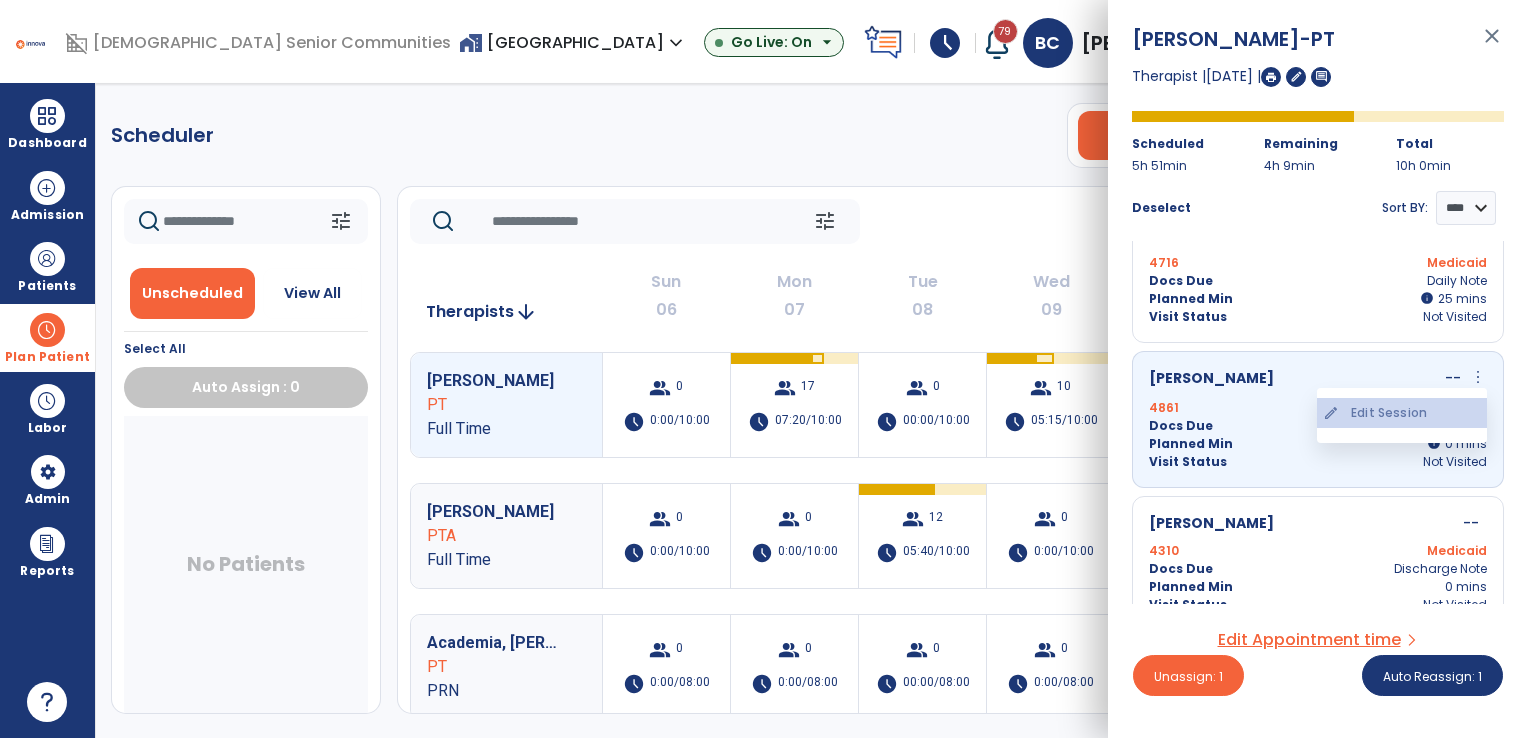 click on "edit   Edit Session" at bounding box center (1402, 413) 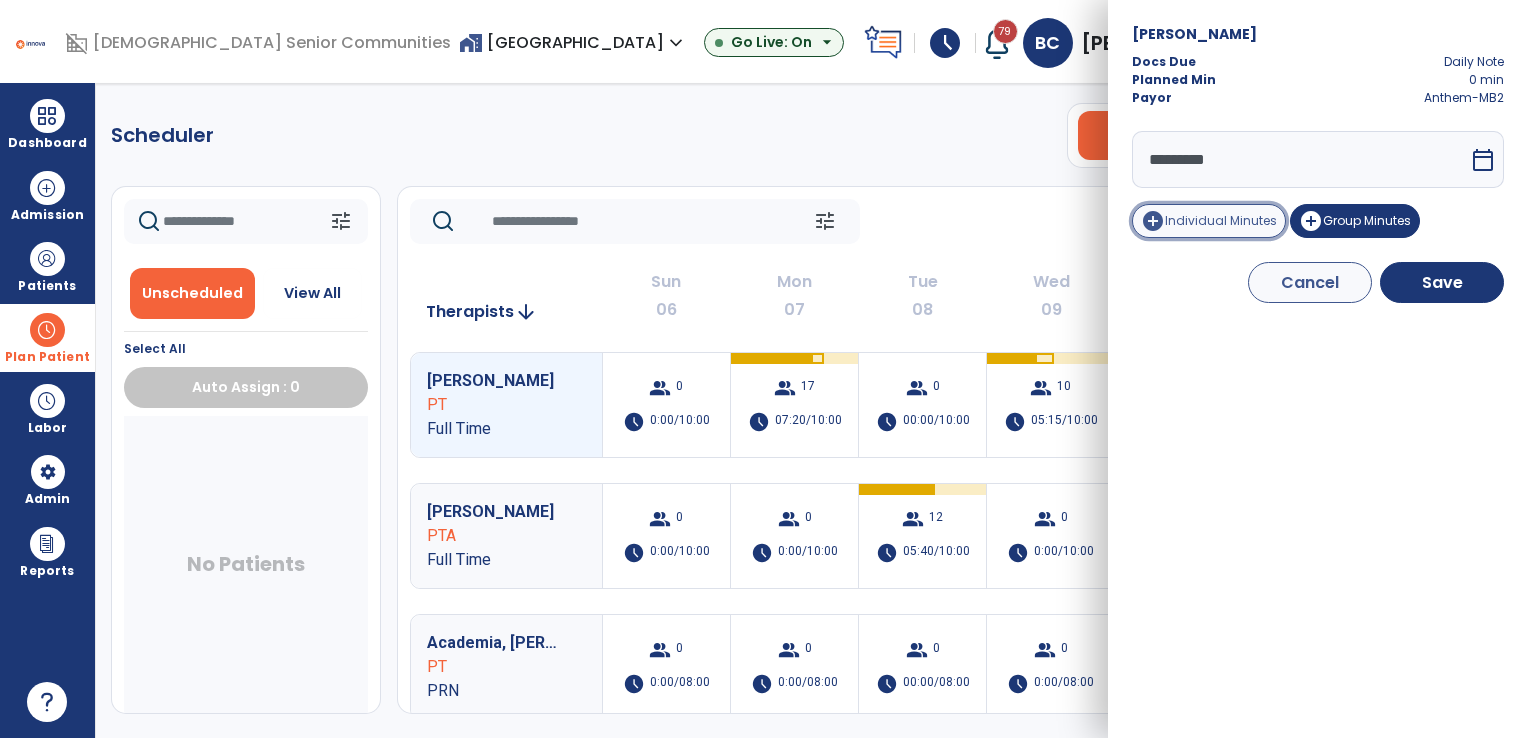 click on "add_circle   Individual Minutes" at bounding box center (1209, 221) 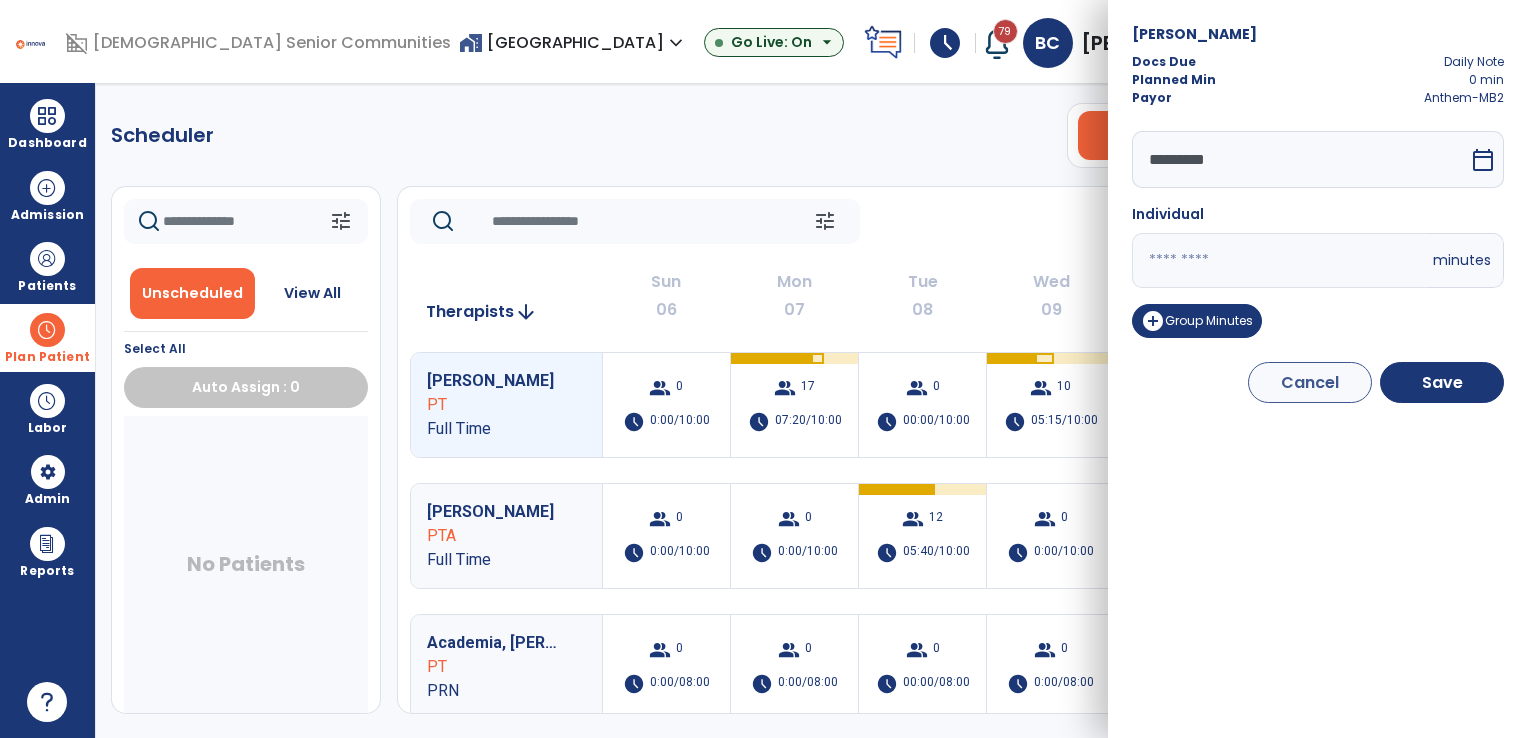 drag, startPoint x: 1225, startPoint y: 264, endPoint x: 1140, endPoint y: 265, distance: 85.00588 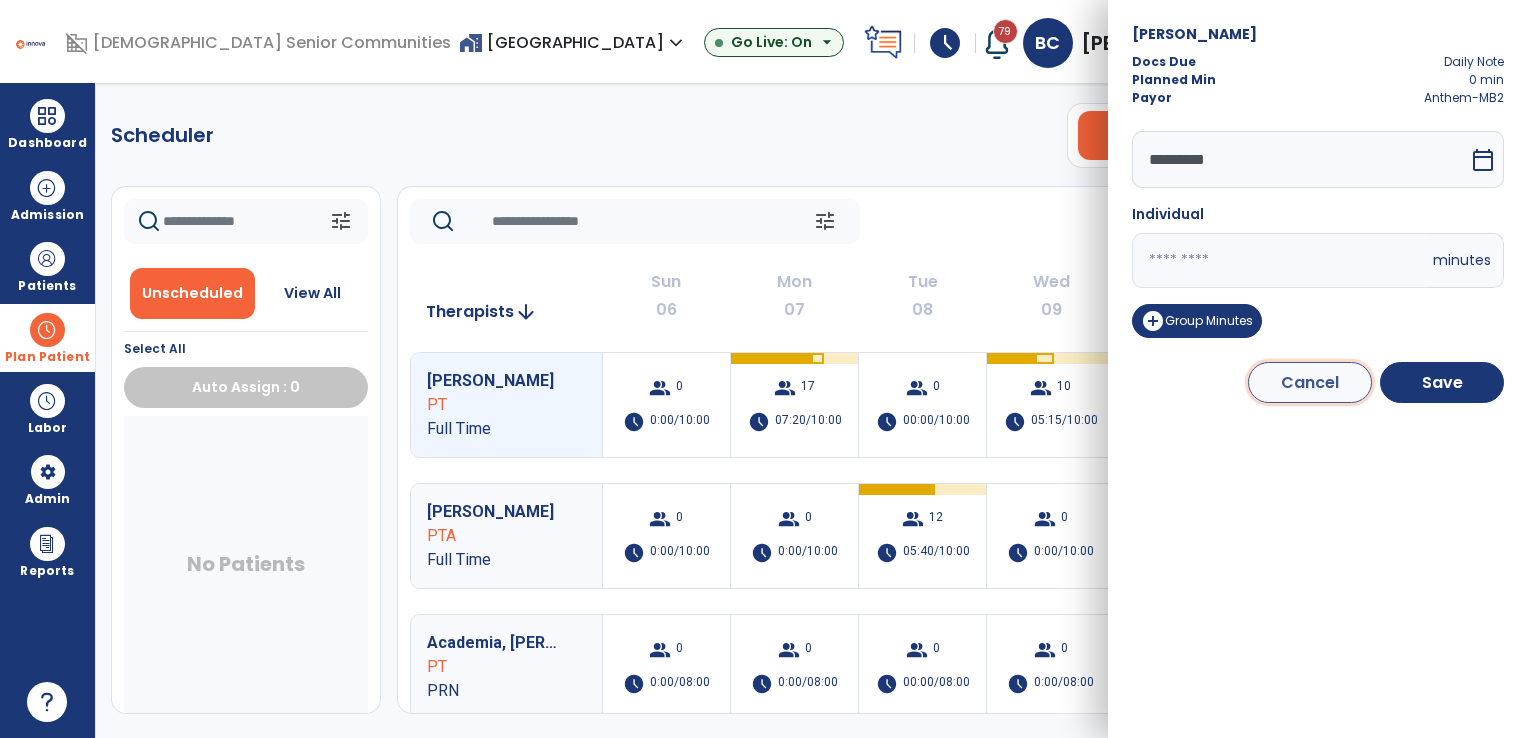 click on "Cancel" at bounding box center (1310, 382) 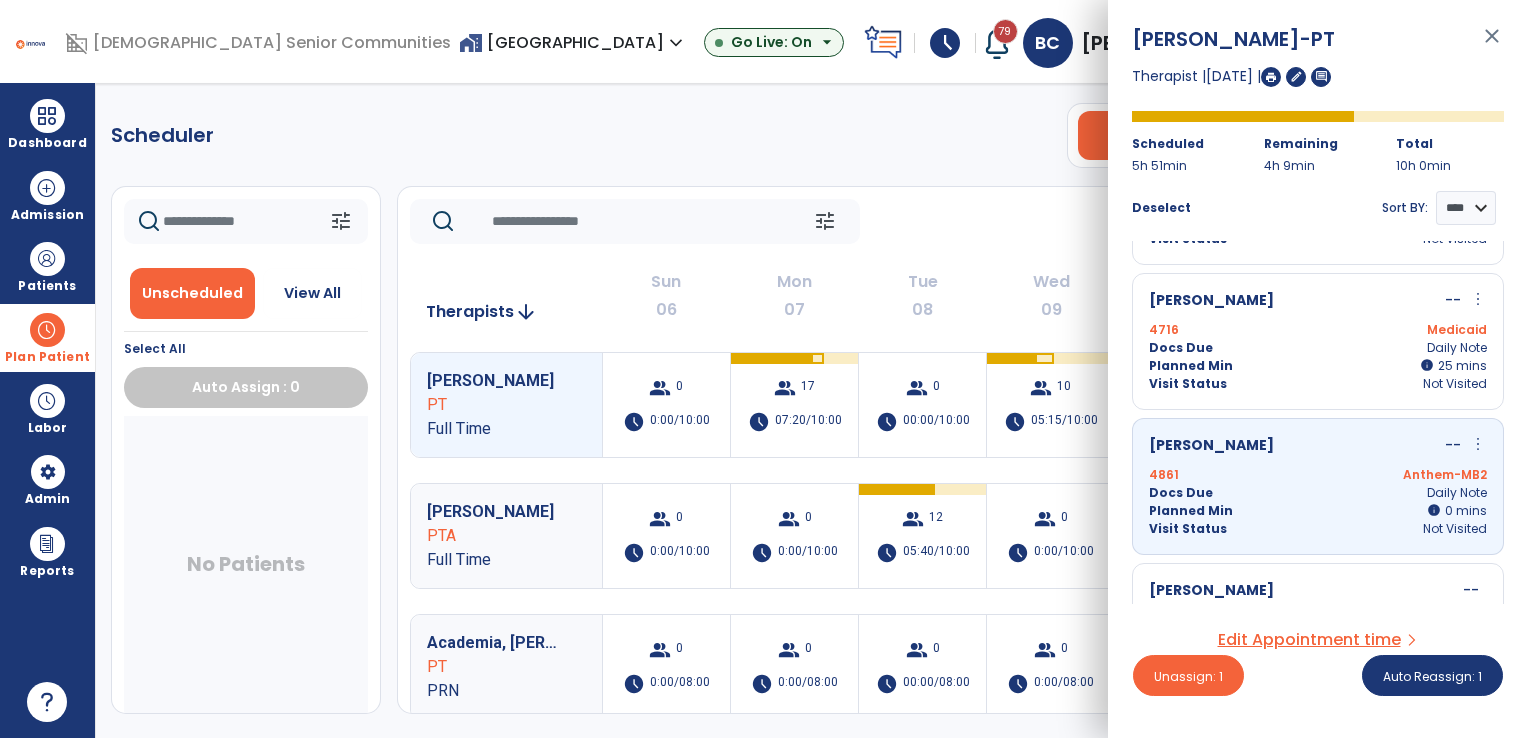 scroll, scrollTop: 1367, scrollLeft: 0, axis: vertical 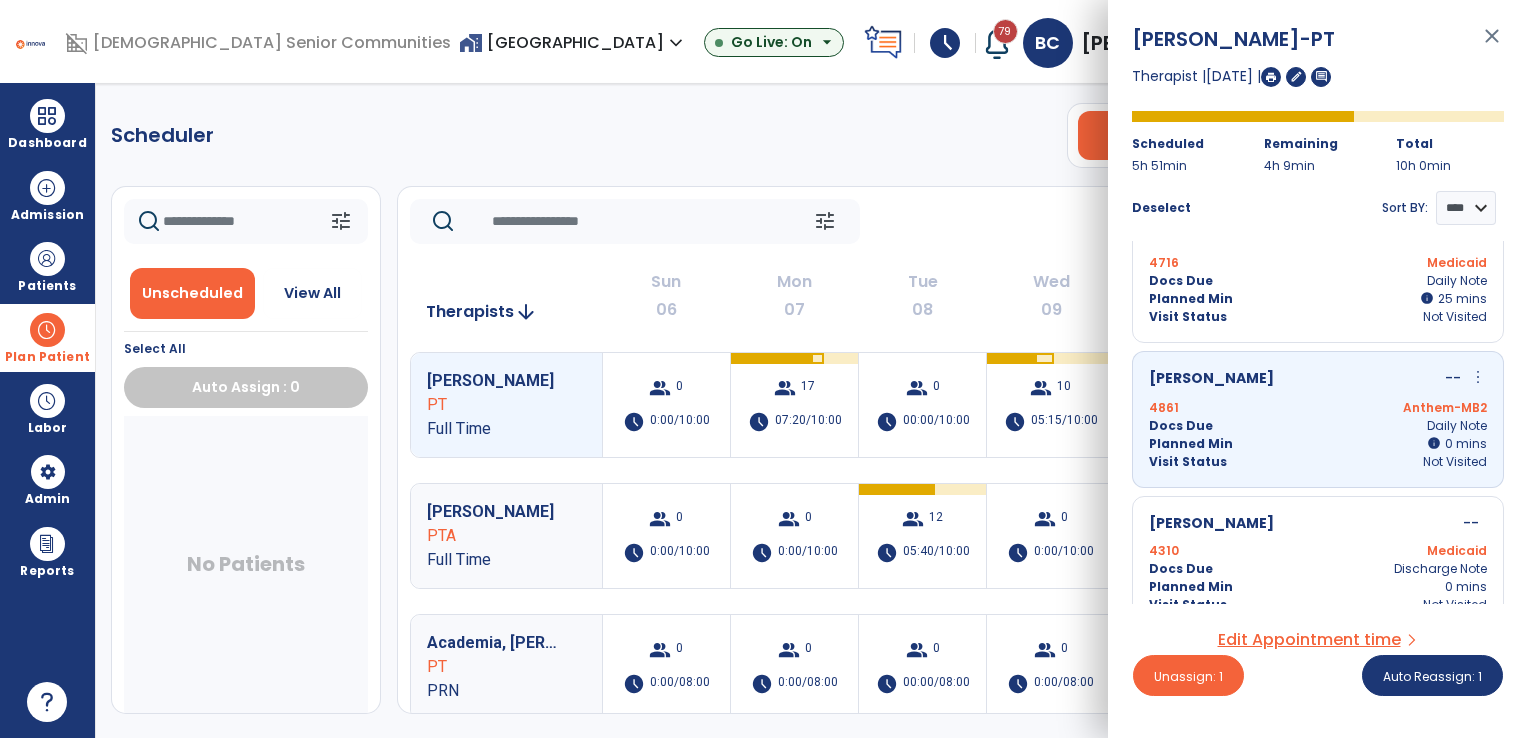 click on "more_vert" at bounding box center [1478, 377] 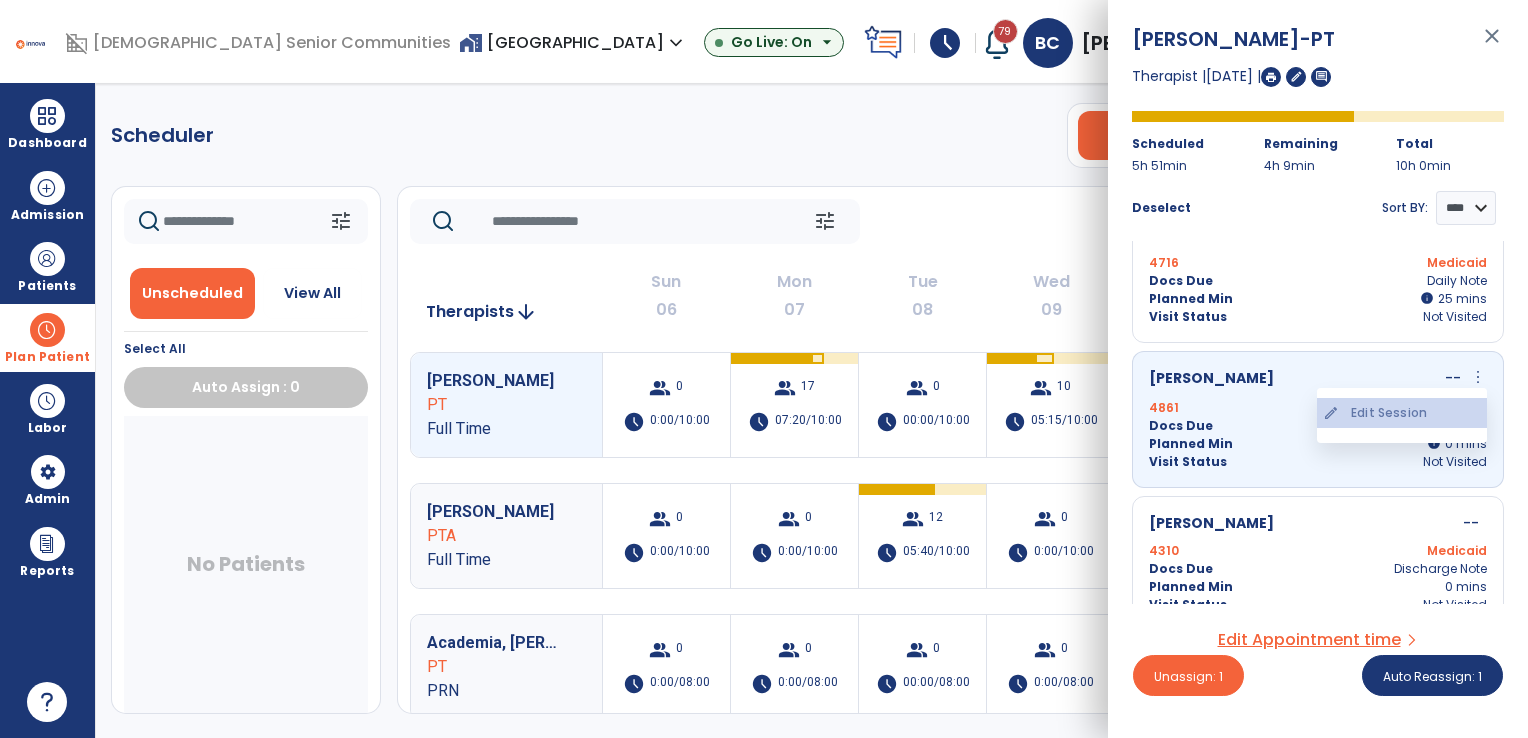 click on "edit   Edit Session" at bounding box center [1402, 413] 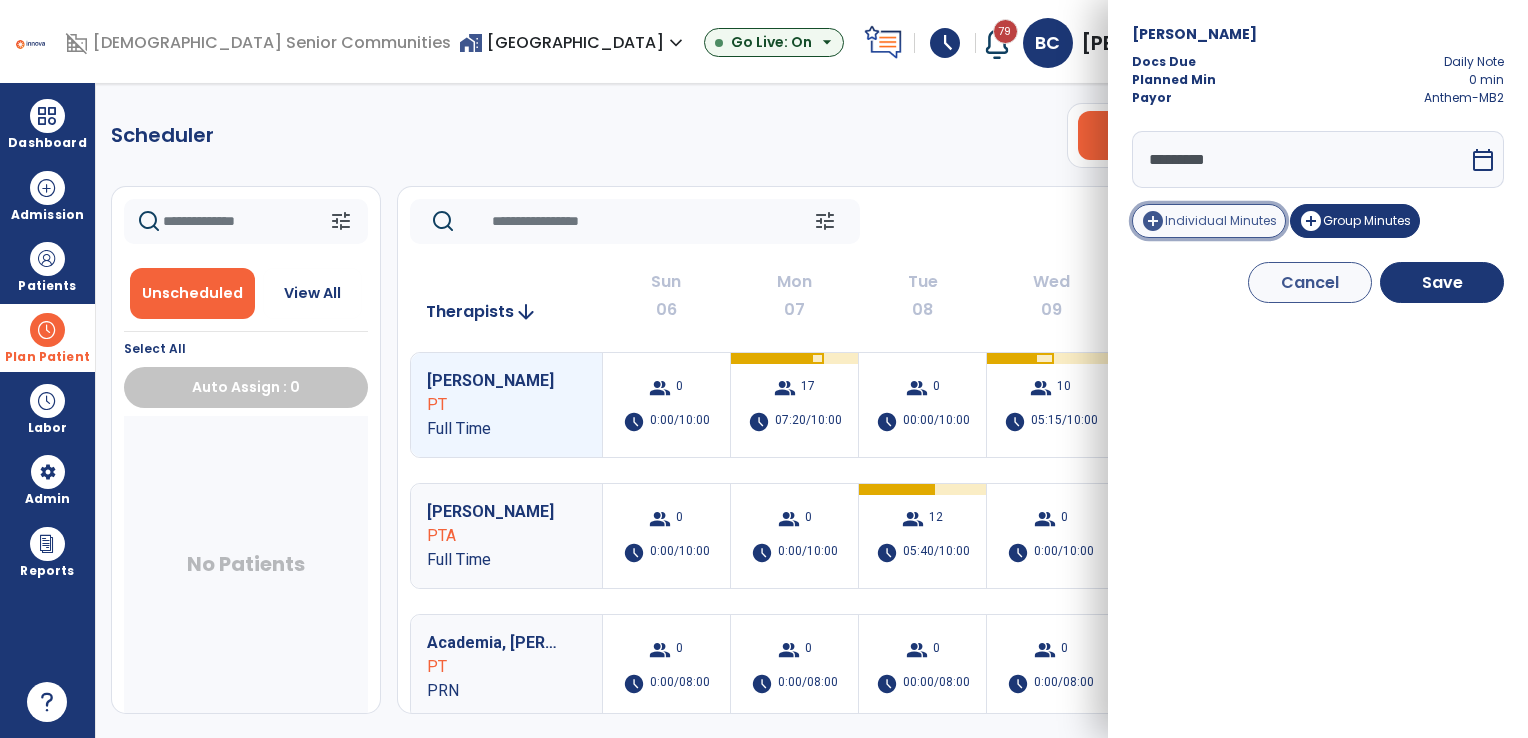 click on "Individual Minutes" at bounding box center [1221, 220] 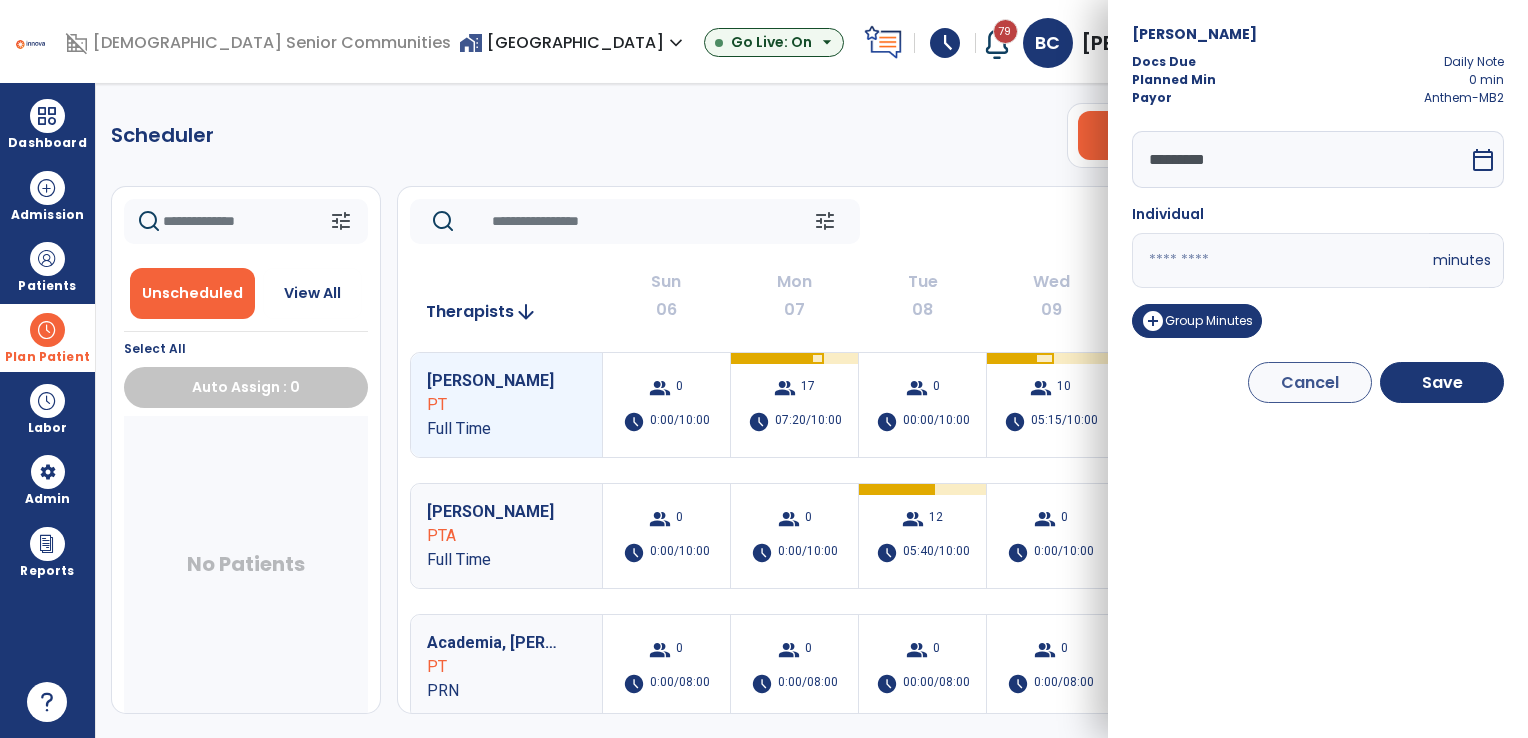 drag, startPoint x: 1184, startPoint y: 259, endPoint x: 1112, endPoint y: 272, distance: 73.1642 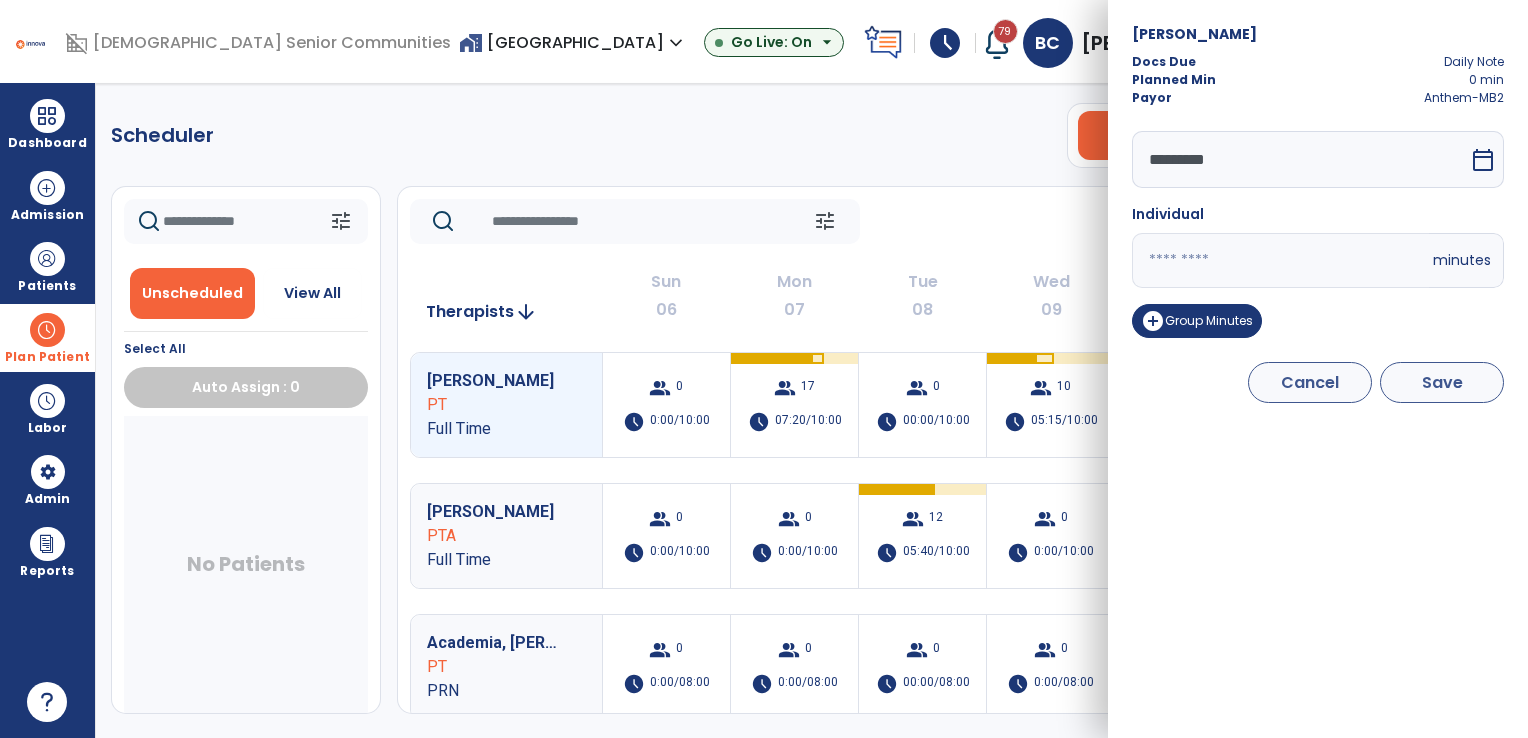 type on "*" 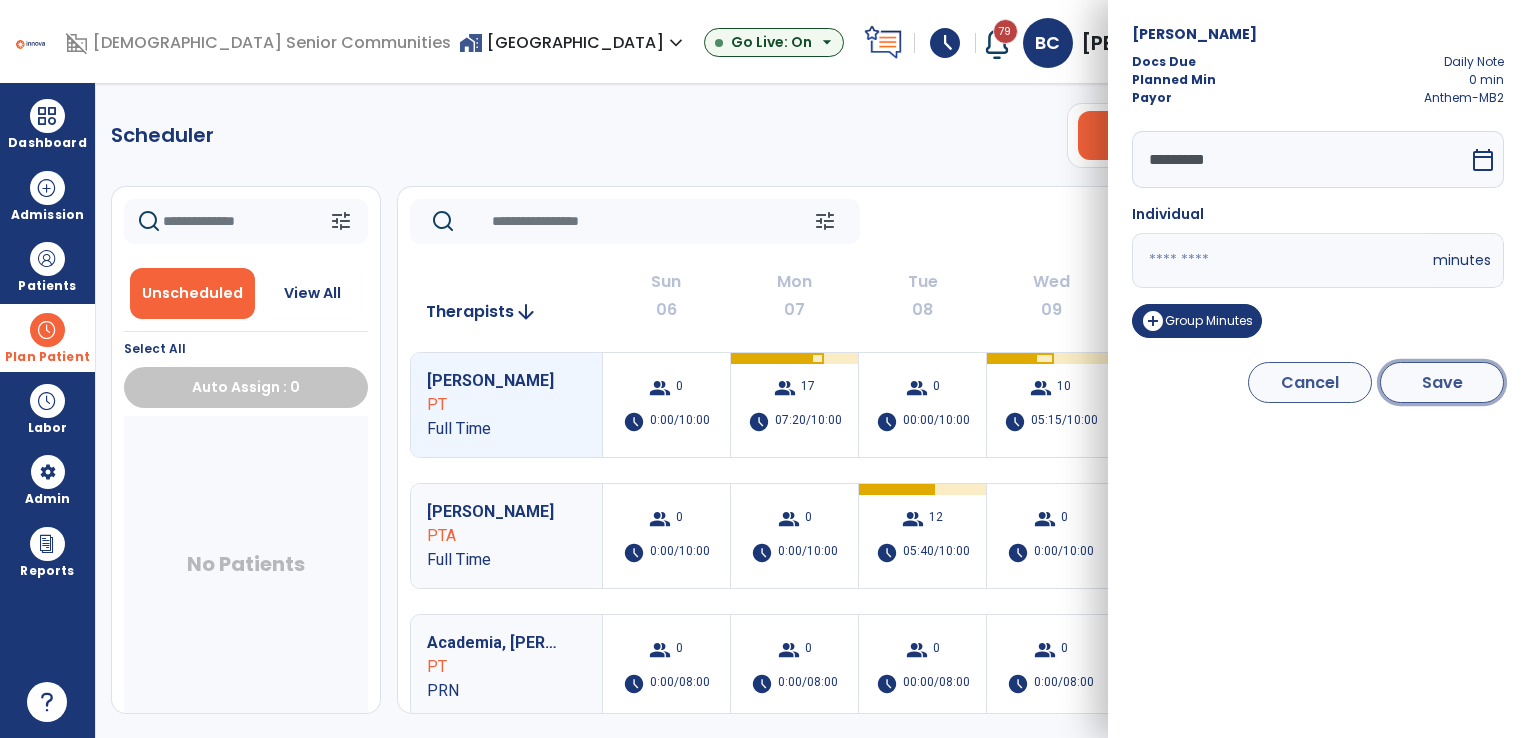 click on "Save" at bounding box center [1442, 382] 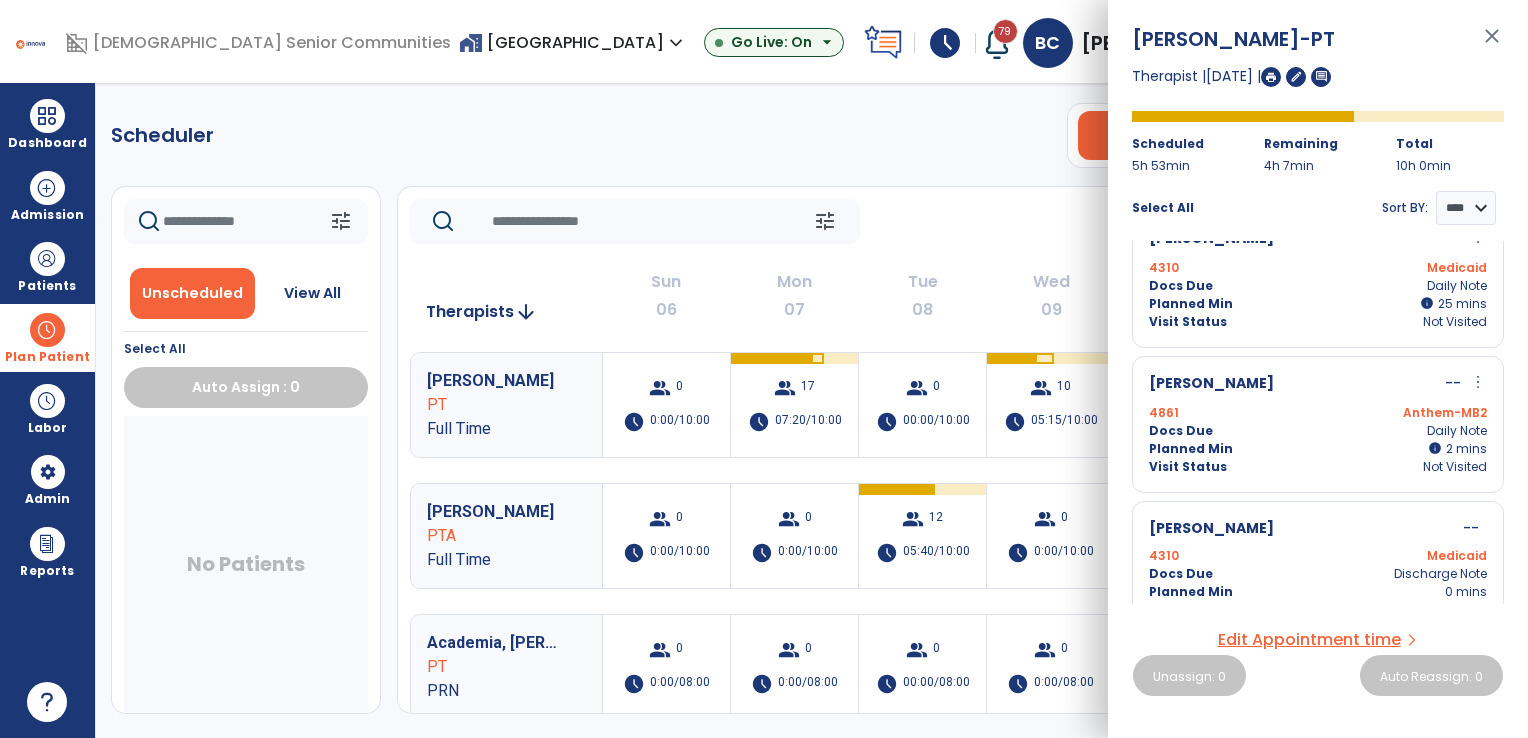 scroll, scrollTop: 1367, scrollLeft: 0, axis: vertical 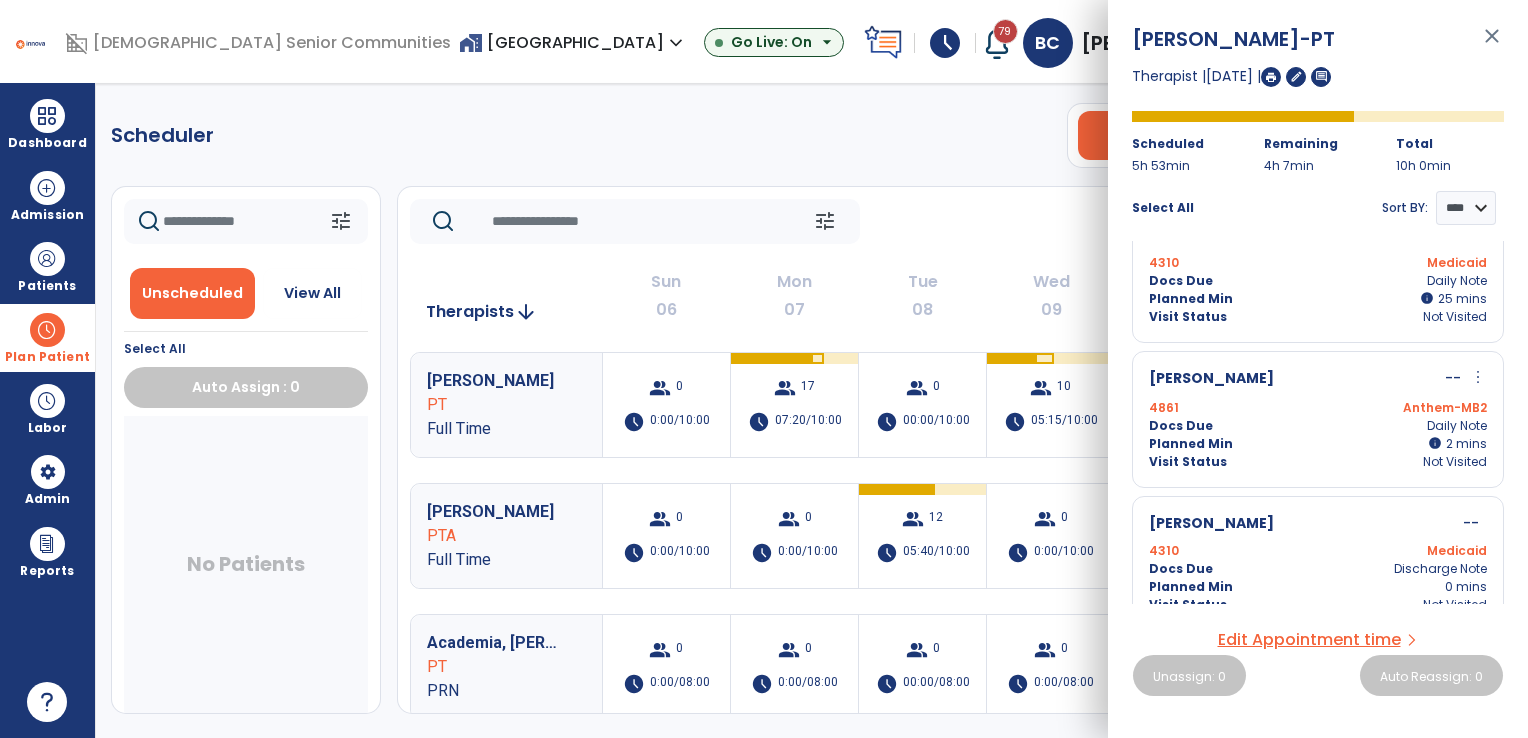 click on "close" at bounding box center [1492, 45] 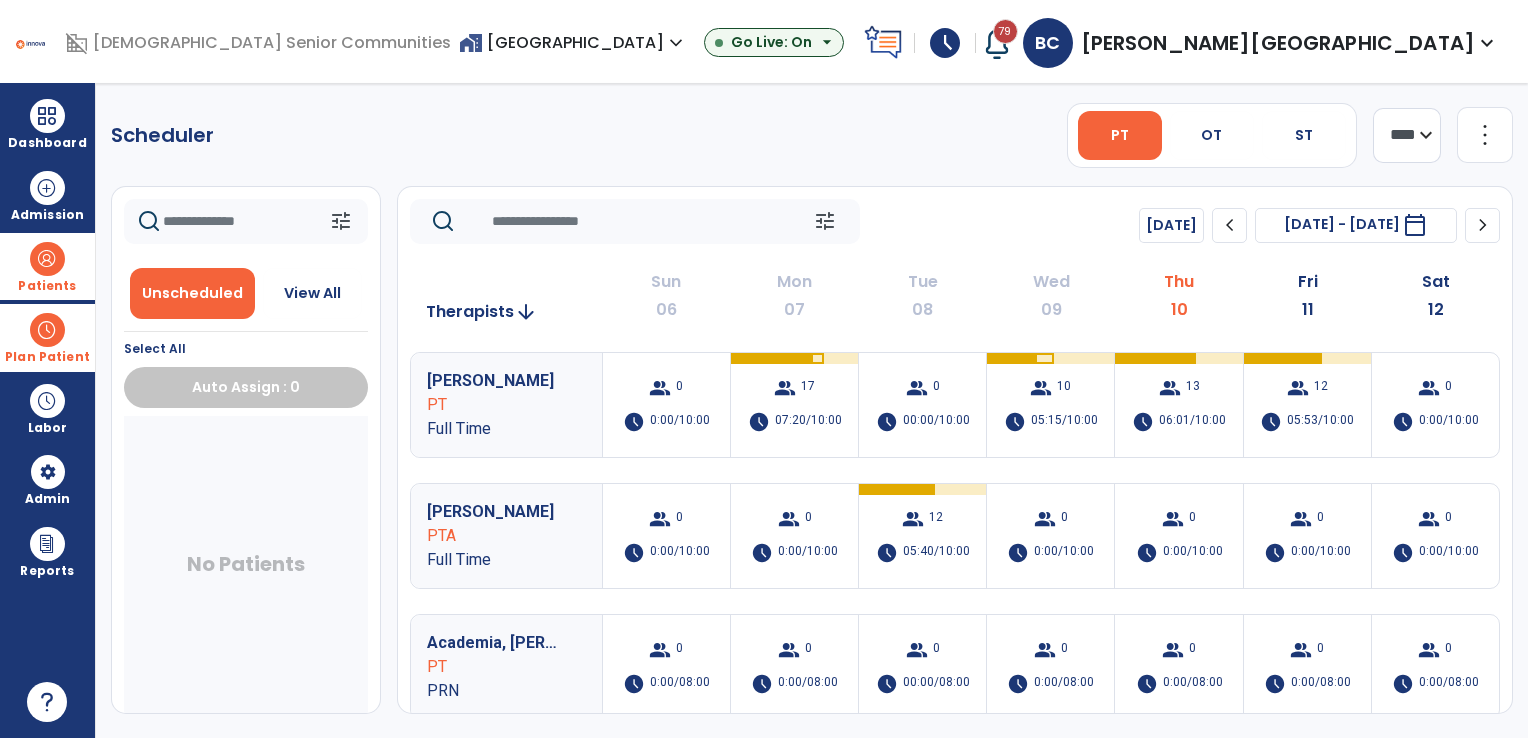click at bounding box center (47, 259) 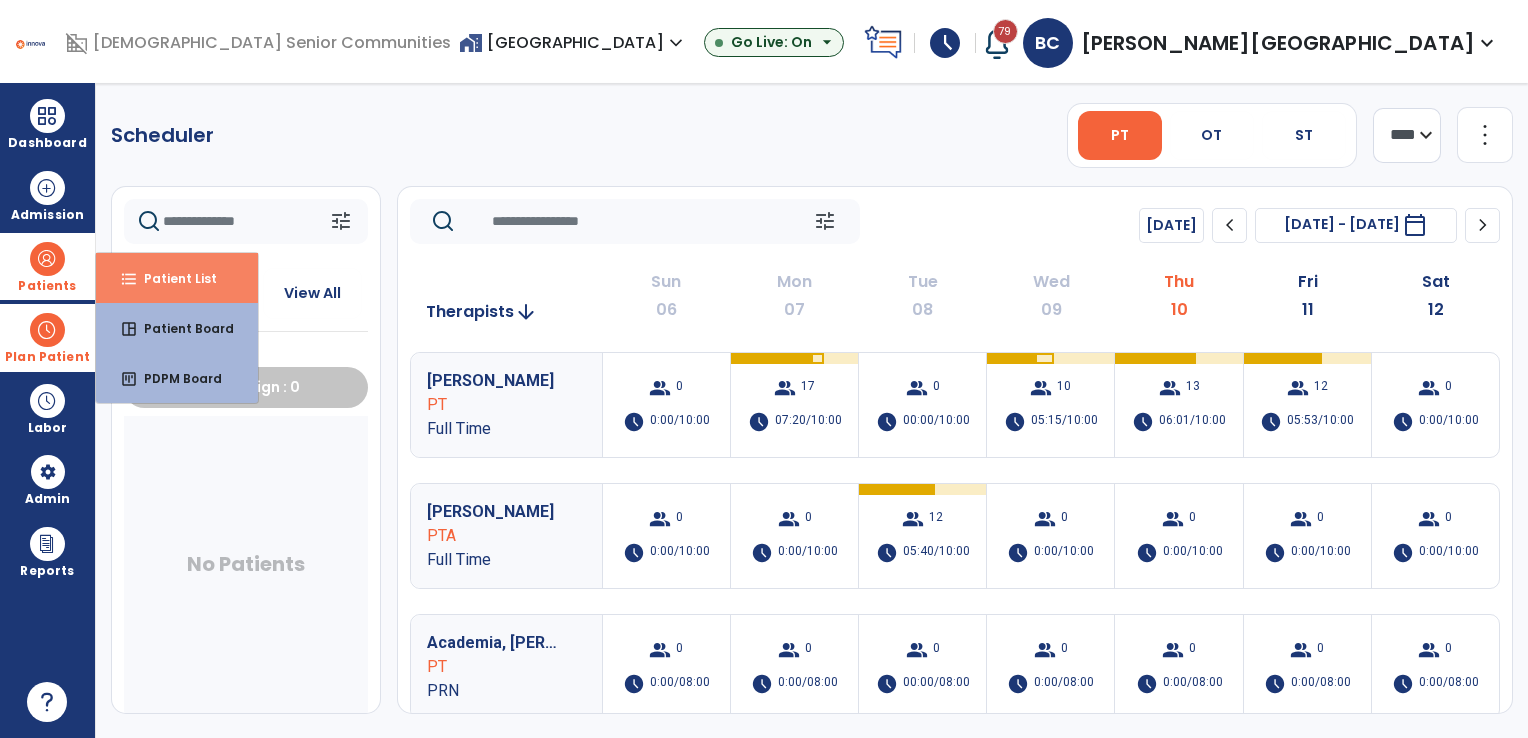 click on "format_list_bulleted" at bounding box center (129, 279) 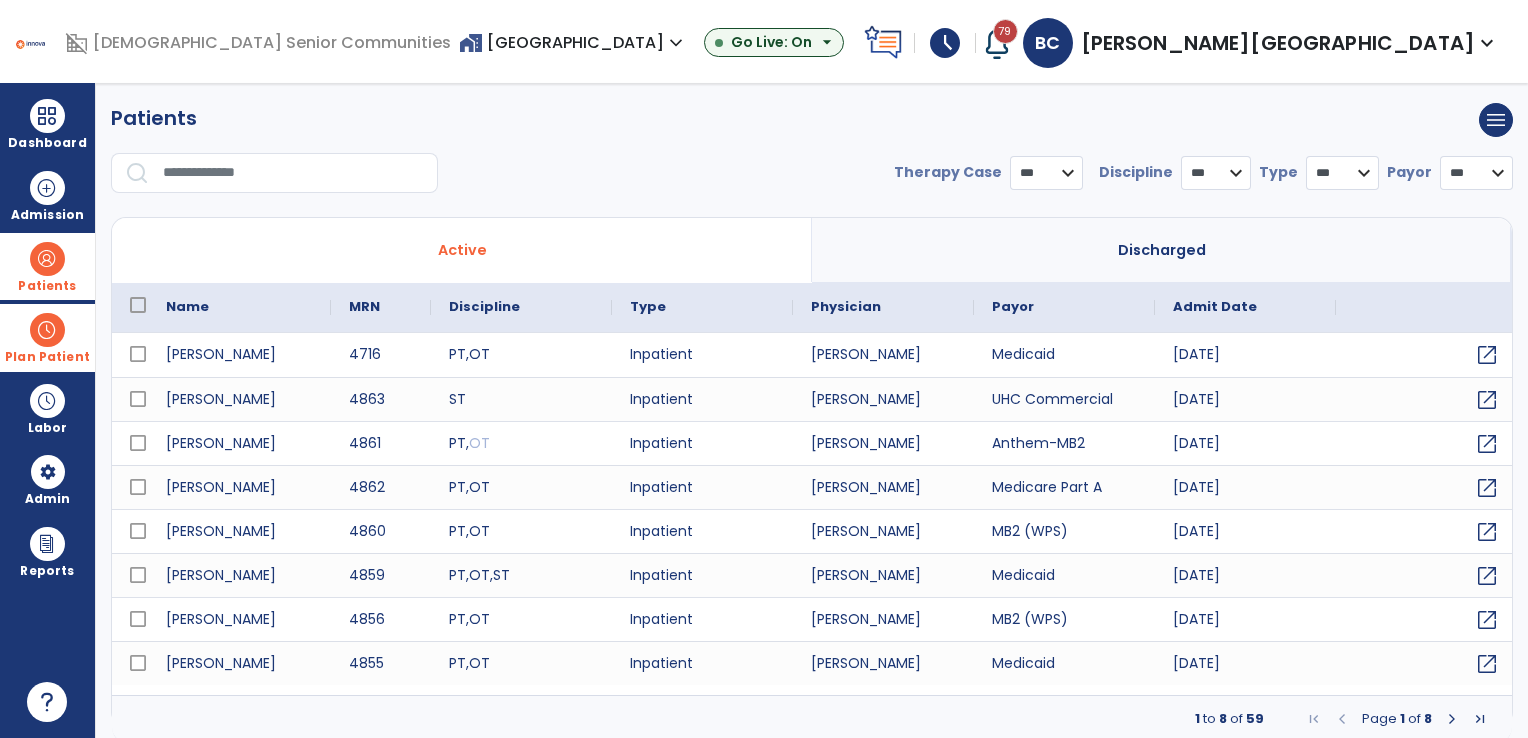 select on "***" 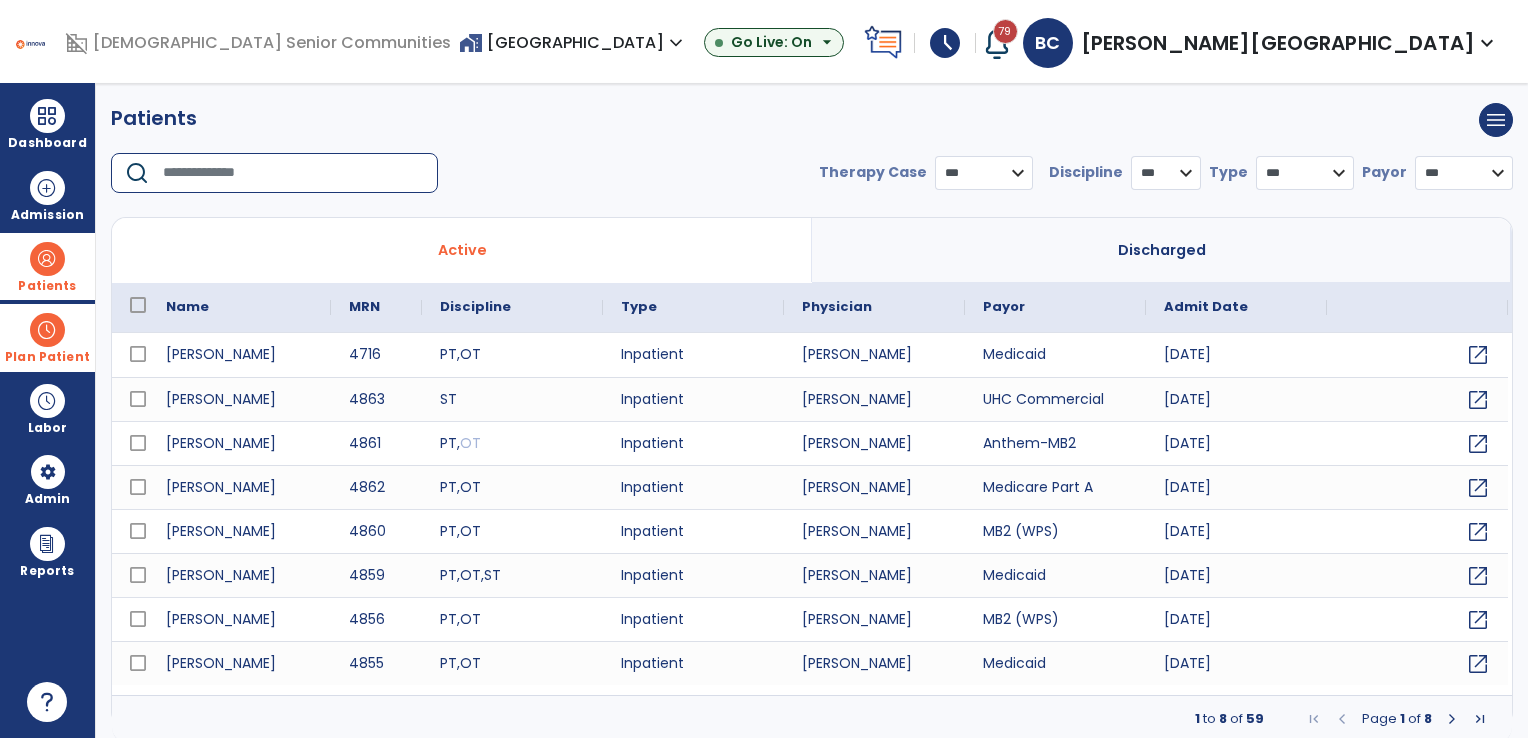 click at bounding box center (293, 173) 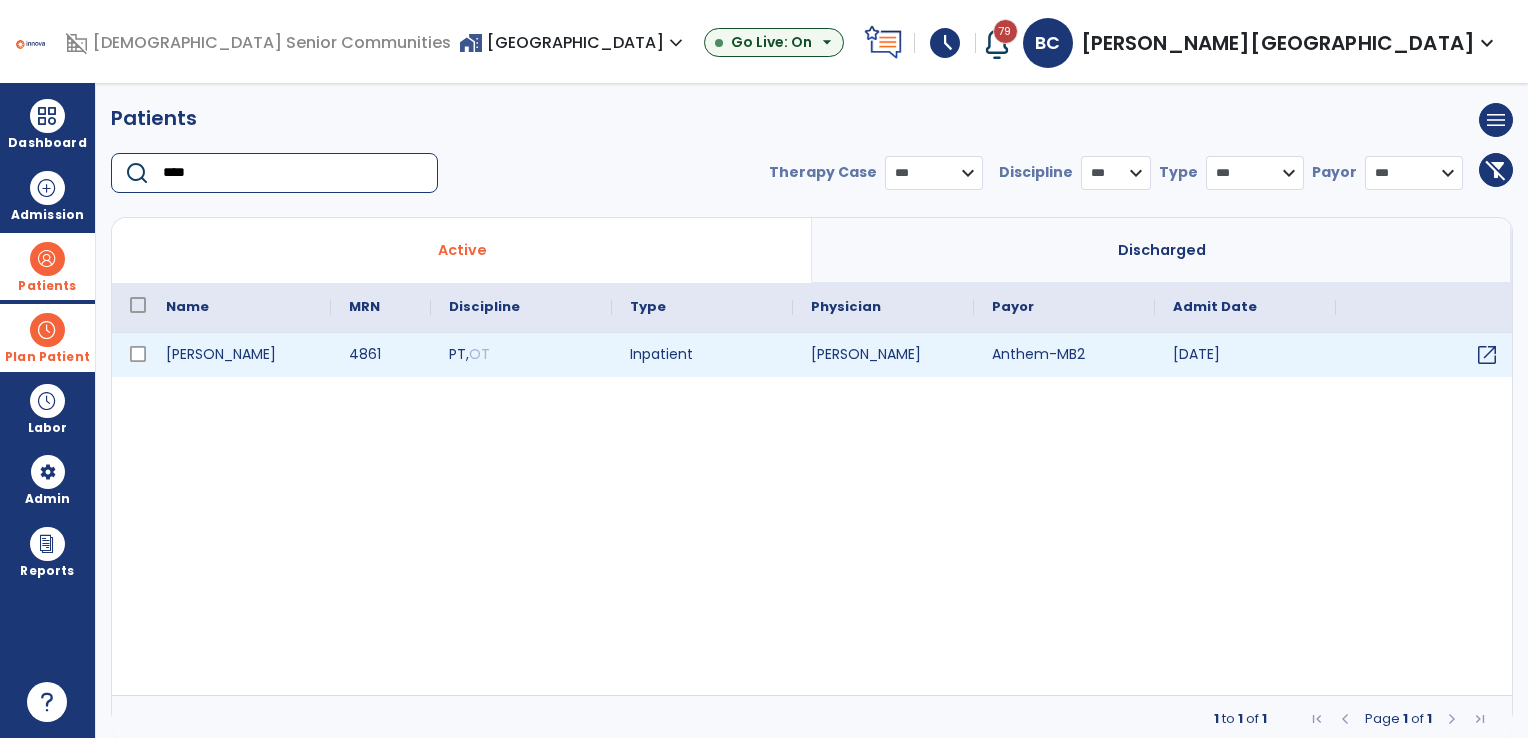type on "****" 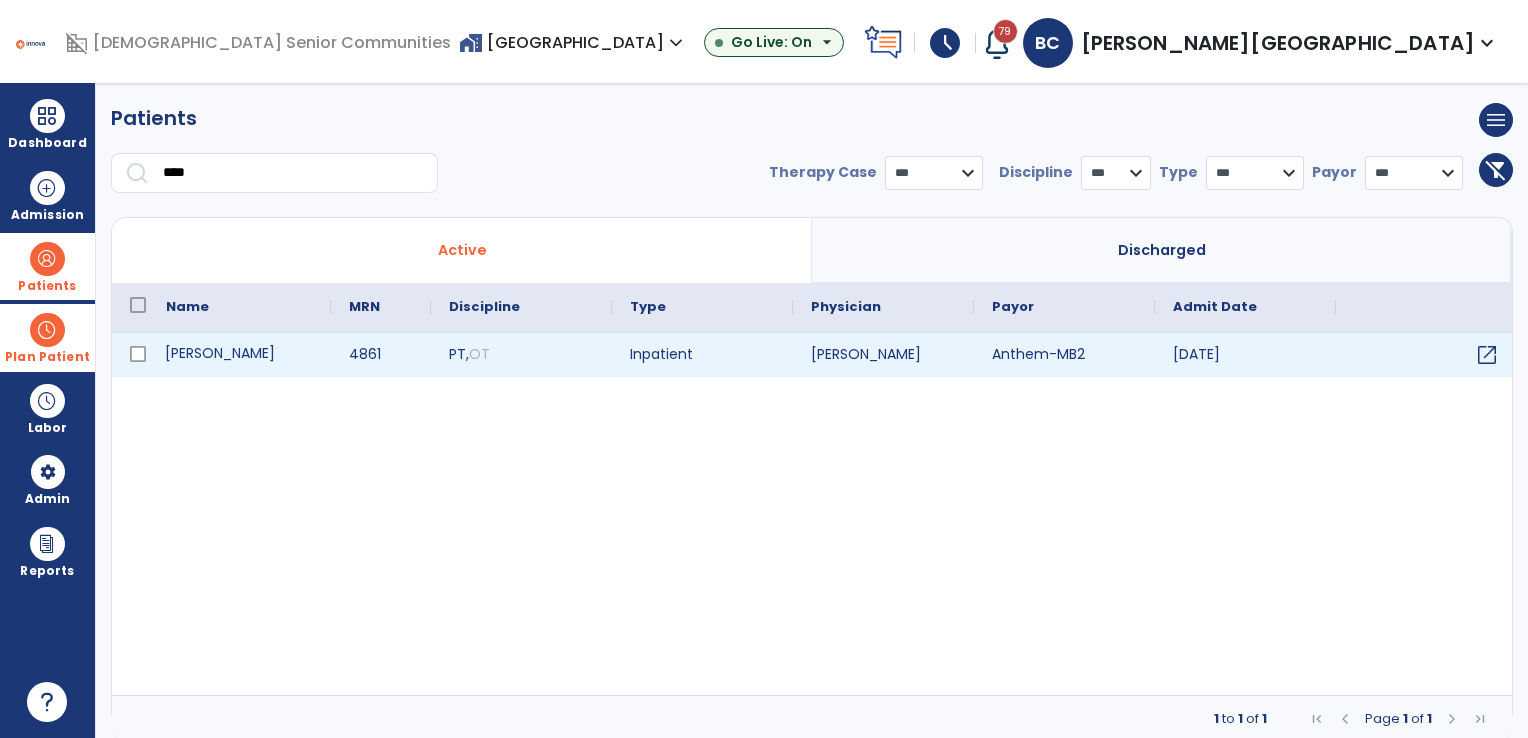 click on "[PERSON_NAME]" at bounding box center (239, 355) 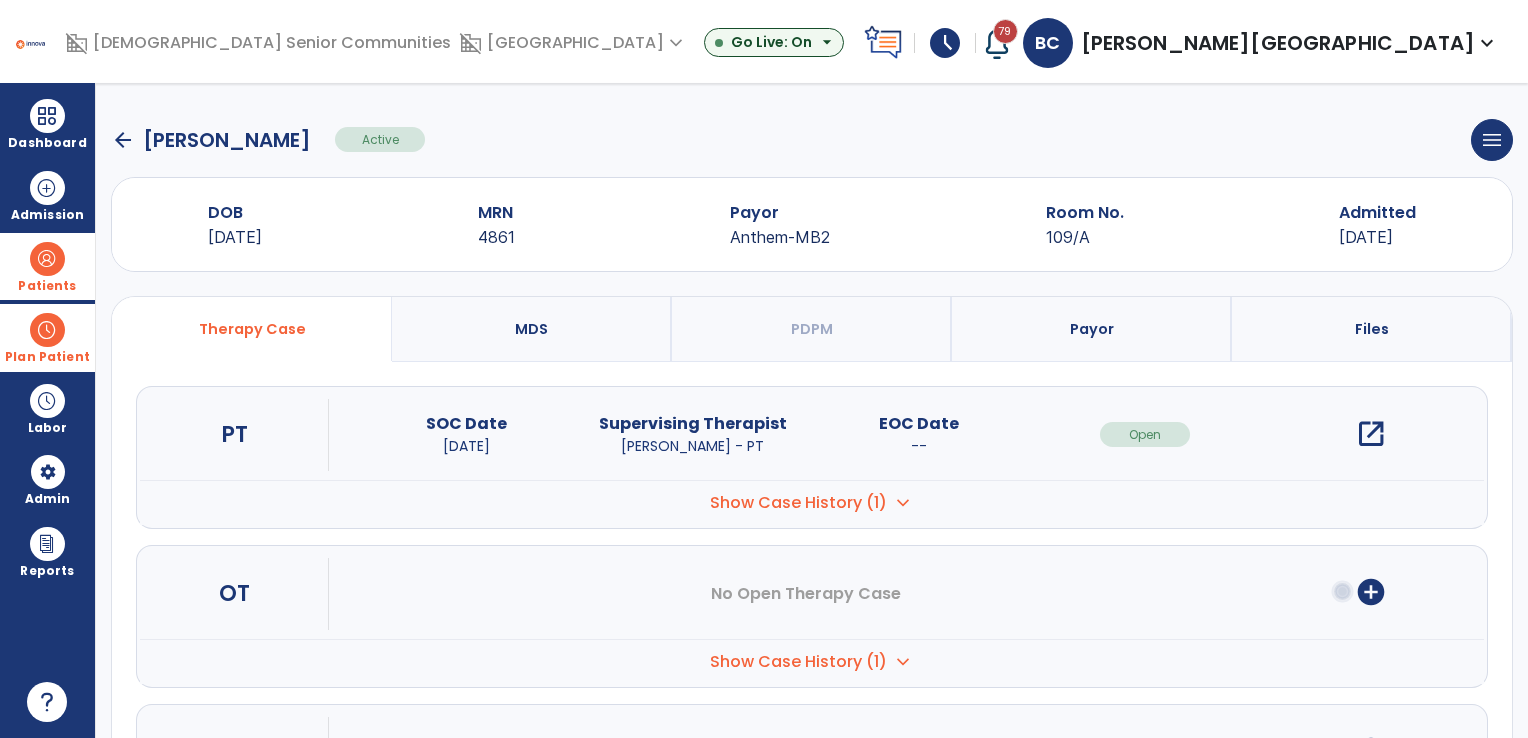 click on "Plan Patient" at bounding box center (47, 266) 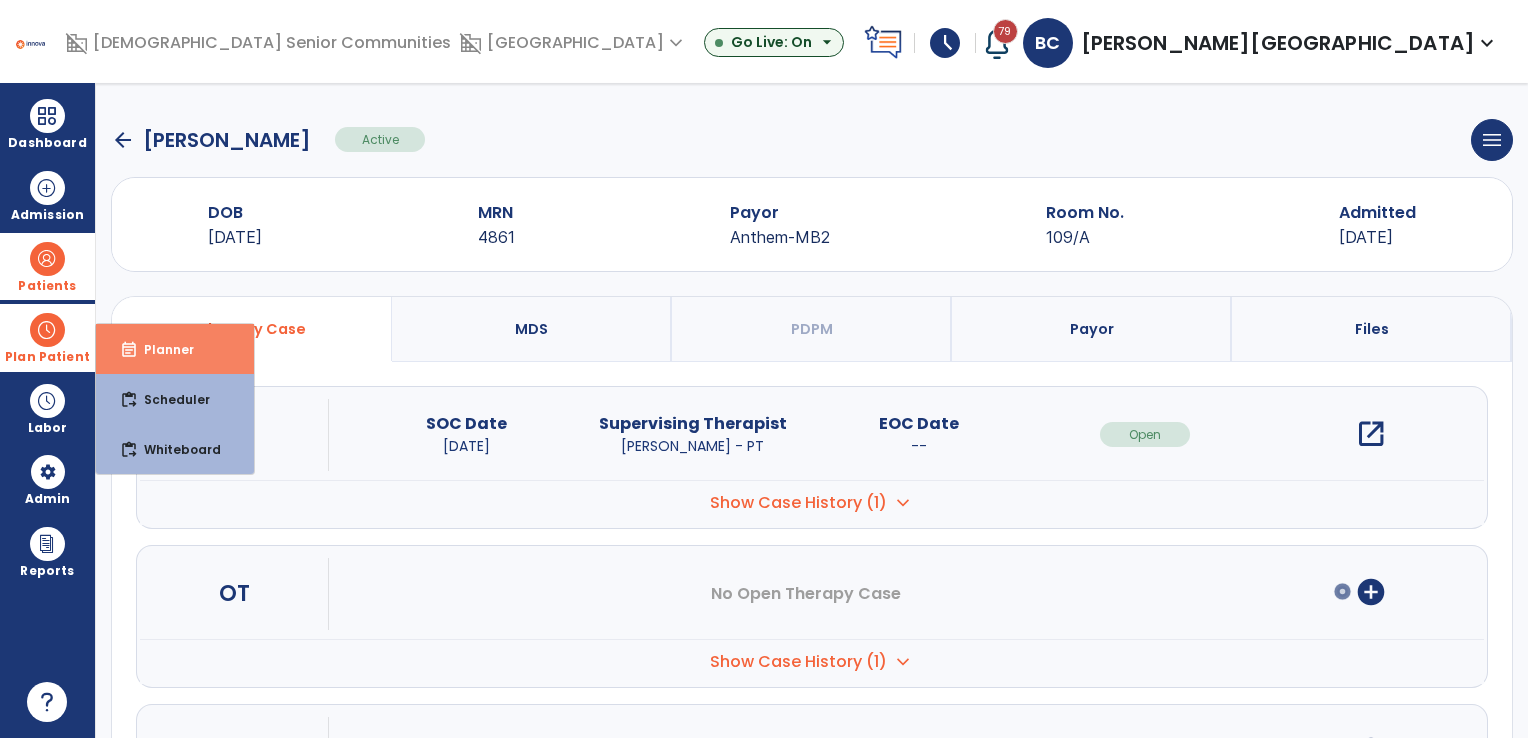click on "event_note  Planner" at bounding box center [175, 349] 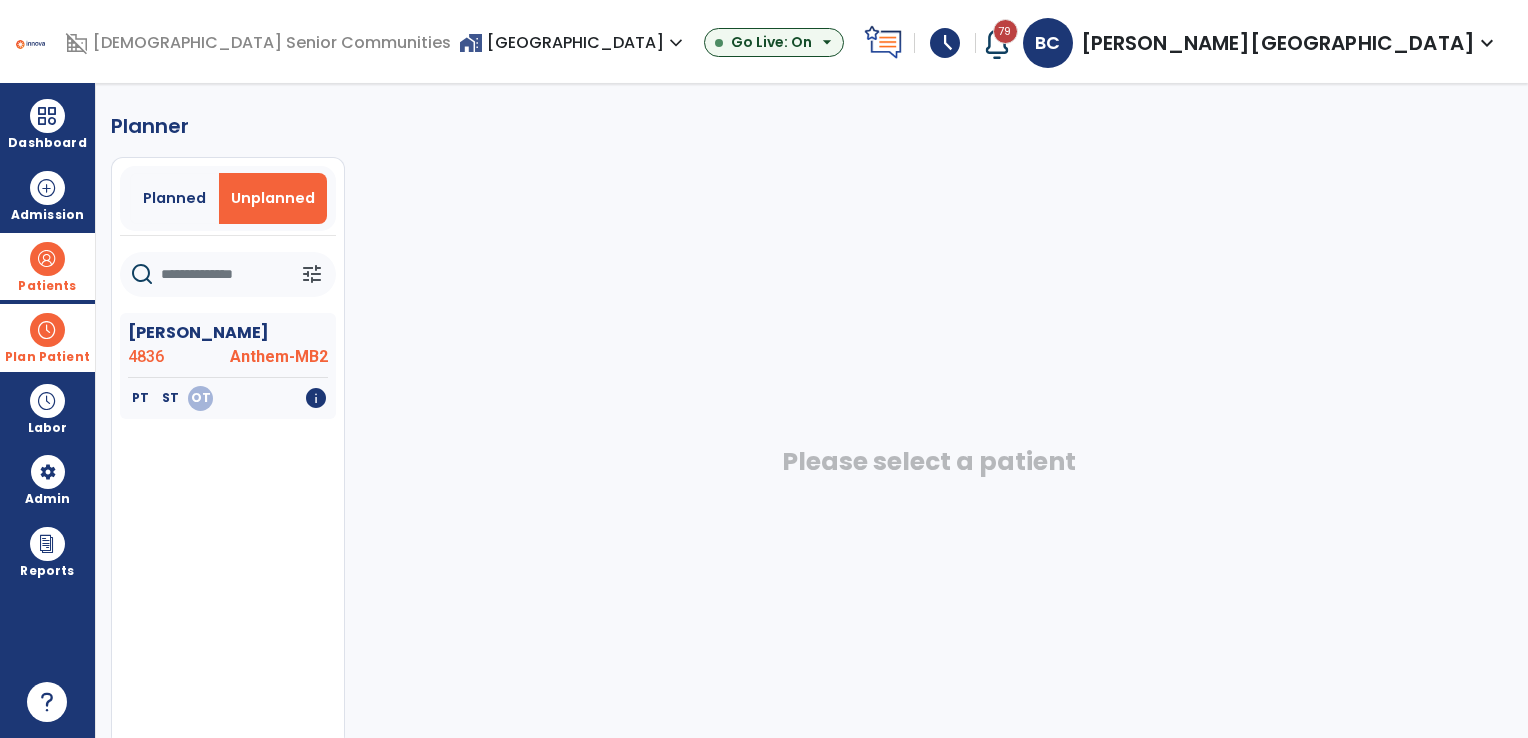 click 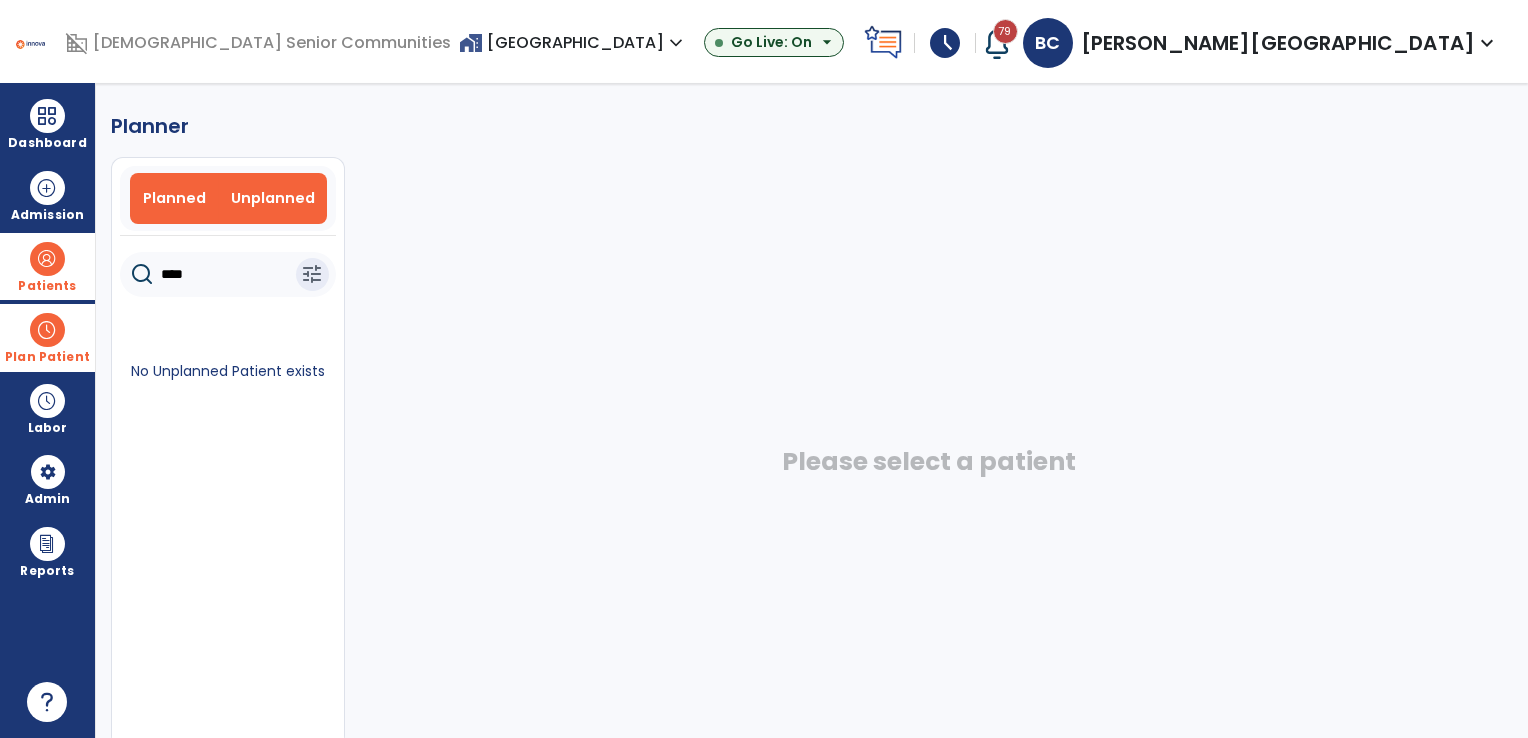 type on "****" 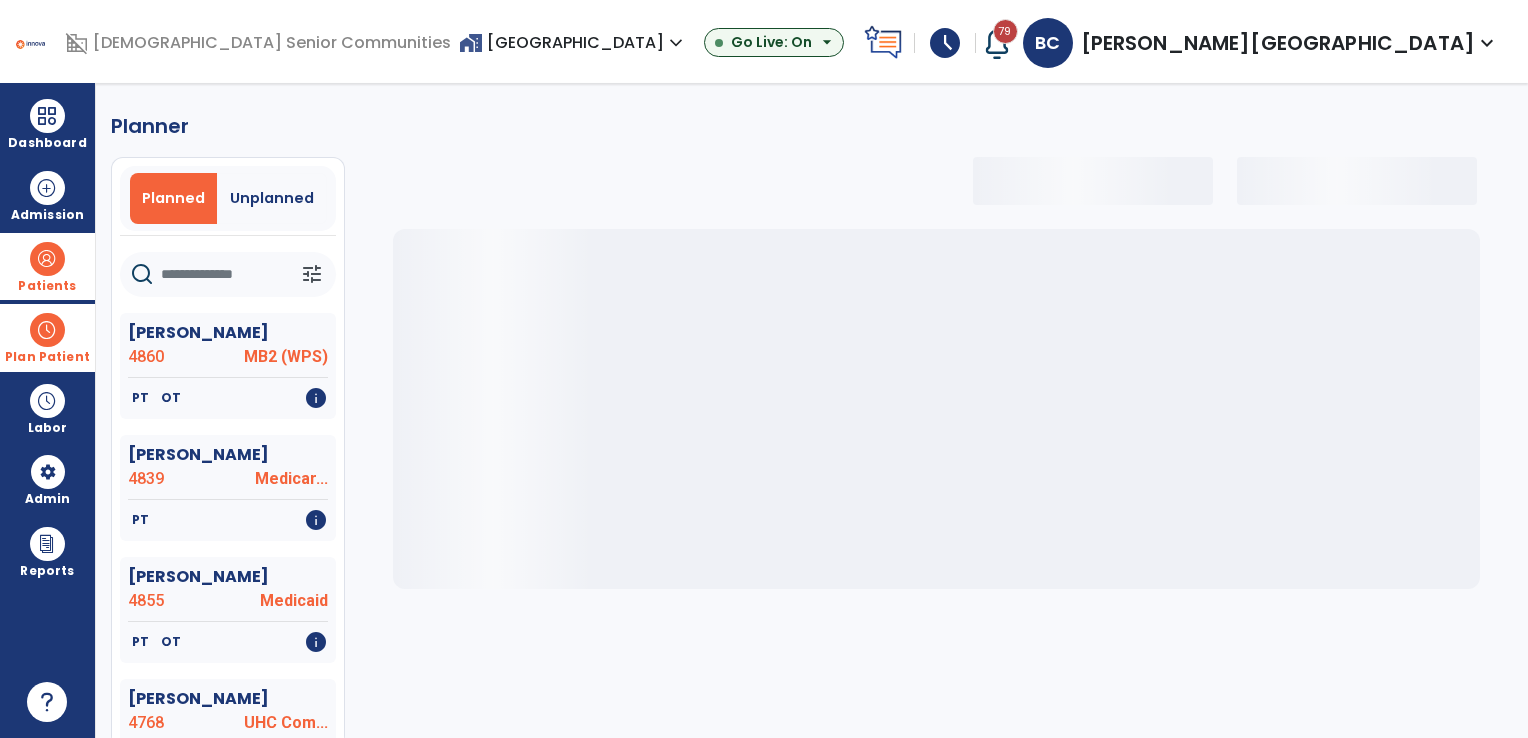 click 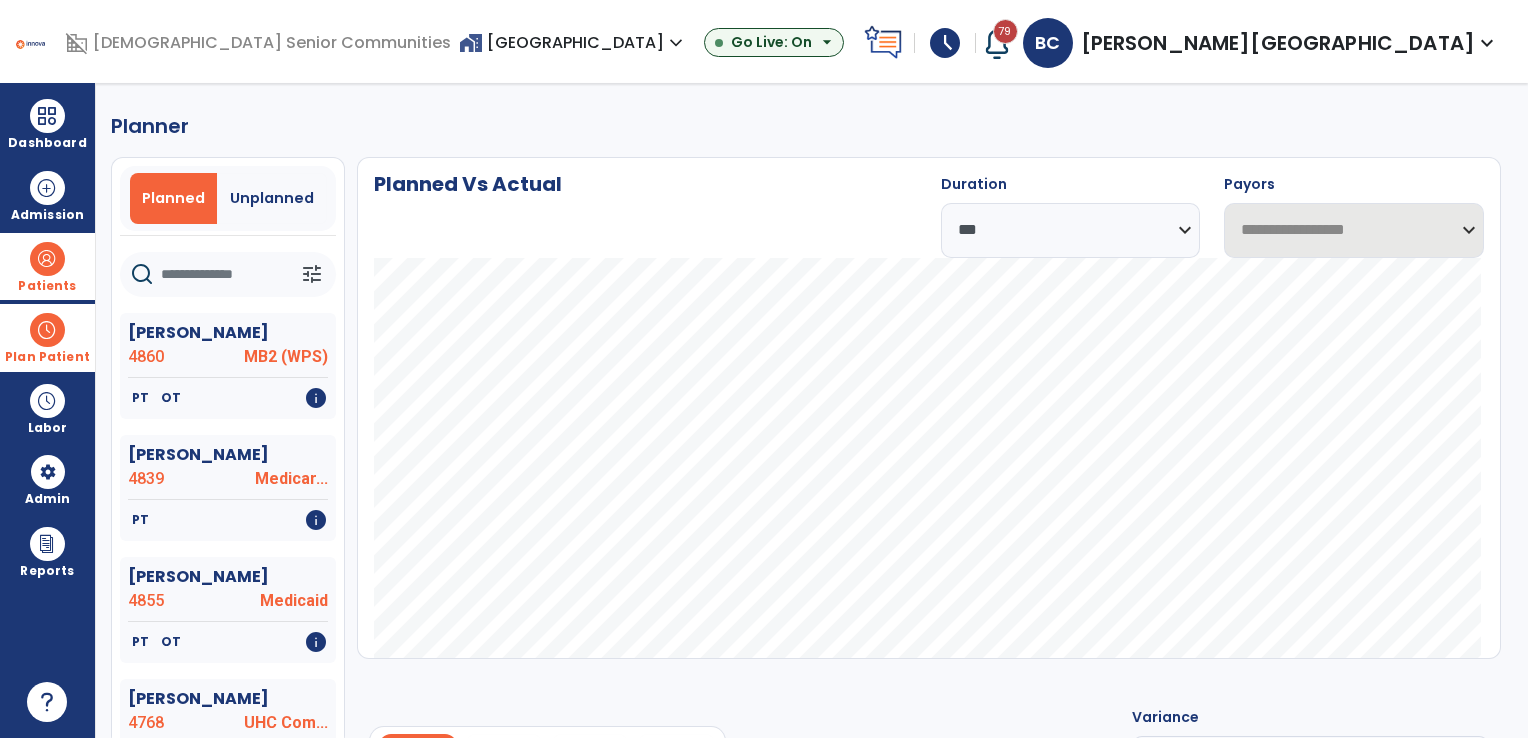 select on "***" 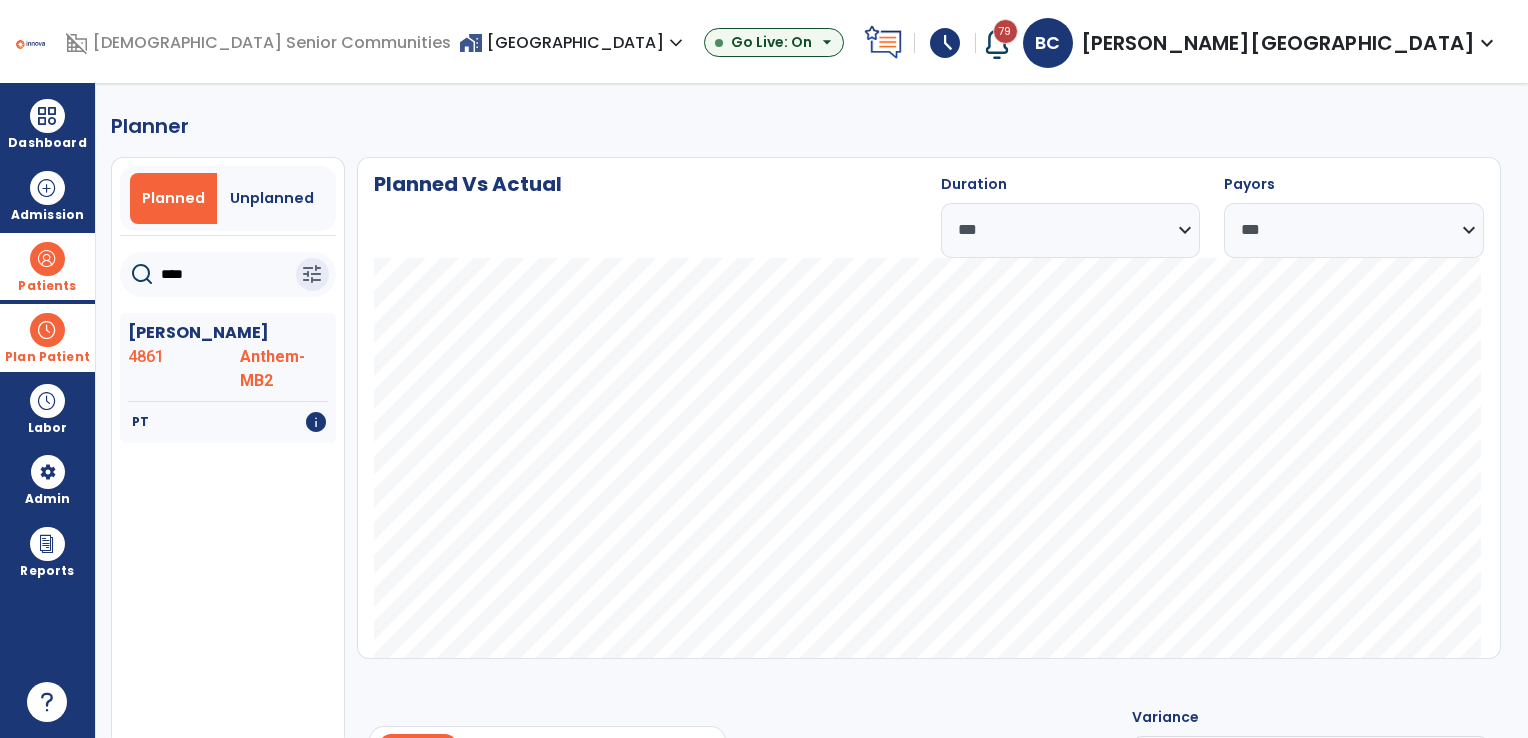 type on "****" 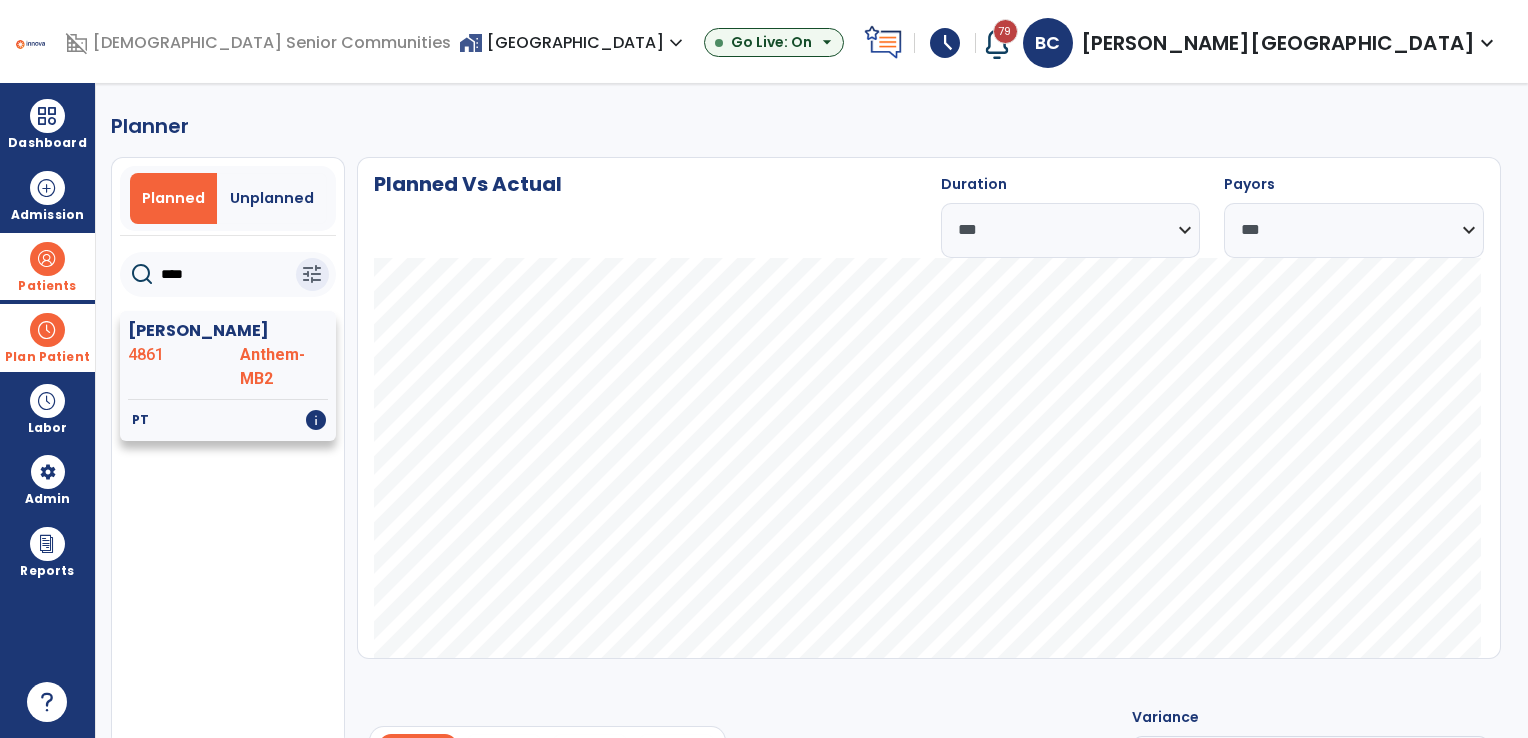 click on "4861" 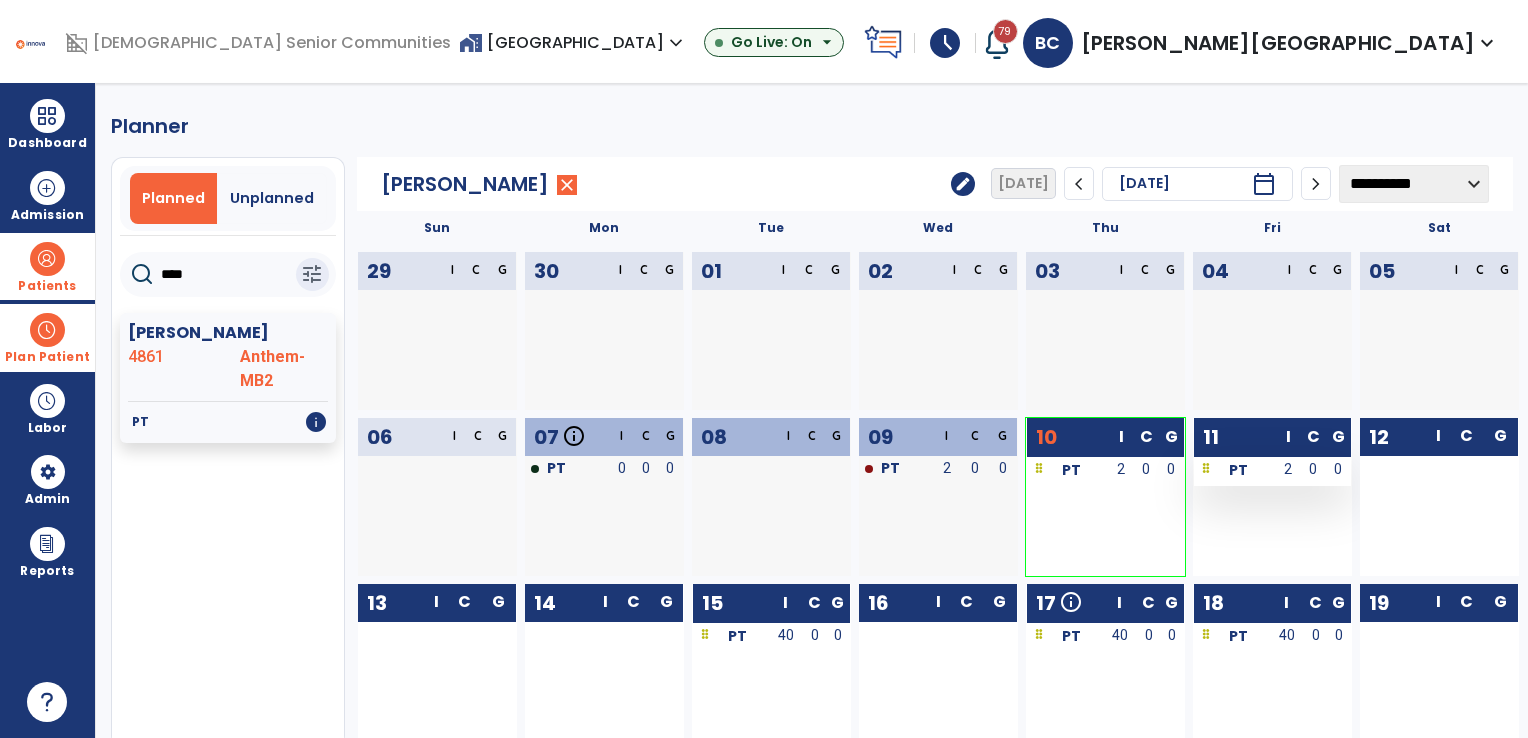 click on "PT" at bounding box center [1235, 469] 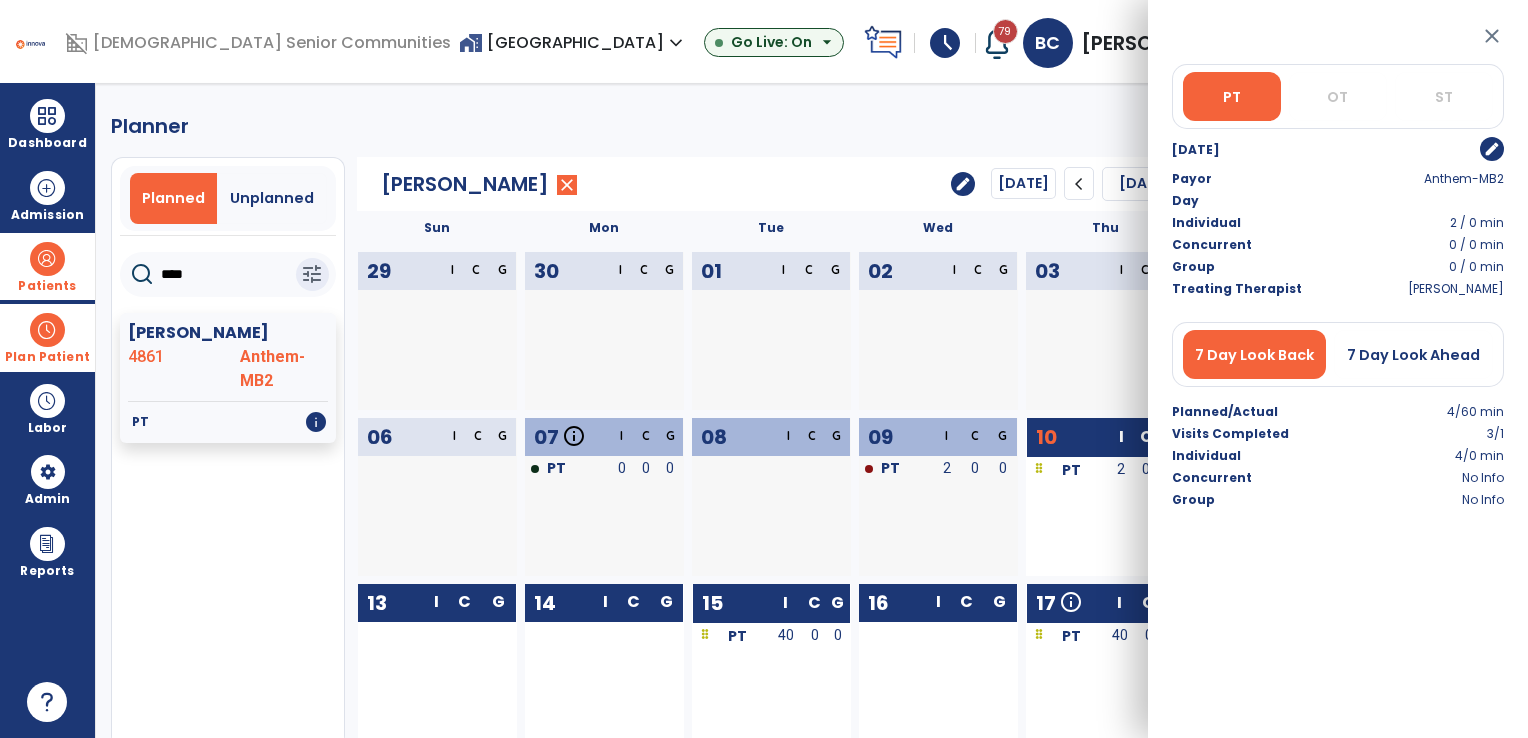 click on "edit" at bounding box center (1492, 149) 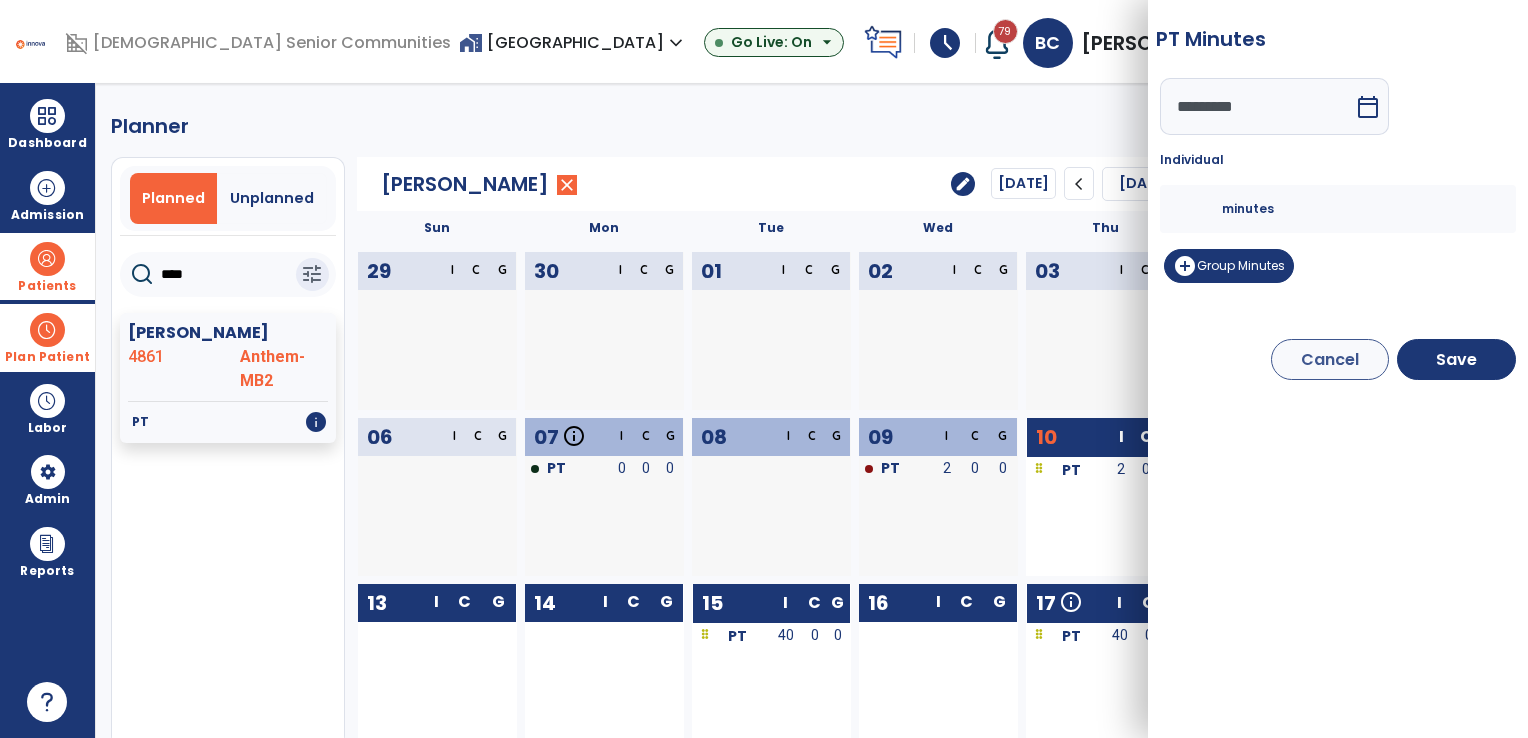 drag, startPoint x: 1193, startPoint y: 210, endPoint x: 1164, endPoint y: 212, distance: 29.068884 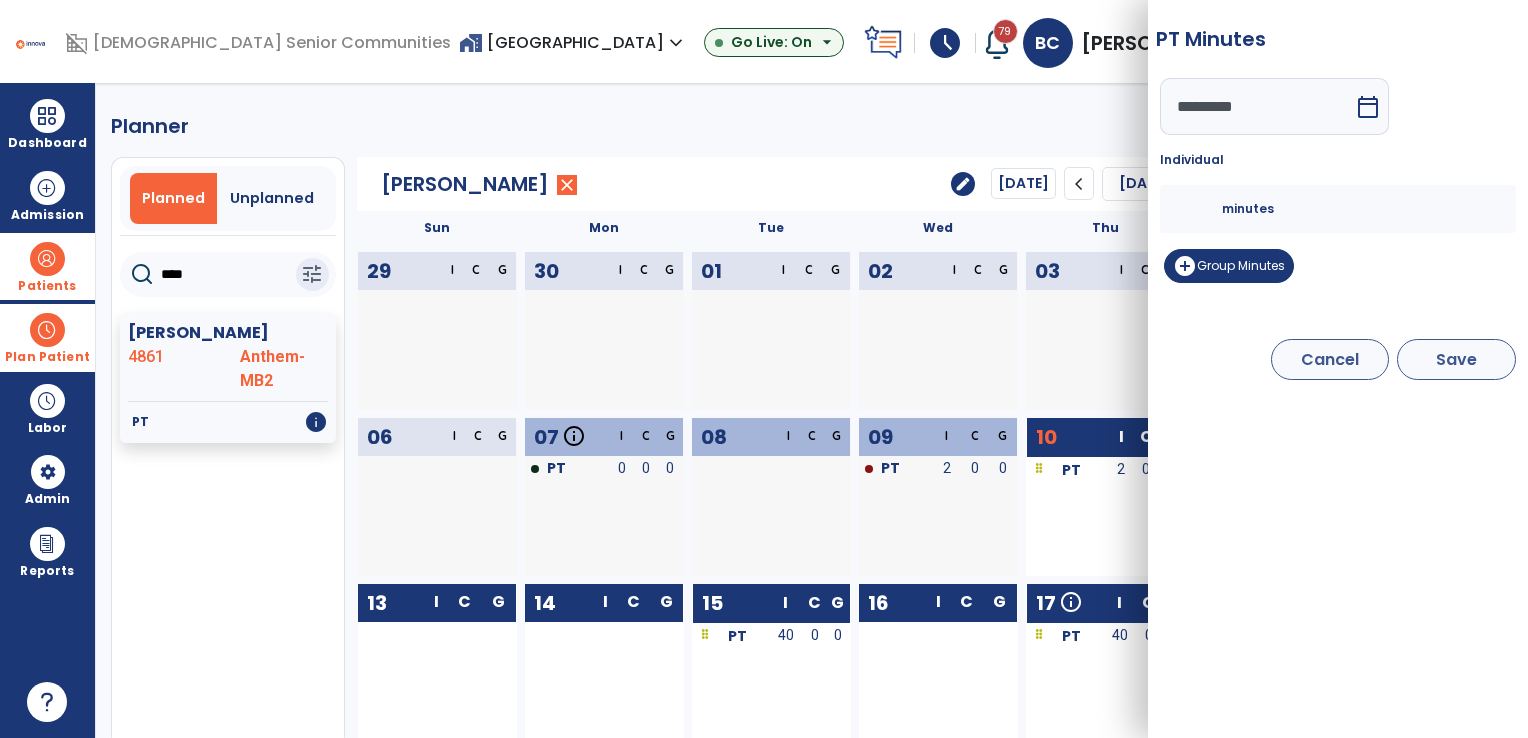 type on "**" 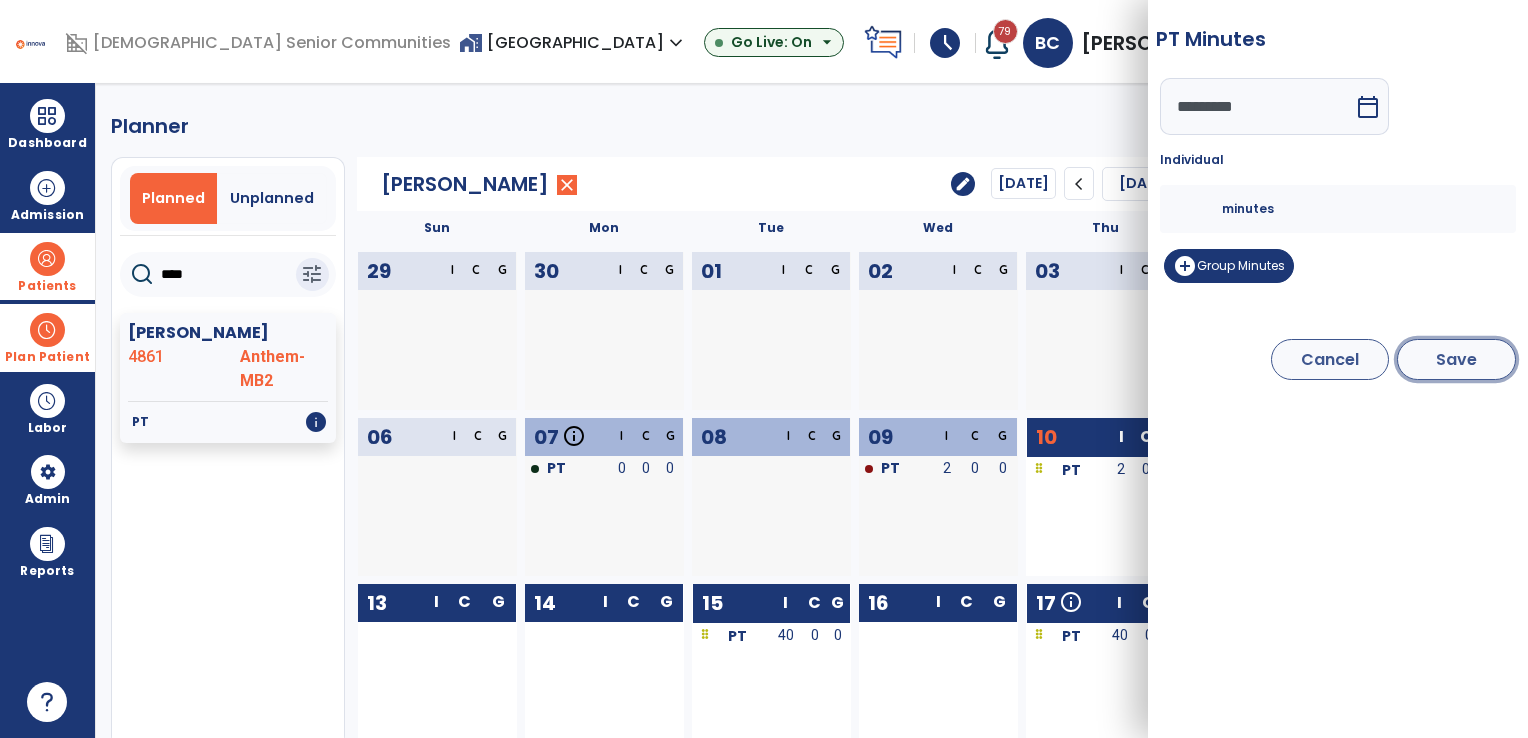 click on "Save" at bounding box center [1456, 359] 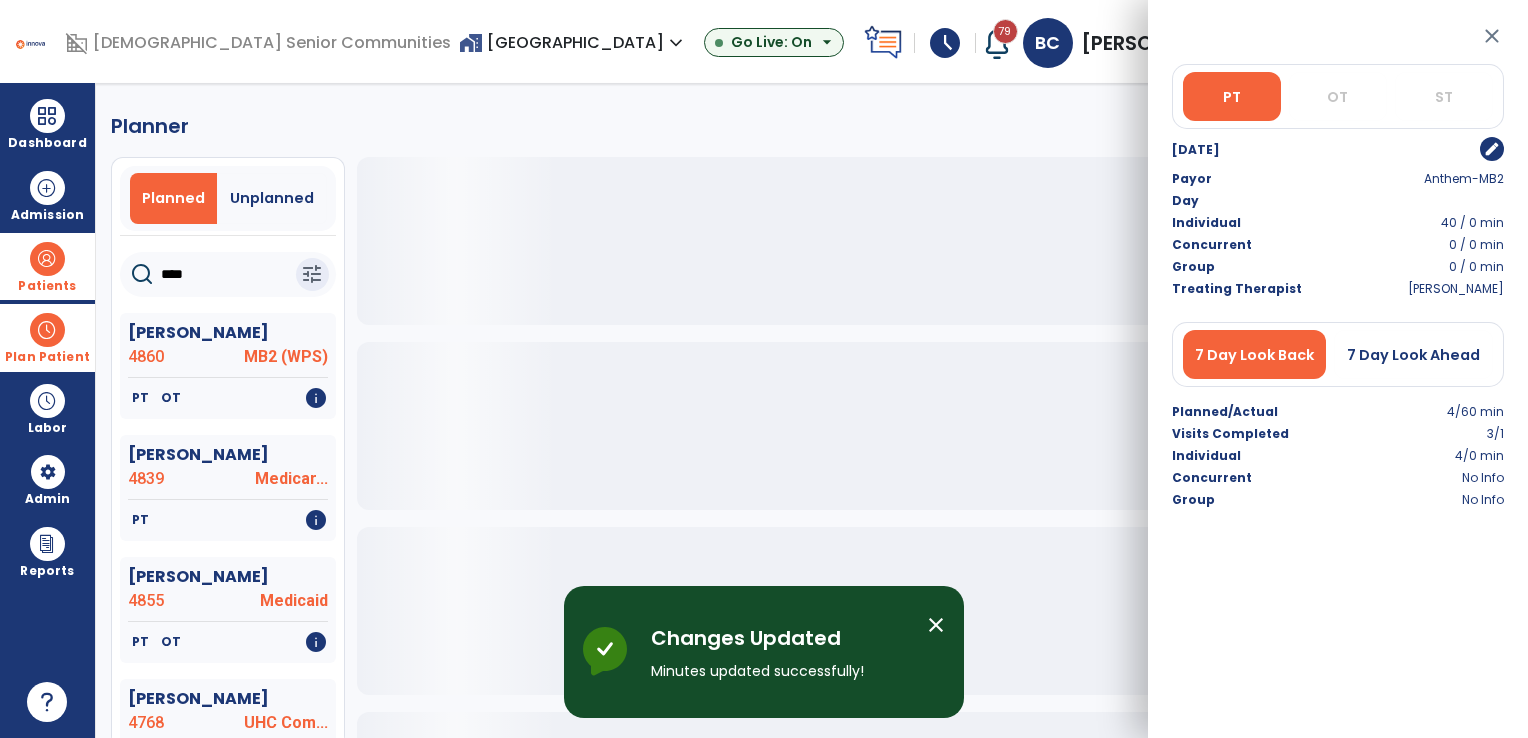 click on "close" at bounding box center [1492, 36] 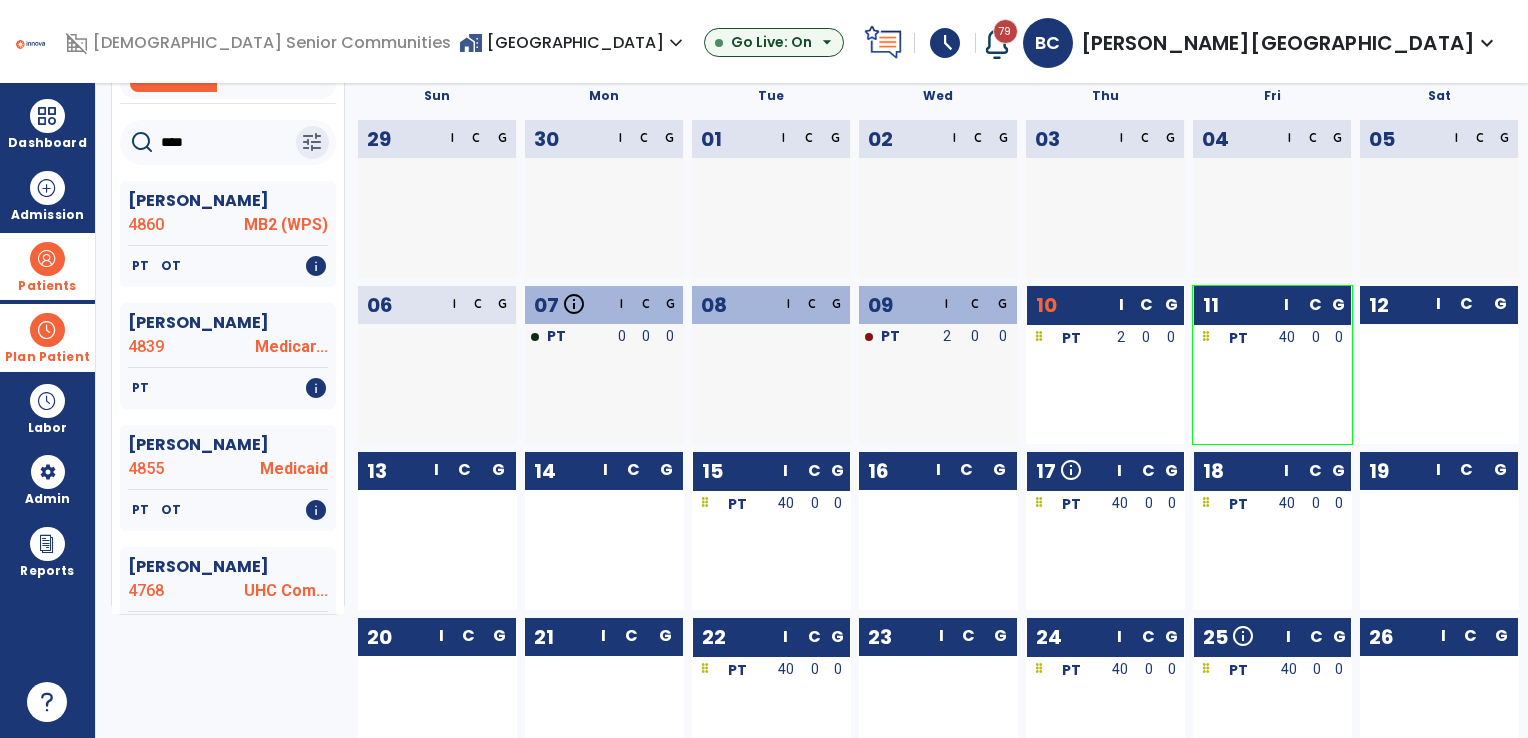 scroll, scrollTop: 200, scrollLeft: 0, axis: vertical 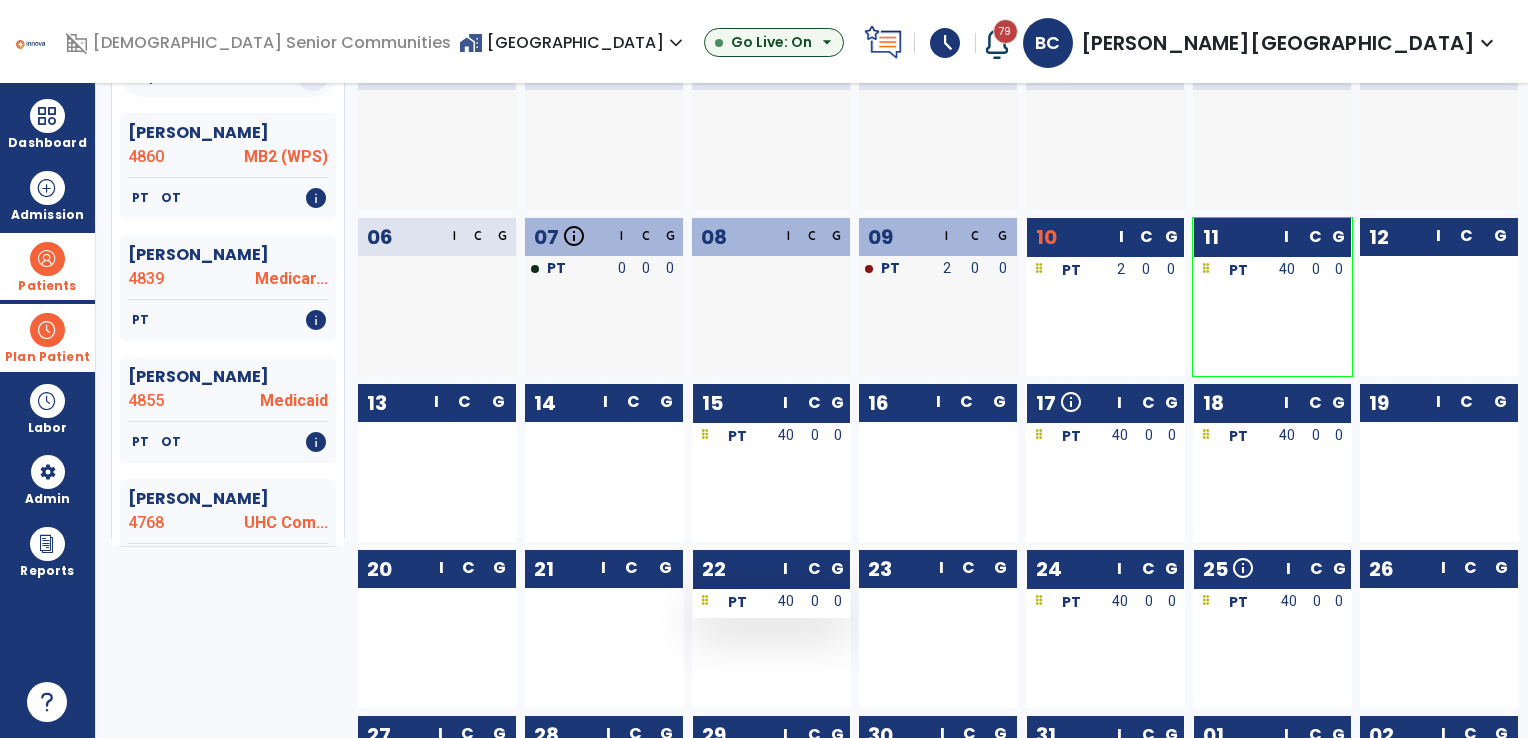 click on "40" at bounding box center [786, 601] 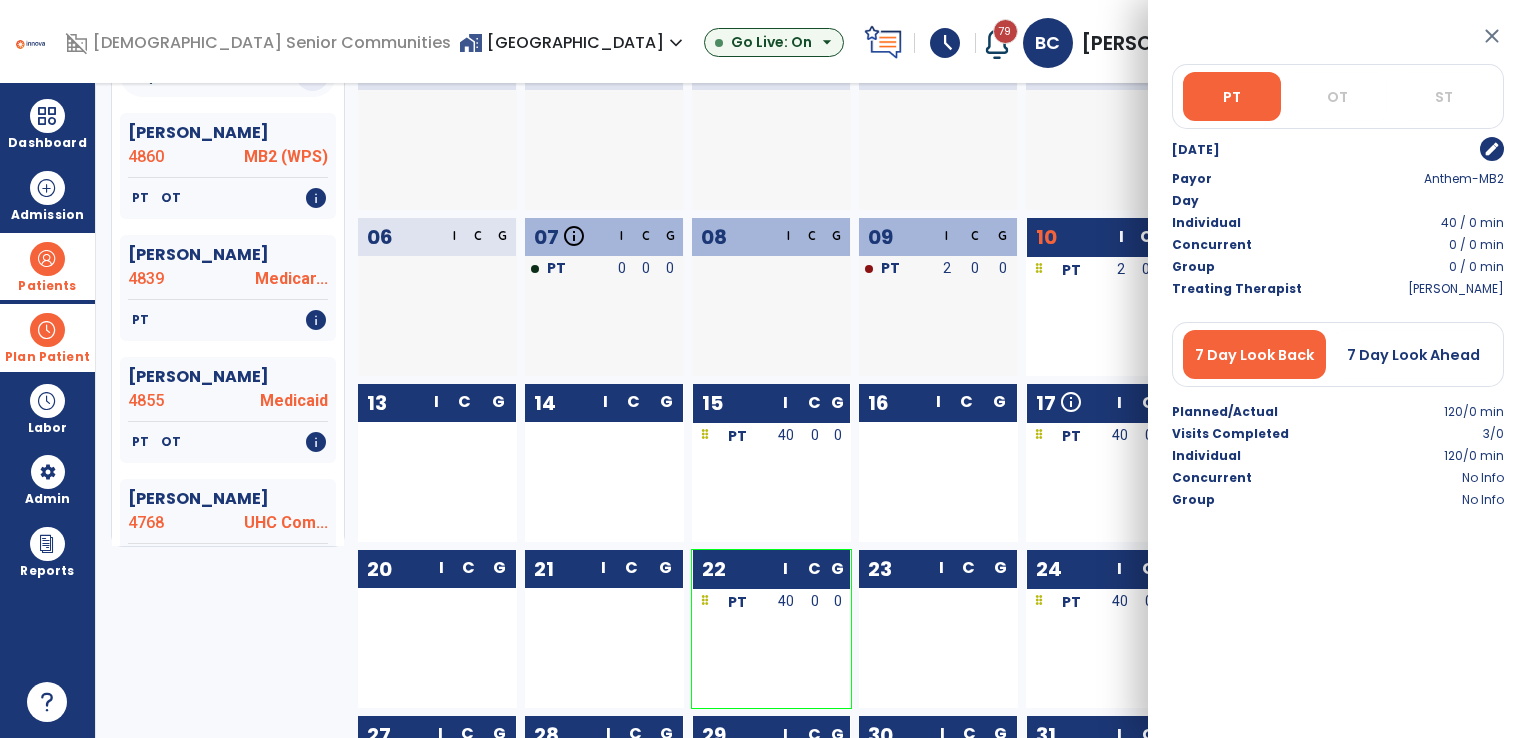 click on "edit" at bounding box center (1492, 149) 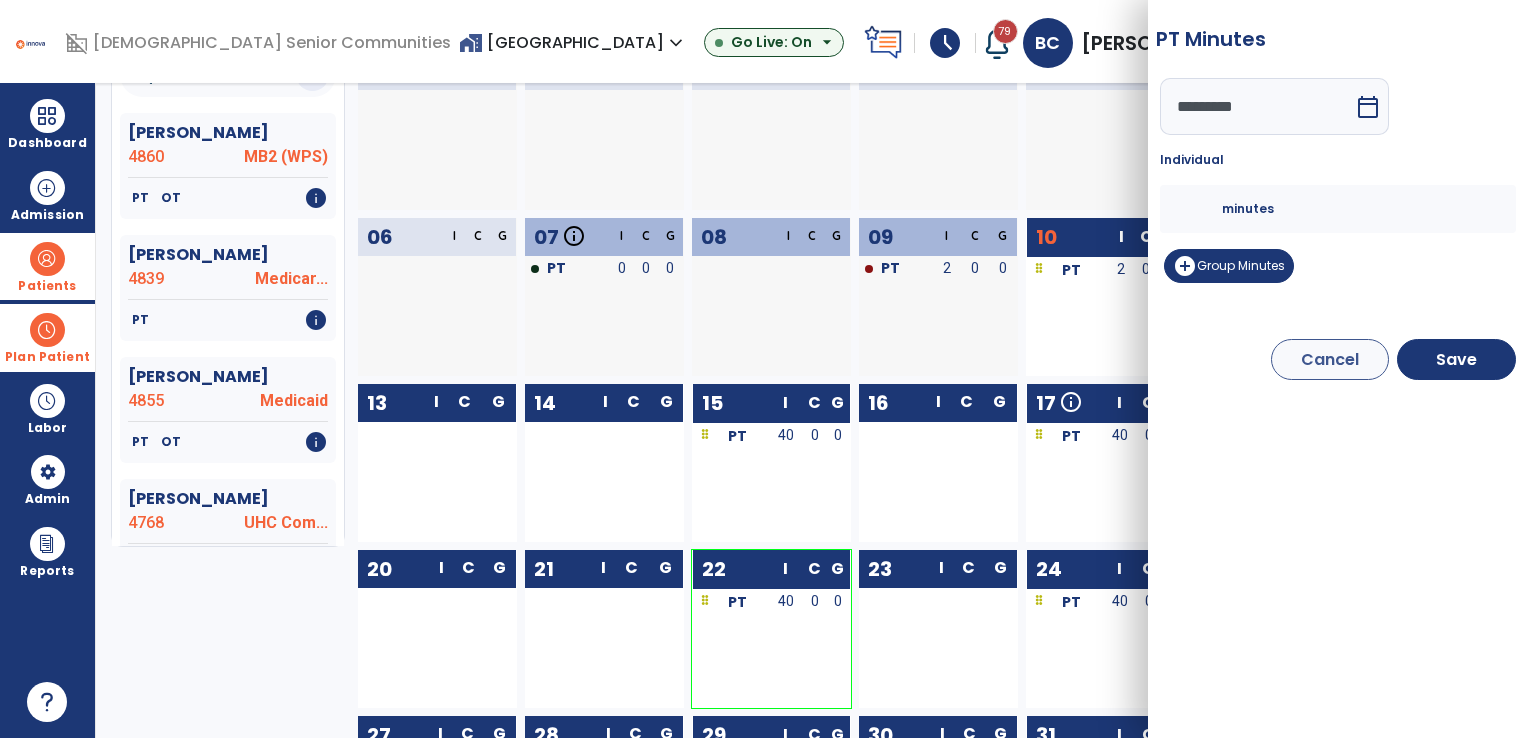 drag, startPoint x: 1196, startPoint y: 208, endPoint x: 1152, endPoint y: 211, distance: 44.102154 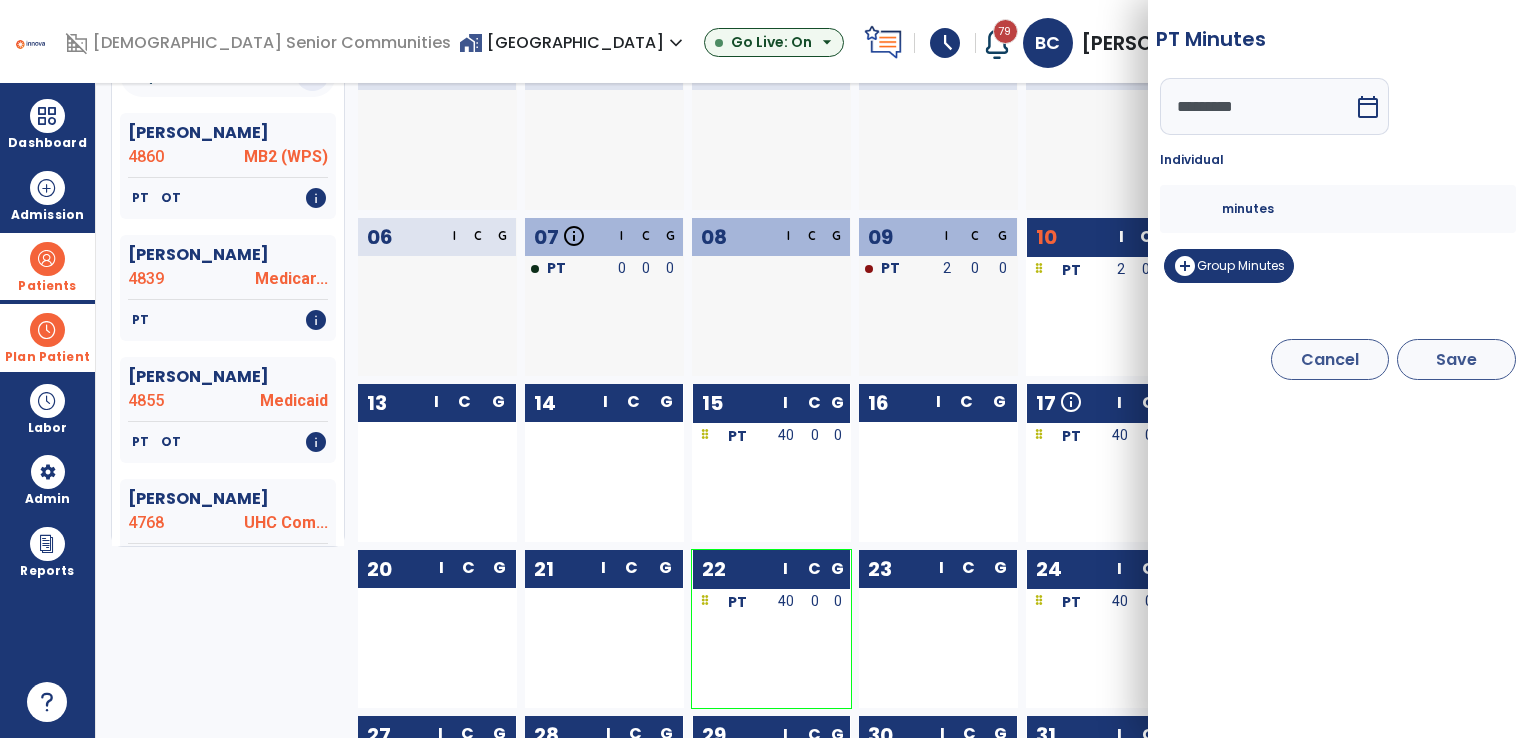 type on "*" 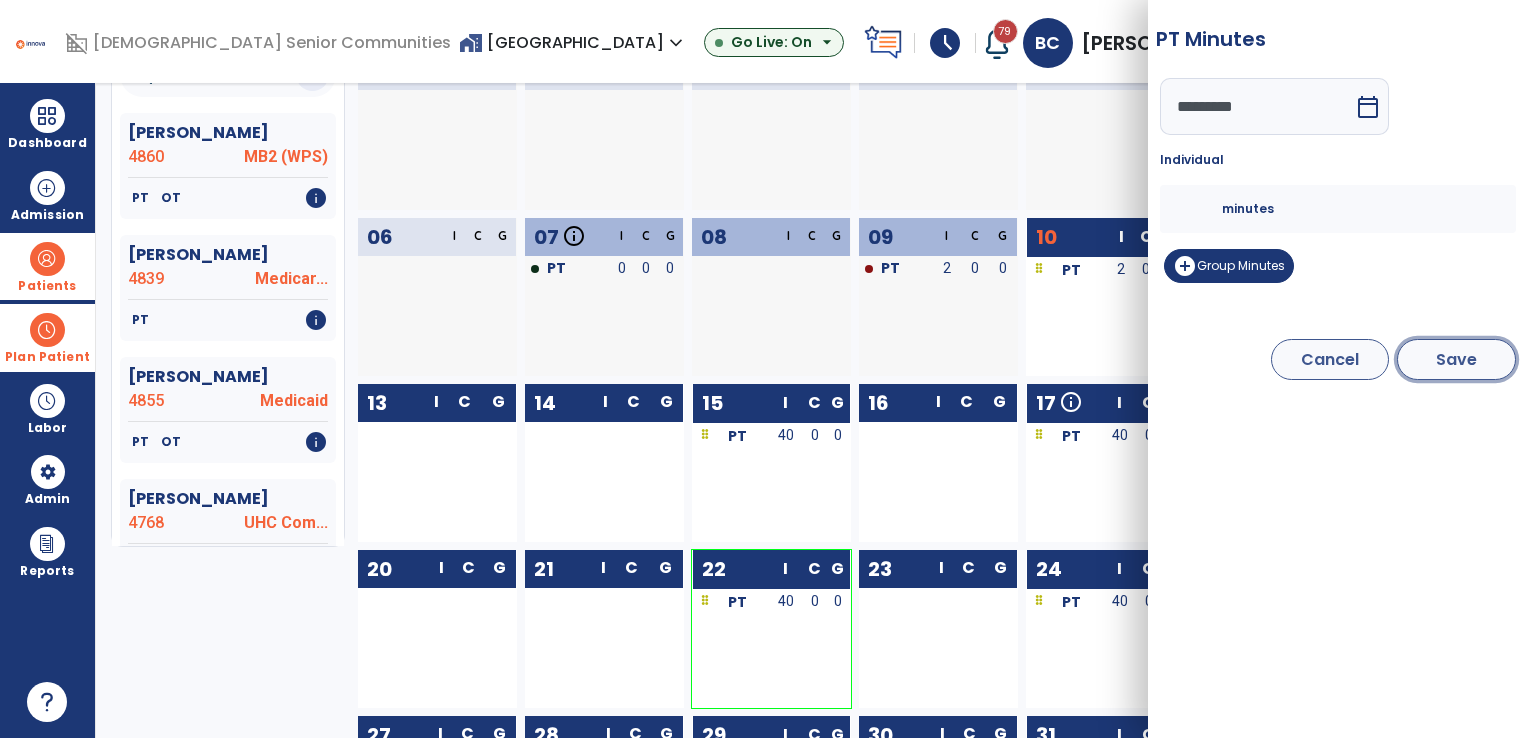 click on "Save" at bounding box center (1456, 359) 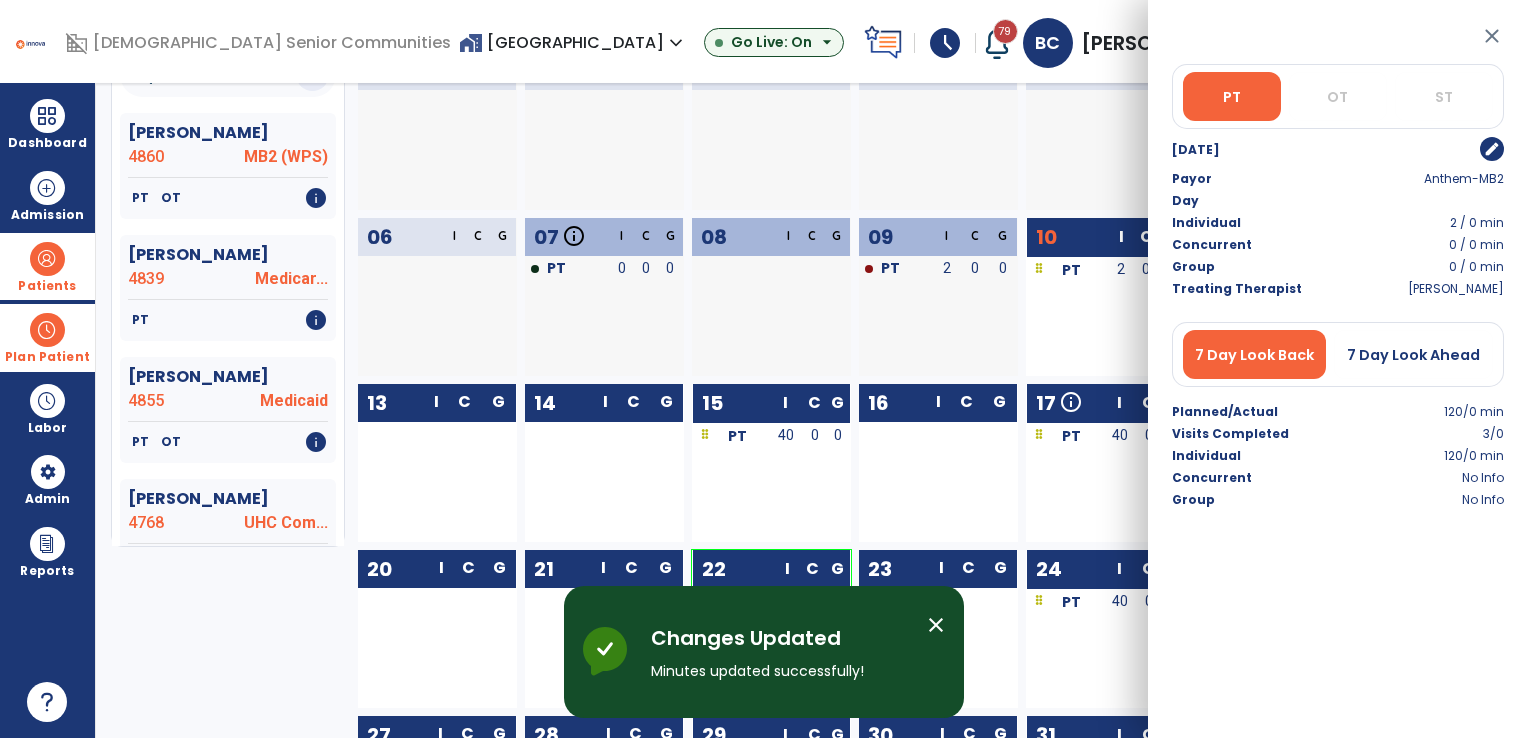 click on "close" at bounding box center (1492, 36) 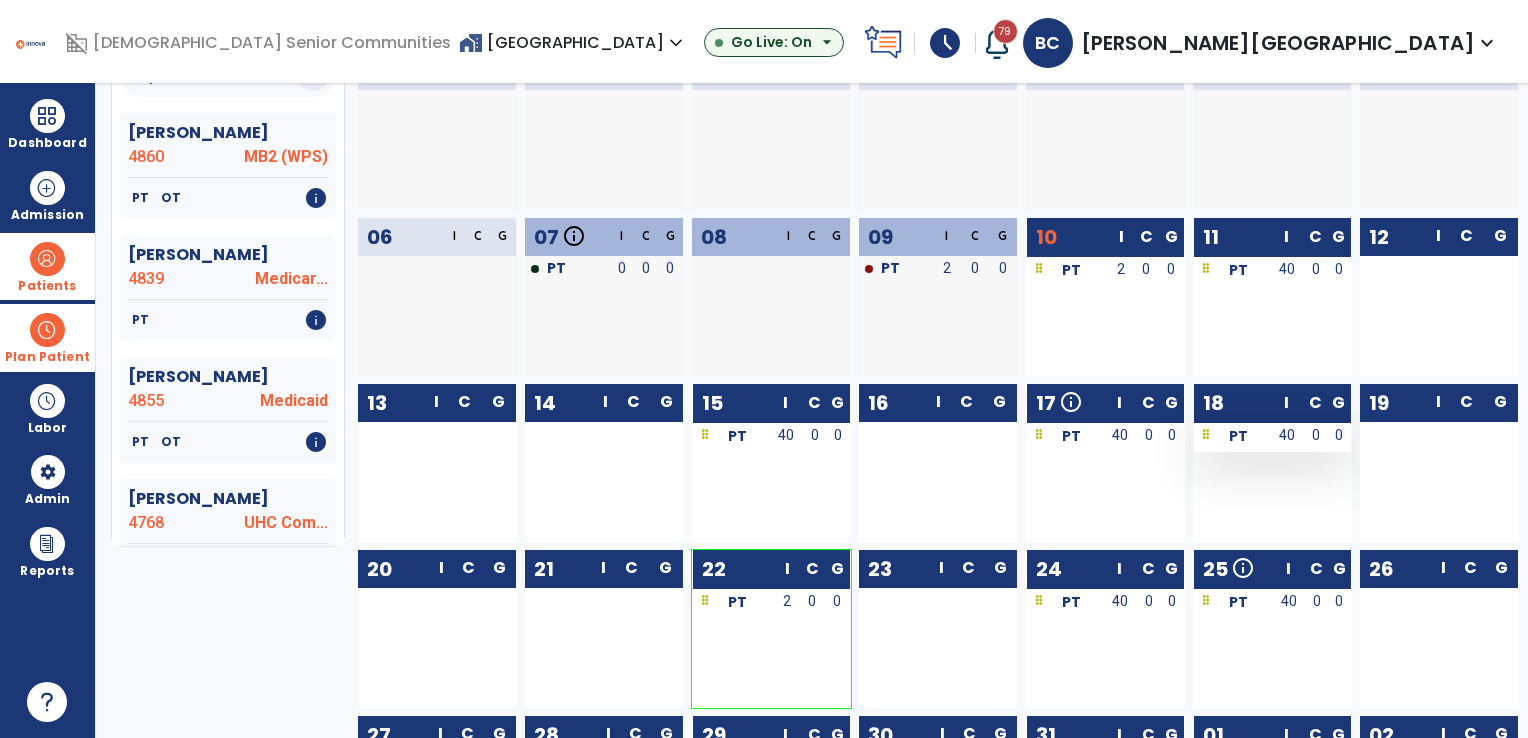 click on "40" at bounding box center [1287, 435] 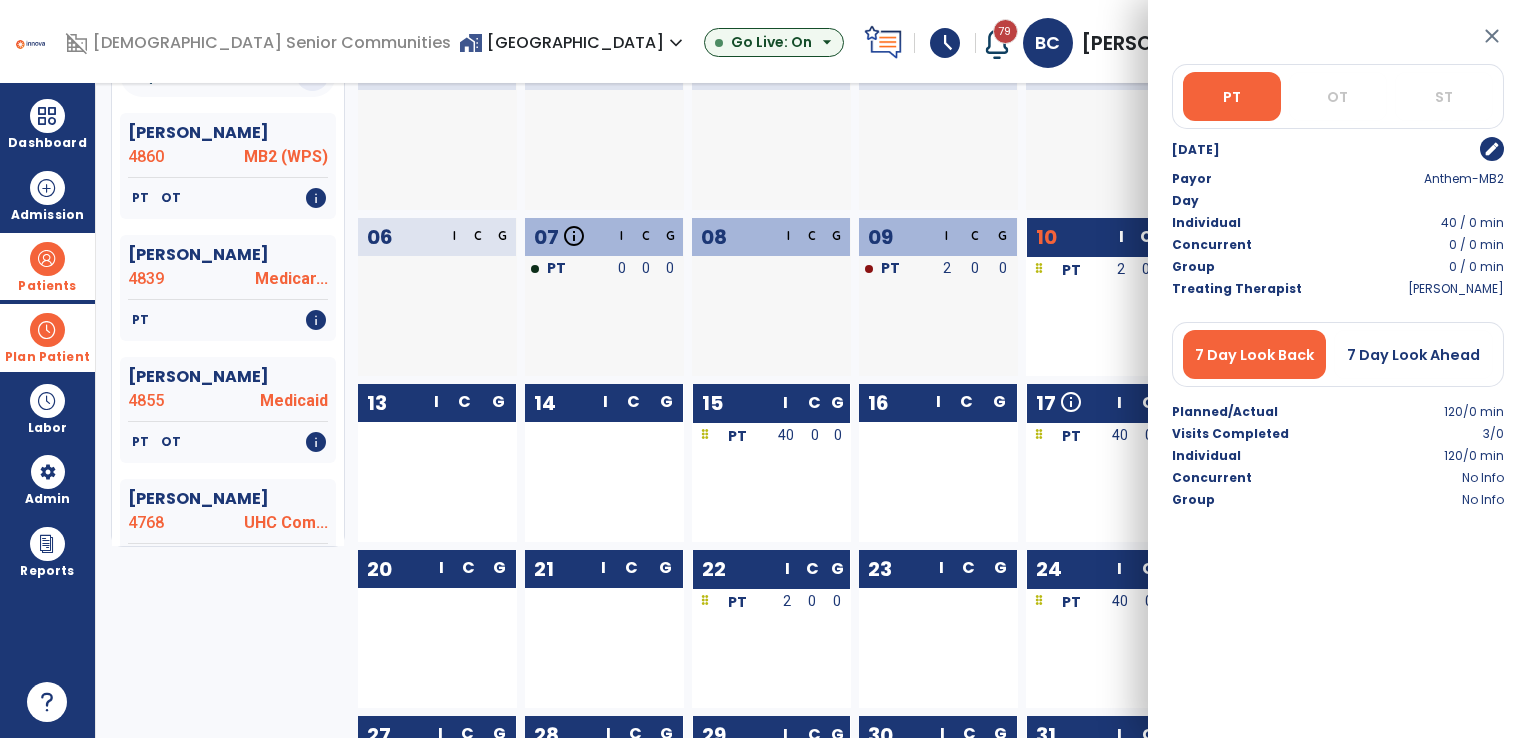 click on "edit" at bounding box center (1492, 149) 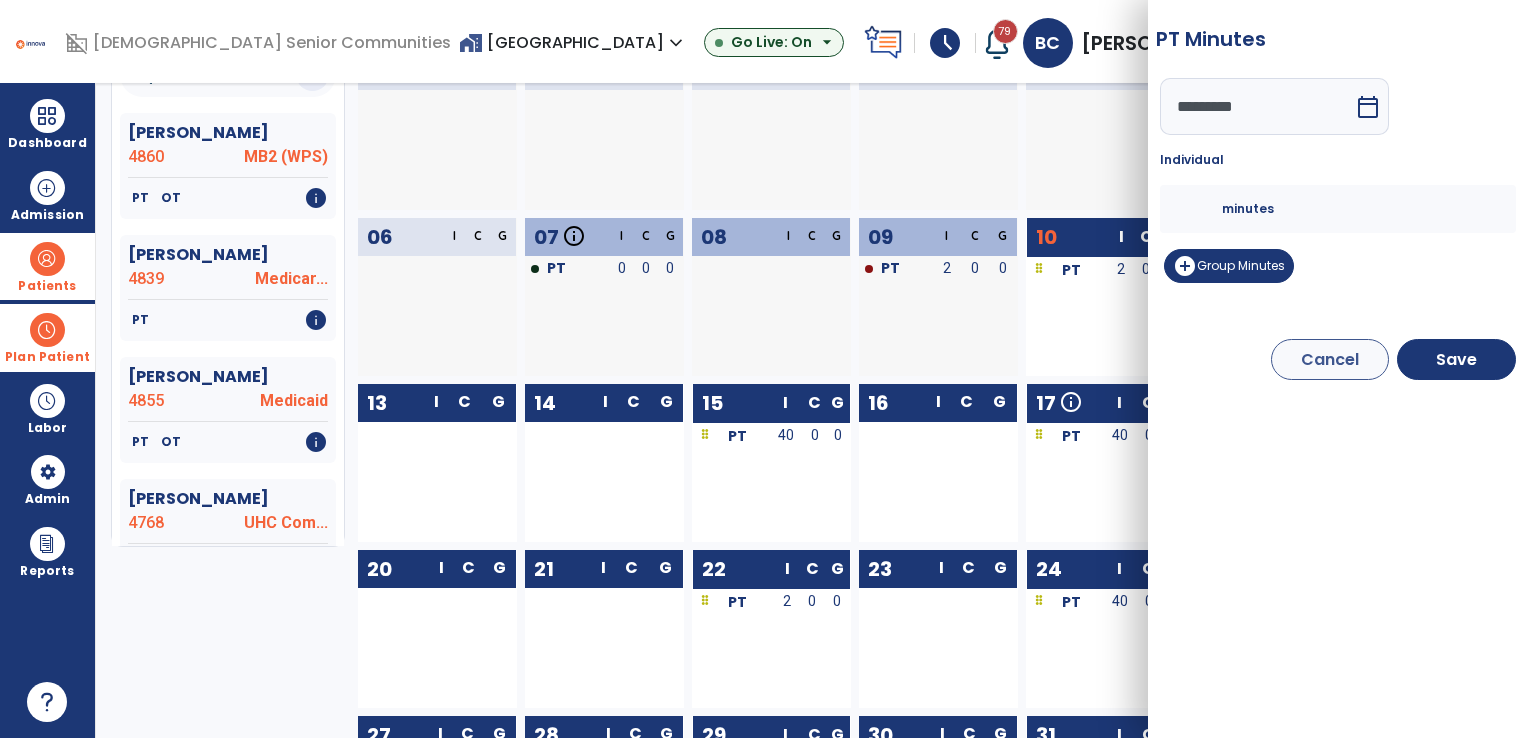 drag, startPoint x: 1203, startPoint y: 209, endPoint x: 1174, endPoint y: 208, distance: 29.017237 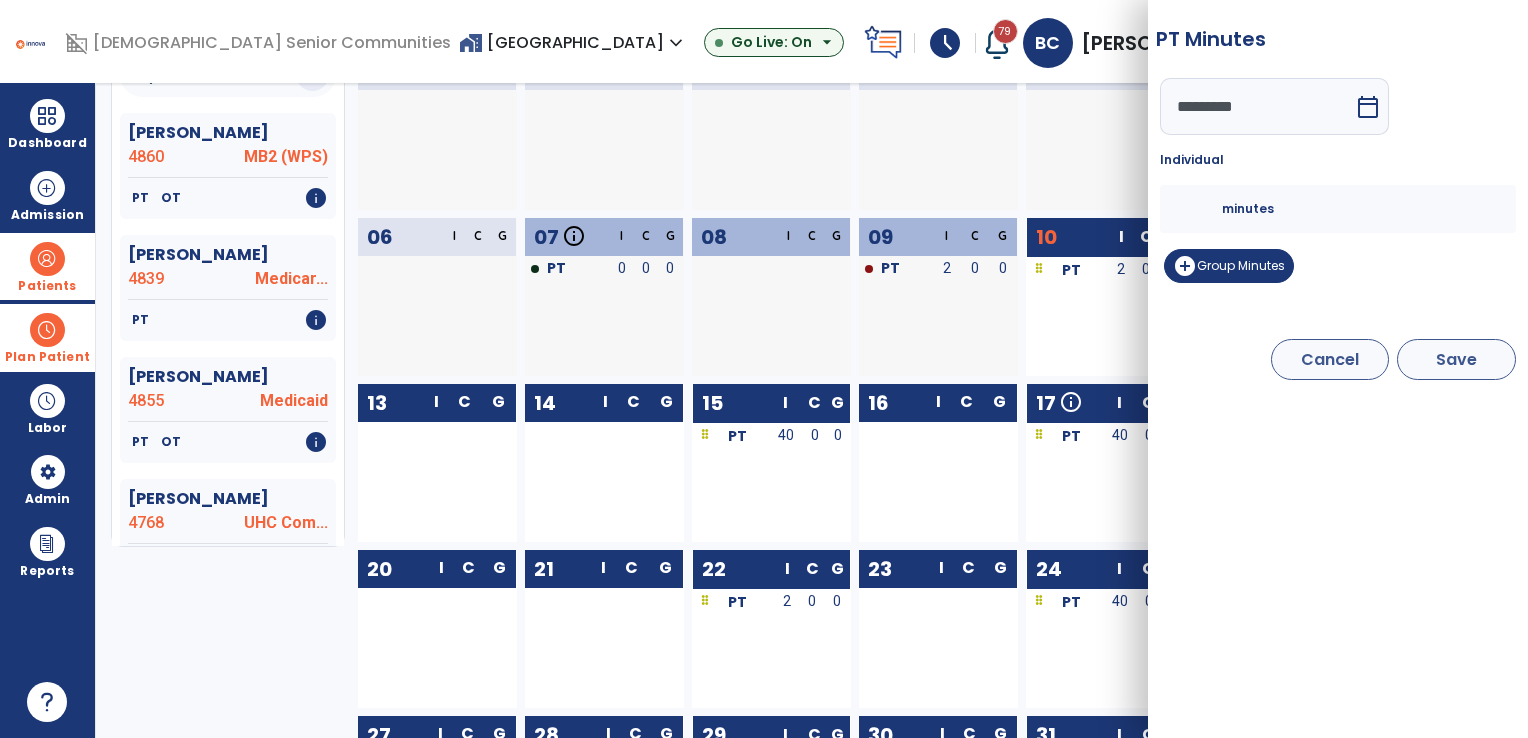 type on "**" 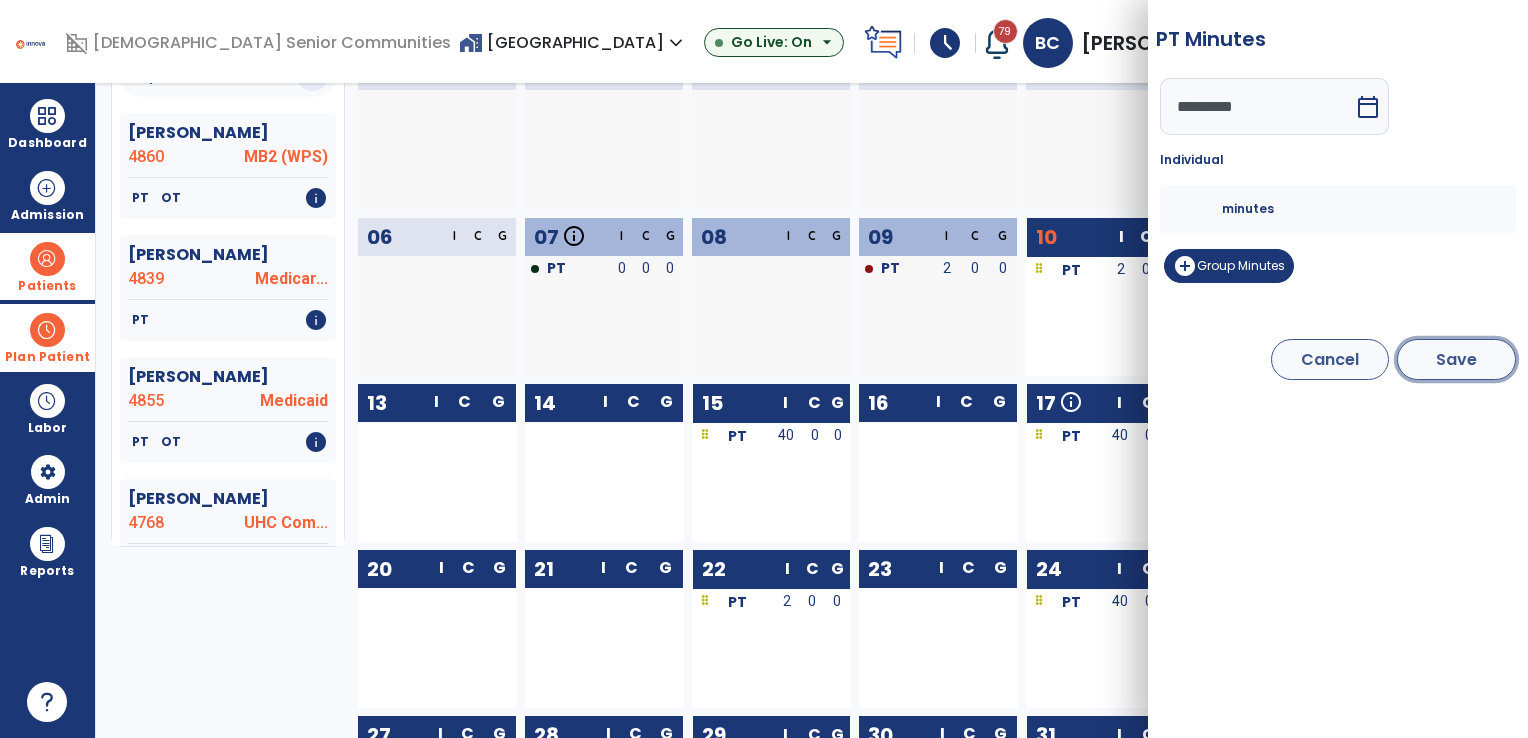 click on "Save" at bounding box center (1456, 359) 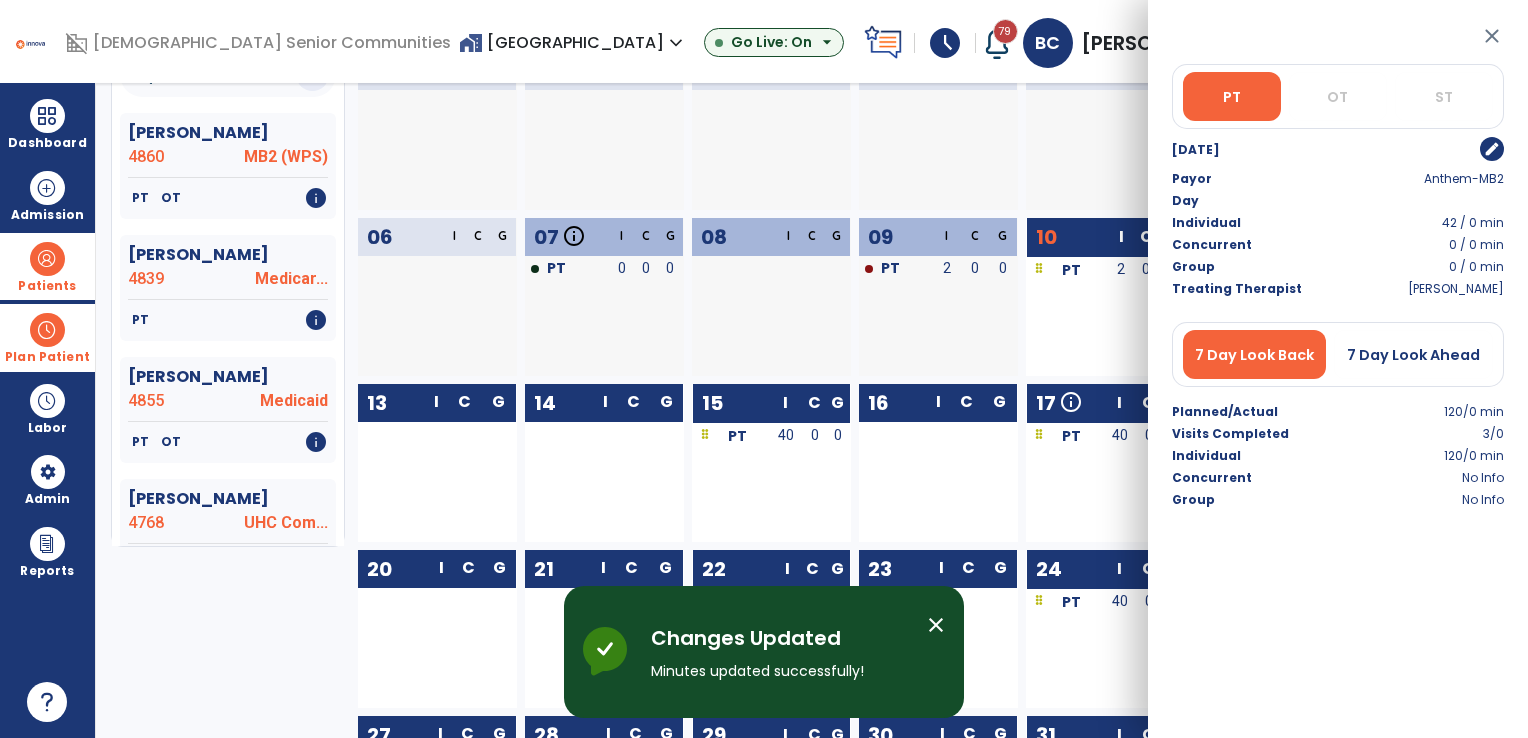 click on "close" at bounding box center (1492, 36) 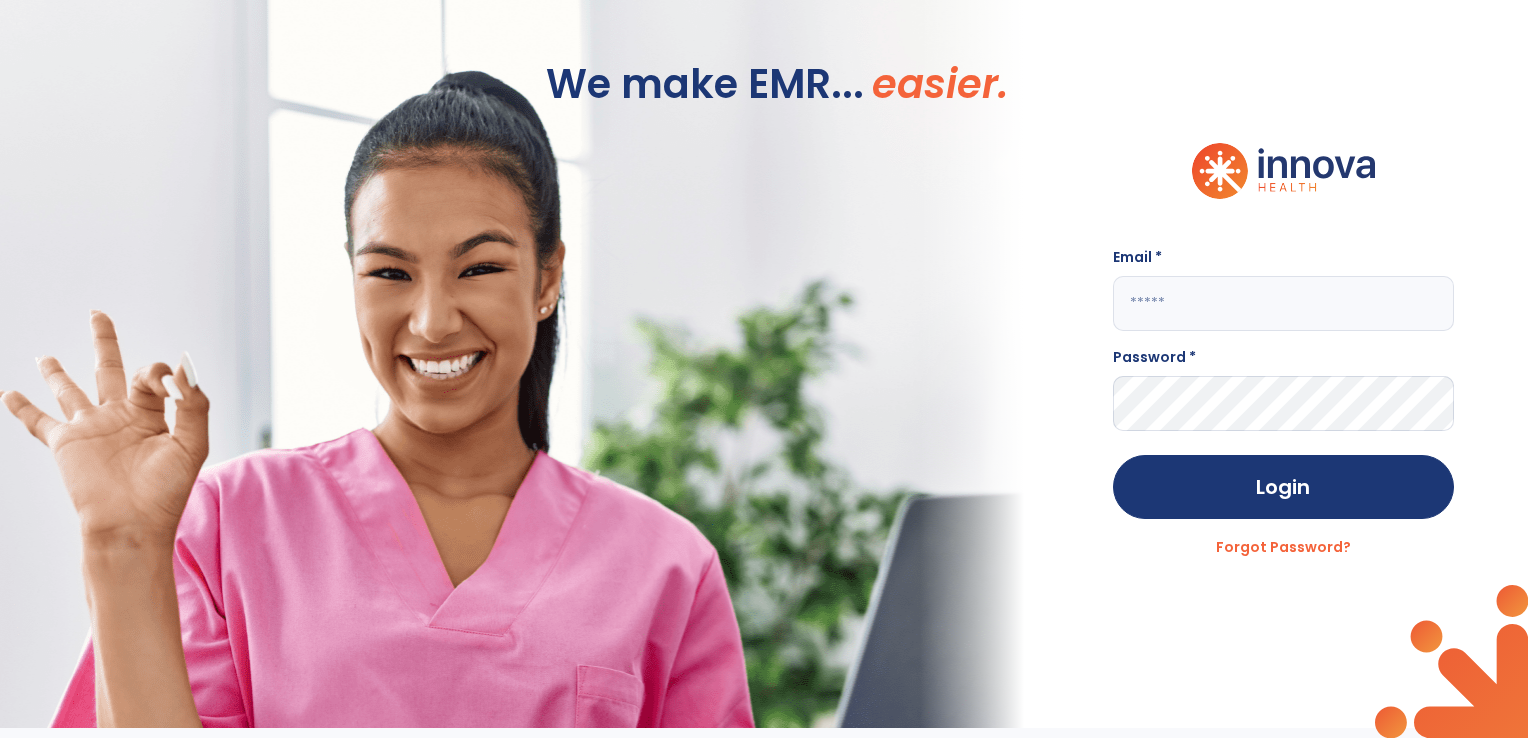type on "**********" 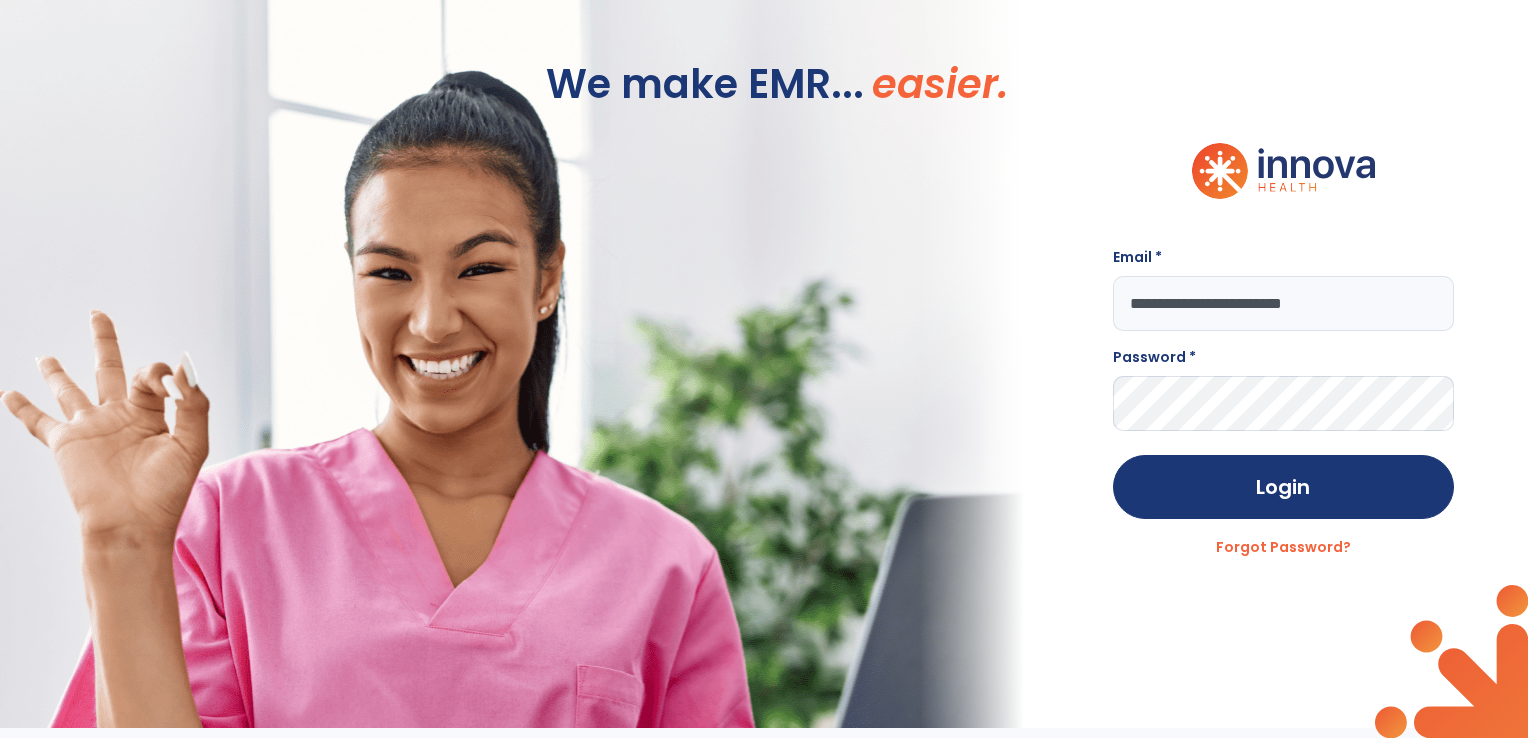 scroll, scrollTop: 0, scrollLeft: 0, axis: both 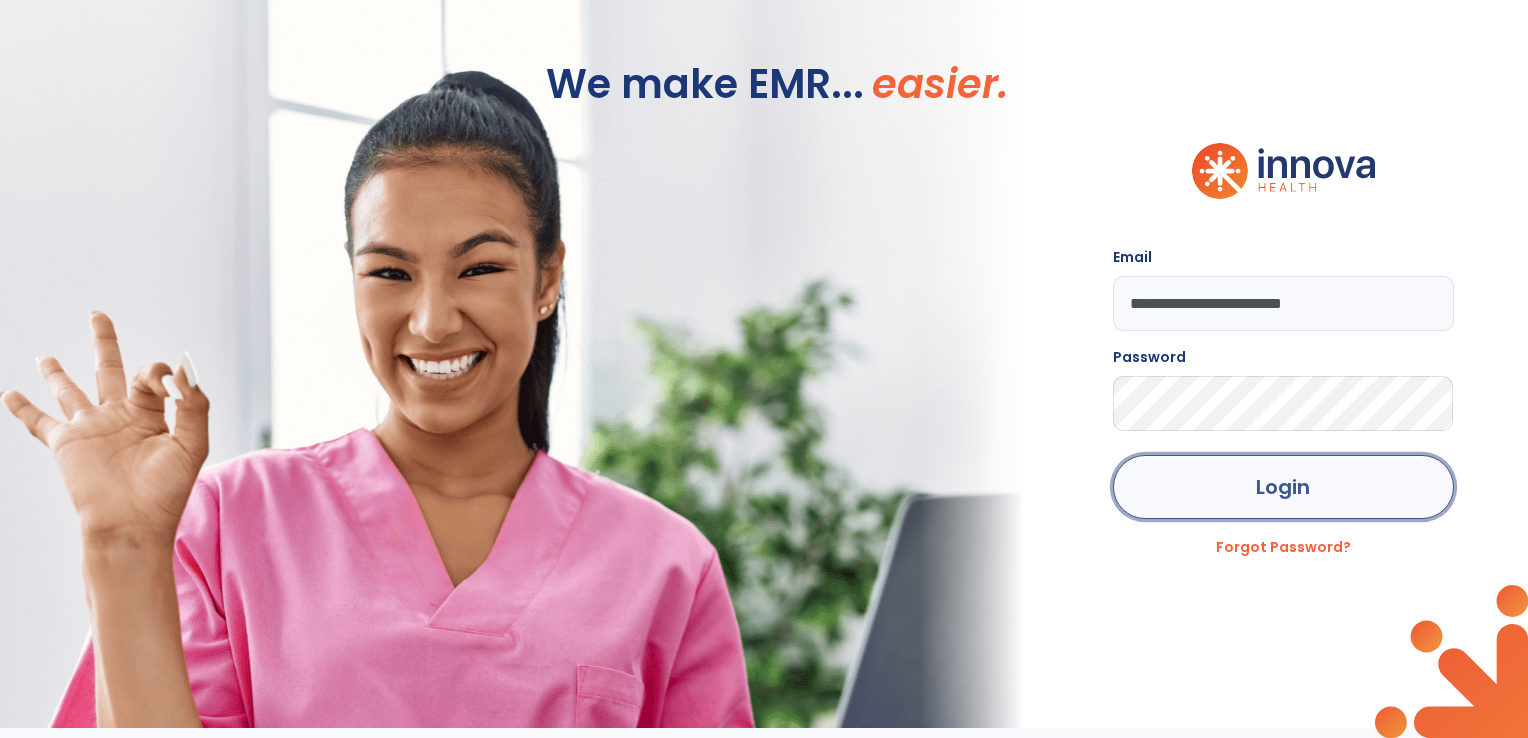 click on "Login" 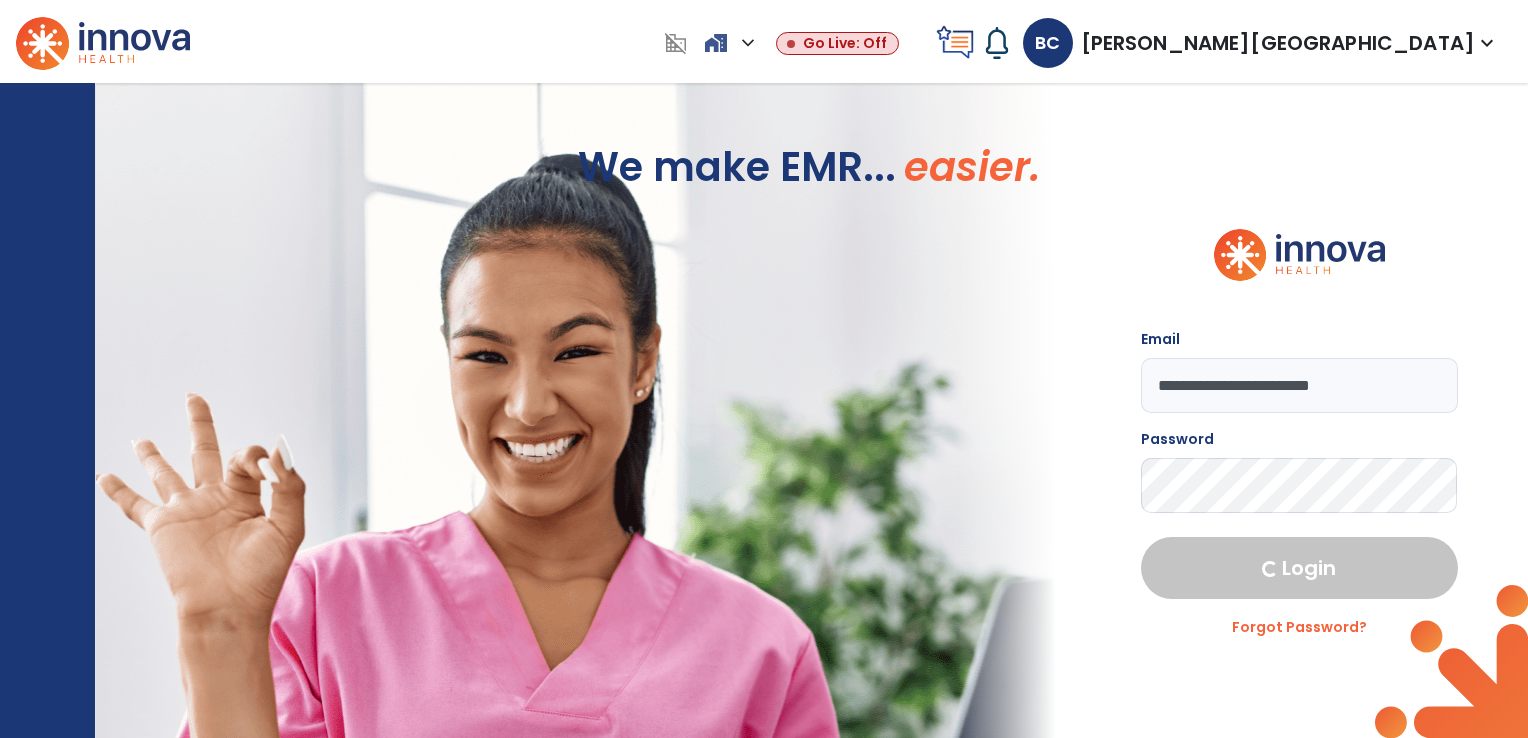 select on "***" 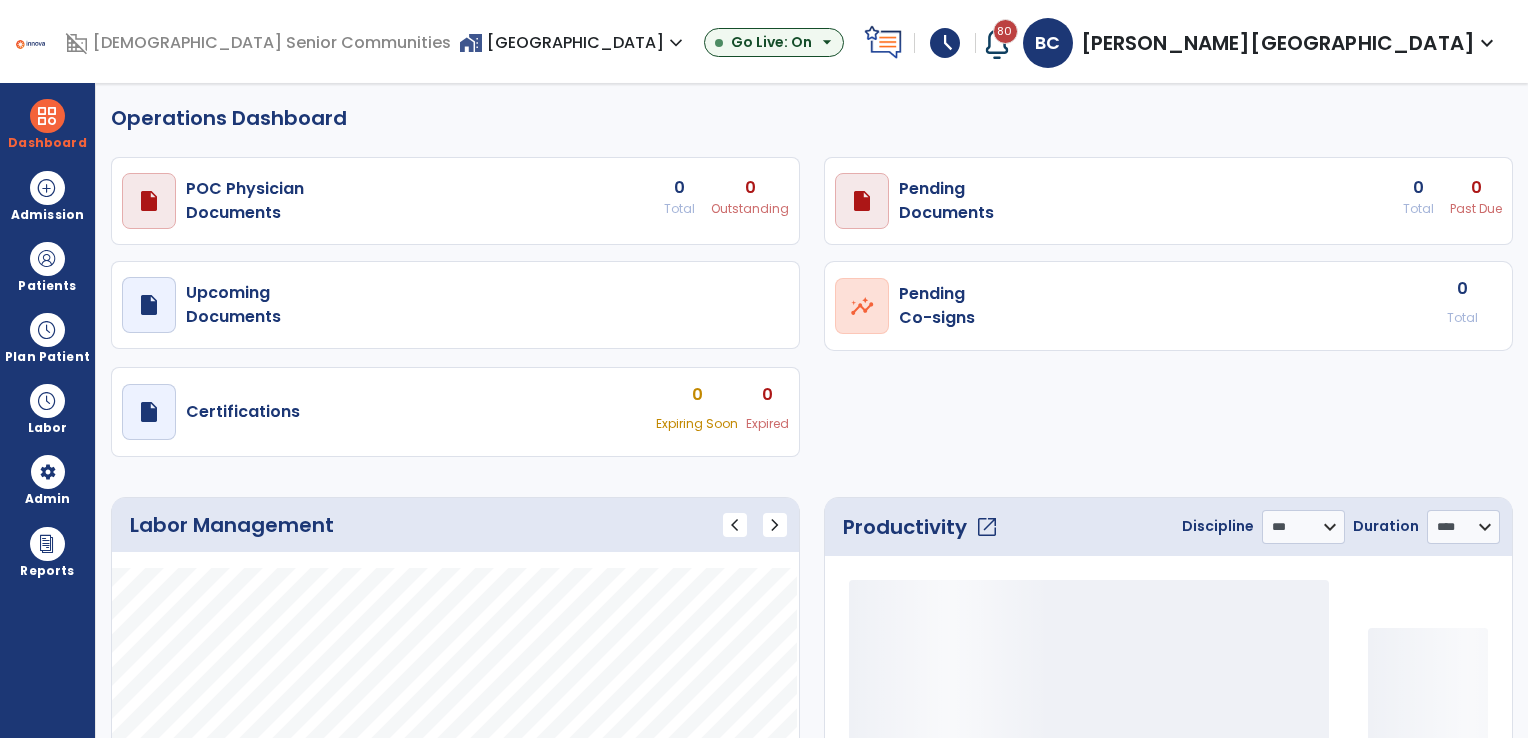 select on "***" 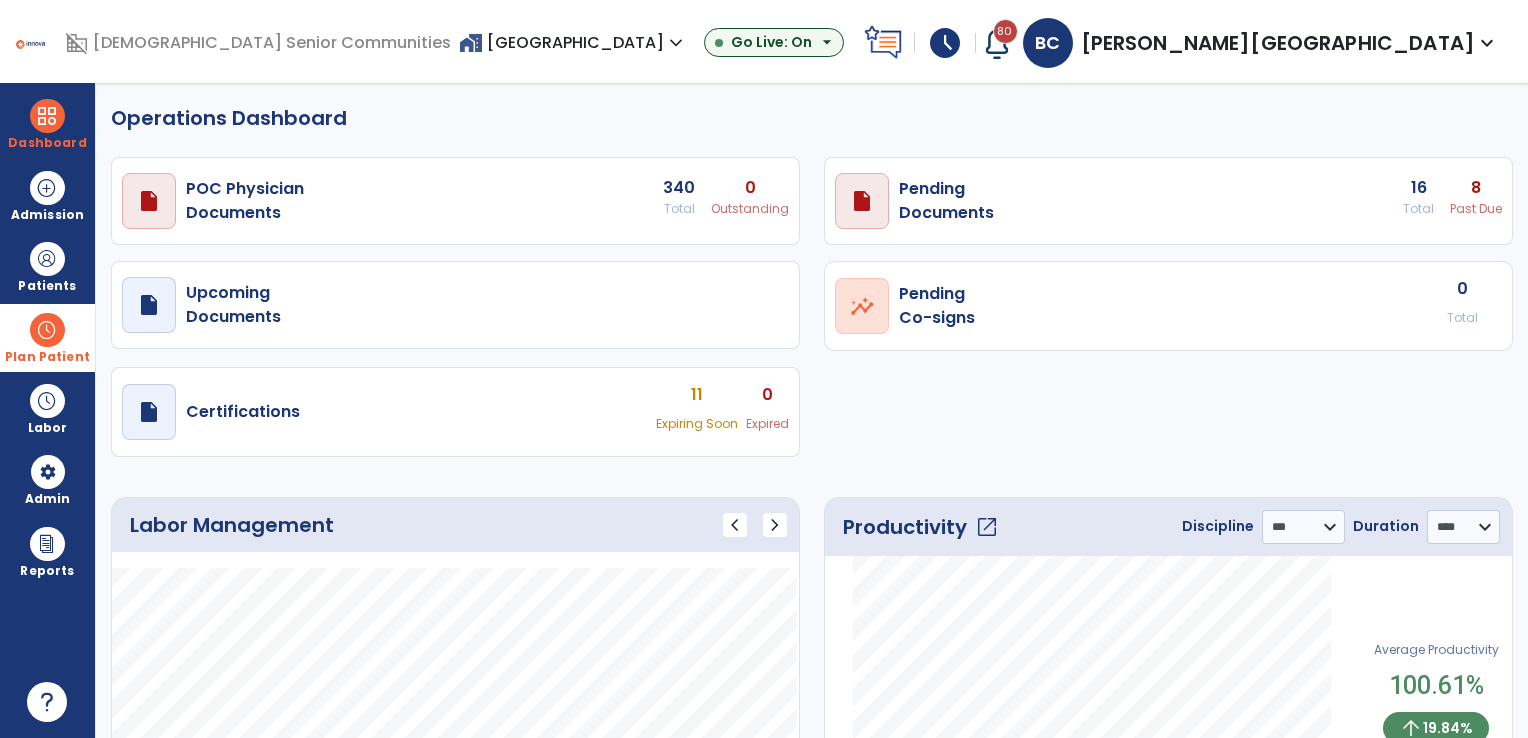 click on "Plan Patient" at bounding box center (47, 286) 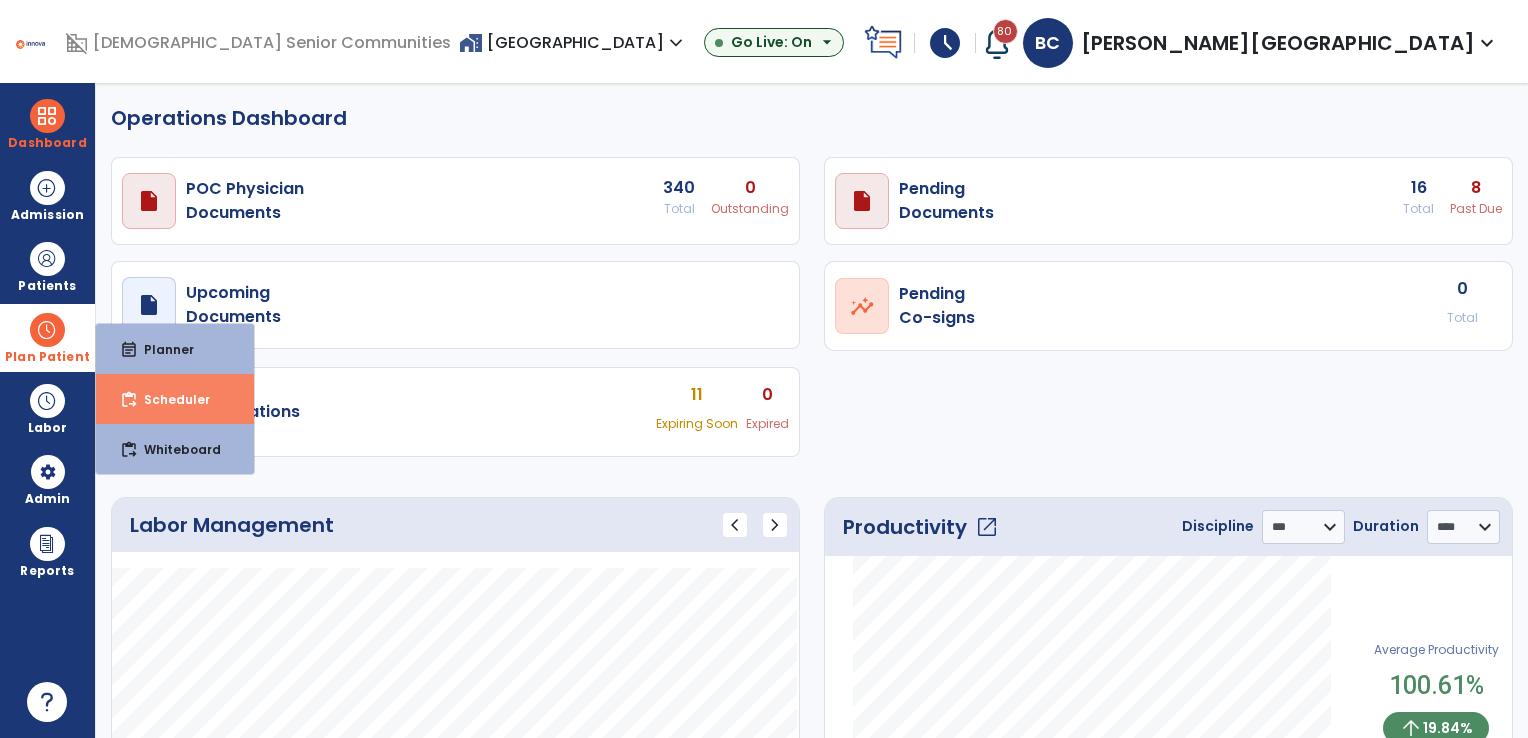 click on "content_paste_go  Scheduler" at bounding box center (175, 399) 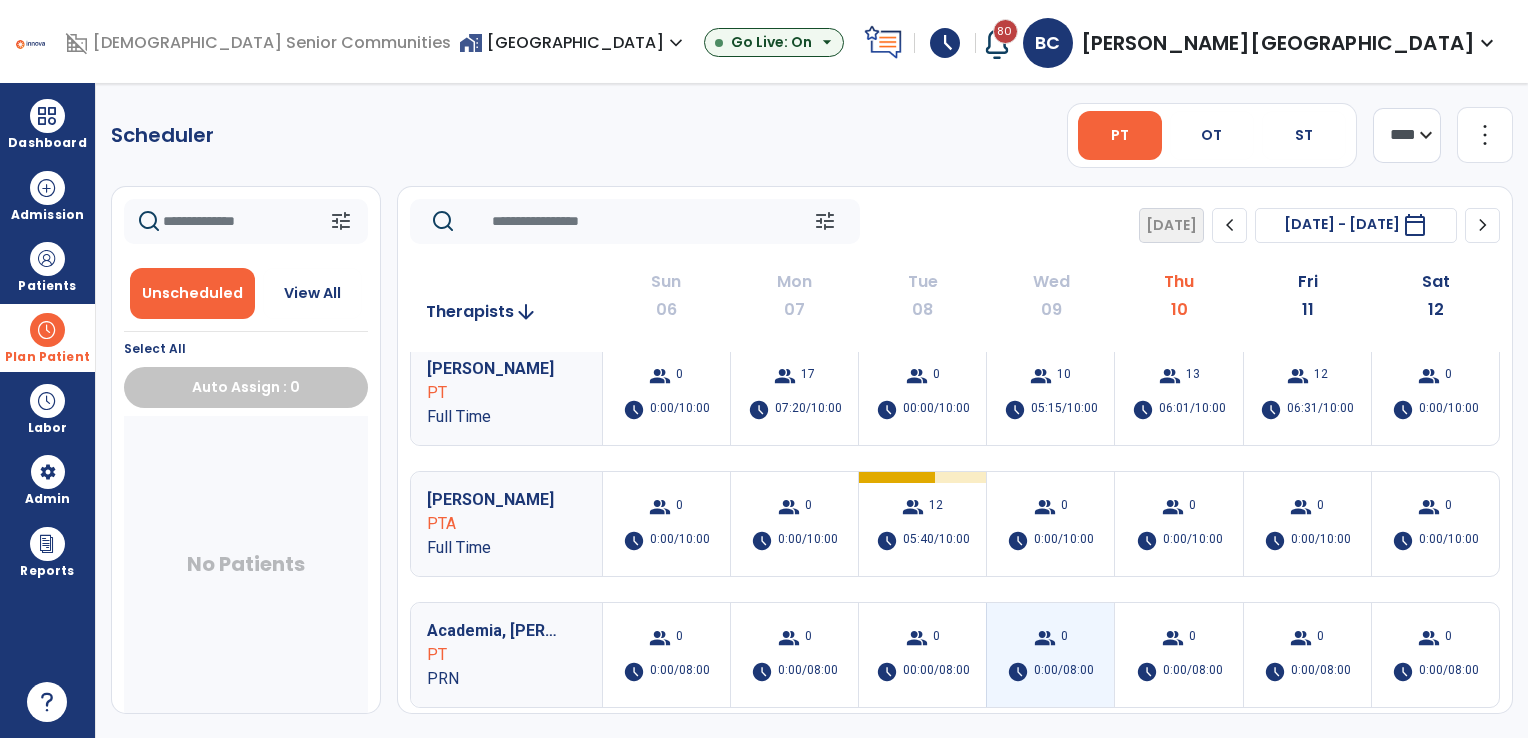 scroll, scrollTop: 0, scrollLeft: 0, axis: both 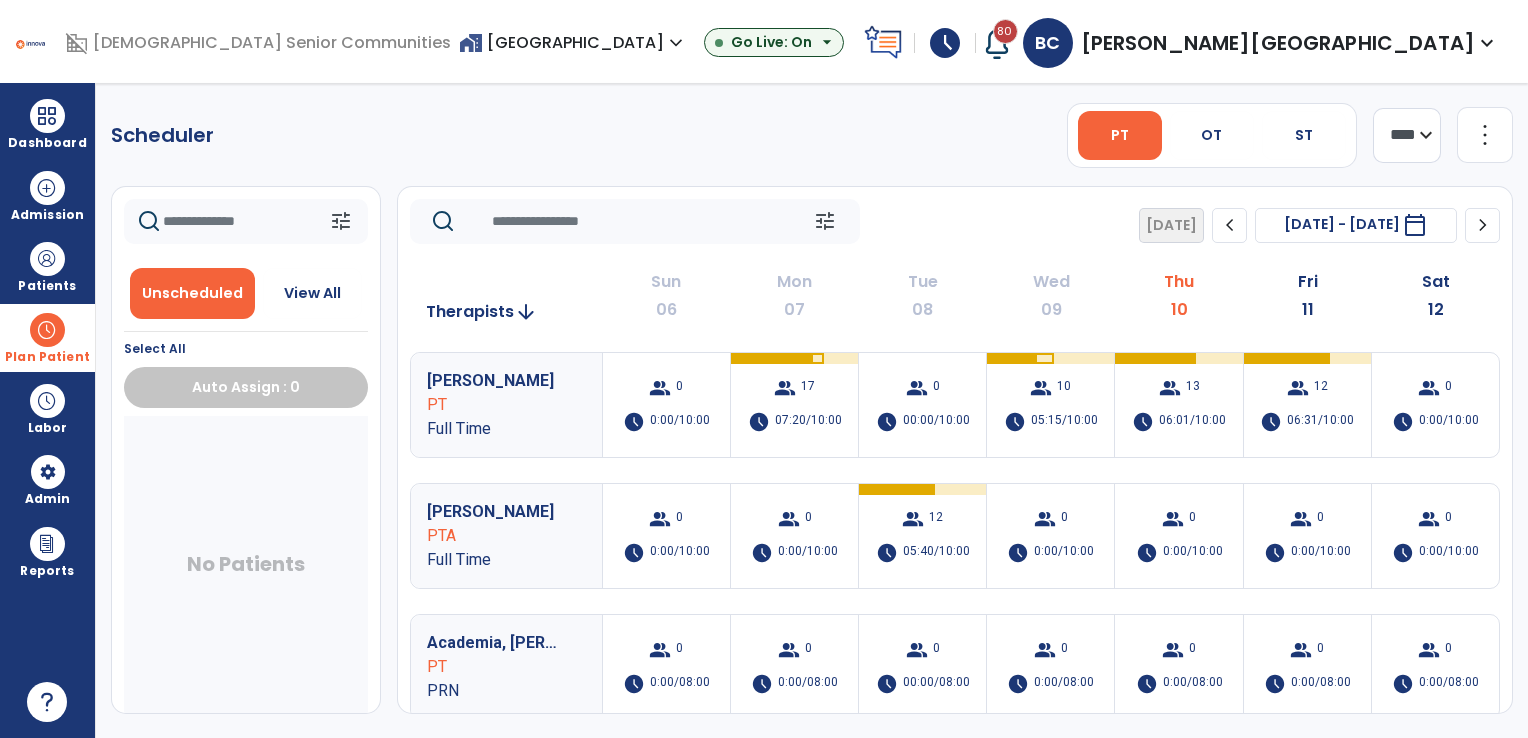 click on "No Patients" at bounding box center [246, 568] 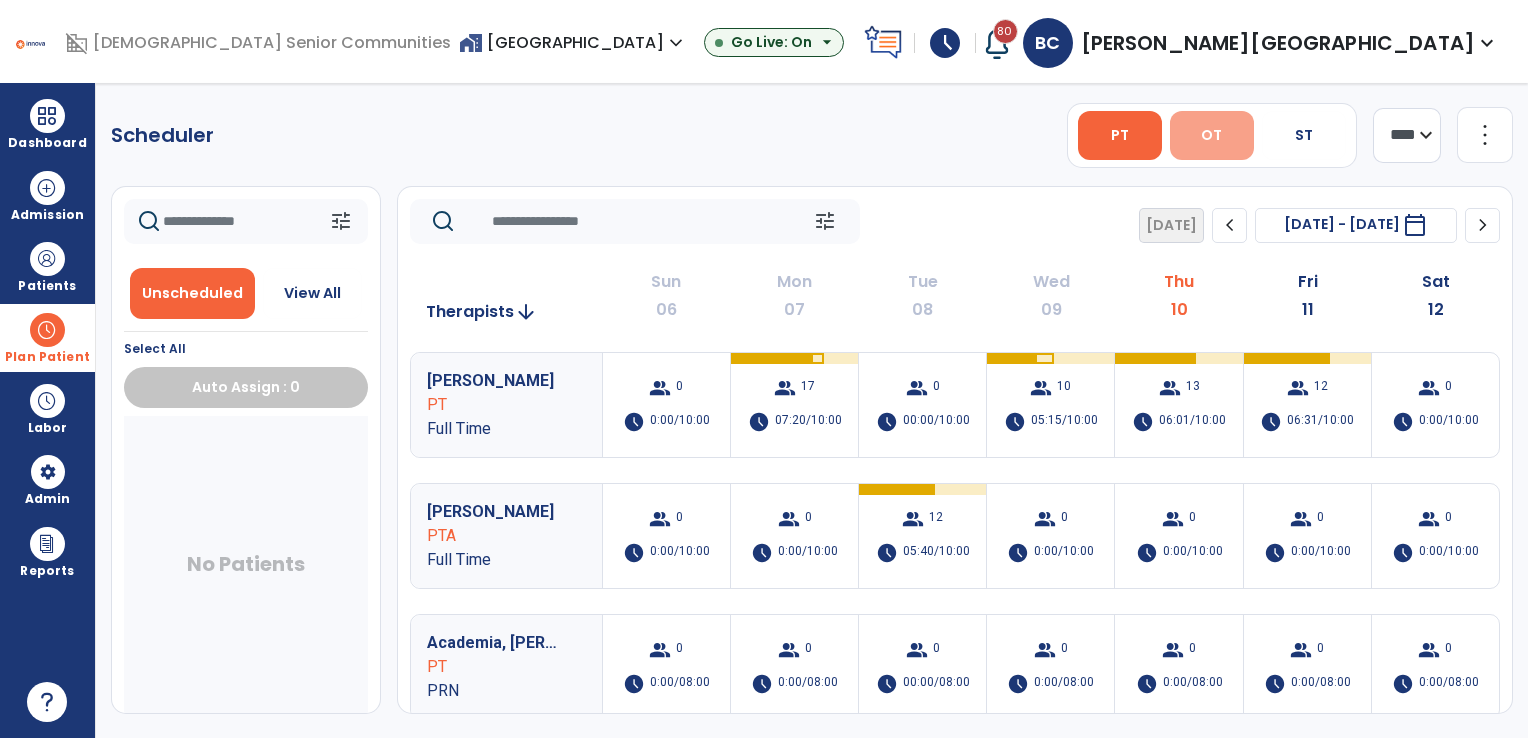 click on "OT" at bounding box center [1212, 135] 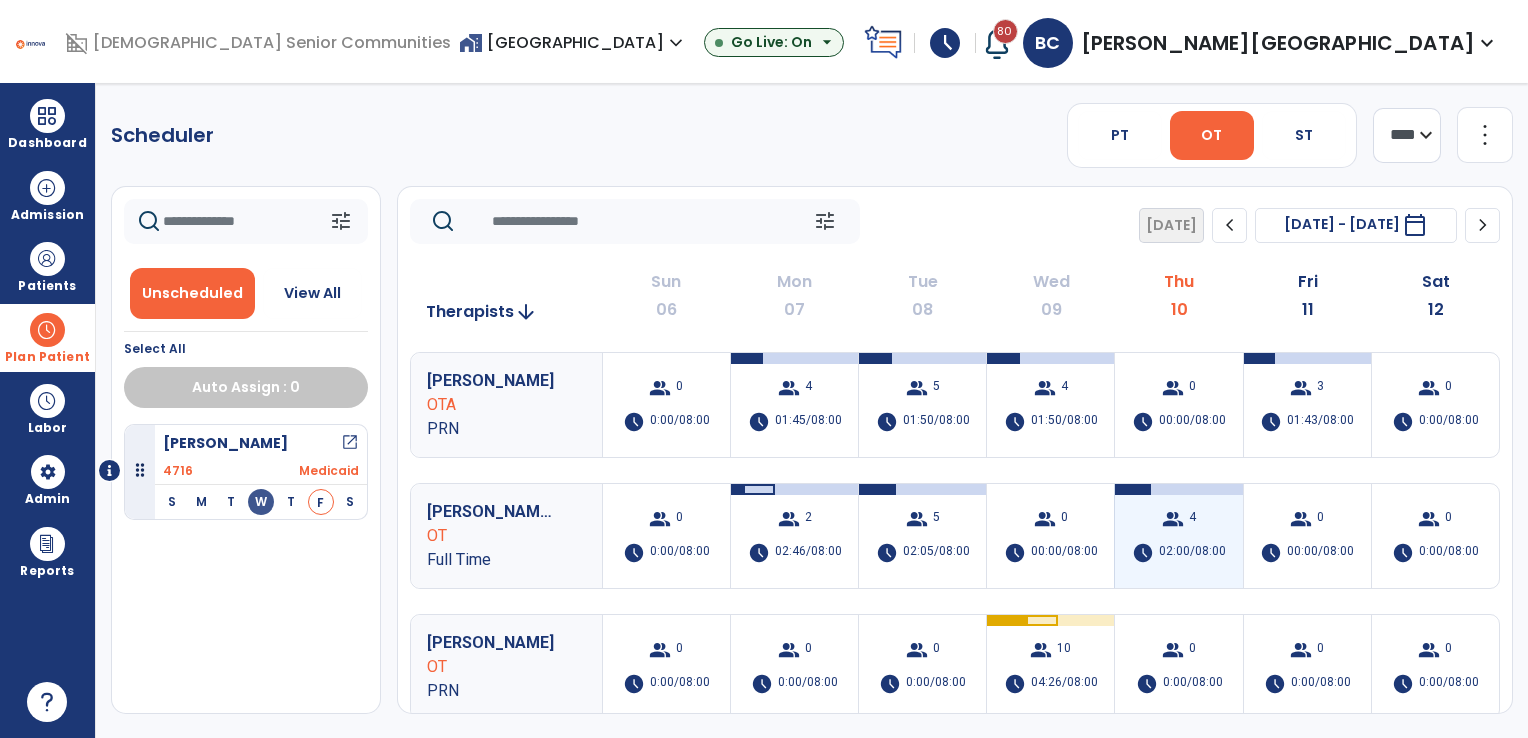 click on "02:00/08:00" at bounding box center [1192, 553] 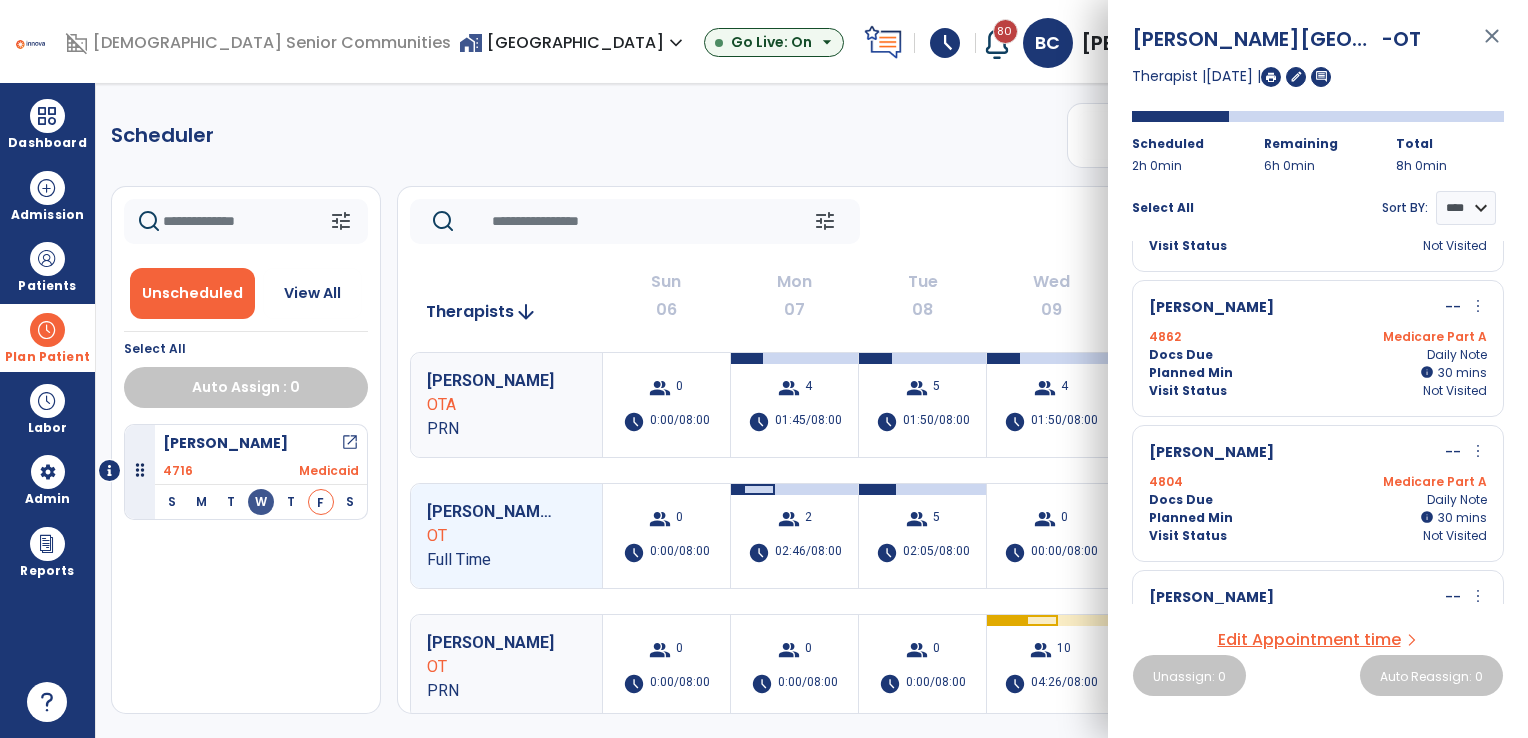 scroll, scrollTop: 0, scrollLeft: 0, axis: both 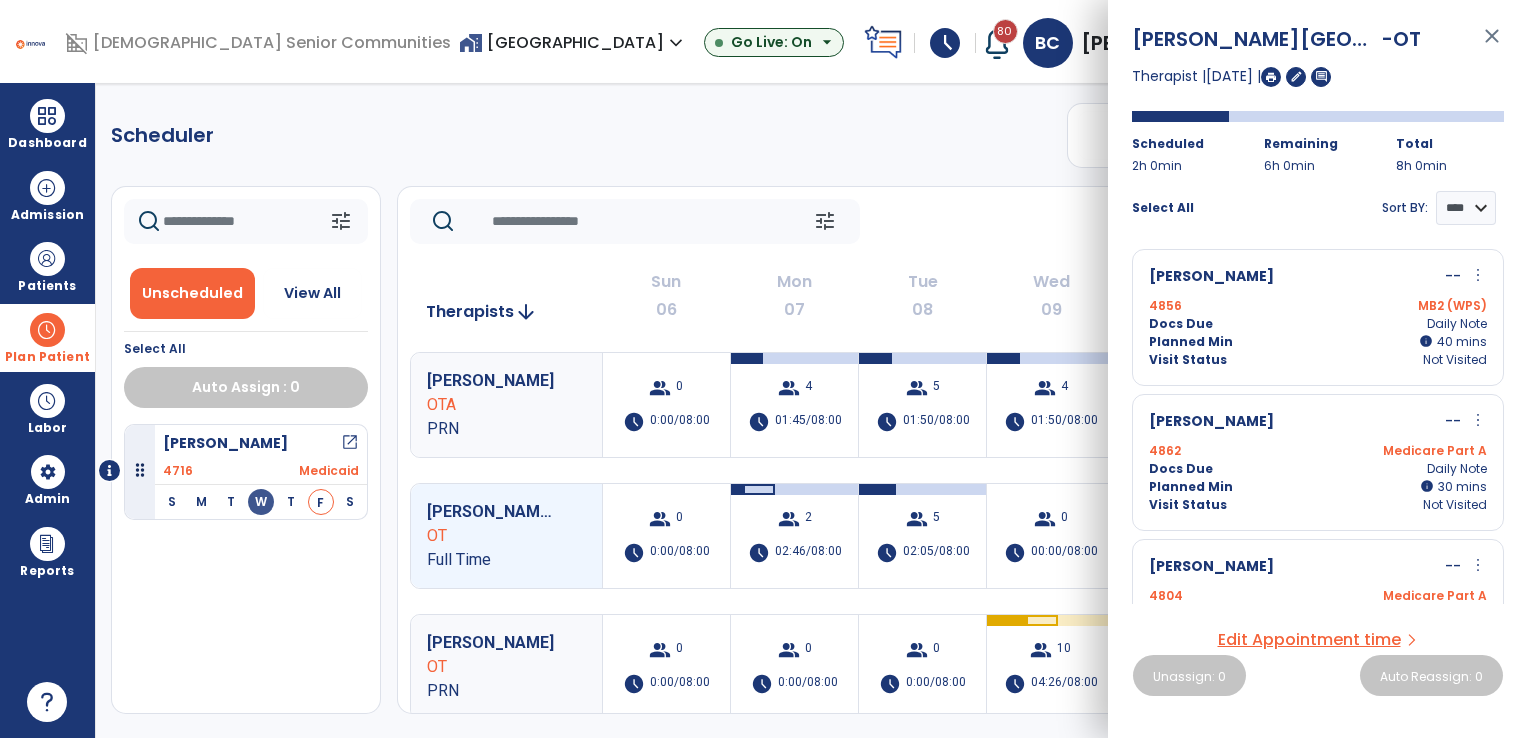 click on "close" at bounding box center [1492, 45] 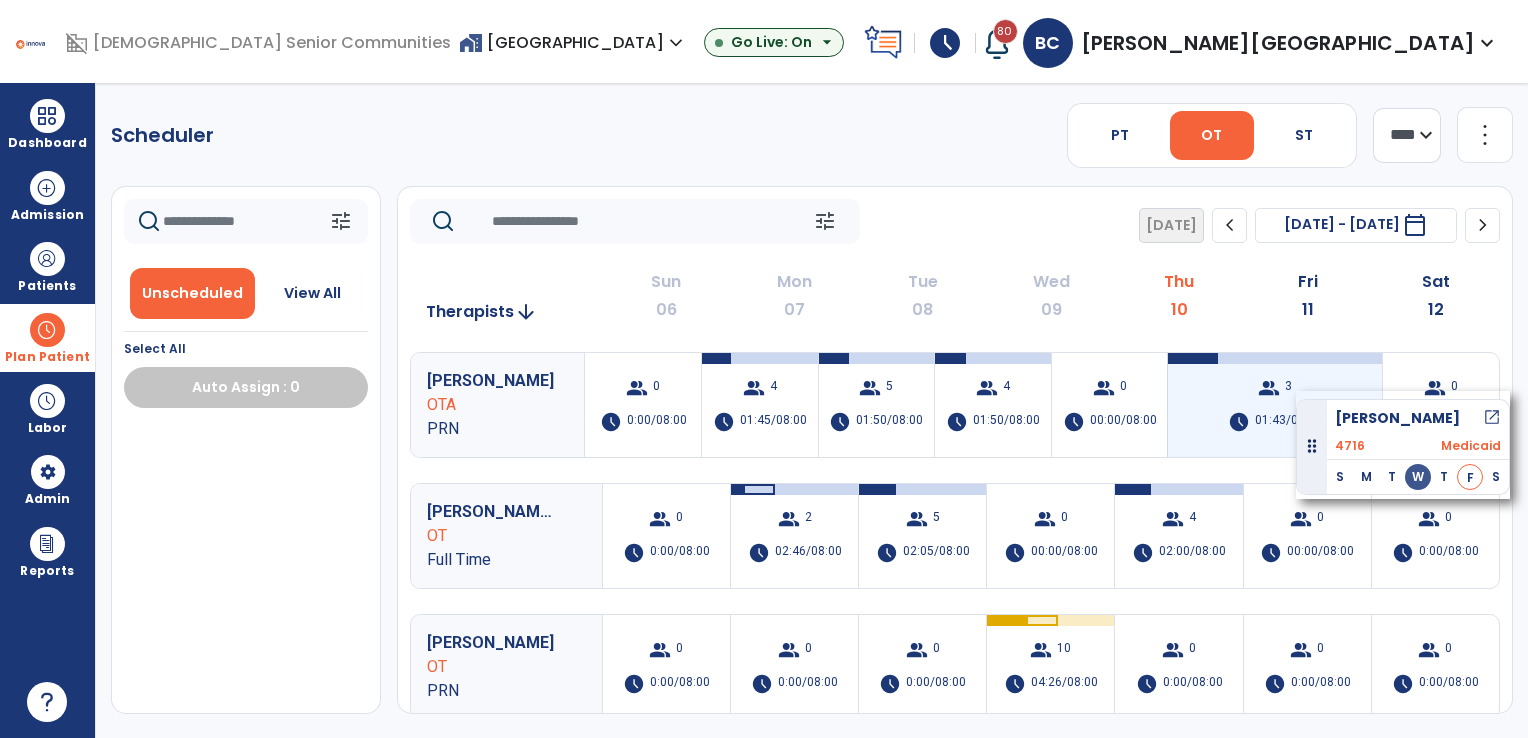 drag, startPoint x: 296, startPoint y: 453, endPoint x: 1296, endPoint y: 391, distance: 1001.92017 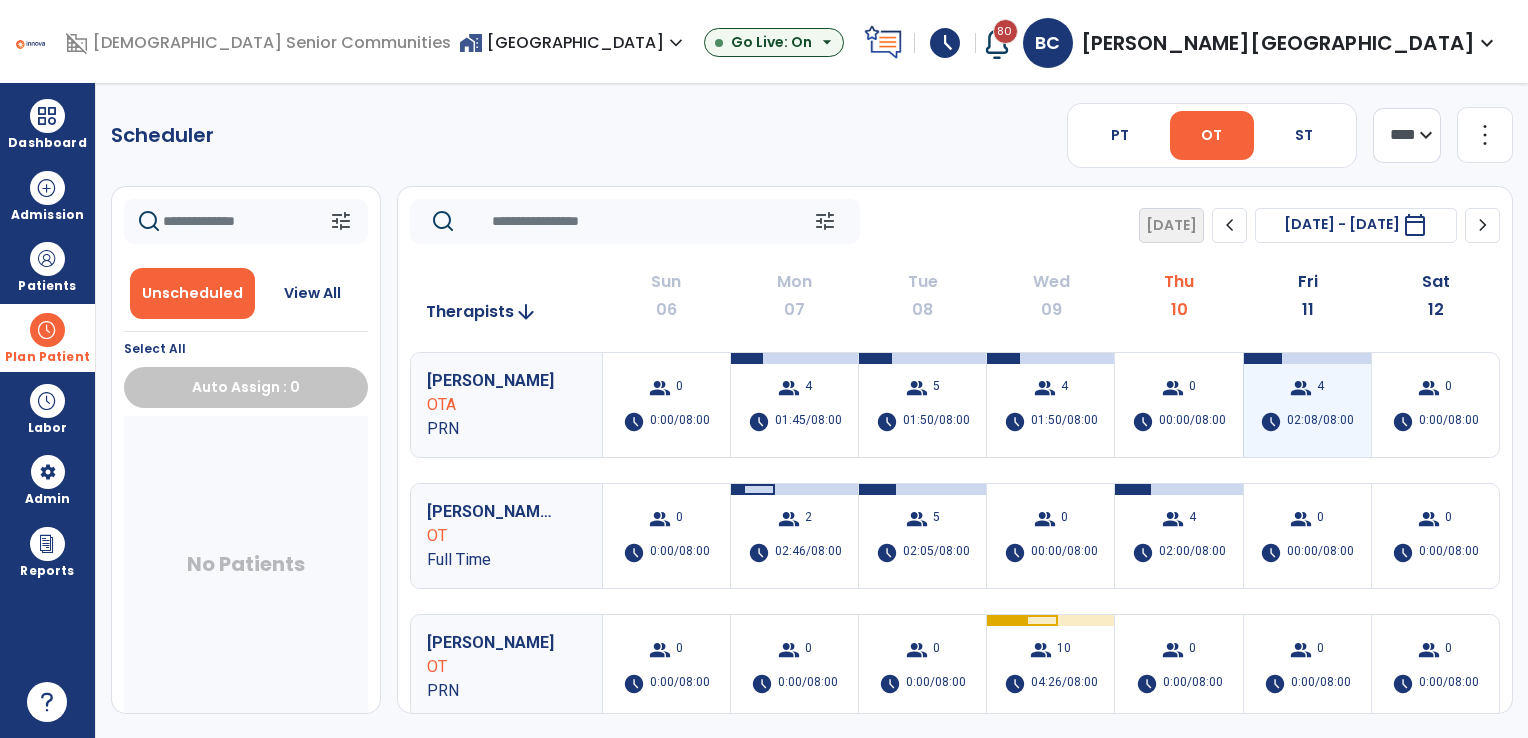 click on "4" at bounding box center [1320, 388] 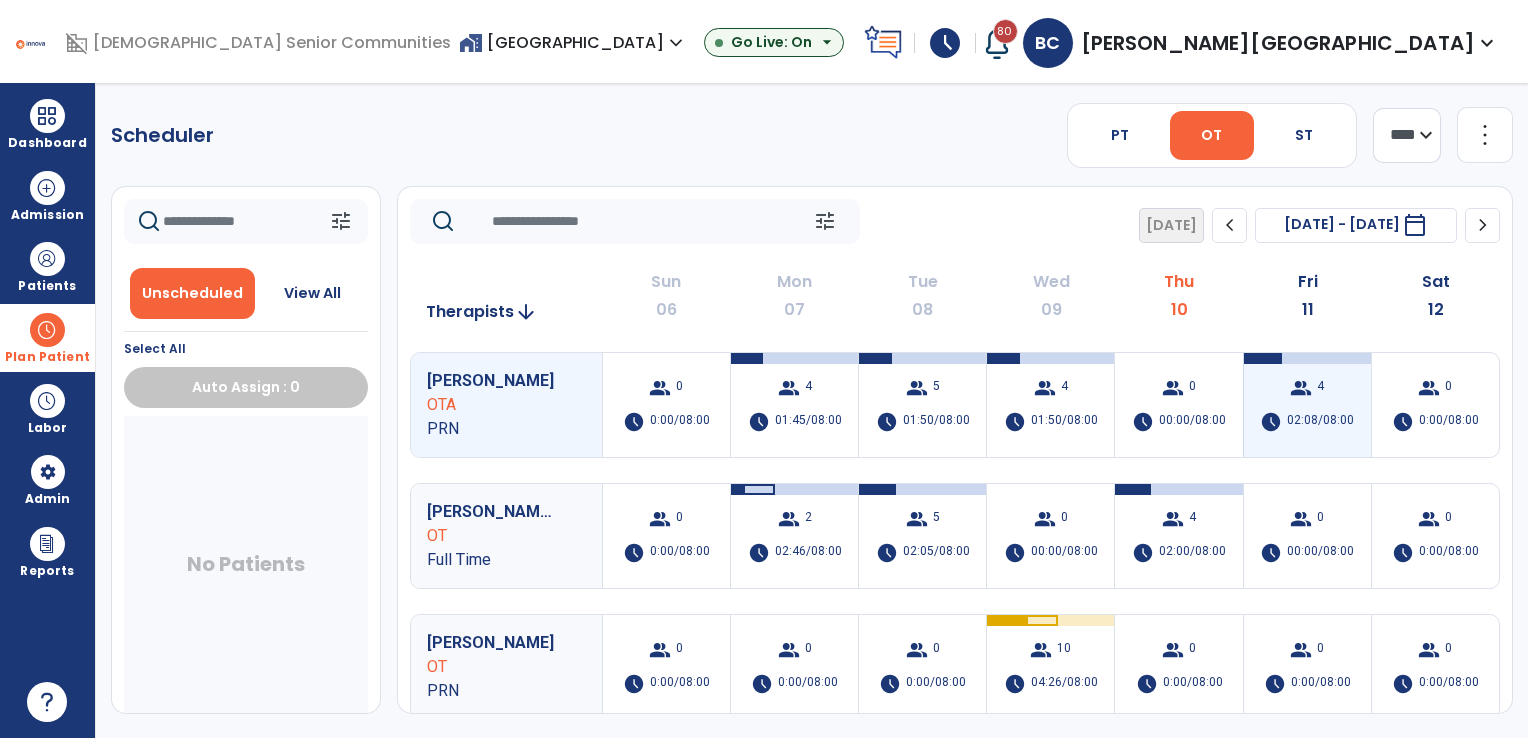 click on "group  4  schedule  02:08/08:00" at bounding box center (1307, 405) 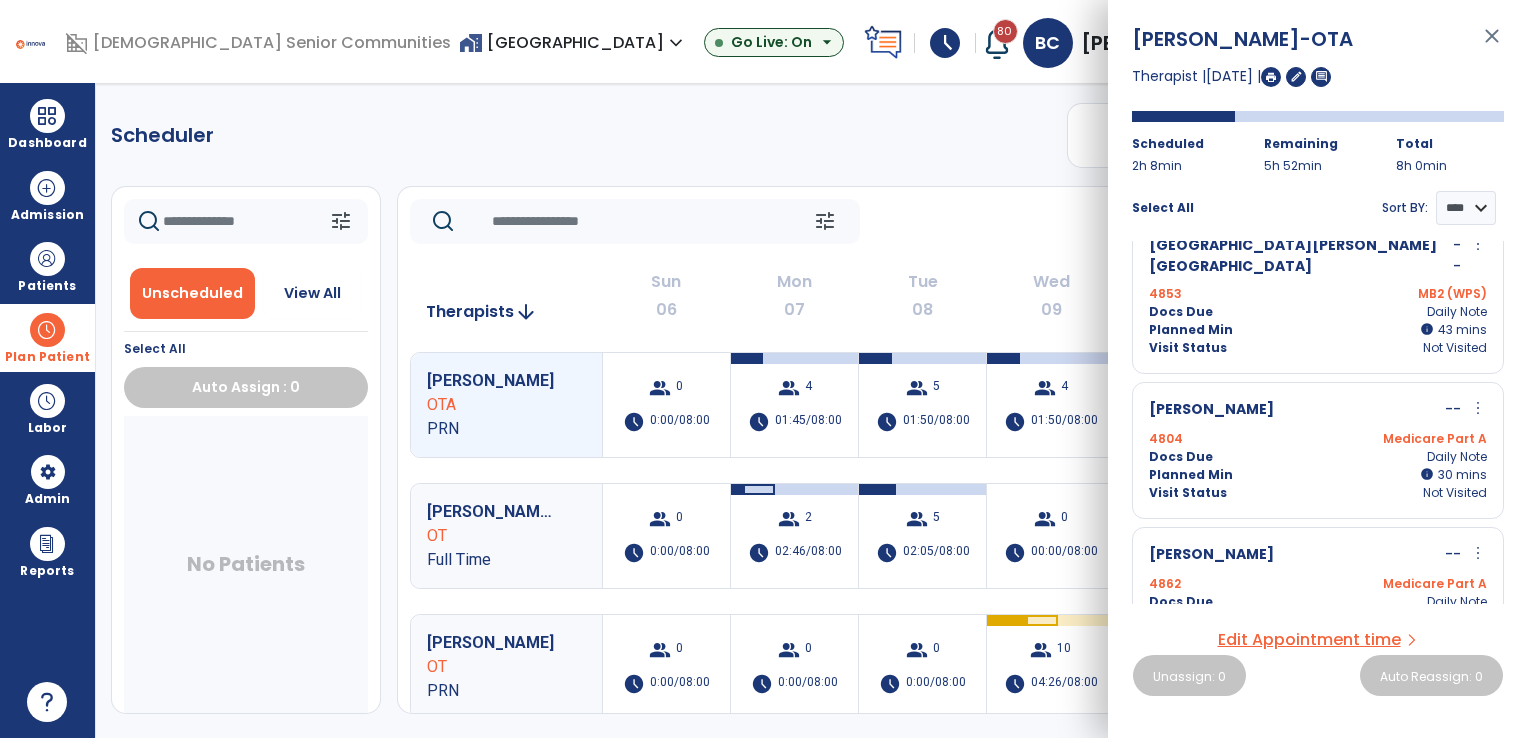 scroll, scrollTop: 0, scrollLeft: 0, axis: both 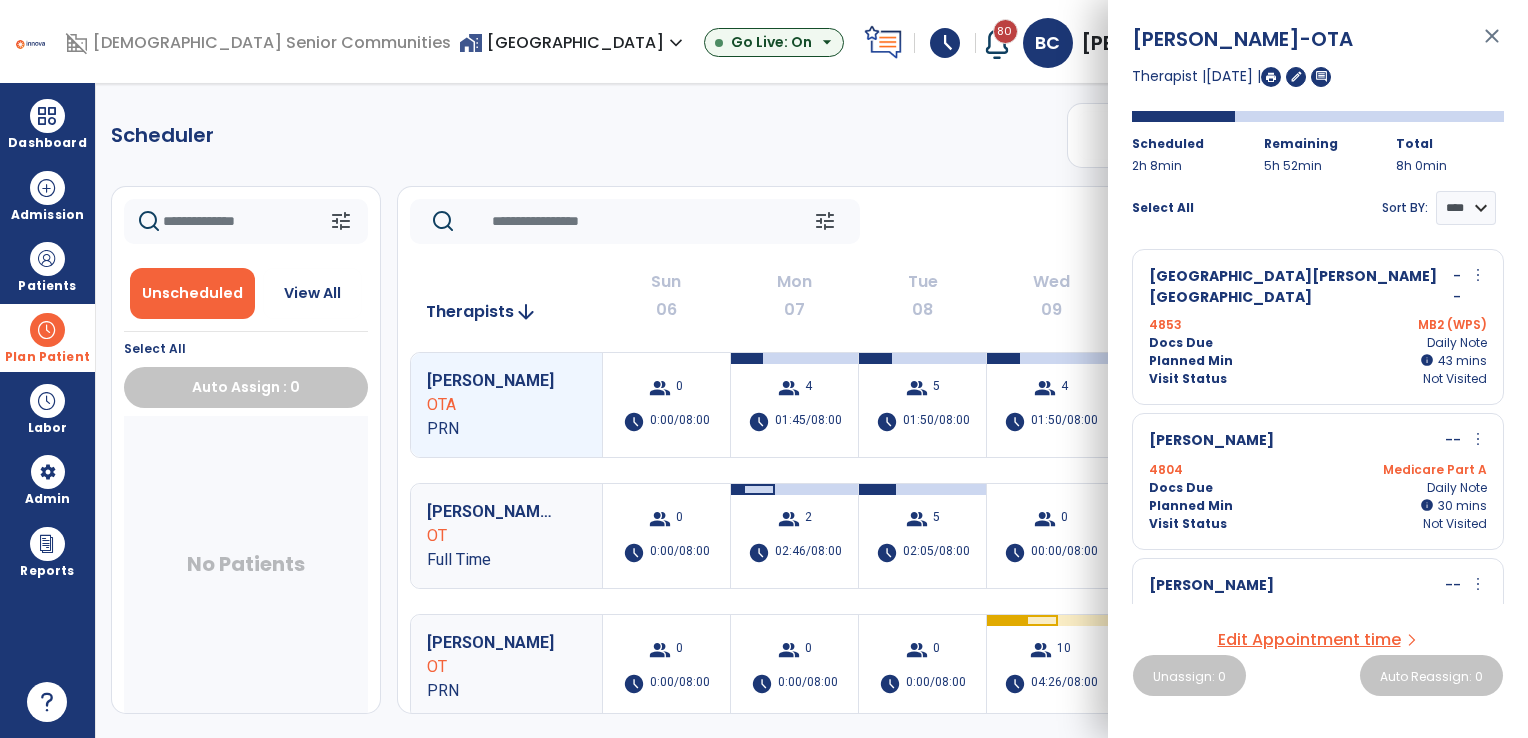 click on "tune   Today  chevron_left Jul 6, 2025 - Jul 12, 2025  *********  calendar_today  chevron_right" 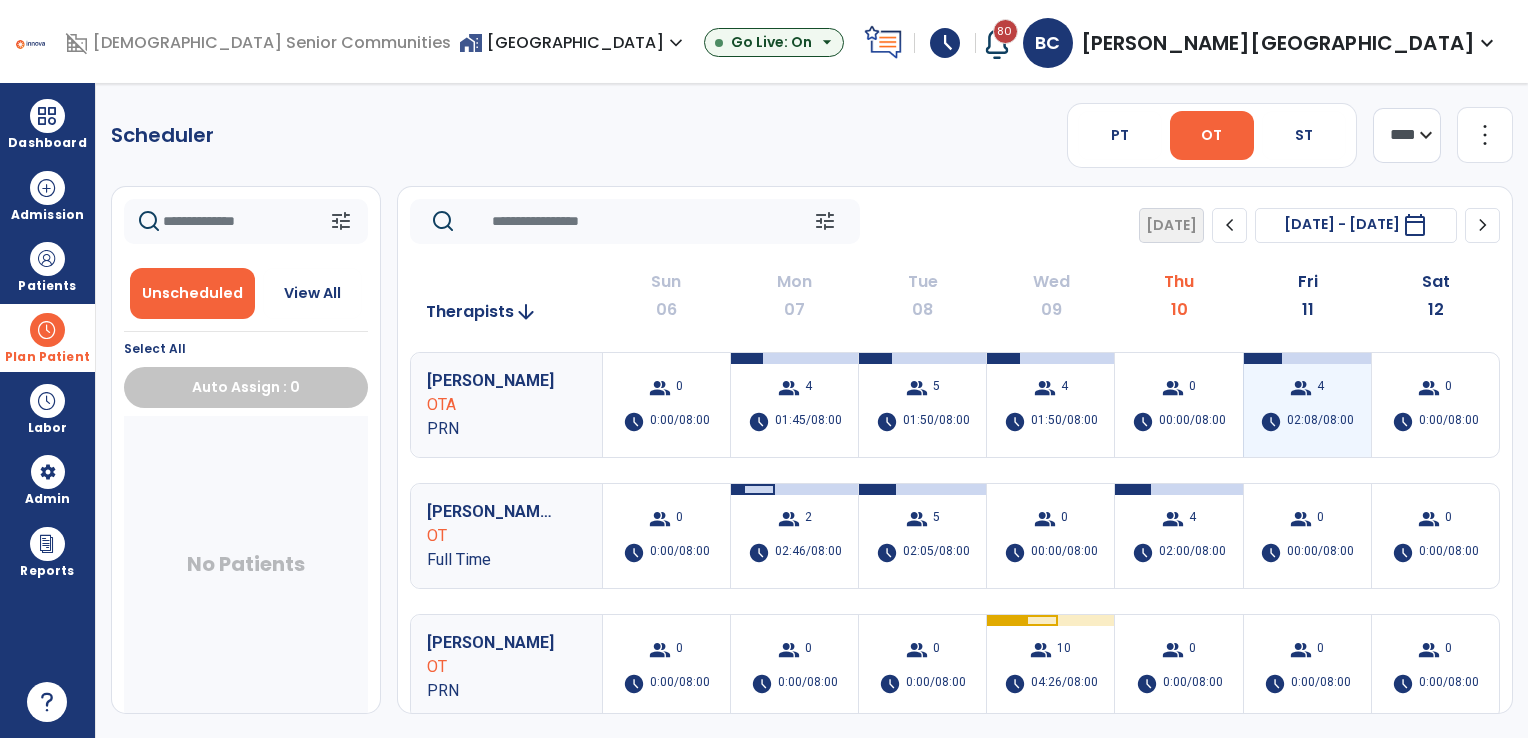 click on "schedule  02:08/08:00" at bounding box center [1307, 422] 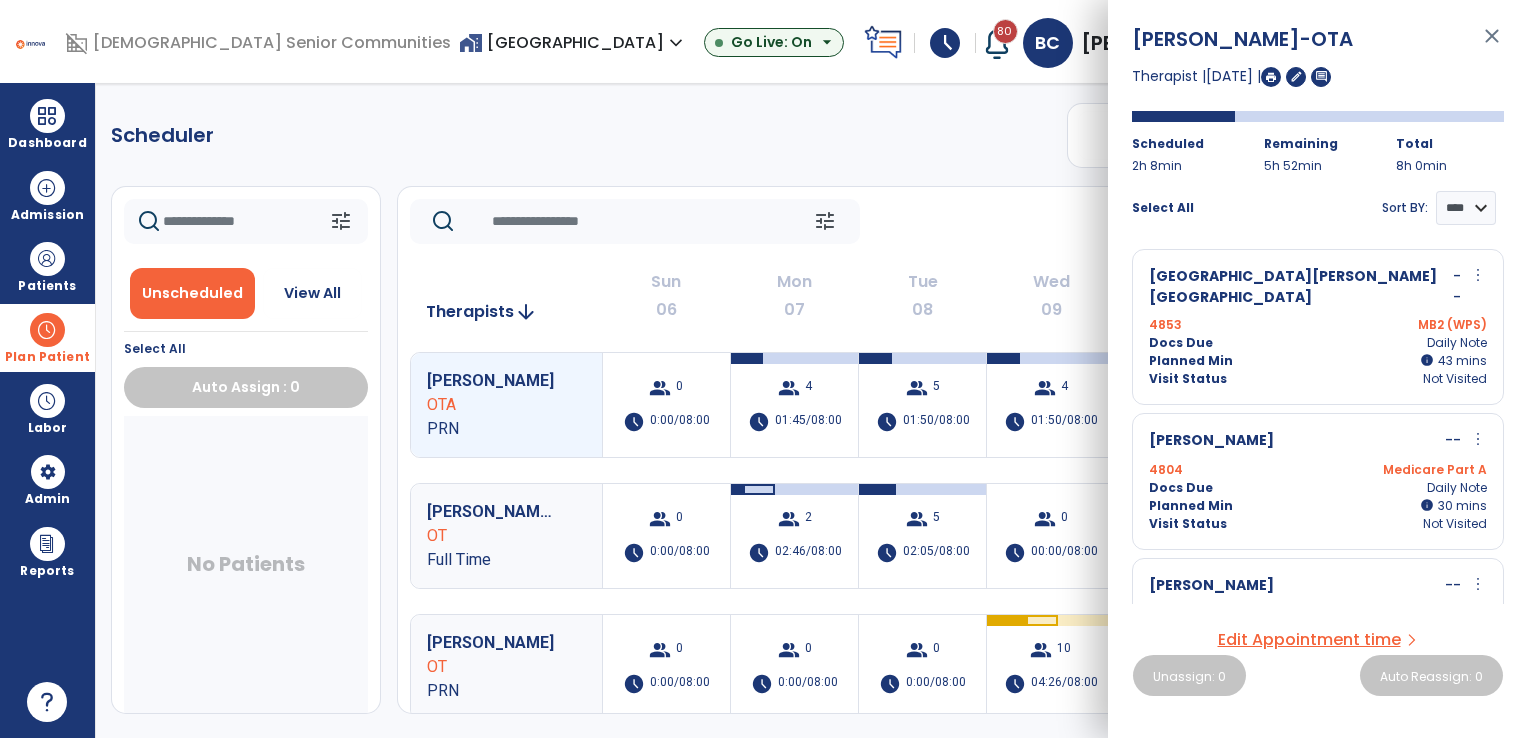 click on "more_vert" at bounding box center (1478, 275) 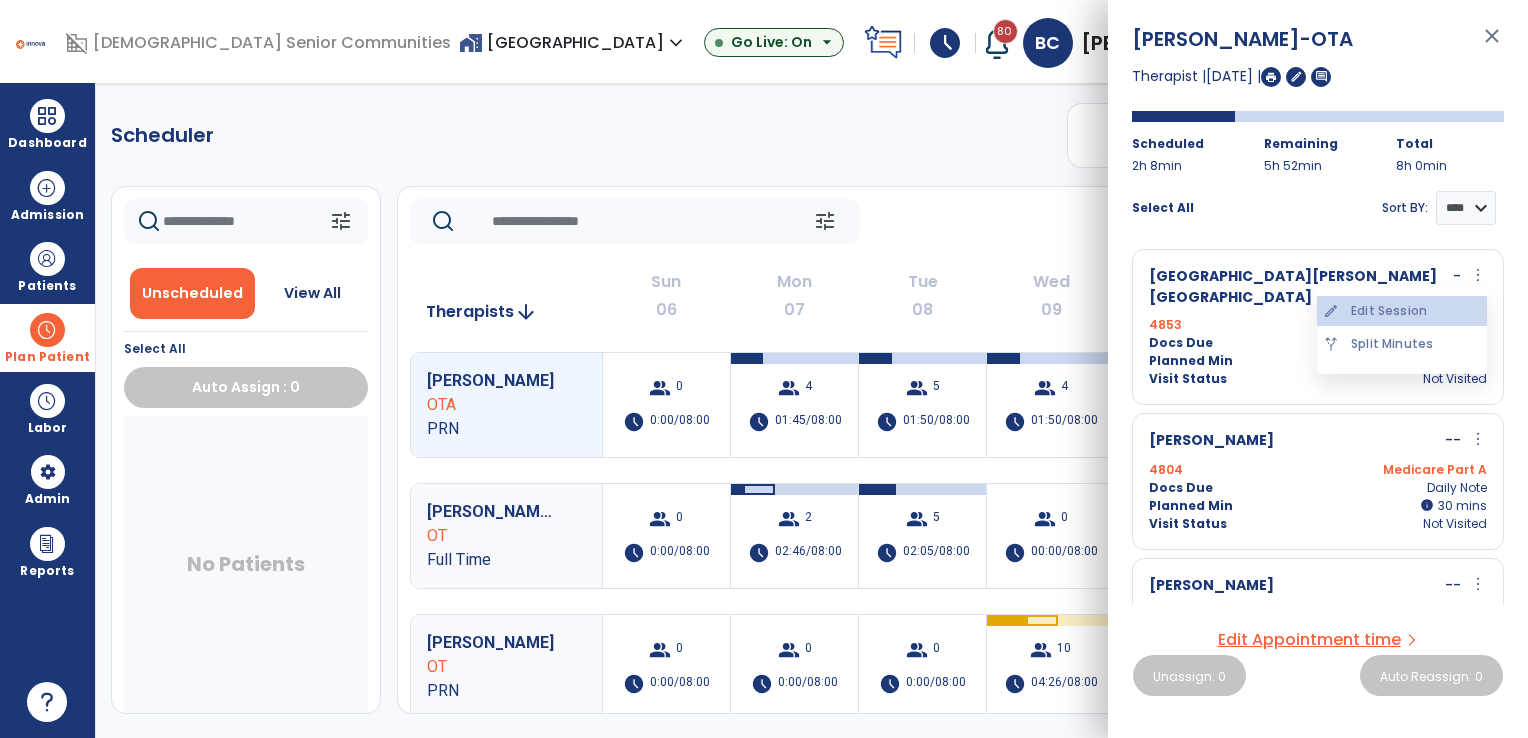 click on "edit   Edit Session" at bounding box center [1402, 311] 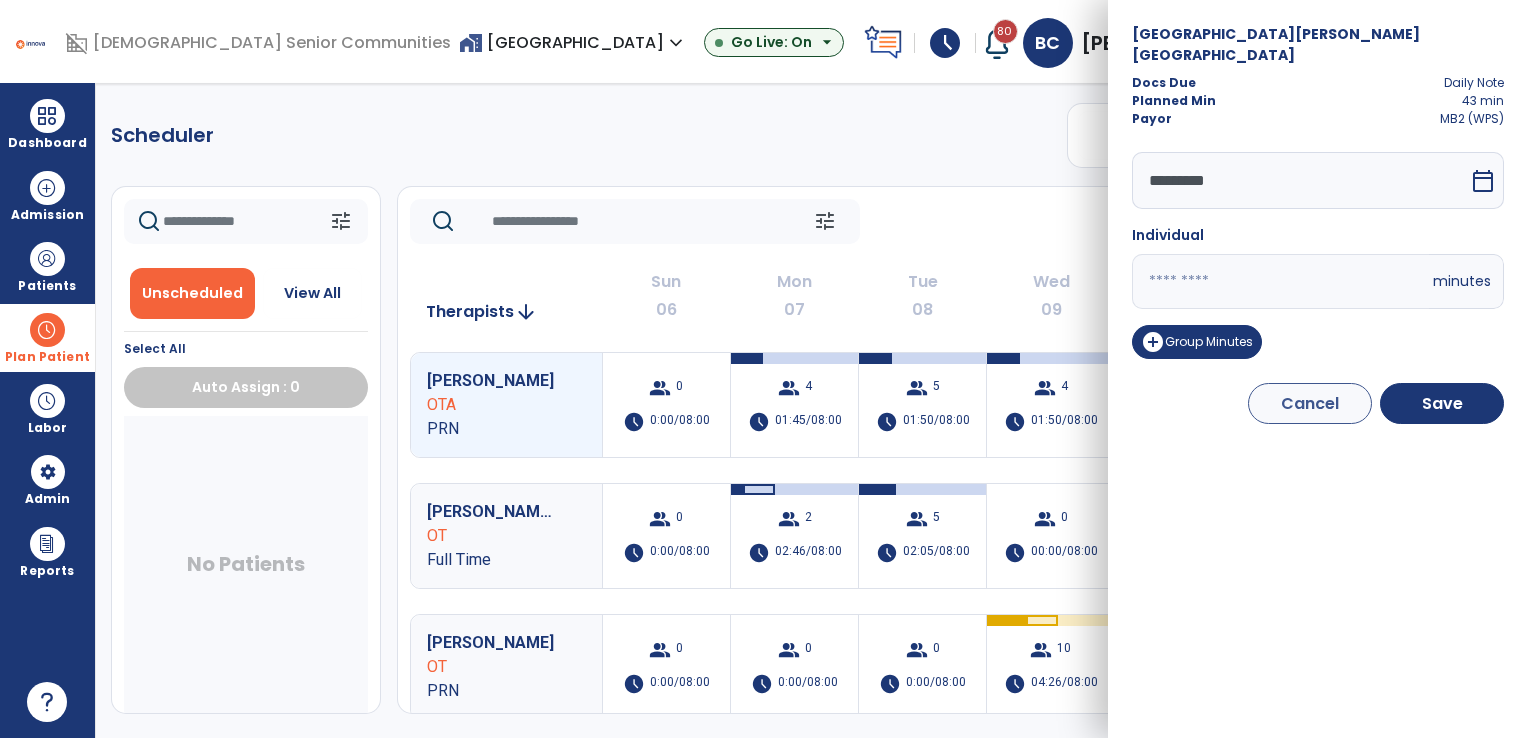 drag, startPoint x: 1227, startPoint y: 261, endPoint x: 1123, endPoint y: 275, distance: 104.93808 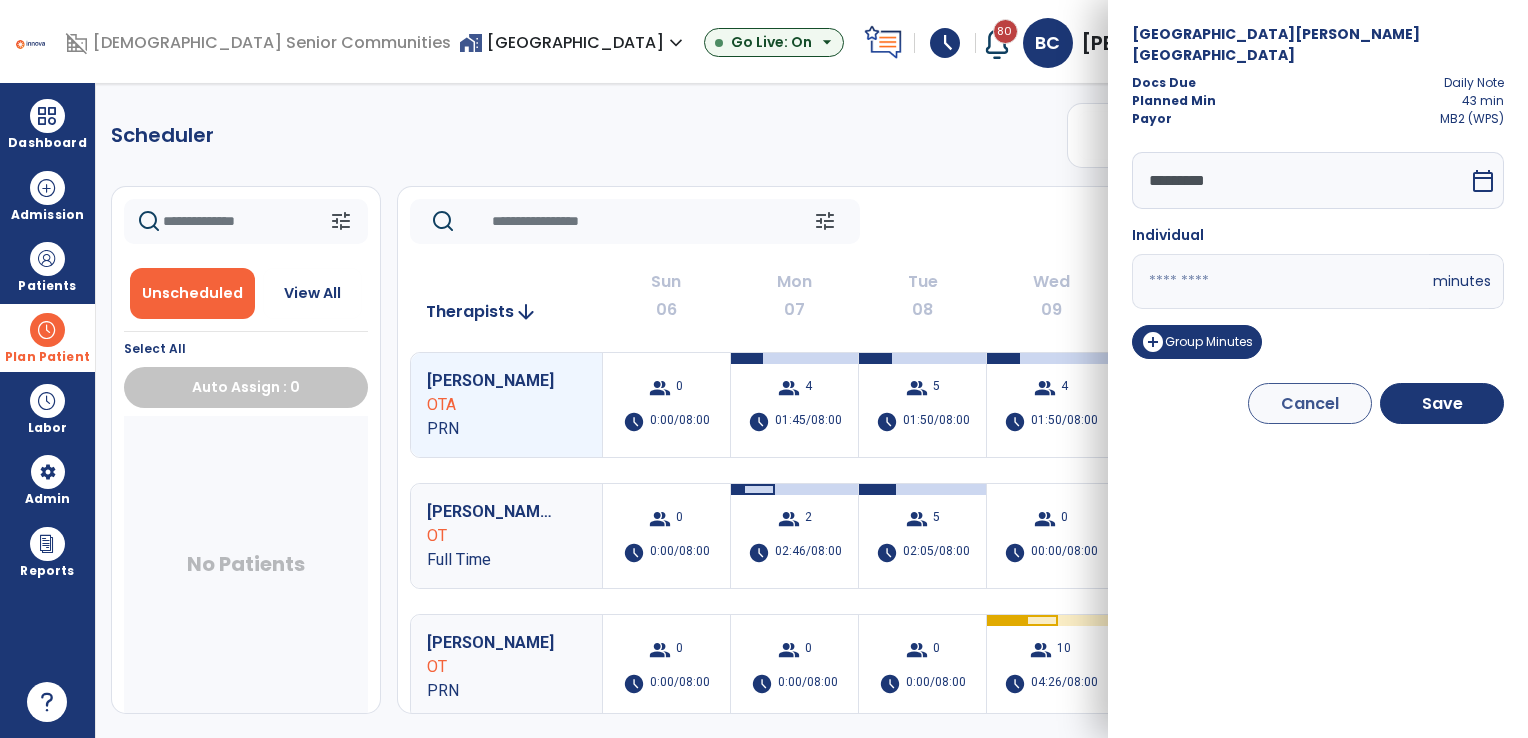 click on "Glasgow, Nancy   Docs Due Daily Note   Planned Min  43 min   Payor  MB2 (WPS)  *********  calendar_today  Individual  ** minutes  add_circle   Group Minutes  Cancel   Save" at bounding box center (1318, 369) 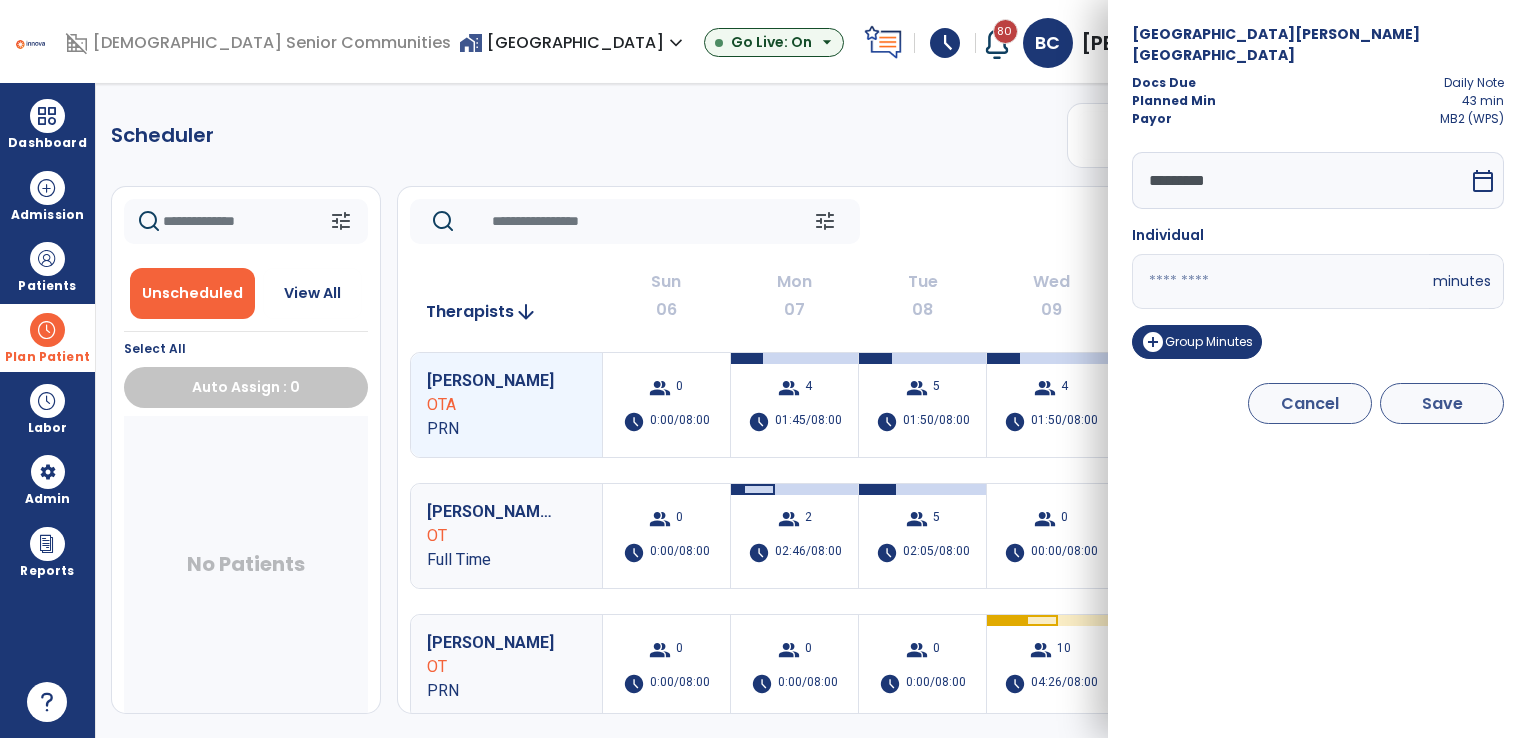 type on "**" 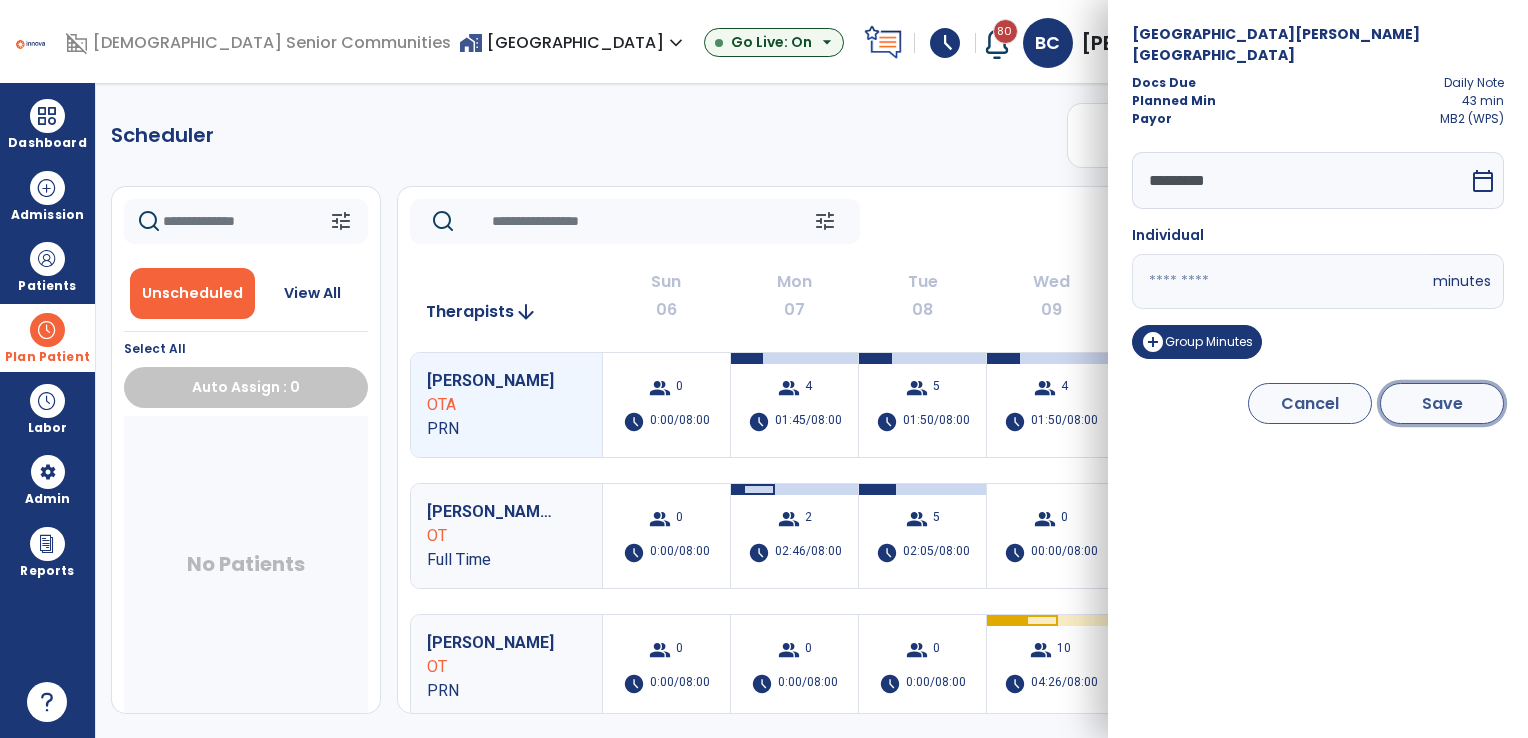 click on "Save" at bounding box center [1442, 403] 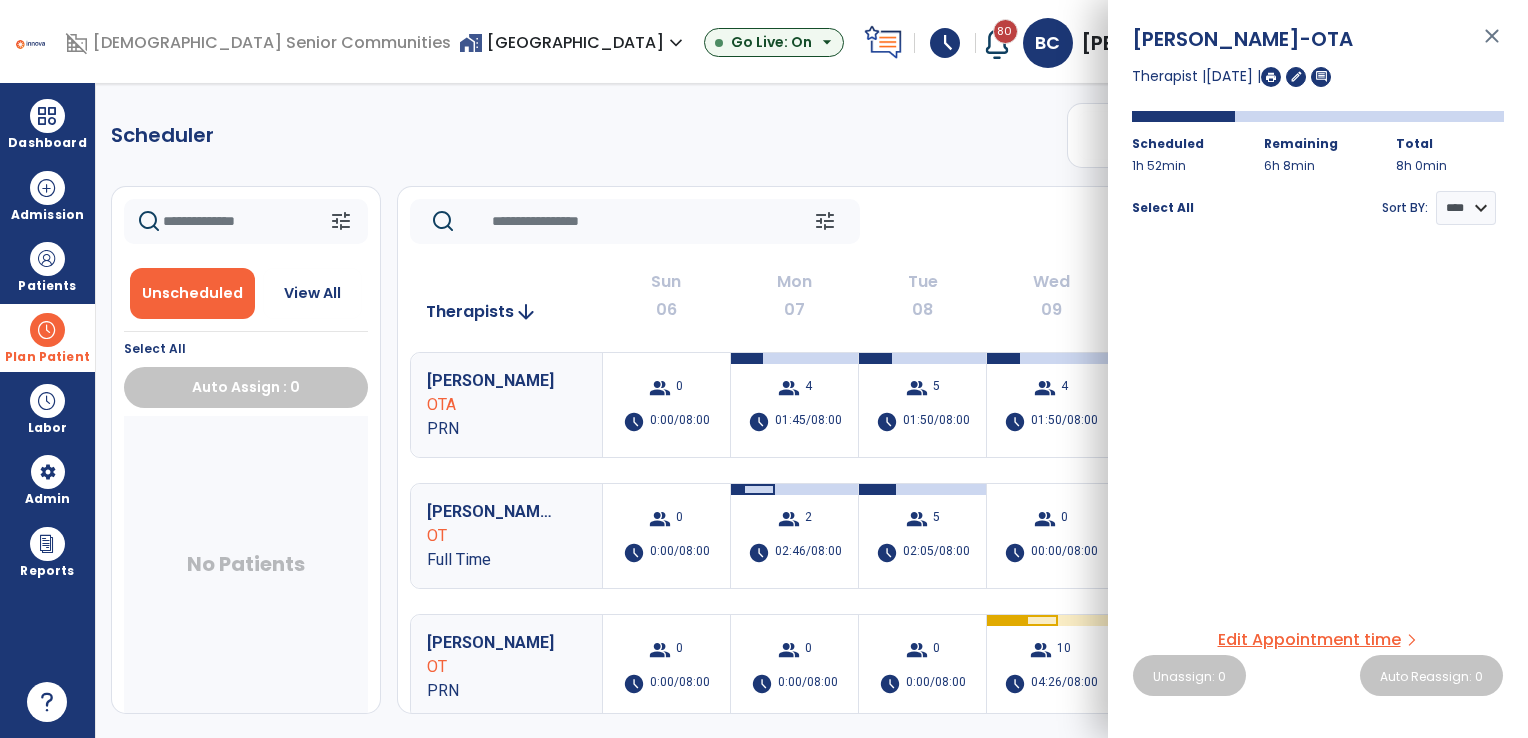 click on "close" at bounding box center (1492, 45) 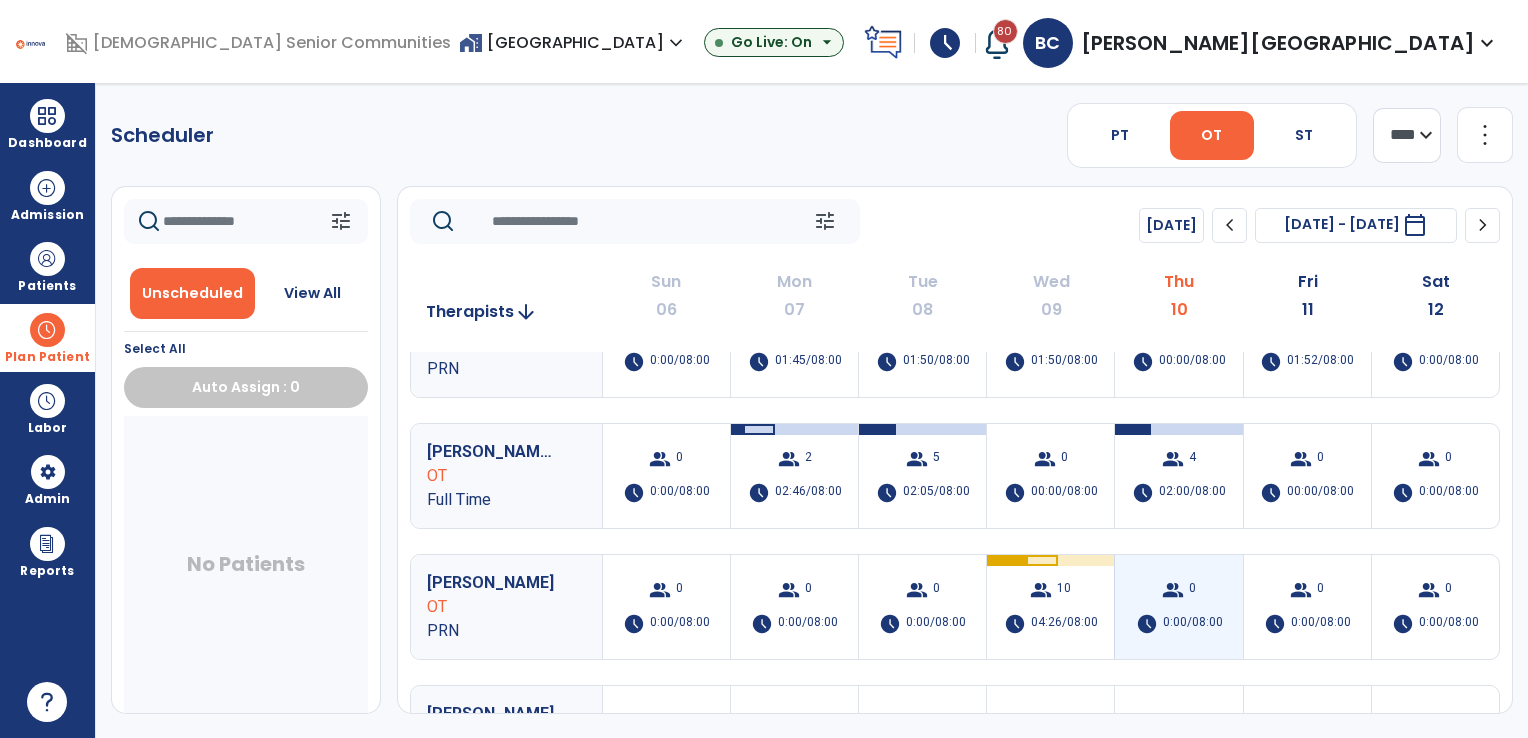 scroll, scrollTop: 0, scrollLeft: 0, axis: both 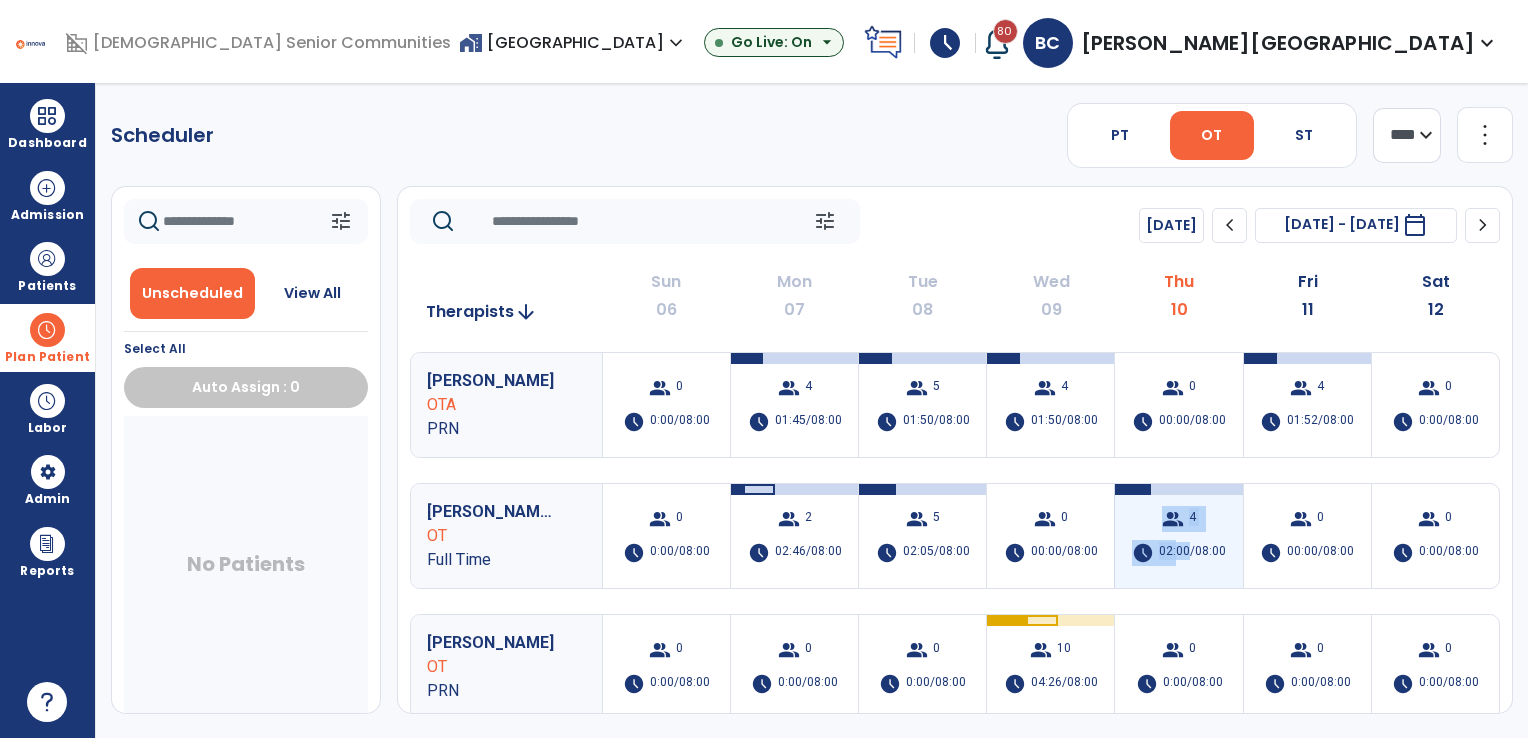 click on "group  4  schedule  02:00/08:00" at bounding box center [1178, 536] 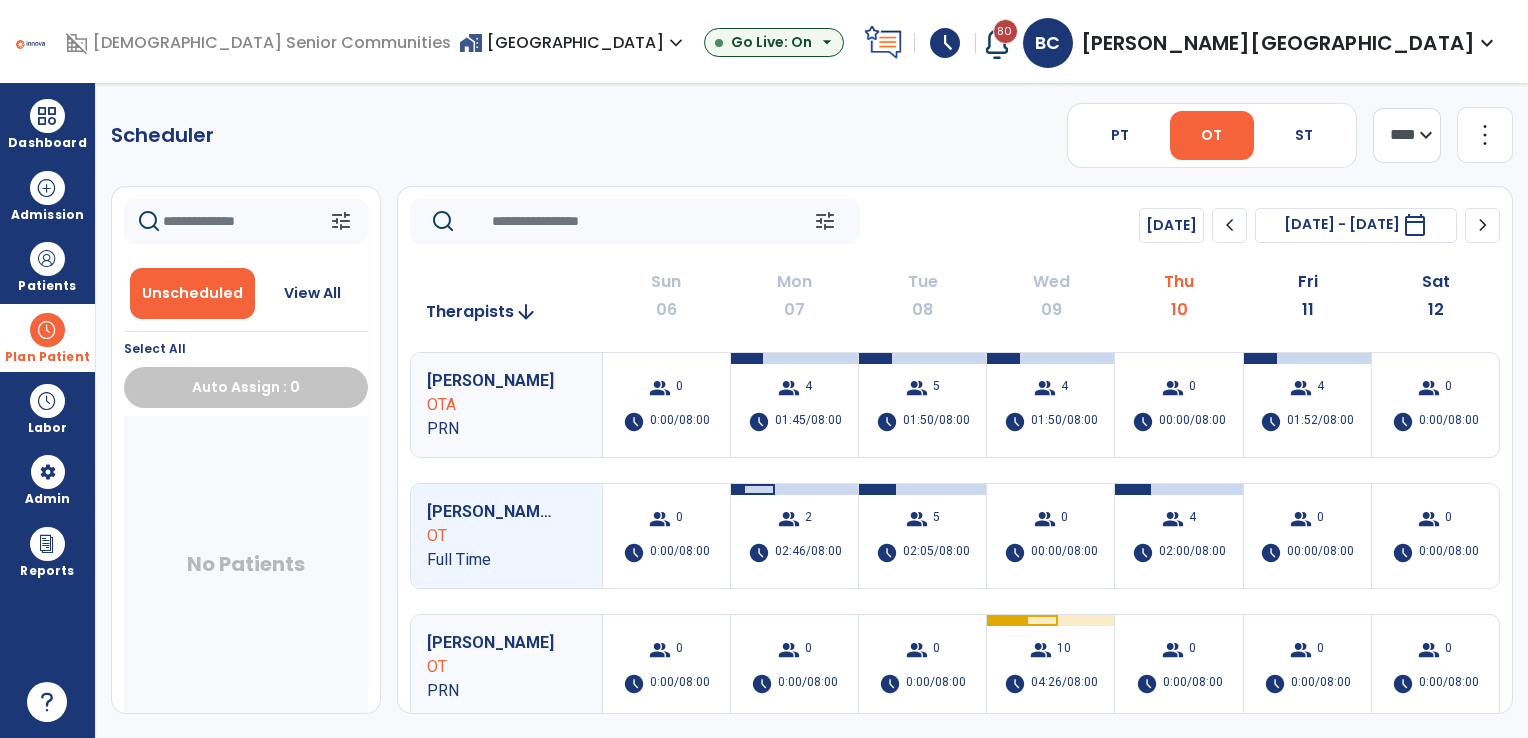click on "Scheduler   PT   OT   ST  **** *** more_vert  Manage Labor   View All Therapists   Print" 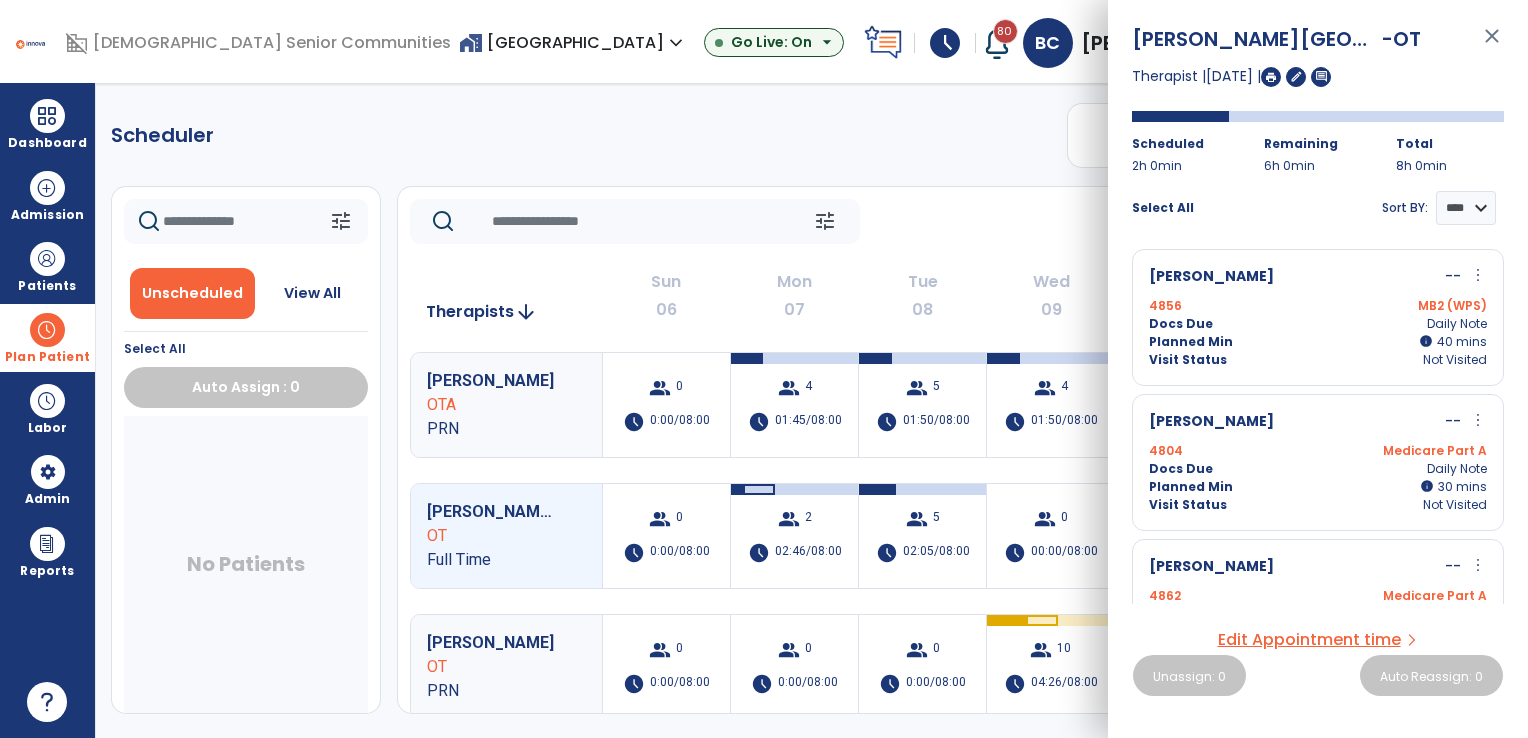 click on "close" at bounding box center [1492, 45] 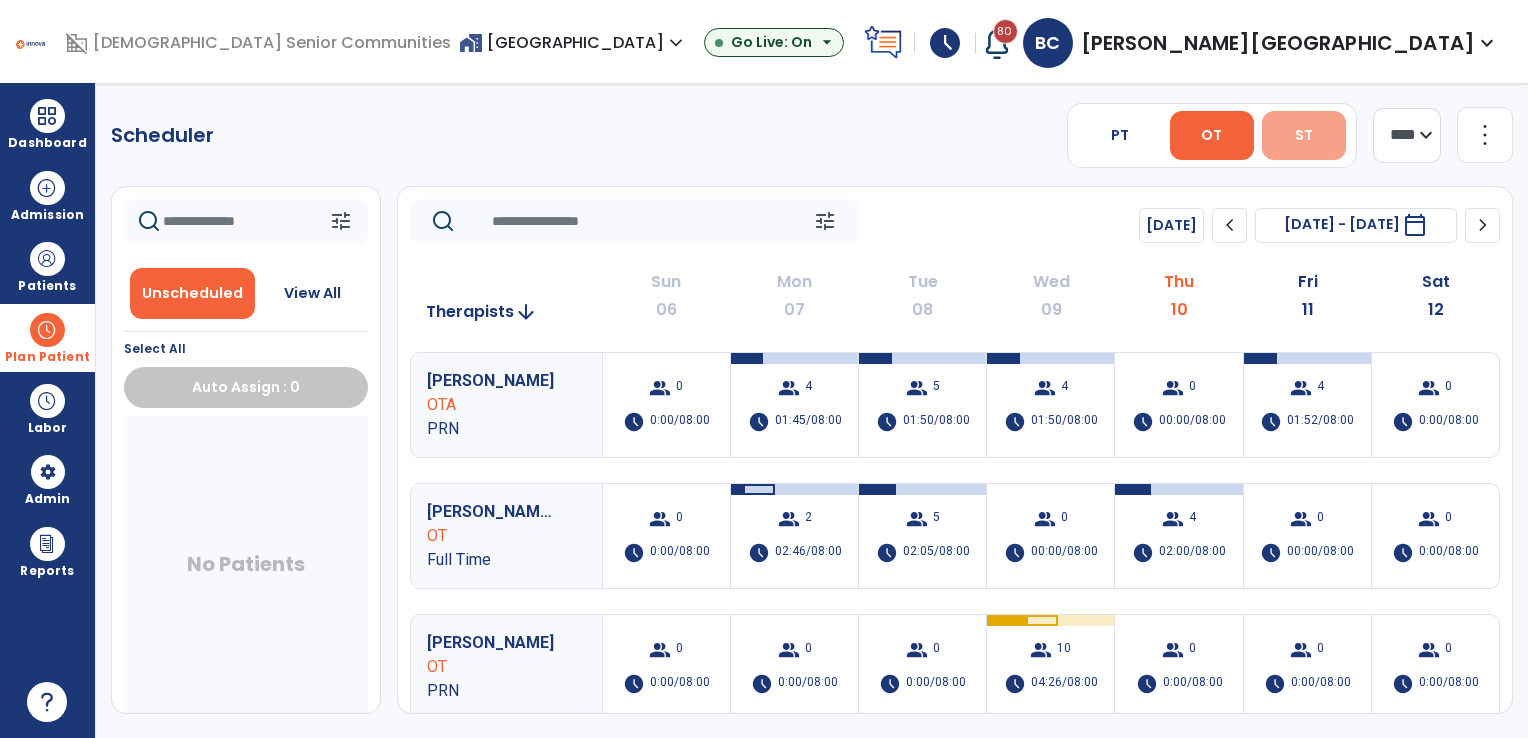 click on "ST" at bounding box center (1304, 135) 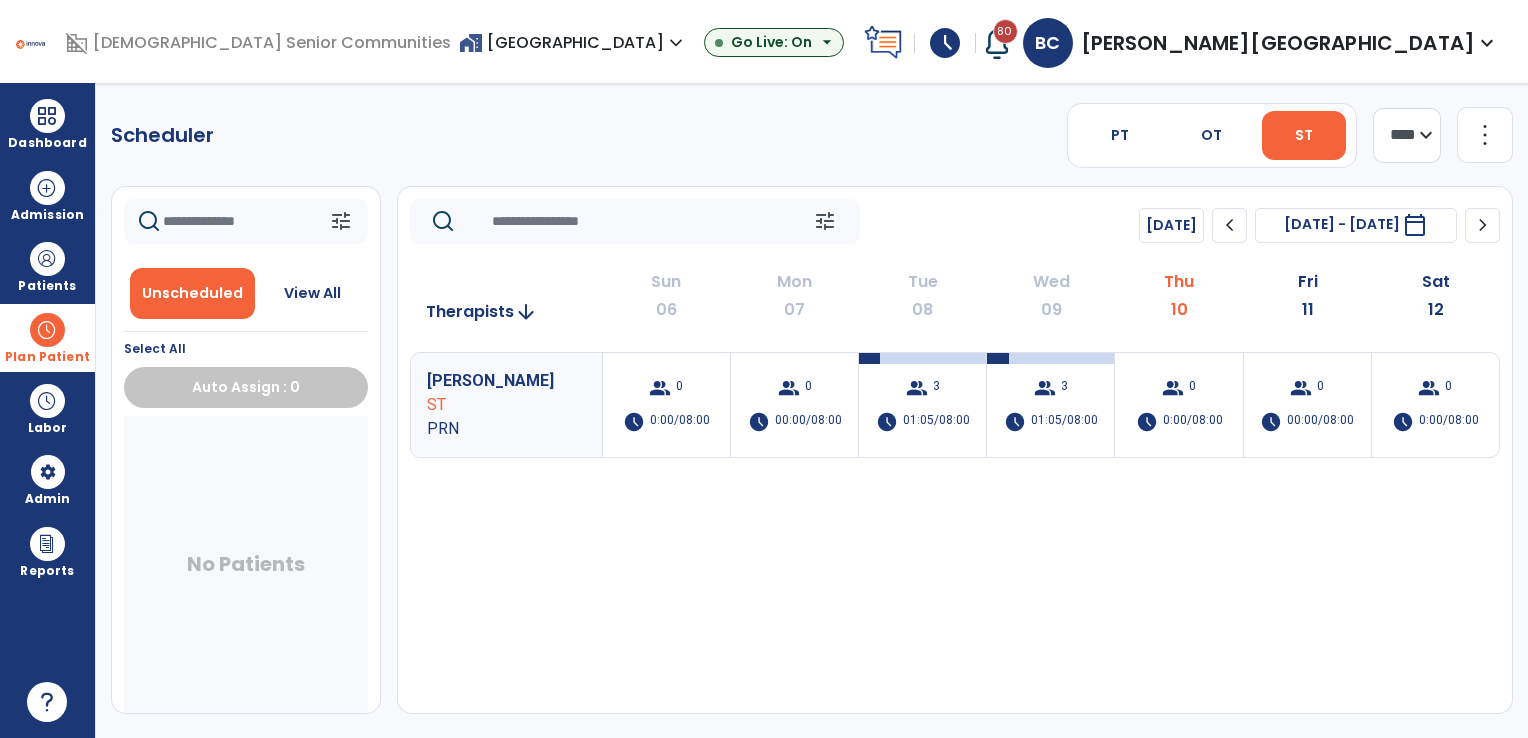 click on "chevron_right" 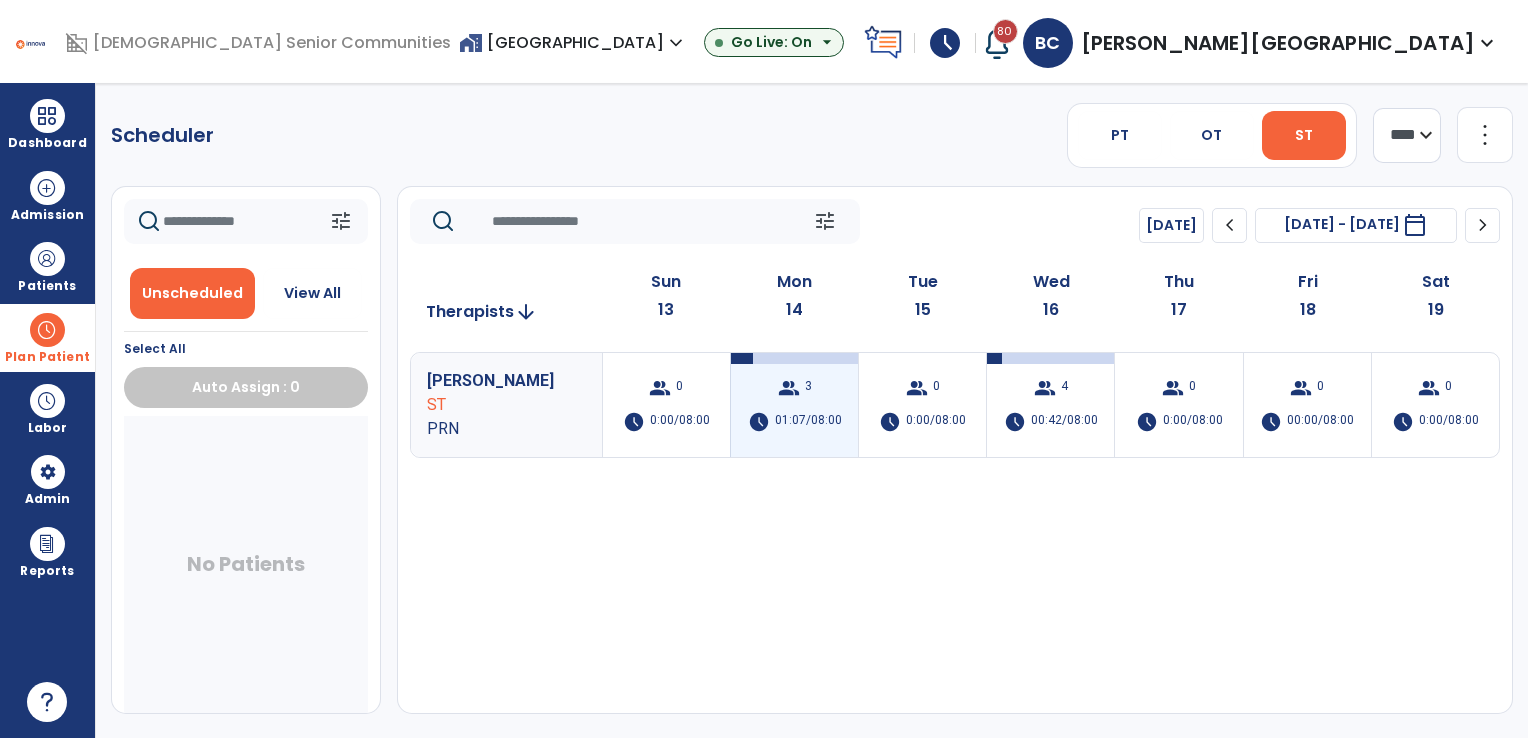 click on "01:07/08:00" at bounding box center (808, 422) 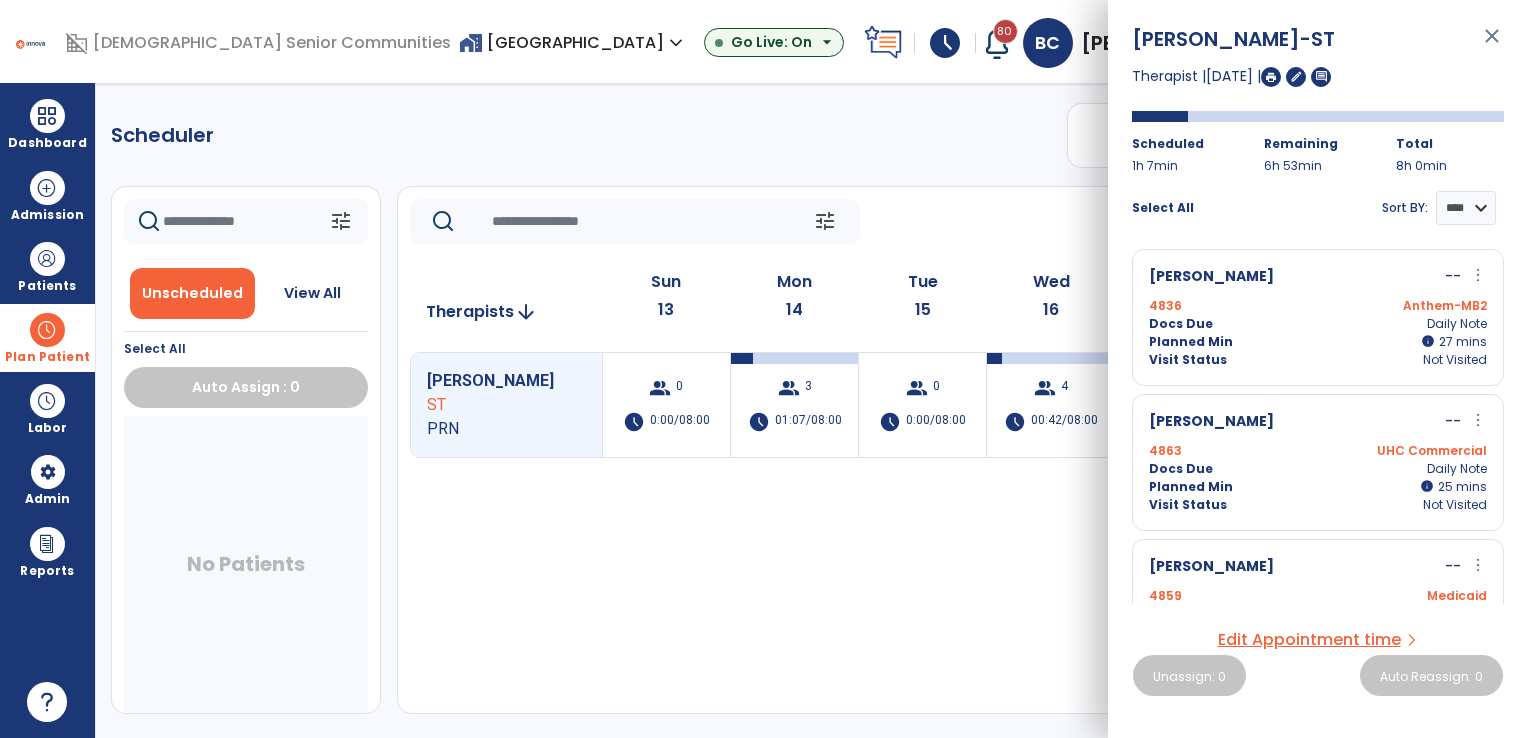 scroll, scrollTop: 69, scrollLeft: 0, axis: vertical 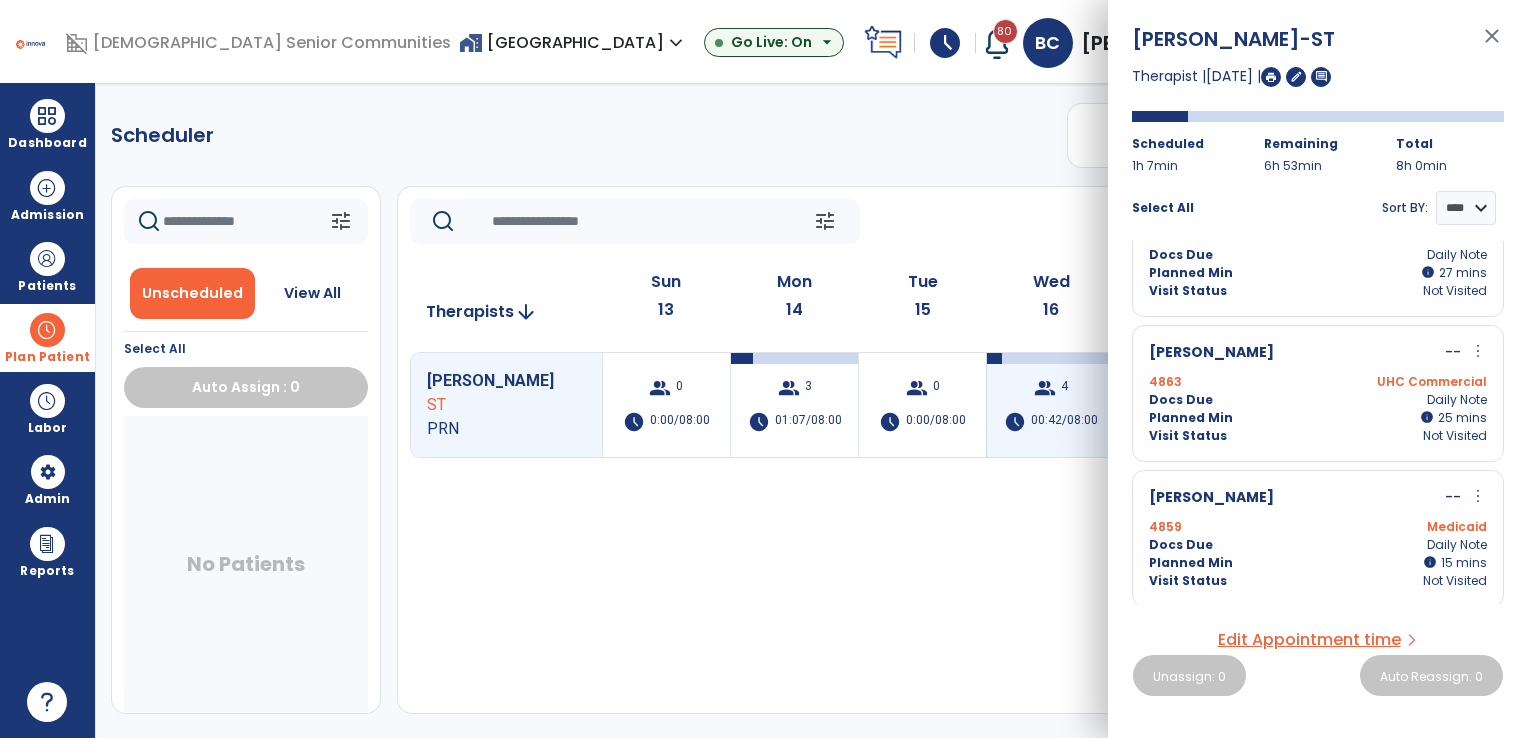 click on "group  4  schedule  00:42/08:00" at bounding box center [1050, 405] 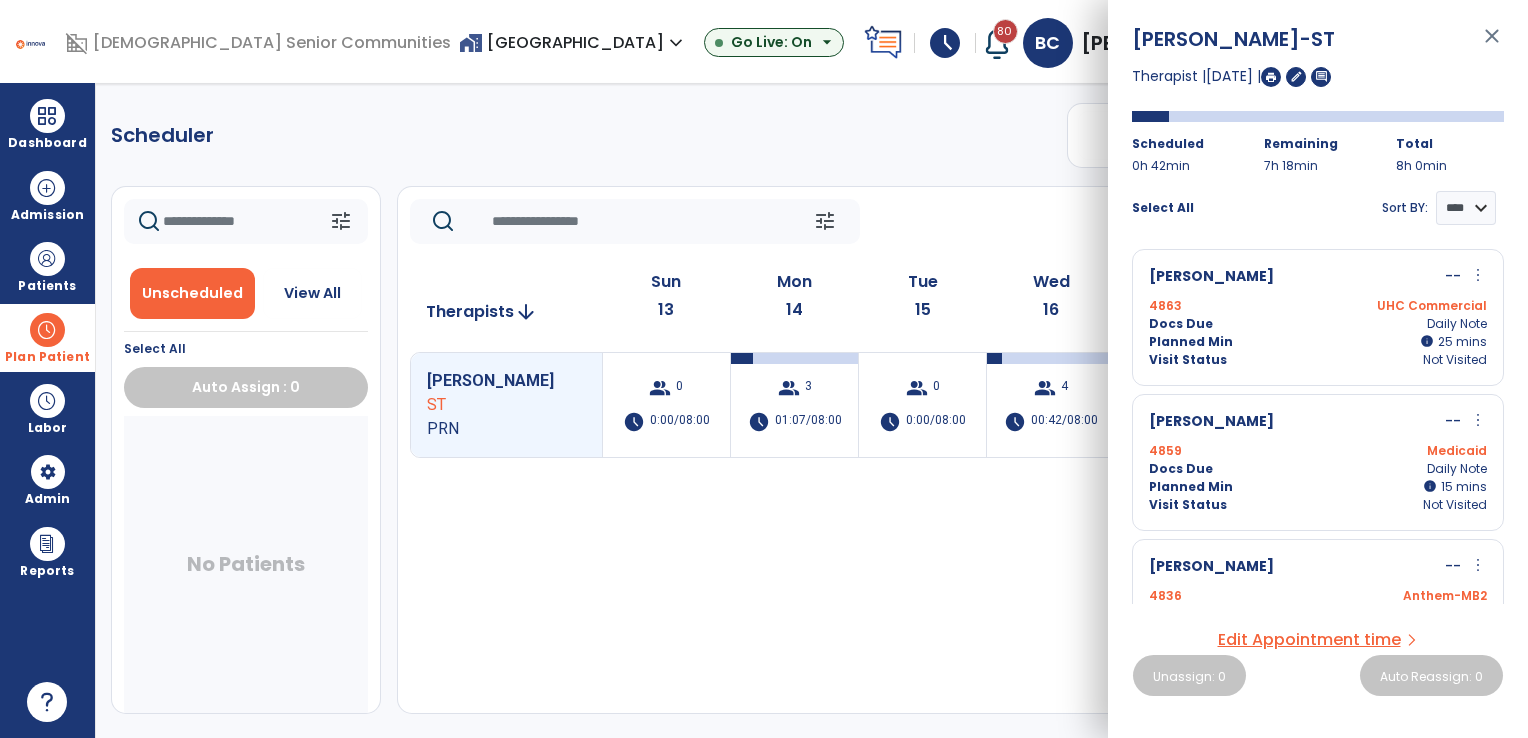 scroll, scrollTop: 0, scrollLeft: 0, axis: both 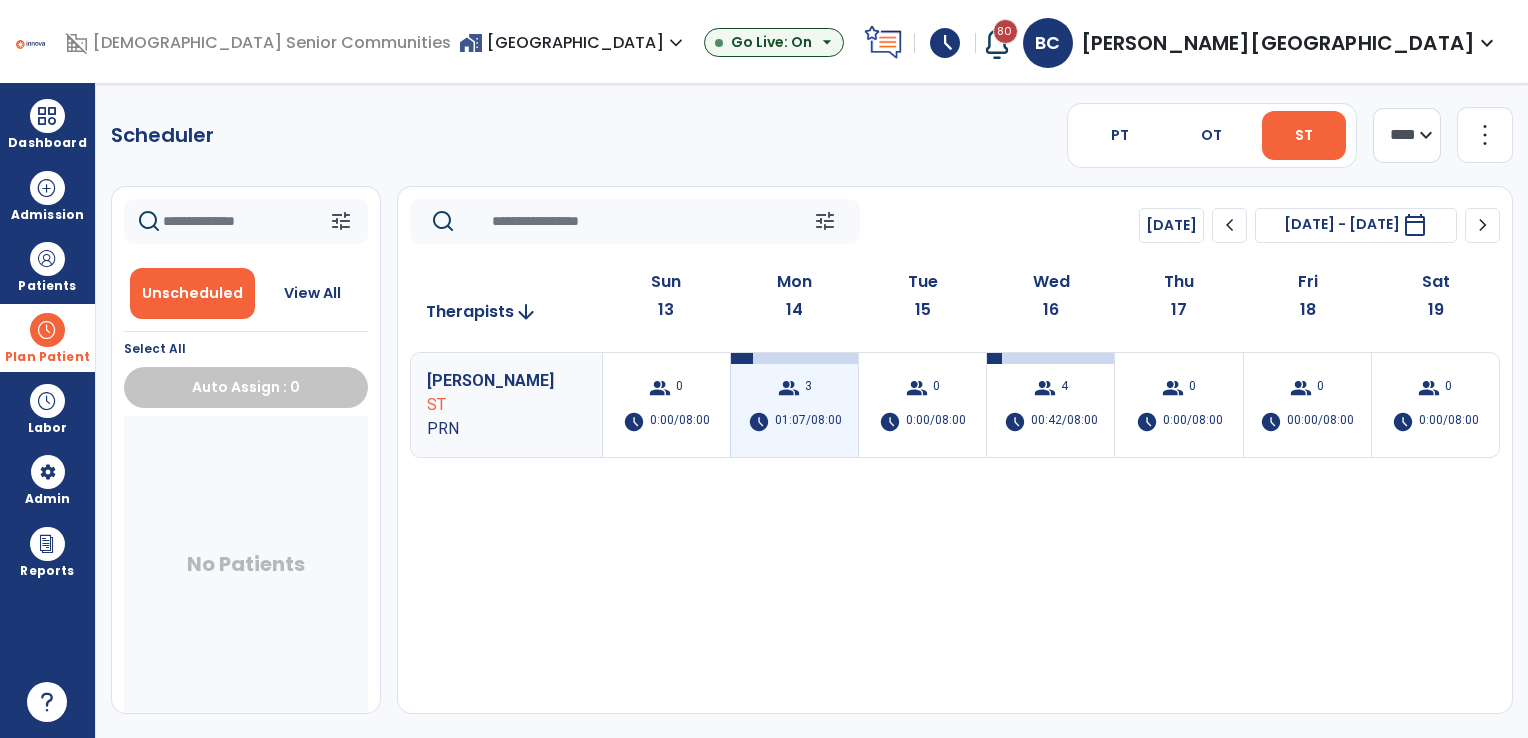 click on "group  3  schedule  01:07/08:00" at bounding box center [794, 405] 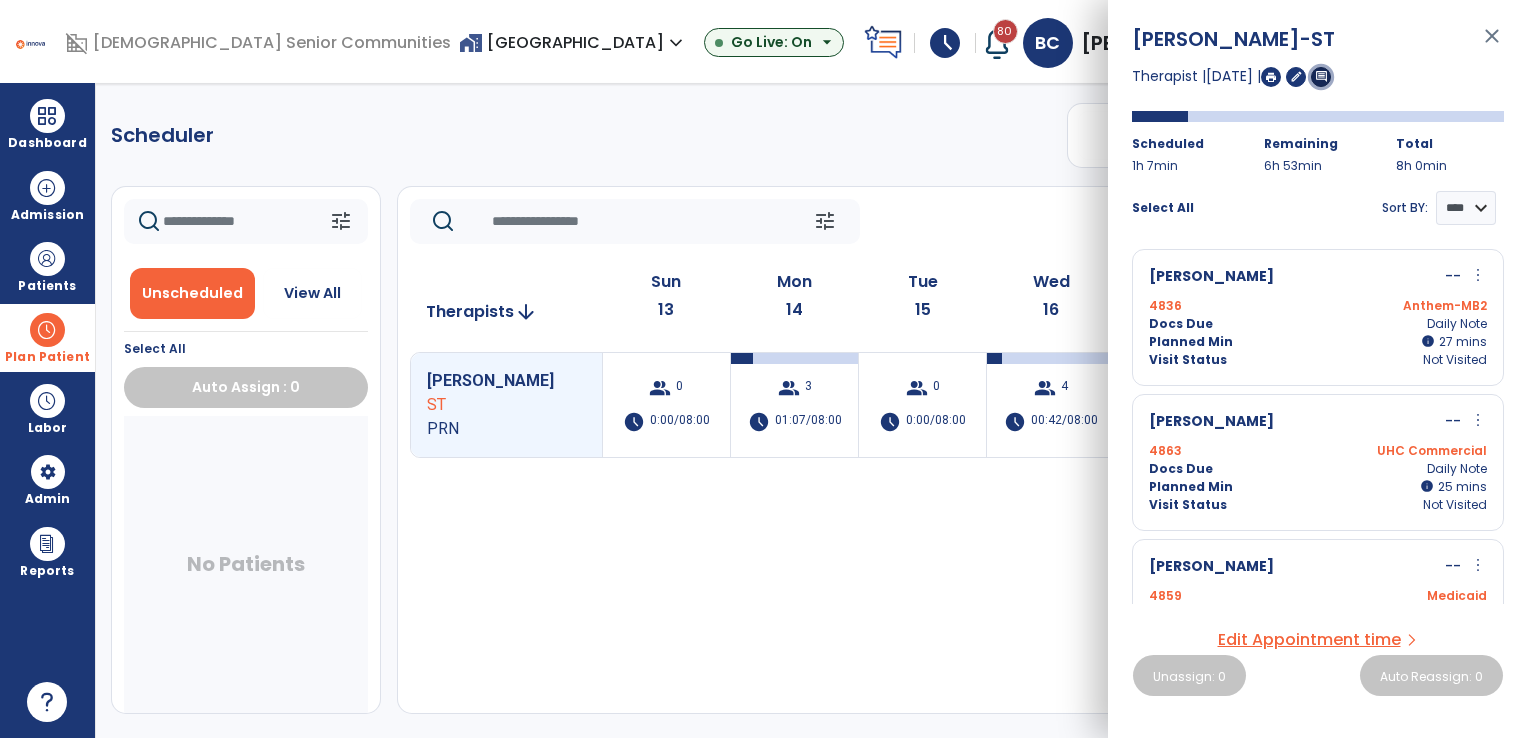 click on "comment" at bounding box center [1321, 76] 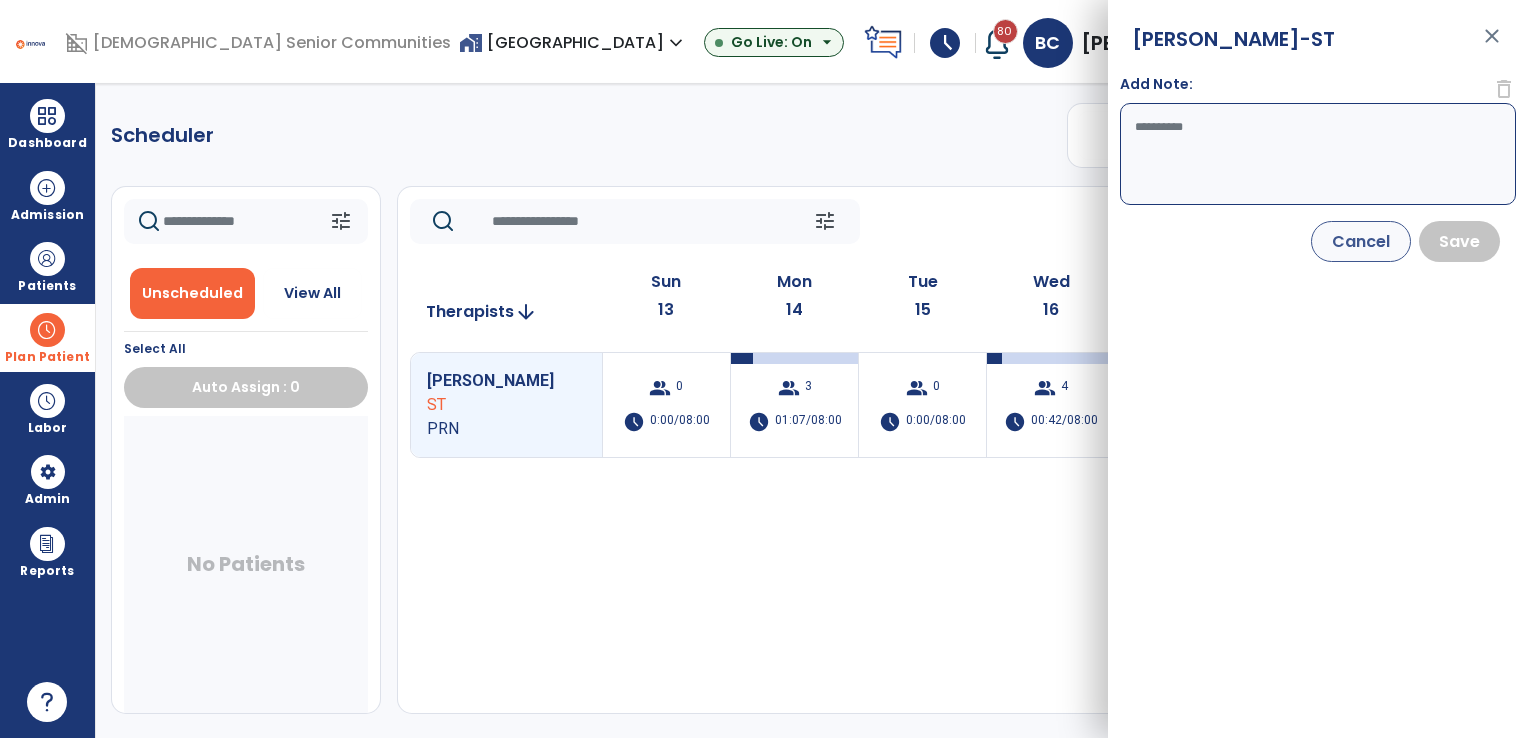 click on "Add Note:" at bounding box center [1318, 154] 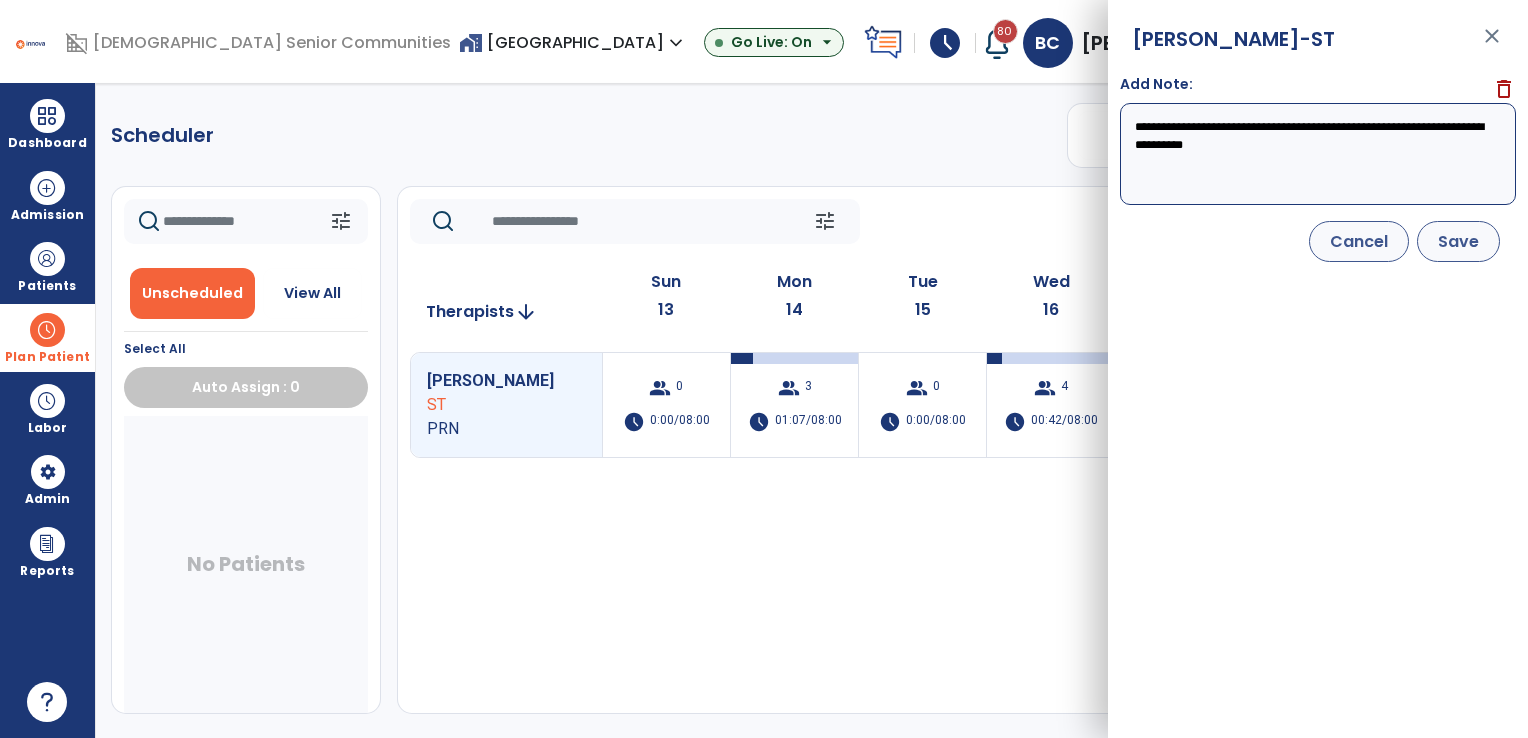 type on "**********" 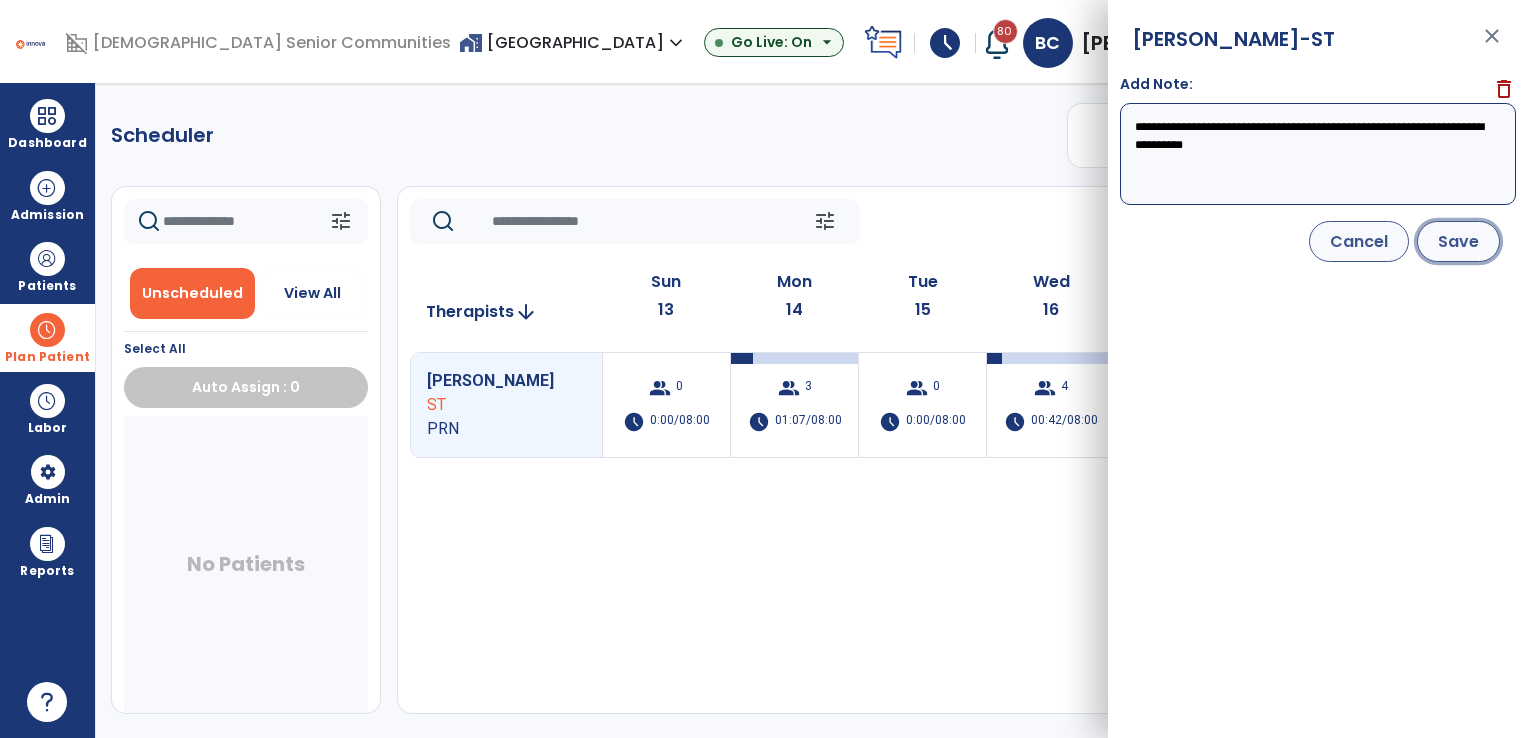click on "Save" at bounding box center (1458, 241) 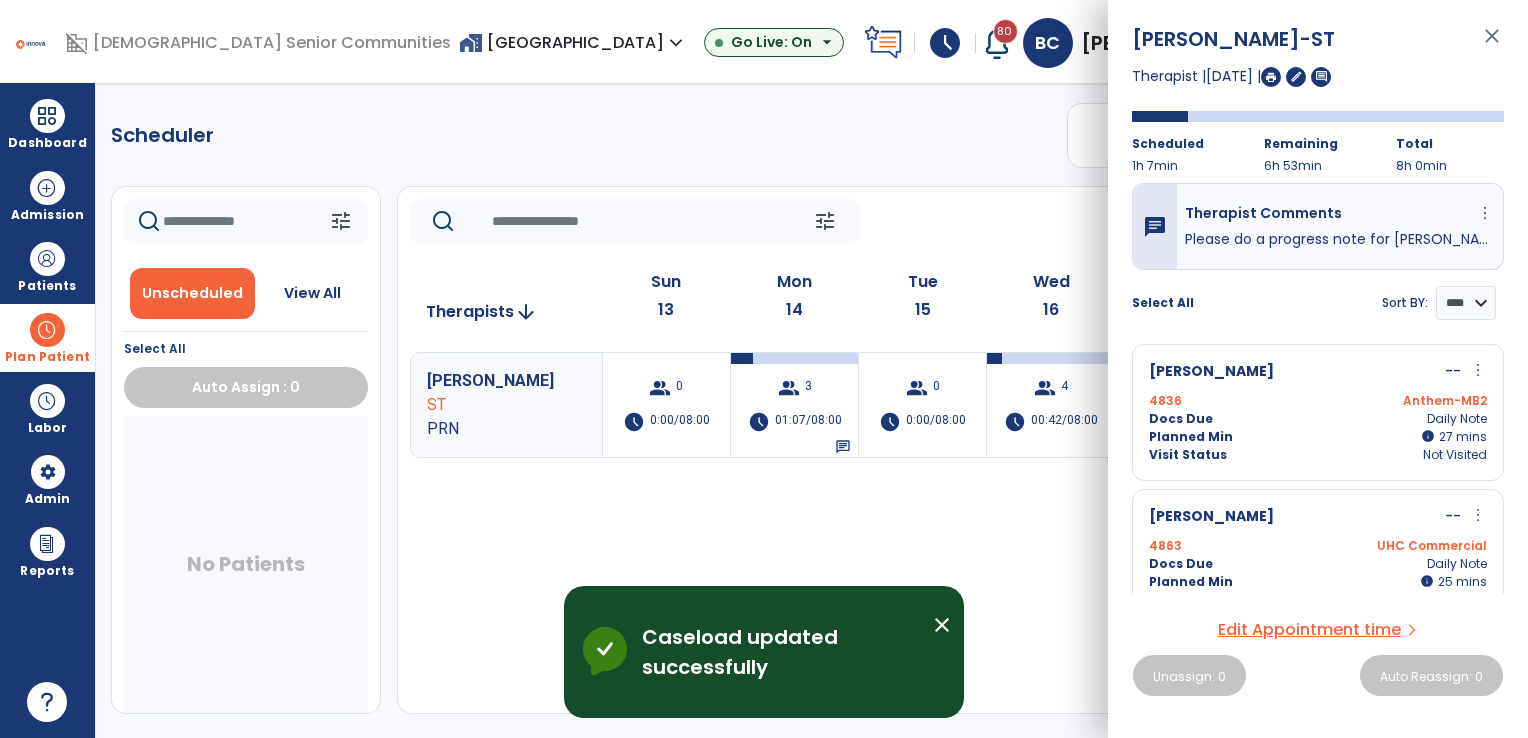 click on "Scheduler   PT   OT   ST  **** *** more_vert  Manage Labor   View All Therapists   Print" 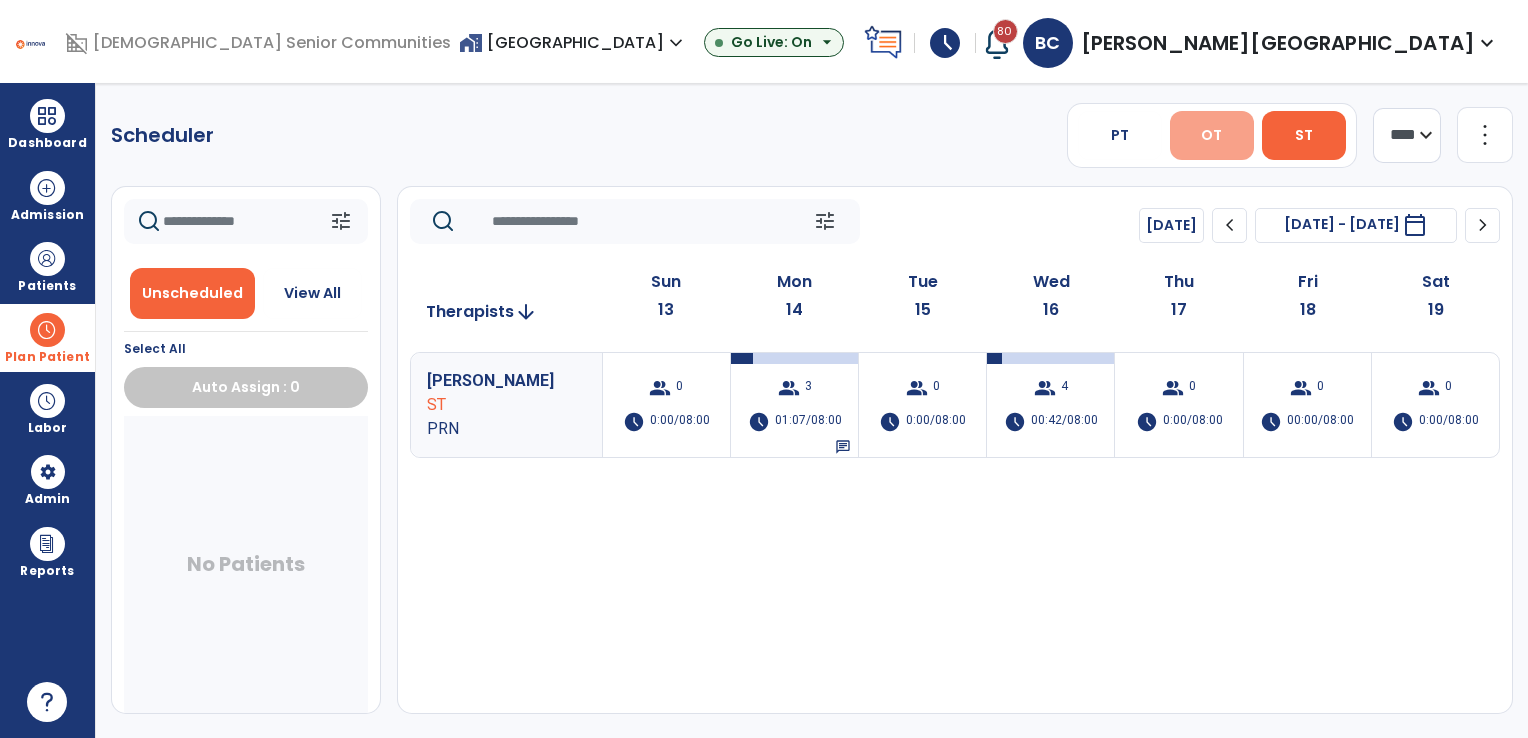 click on "OT" at bounding box center [1211, 135] 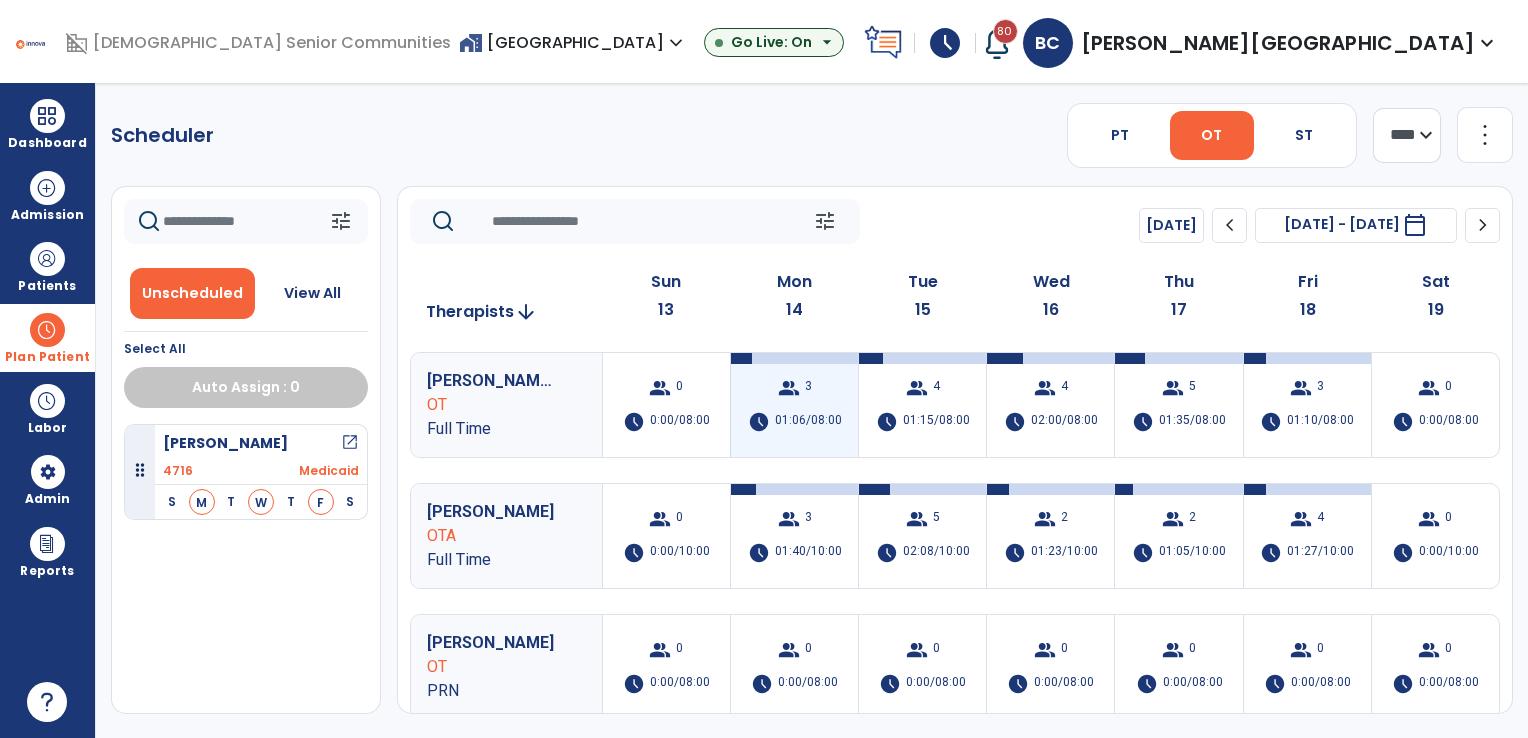 click on "schedule  01:06/08:00" at bounding box center [795, 422] 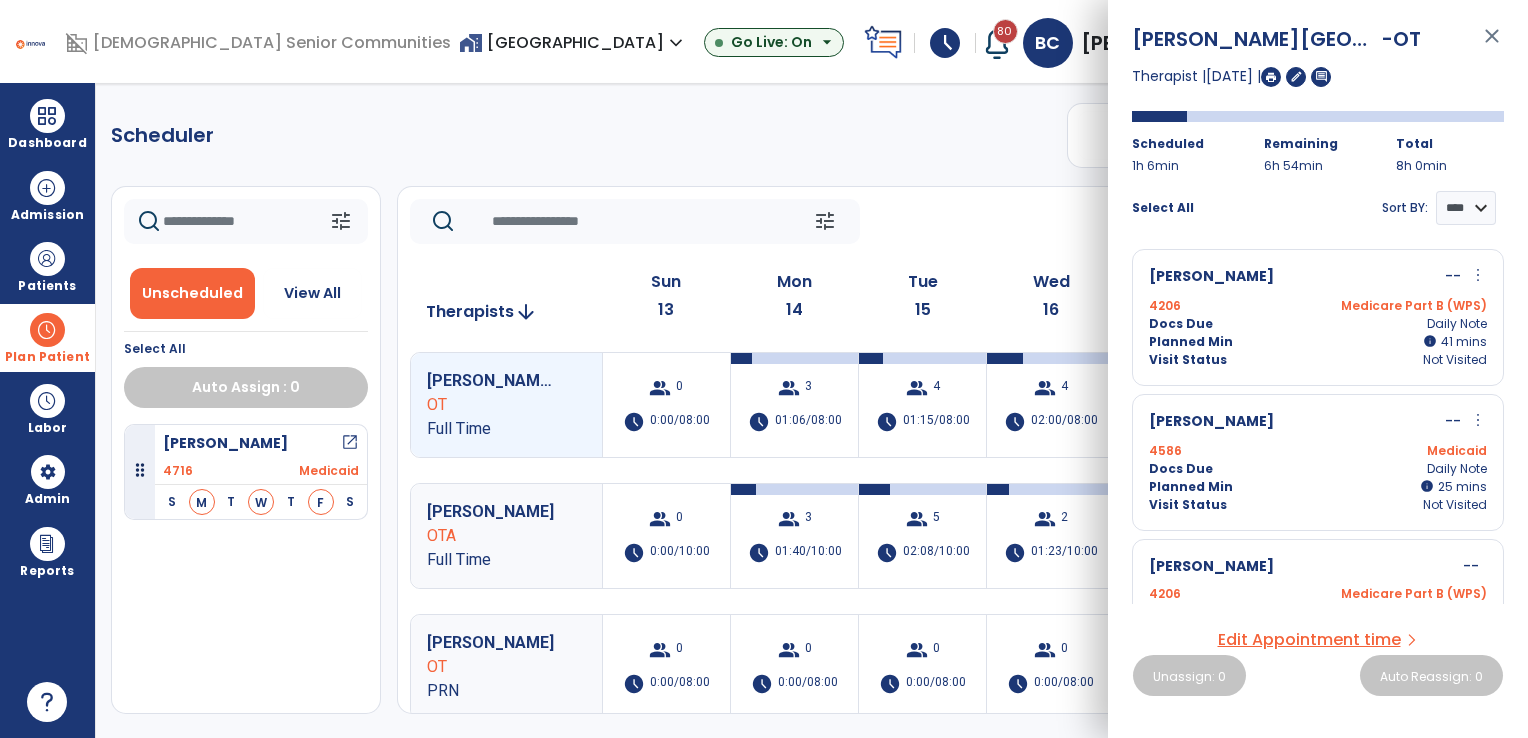 click on "4206 Medicare Part B (WPS)" at bounding box center (1318, 306) 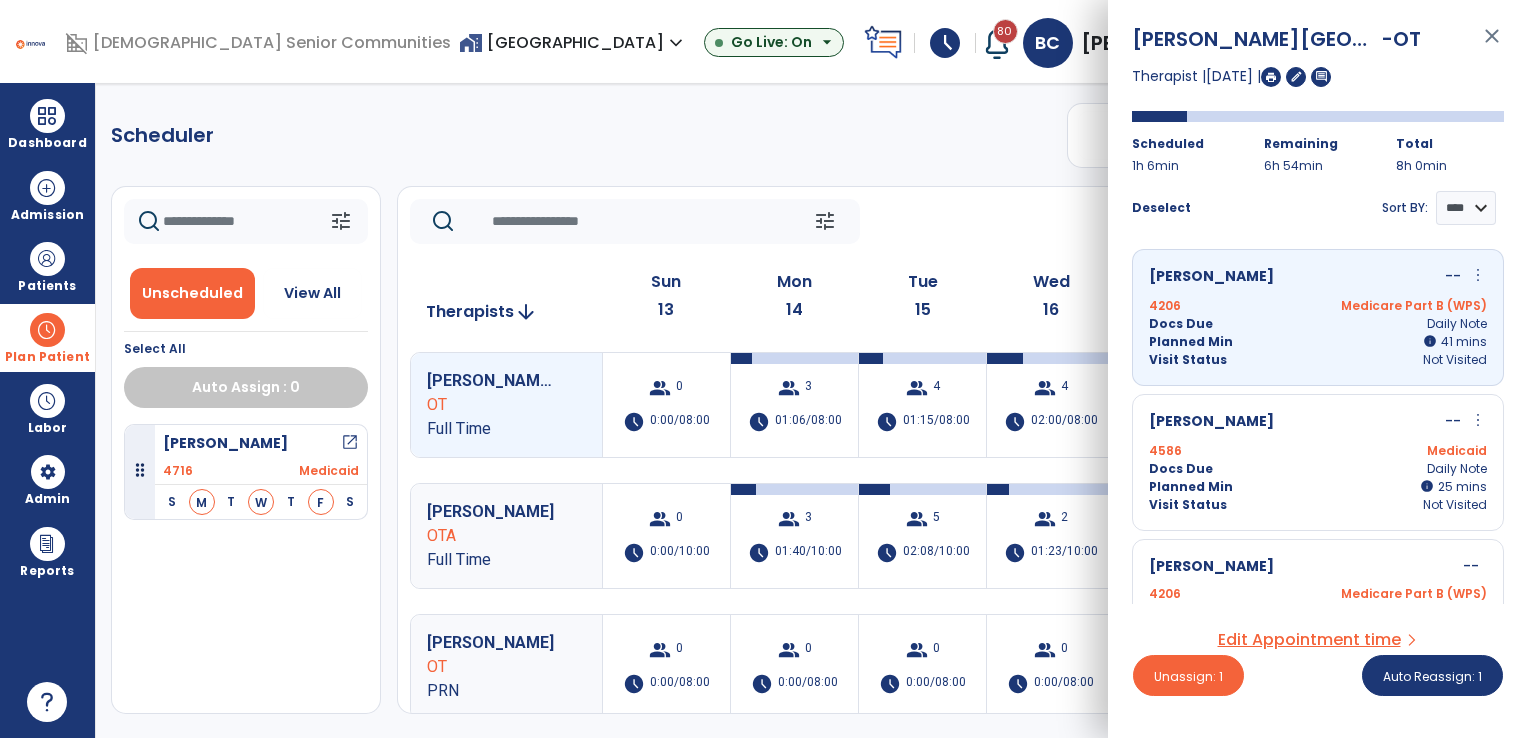 click on "Patterson, Pamela   --  more_vert  edit   Edit Session   alt_route   Split Minutes  4586 Medicaid  Docs Due Daily Note   Planned Min  info   25 I 25 mins  Visit Status  Not Visited" at bounding box center (1318, 462) 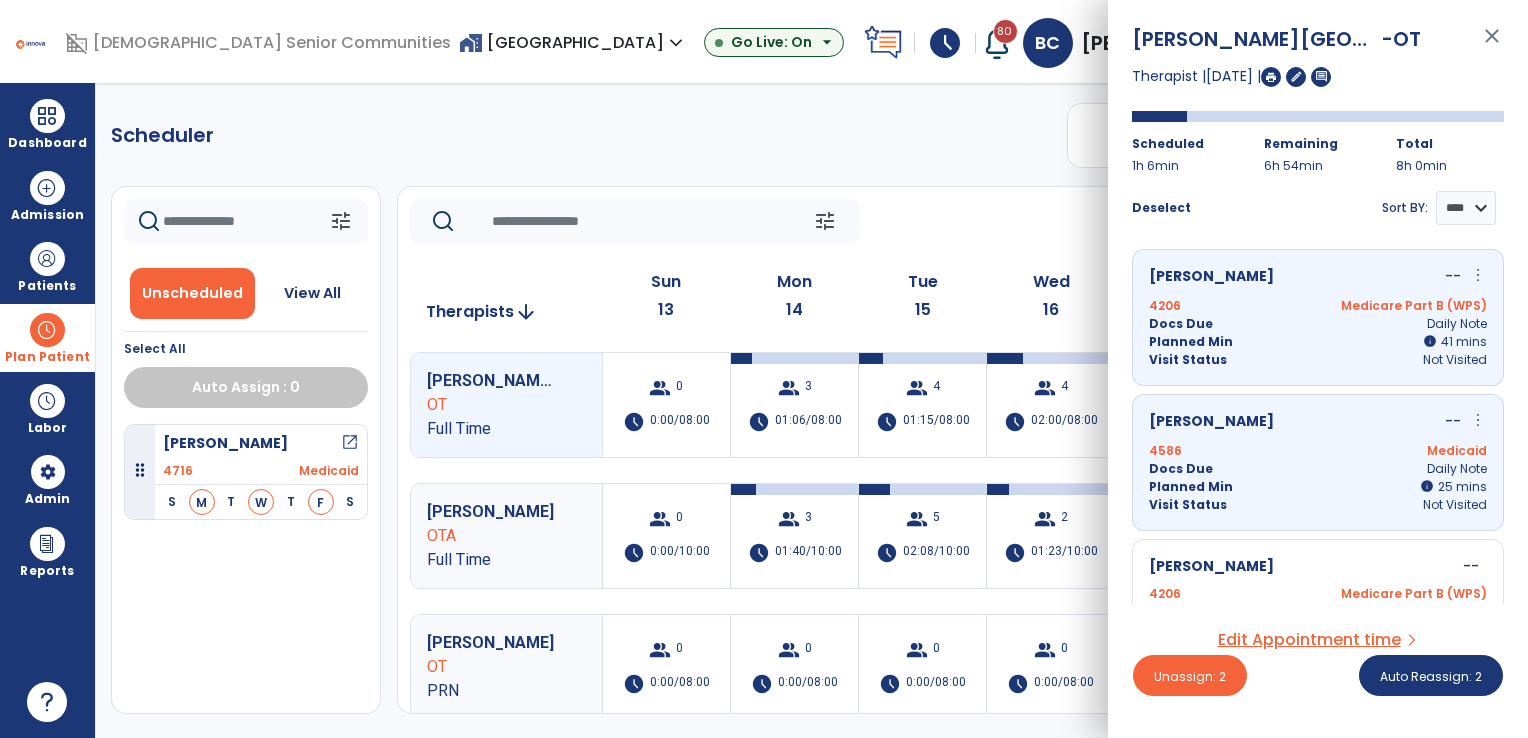click on "Dewitt, Jeffrey   --  4206 Medicare Part B (WPS)  Docs Due Progress Note   Planned Min 0 mins  Visit Status  Not Visited" at bounding box center [1318, 606] 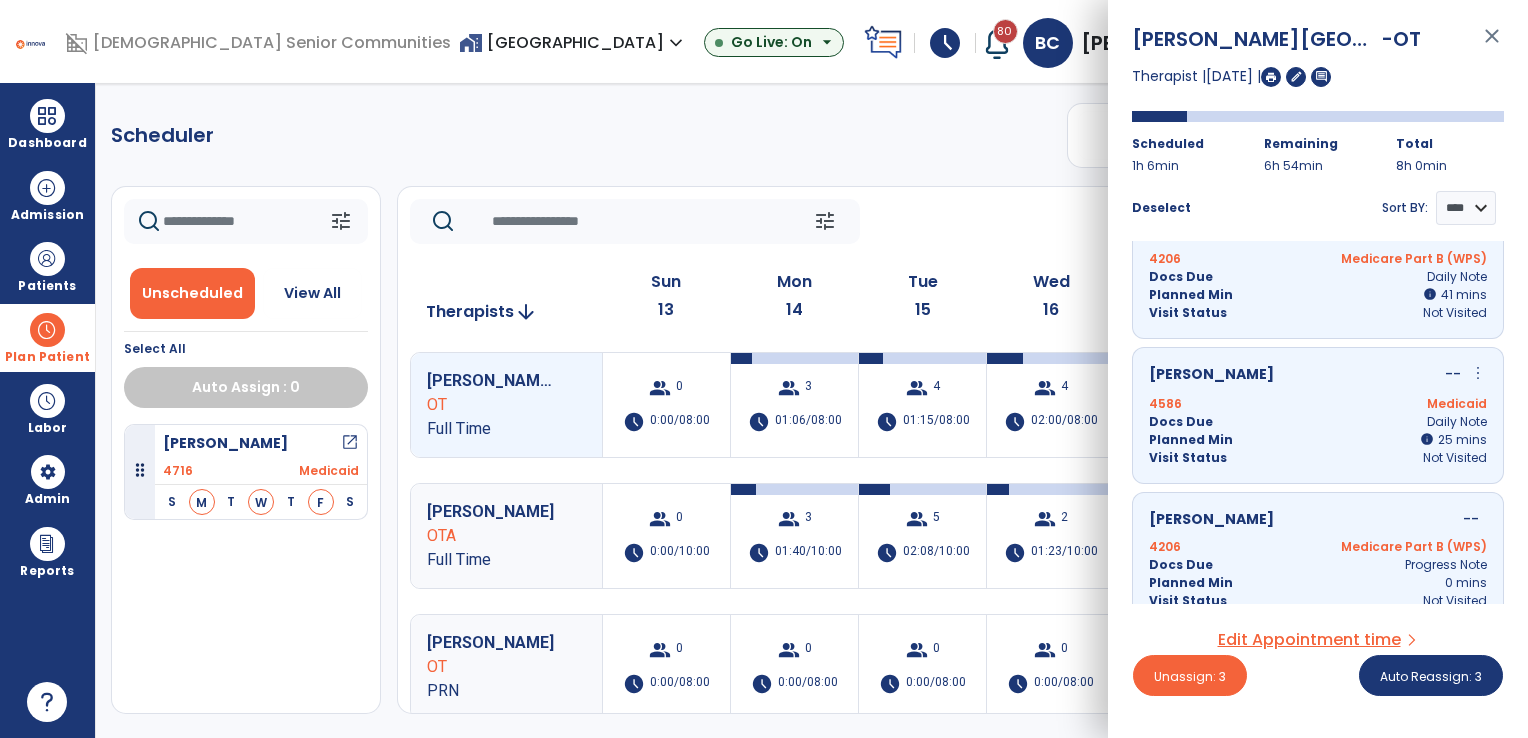 scroll, scrollTop: 68, scrollLeft: 0, axis: vertical 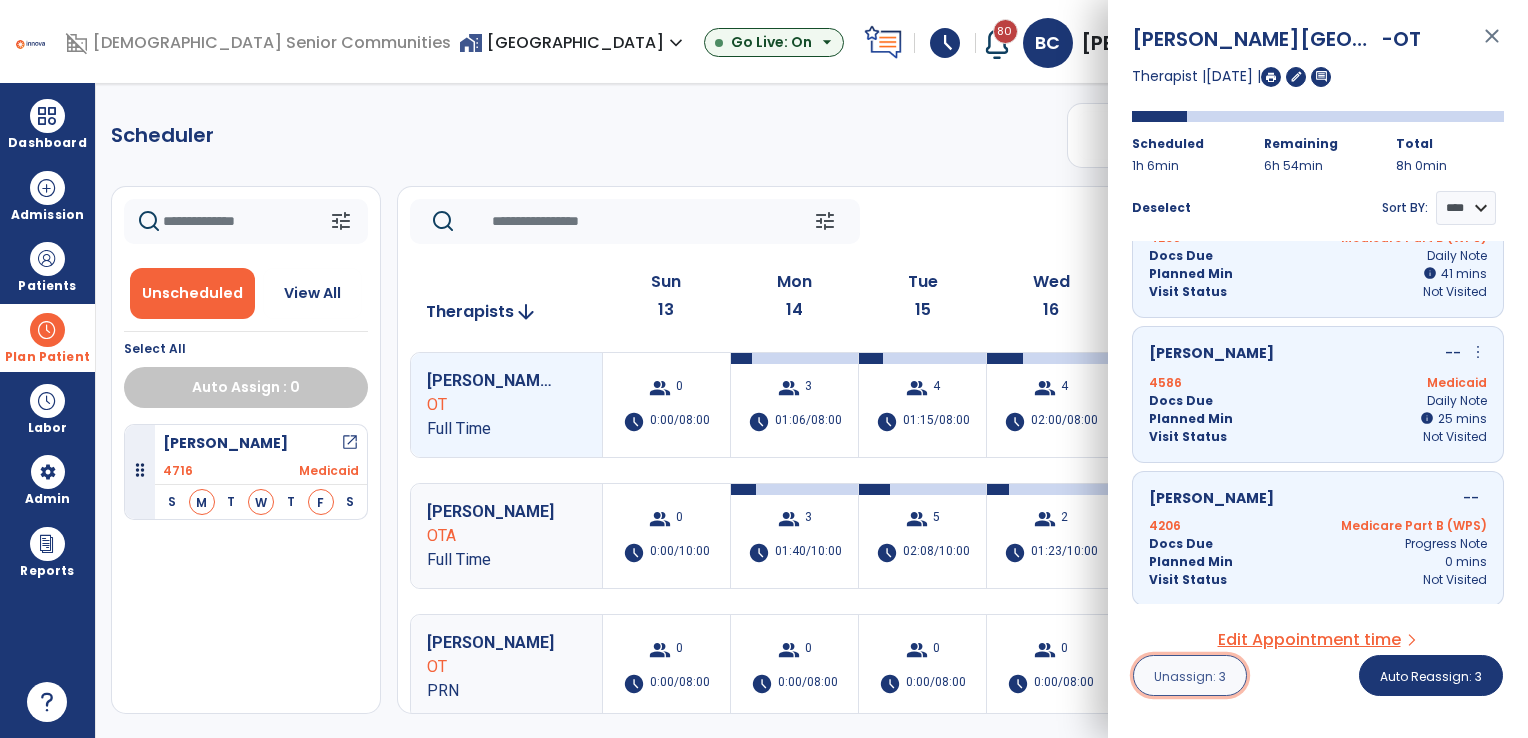 click on "Unassign: 3" at bounding box center (1190, 676) 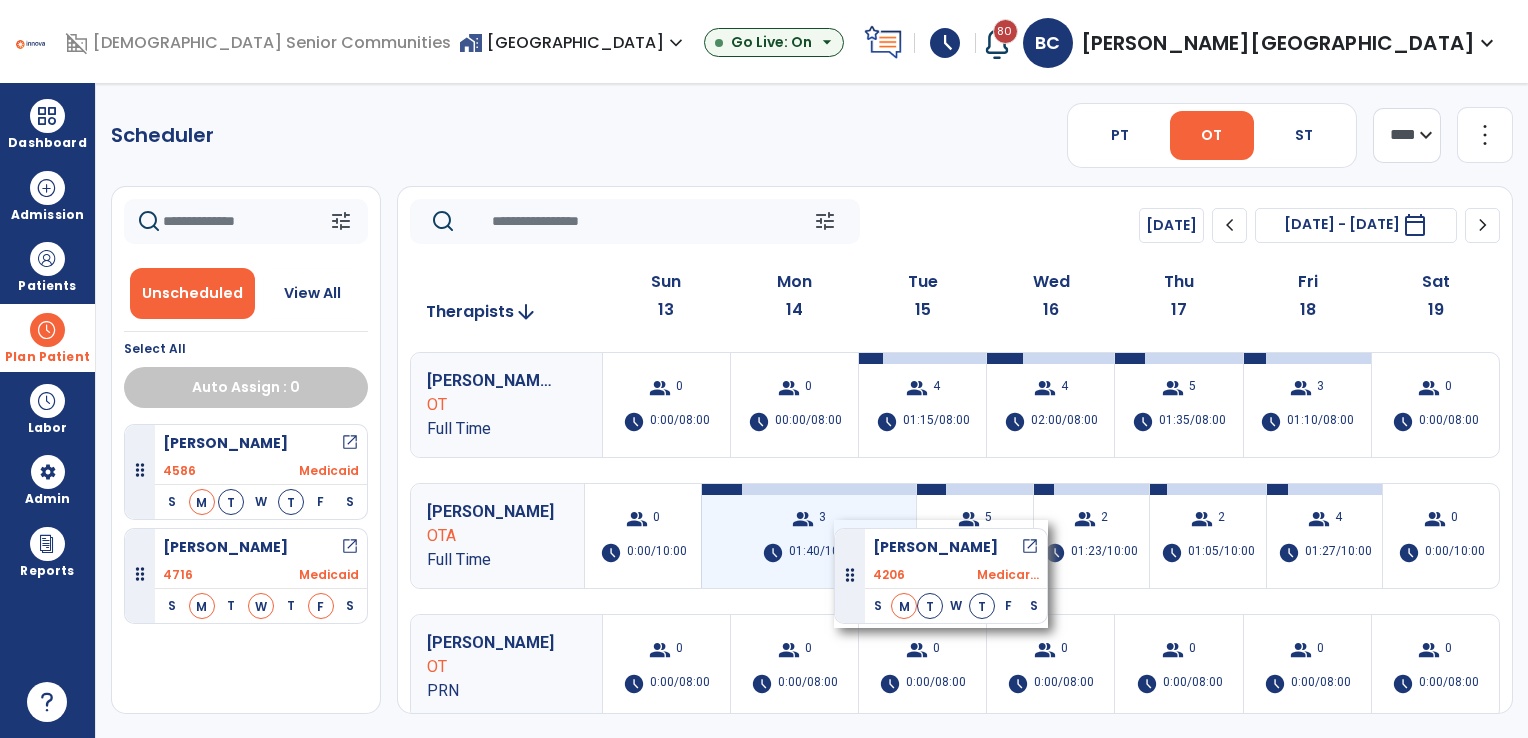 drag, startPoint x: 259, startPoint y: 462, endPoint x: 834, endPoint y: 520, distance: 577.9178 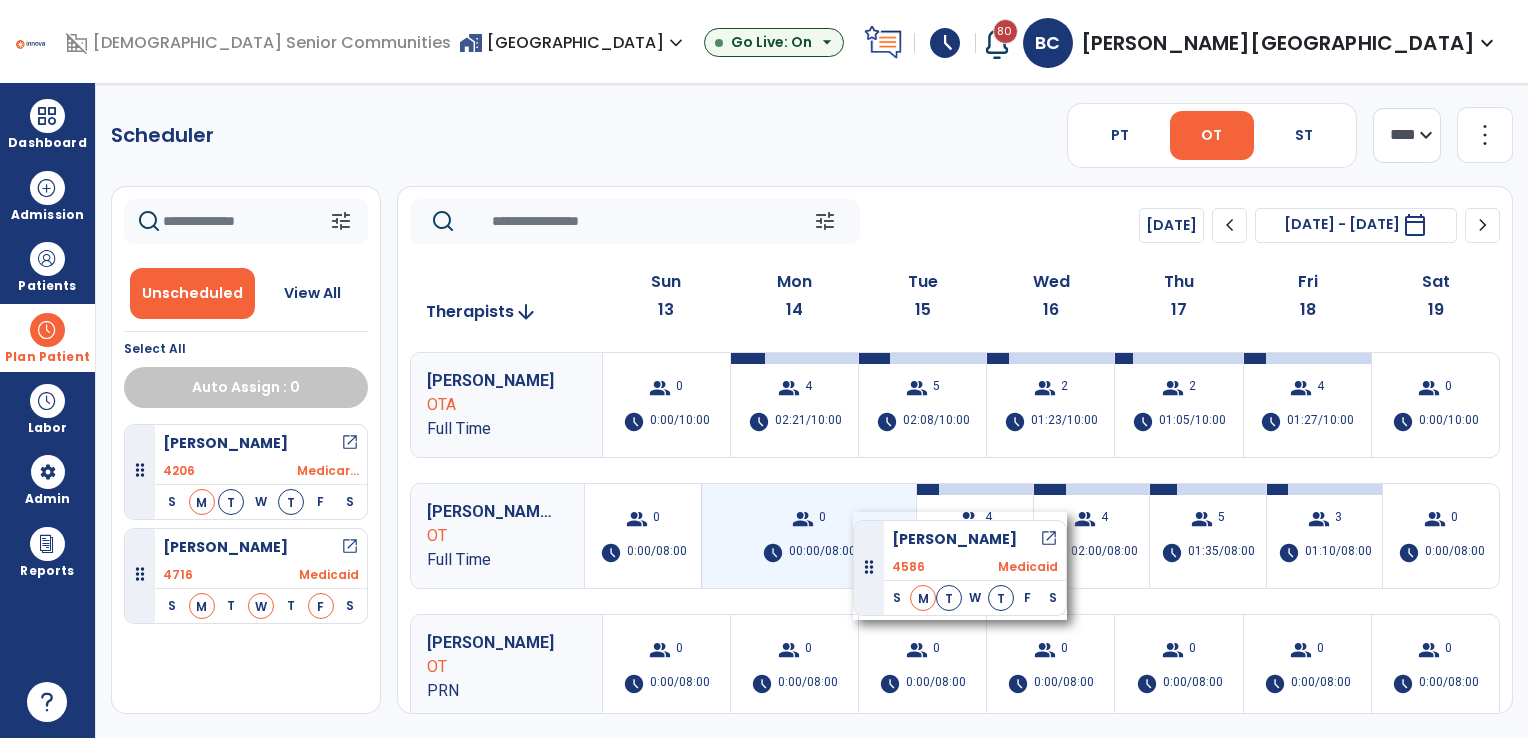 drag, startPoint x: 224, startPoint y: 547, endPoint x: 853, endPoint y: 512, distance: 629.973 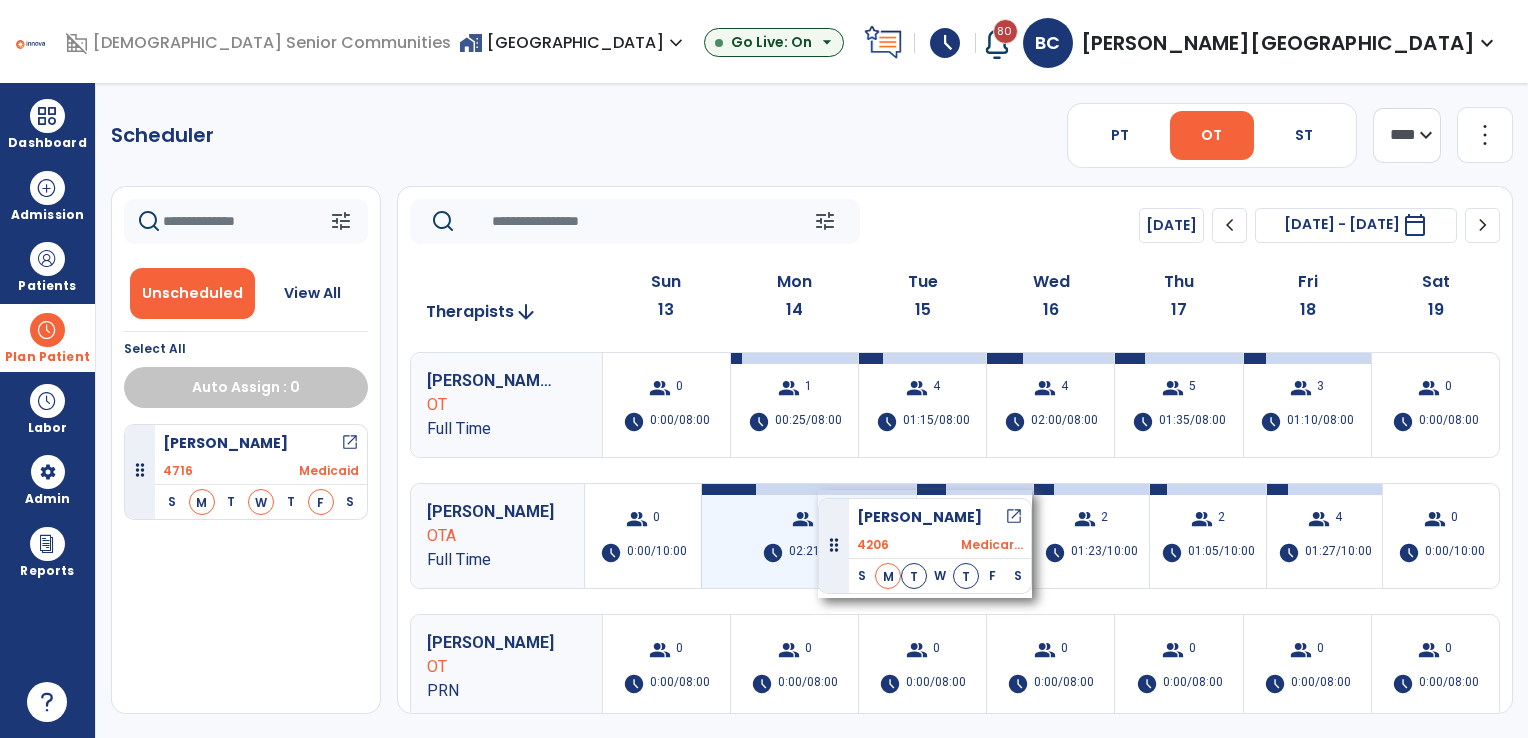 drag, startPoint x: 251, startPoint y: 456, endPoint x: 818, endPoint y: 490, distance: 568.0185 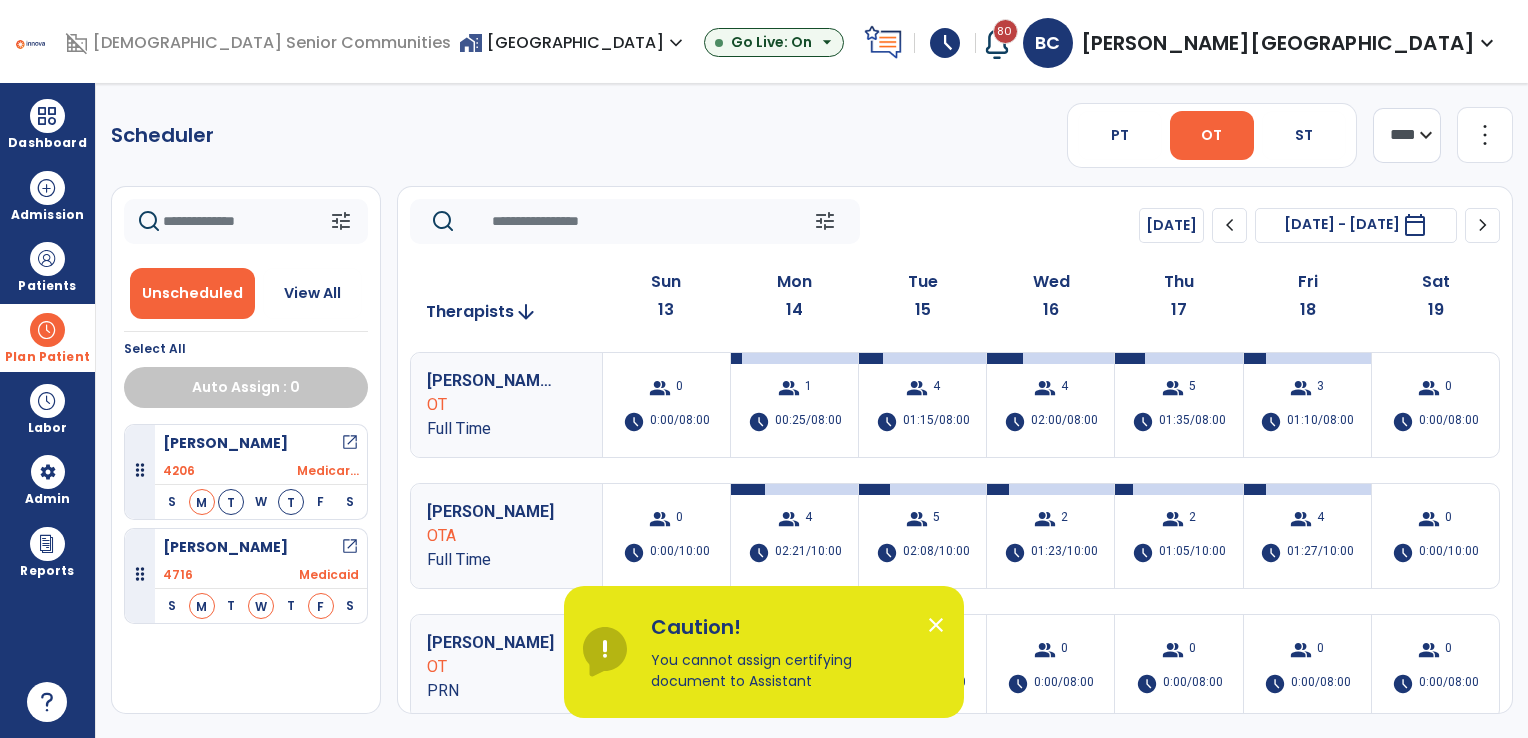click on "close" at bounding box center [936, 625] 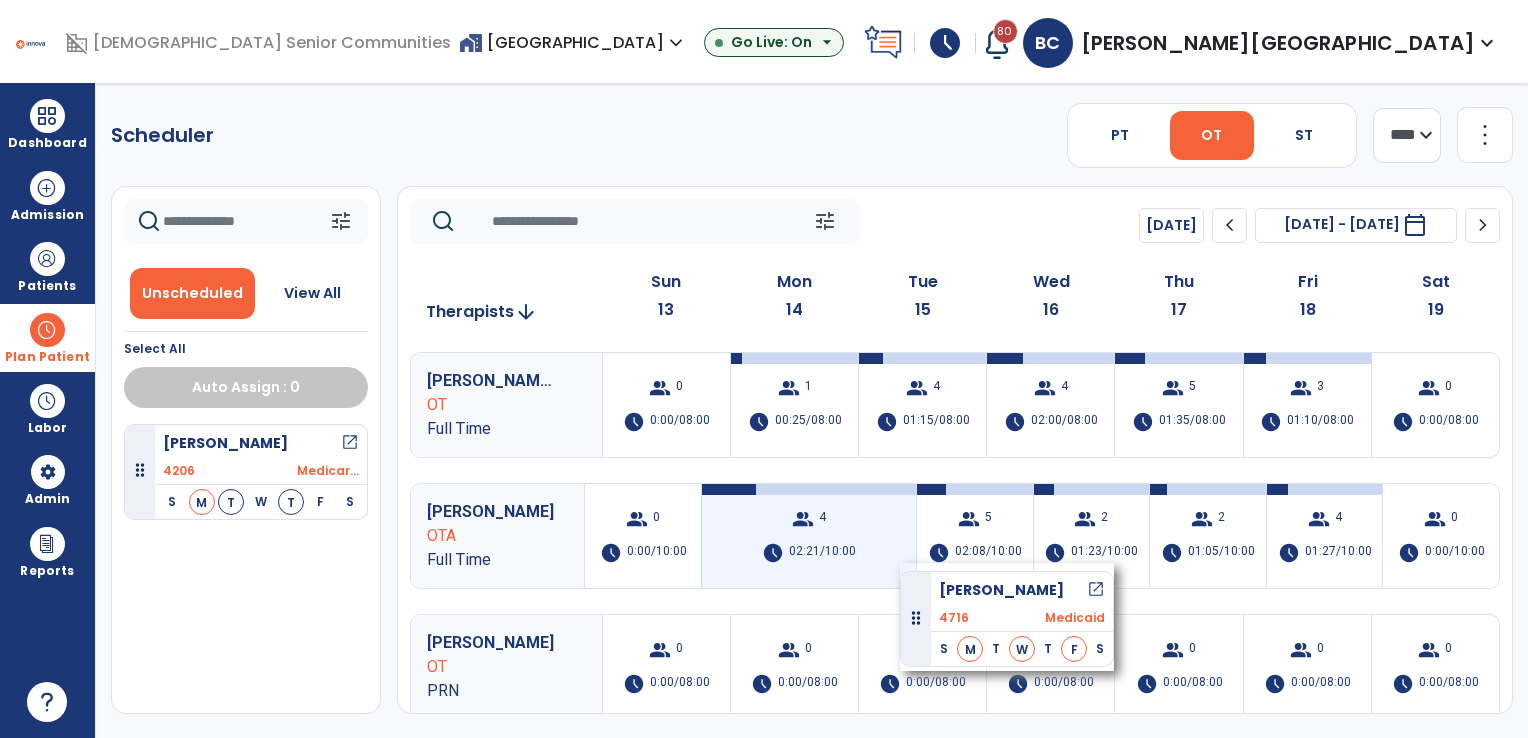 drag, startPoint x: 224, startPoint y: 559, endPoint x: 900, endPoint y: 563, distance: 676.01184 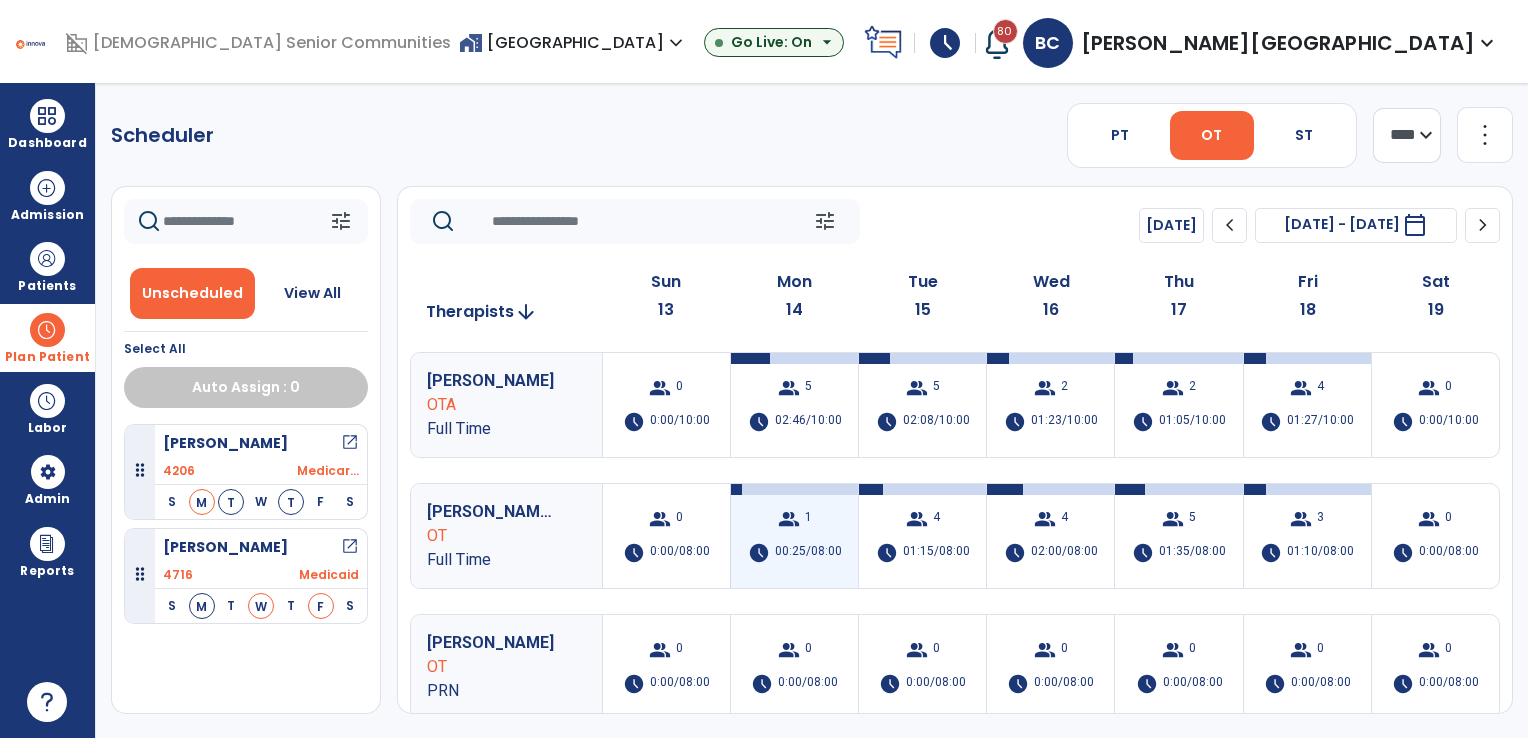click on "00:25/08:00" at bounding box center [808, 553] 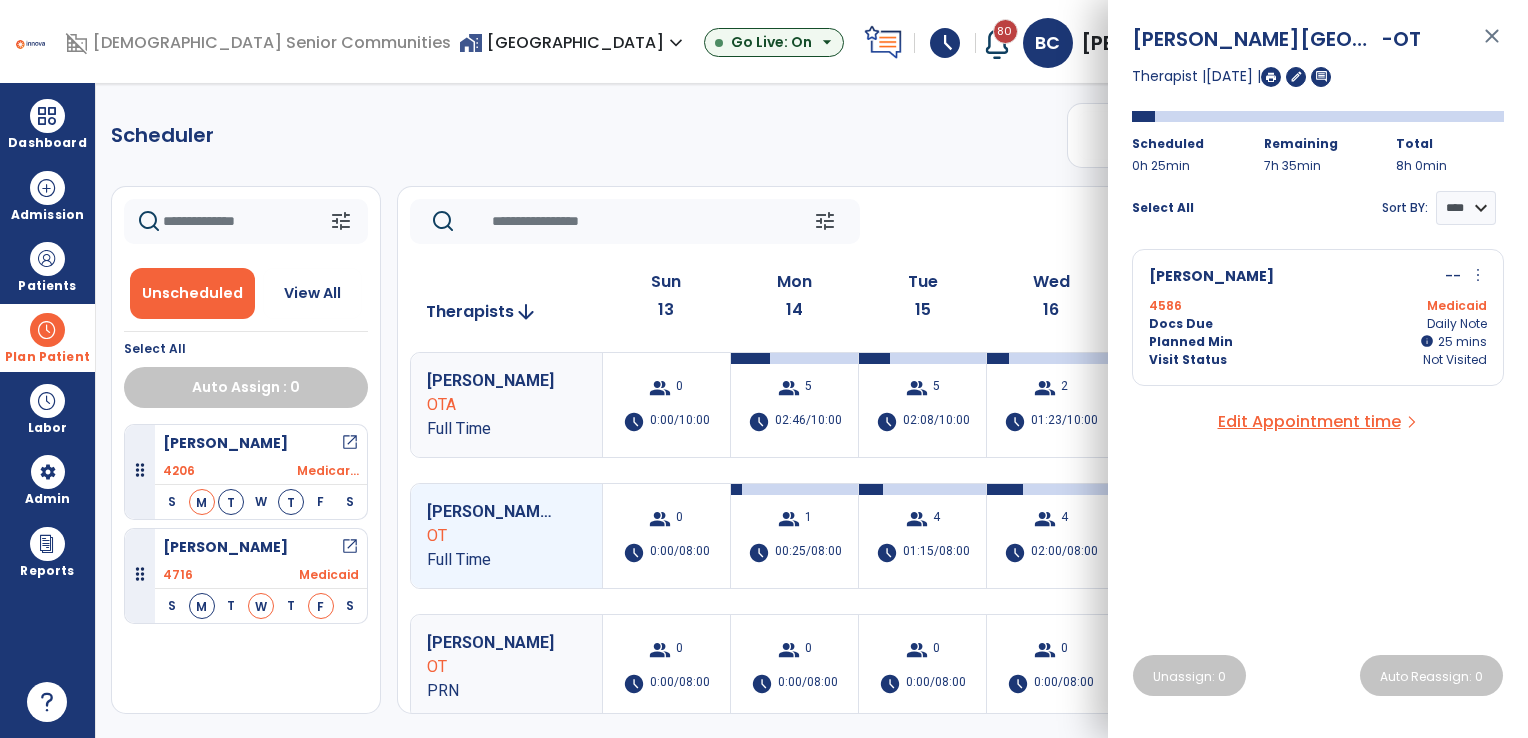 click on "Docs Due Daily Note" at bounding box center [1318, 324] 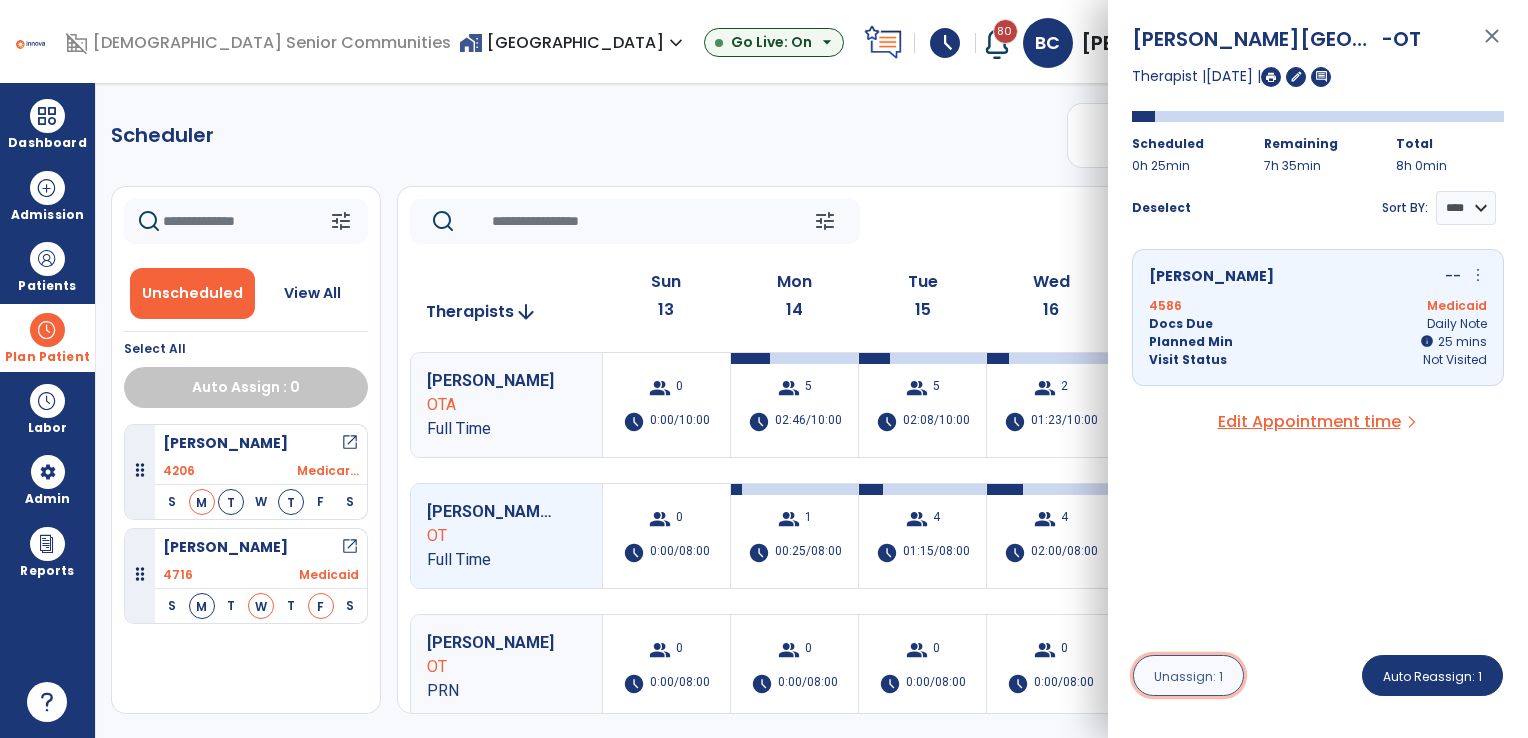 click on "Unassign: 1" at bounding box center [1188, 676] 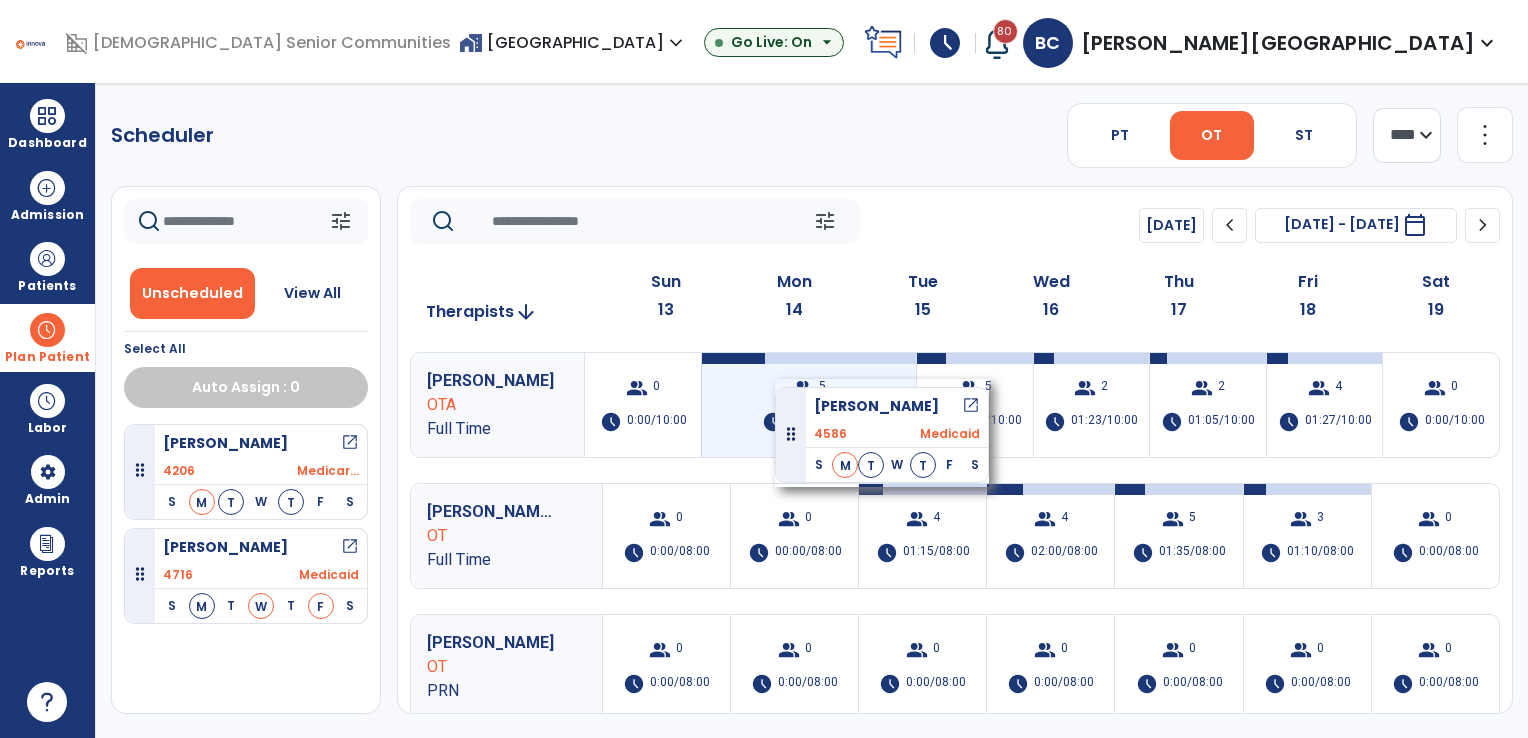 drag, startPoint x: 261, startPoint y: 568, endPoint x: 775, endPoint y: 379, distance: 547.6468 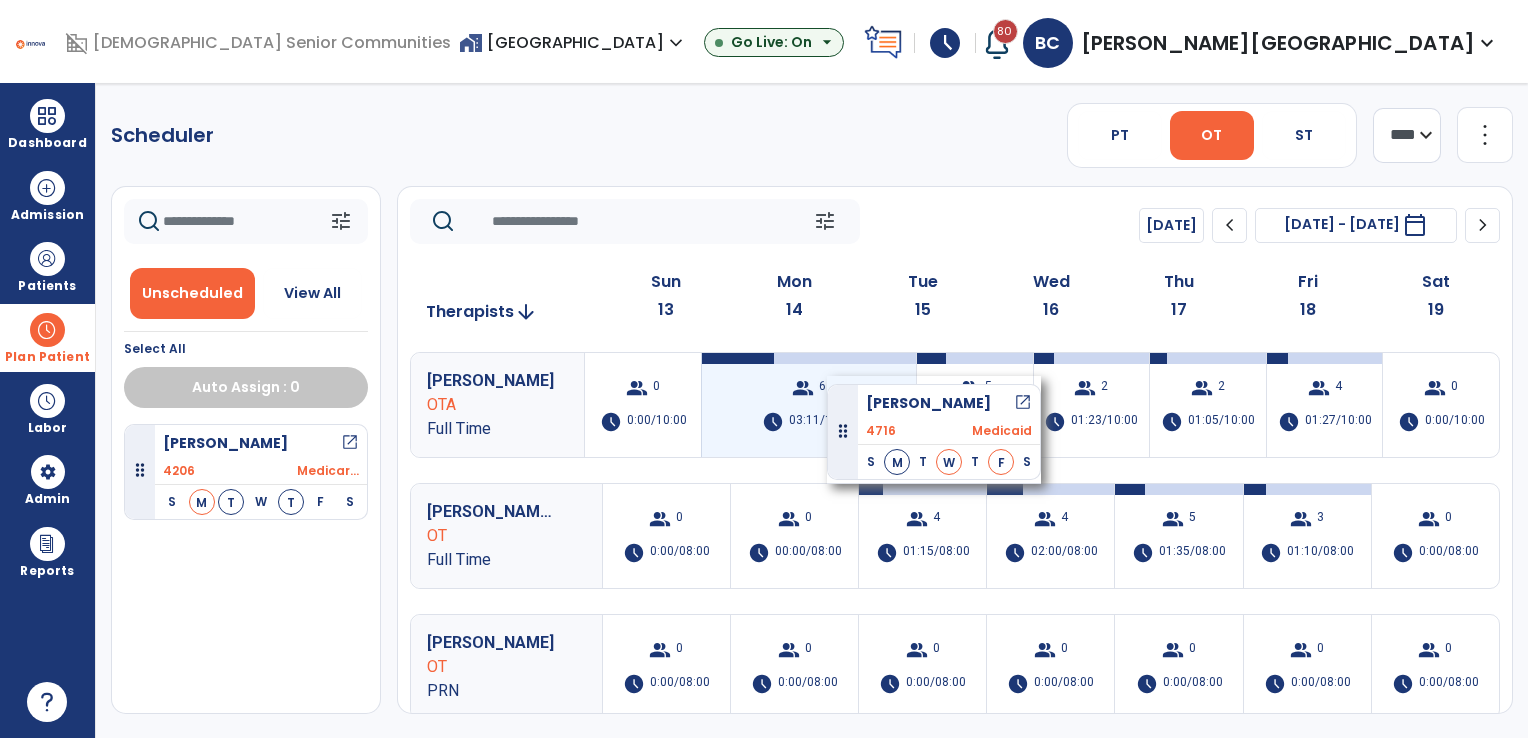 drag, startPoint x: 222, startPoint y: 547, endPoint x: 828, endPoint y: 376, distance: 629.6642 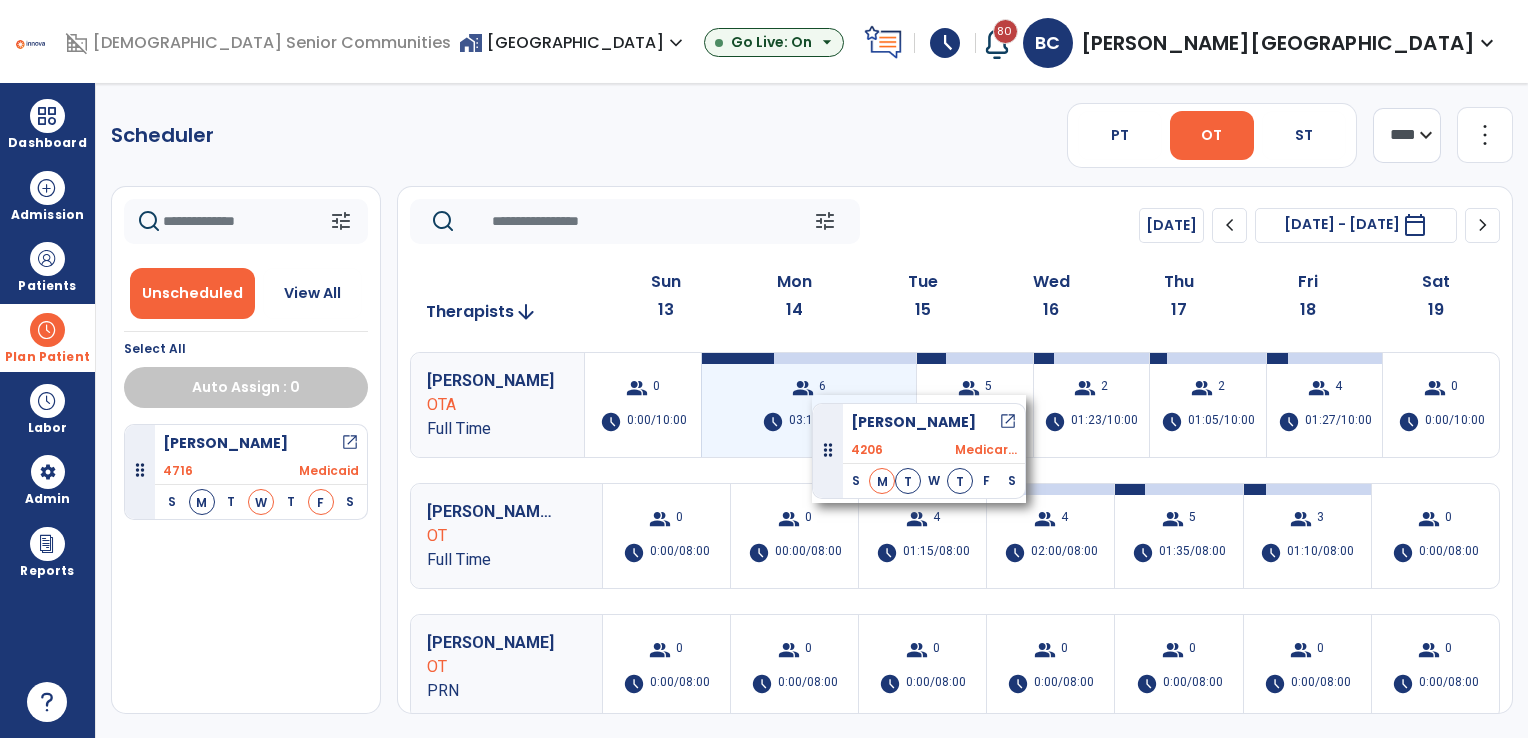 drag, startPoint x: 243, startPoint y: 466, endPoint x: 862, endPoint y: 386, distance: 624.1482 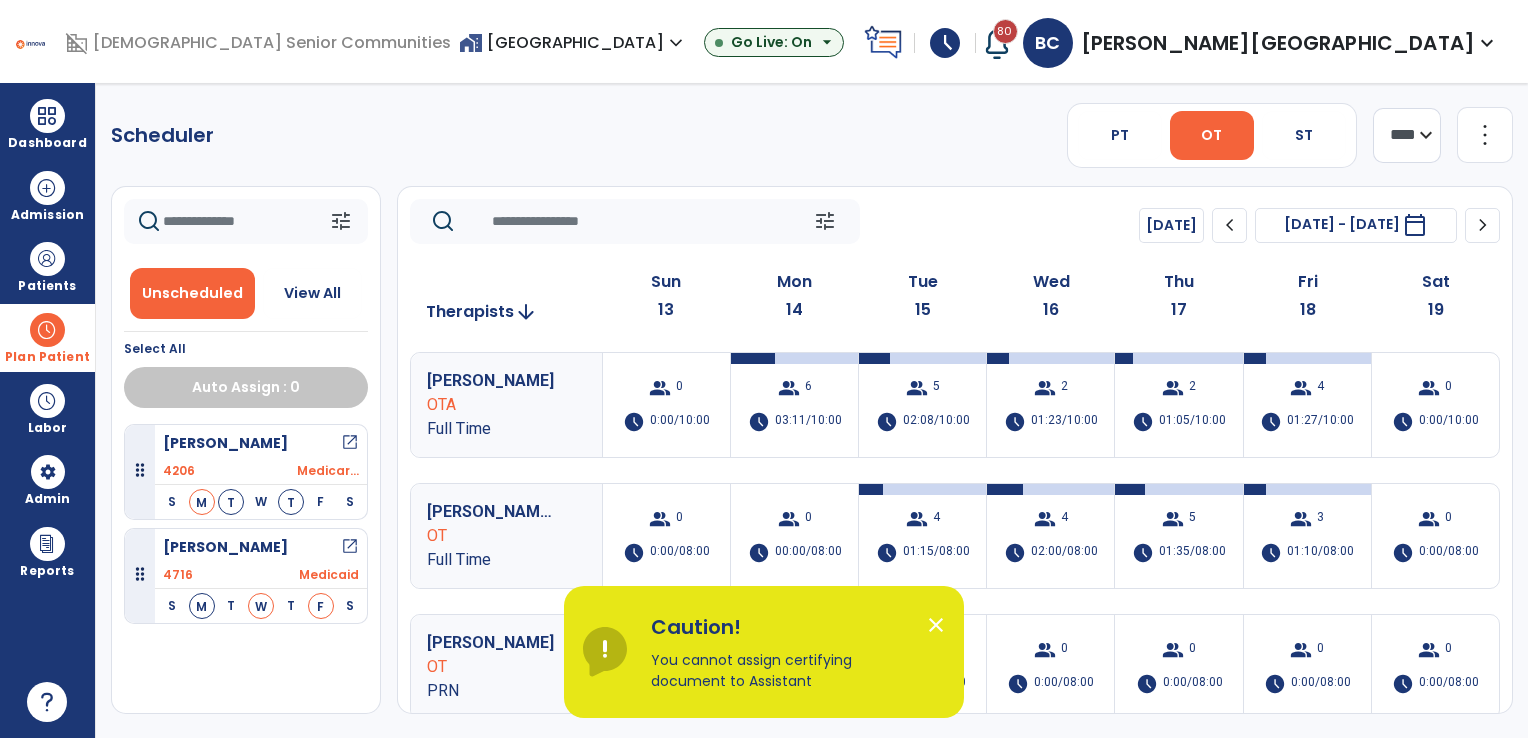 click on "close" at bounding box center [936, 625] 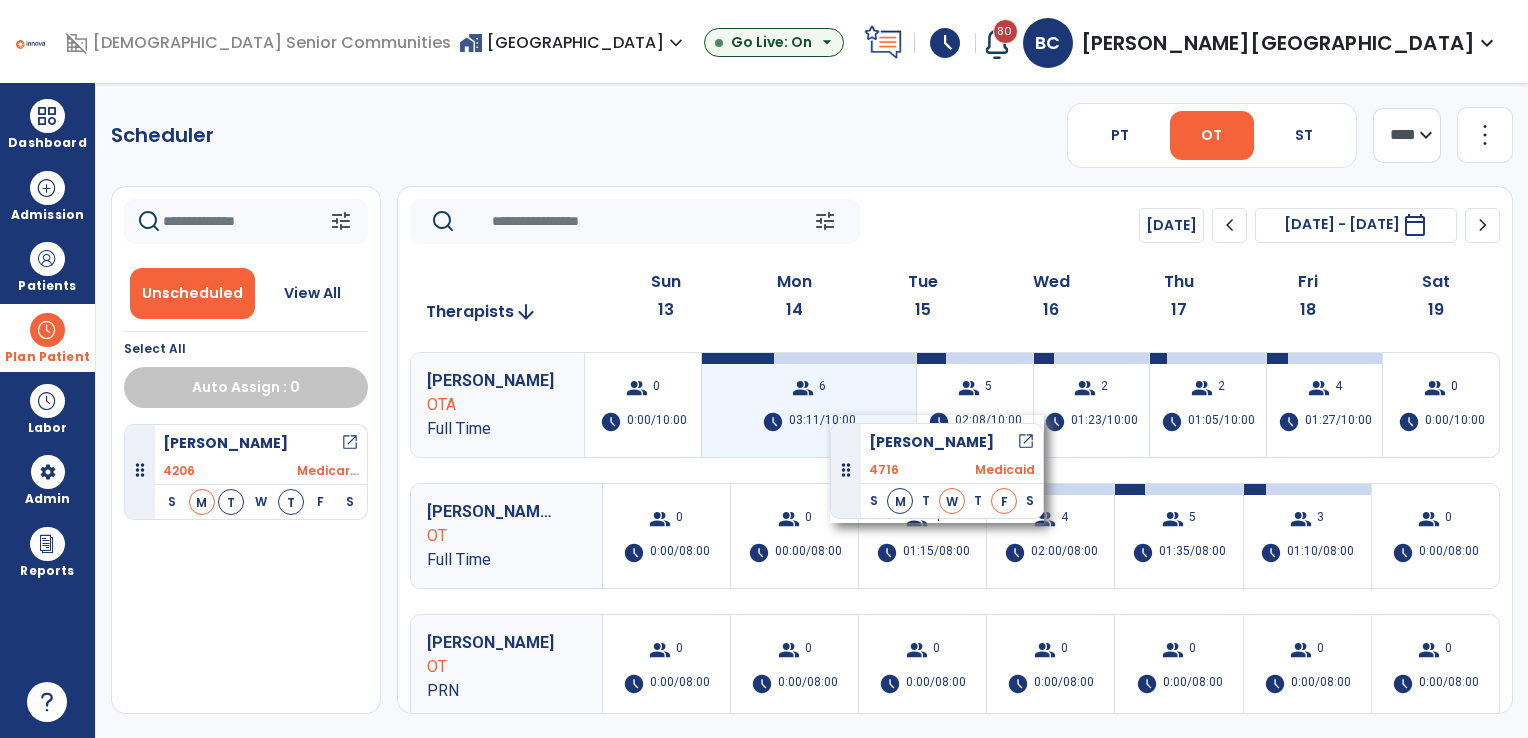 drag, startPoint x: 256, startPoint y: 558, endPoint x: 830, endPoint y: 415, distance: 591.5446 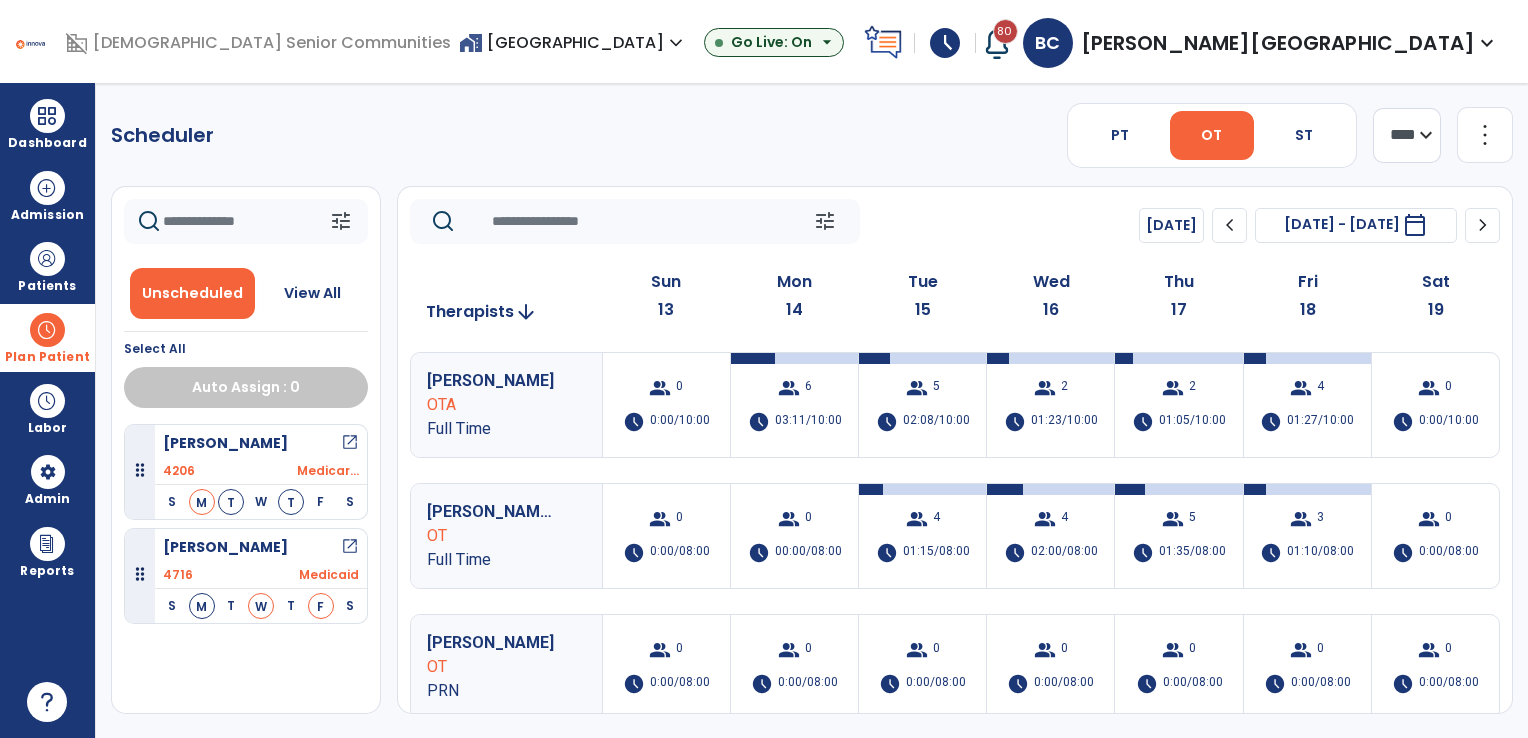 scroll, scrollTop: 0, scrollLeft: 0, axis: both 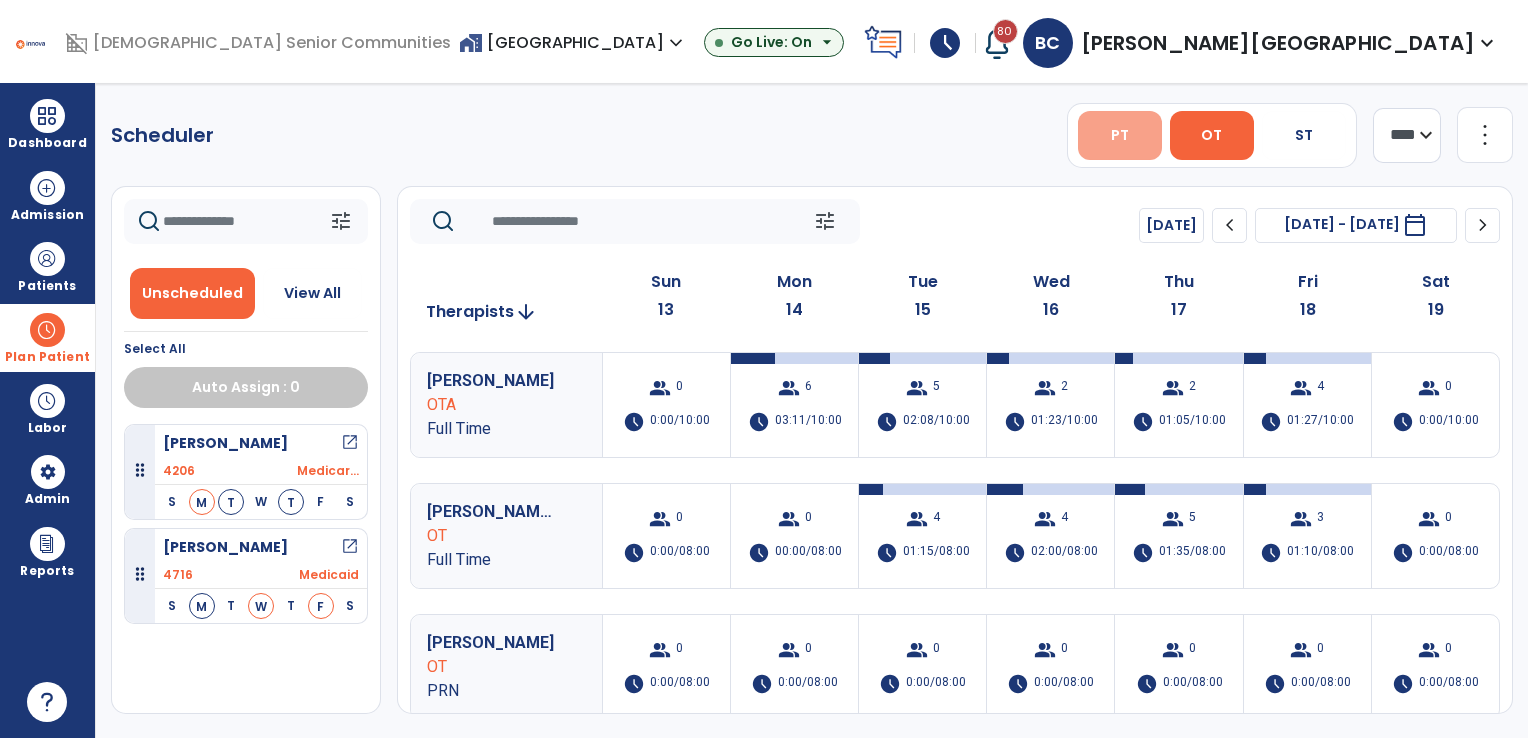 click on "PT" at bounding box center [1120, 135] 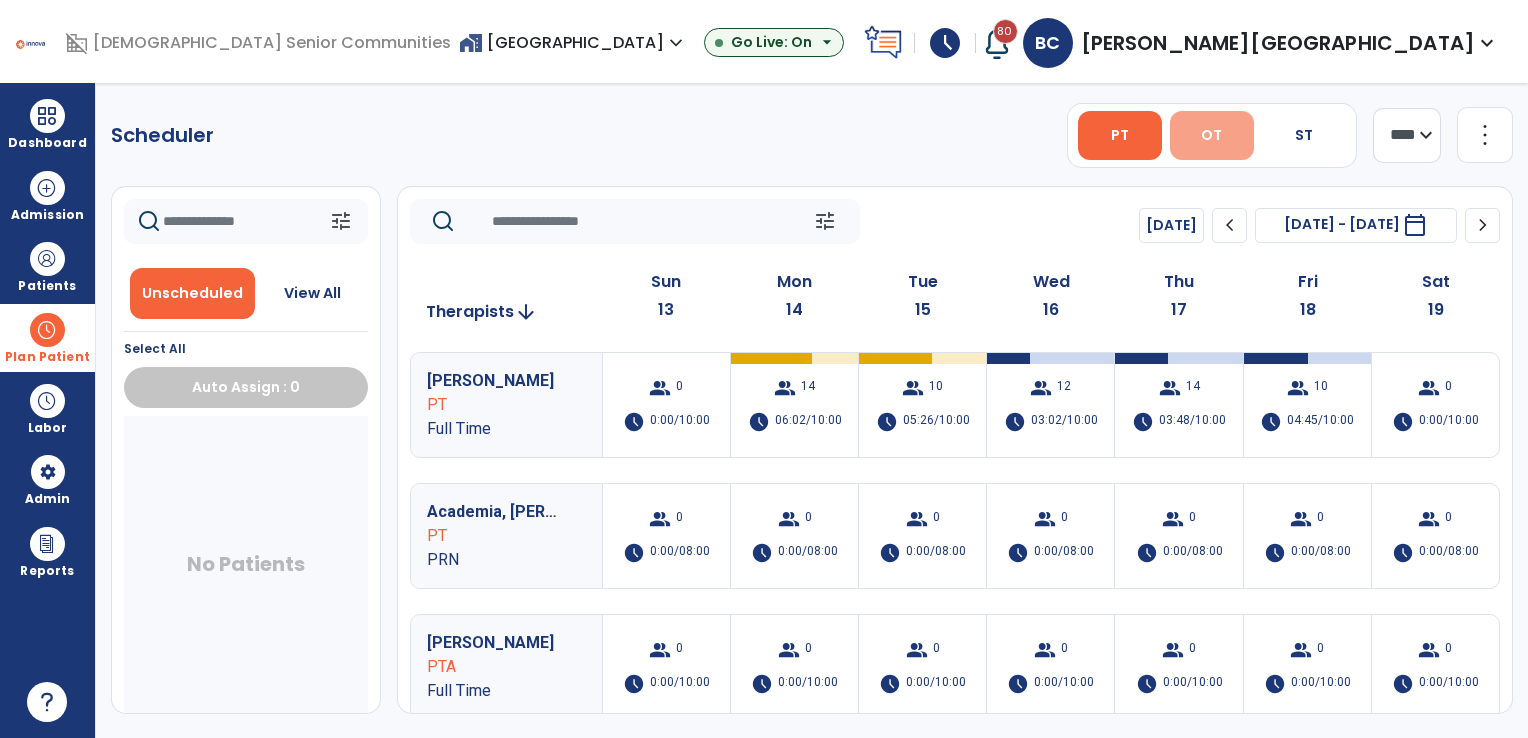 click on "OT" at bounding box center [1212, 135] 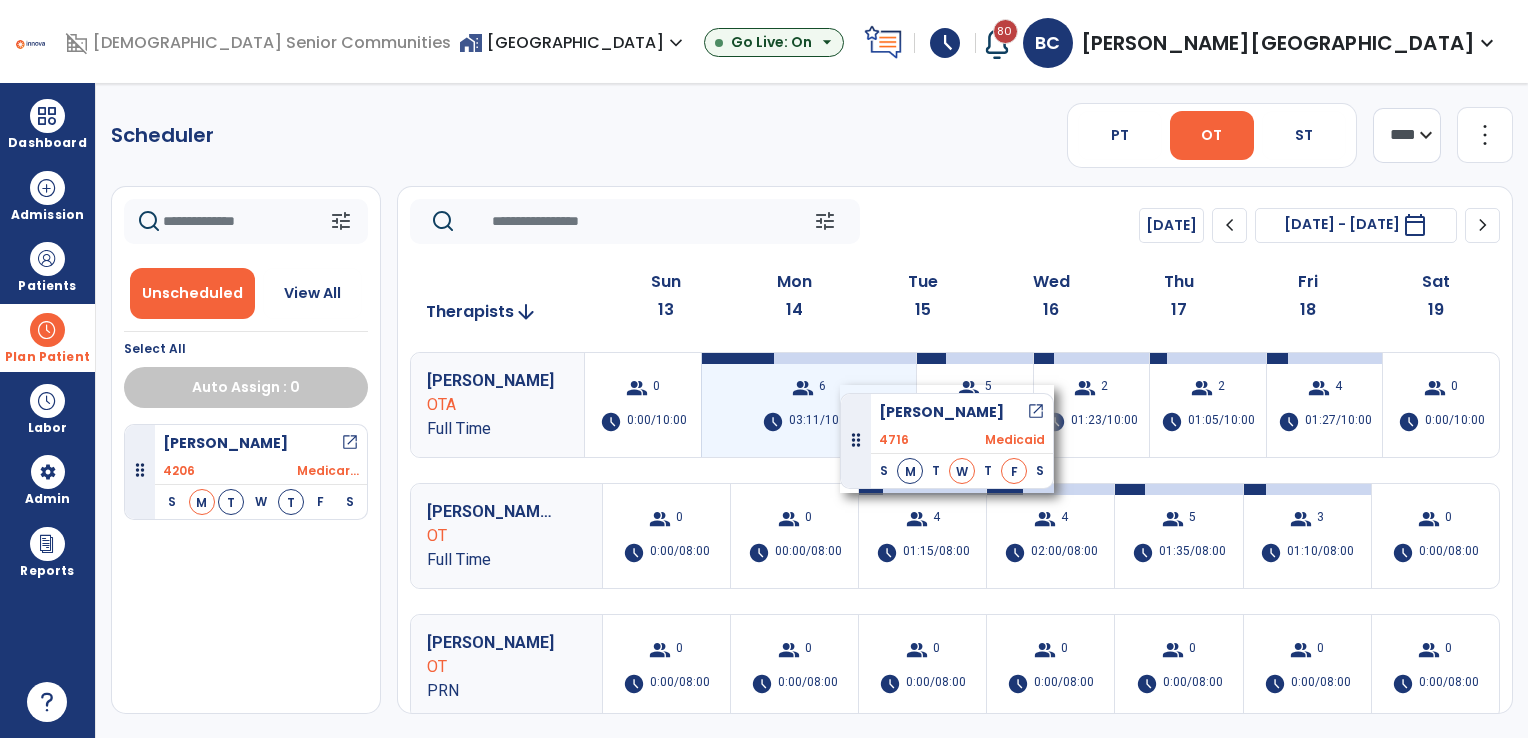 drag, startPoint x: 200, startPoint y: 571, endPoint x: 840, endPoint y: 385, distance: 666.4803 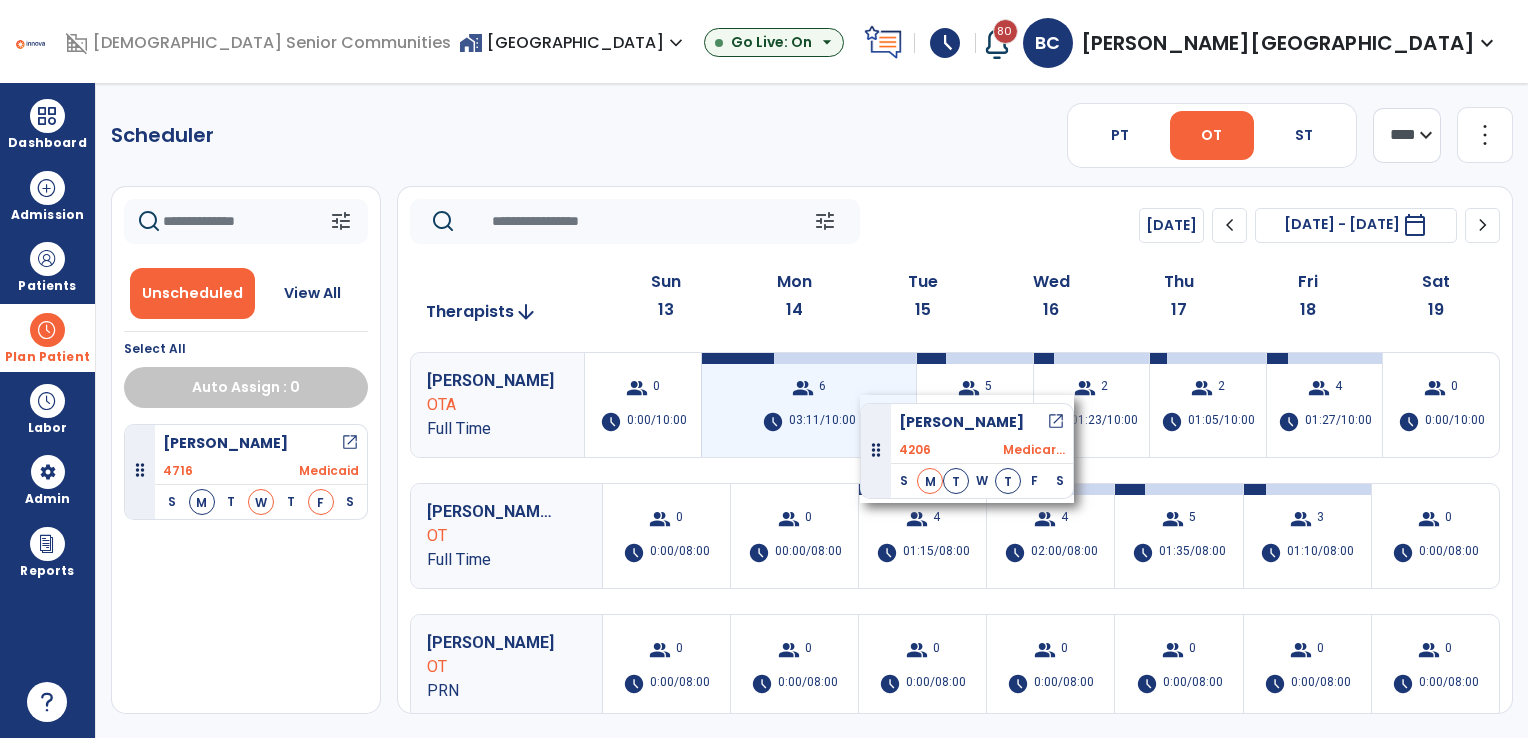 drag, startPoint x: 211, startPoint y: 450, endPoint x: 860, endPoint y: 395, distance: 651.32635 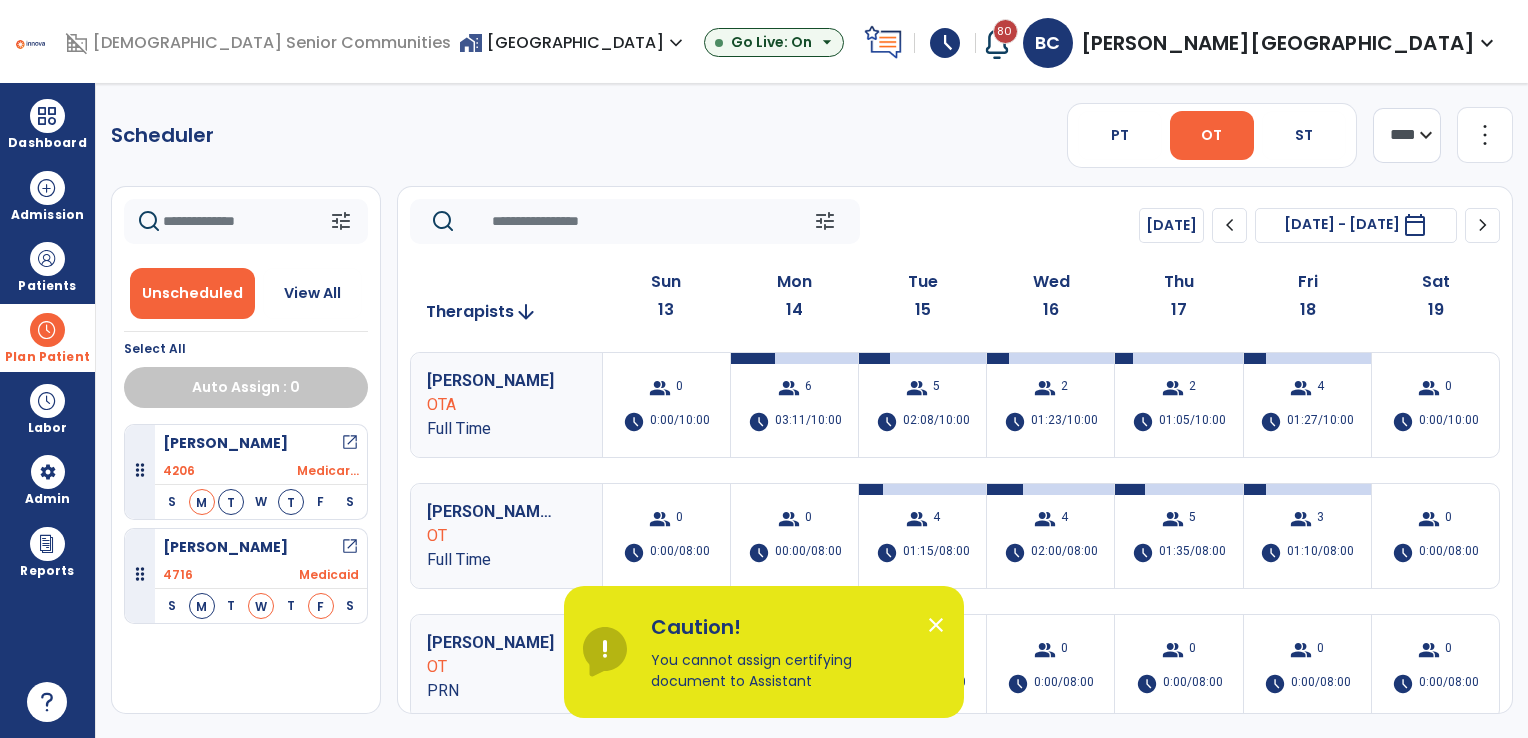 click on "close" at bounding box center [936, 625] 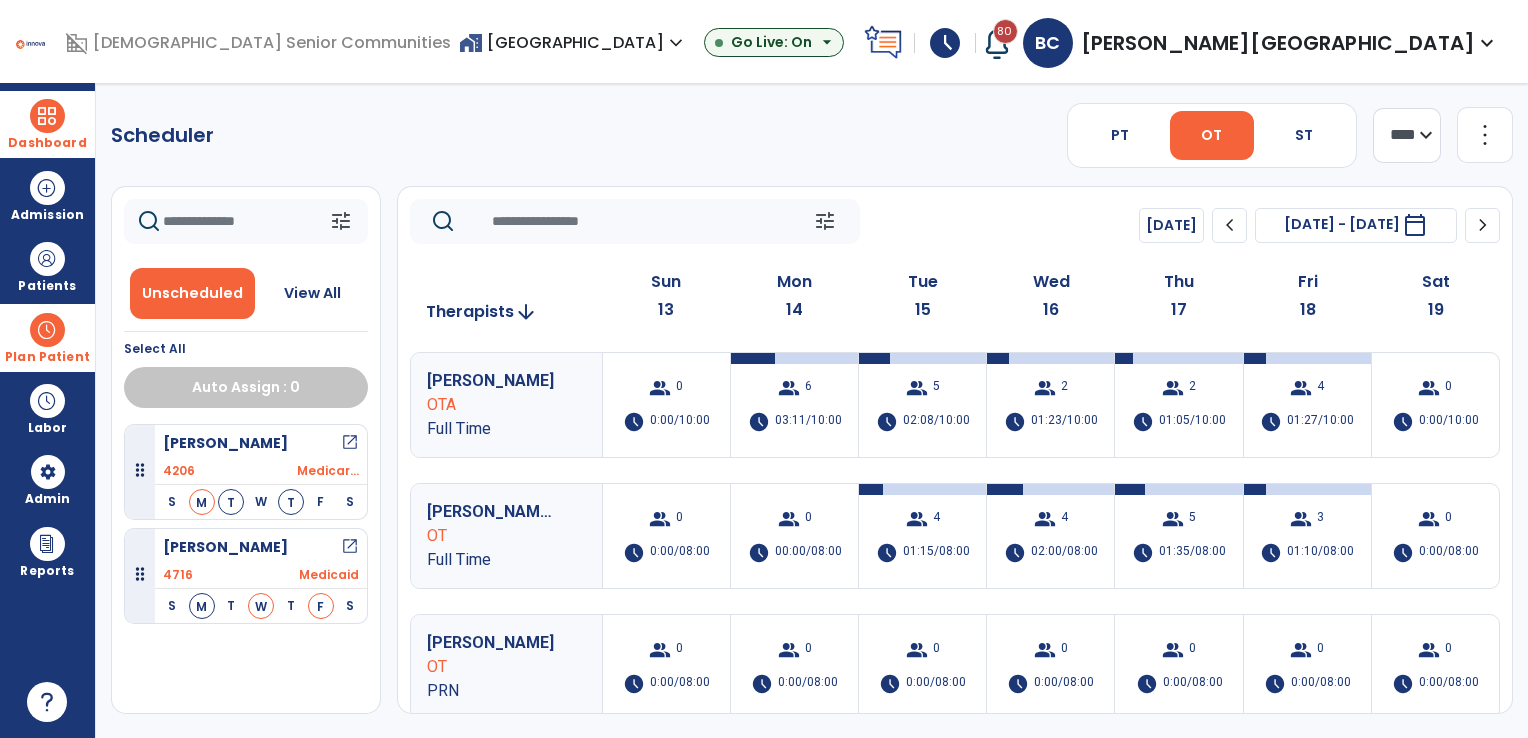 click on "Dashboard" at bounding box center [47, 143] 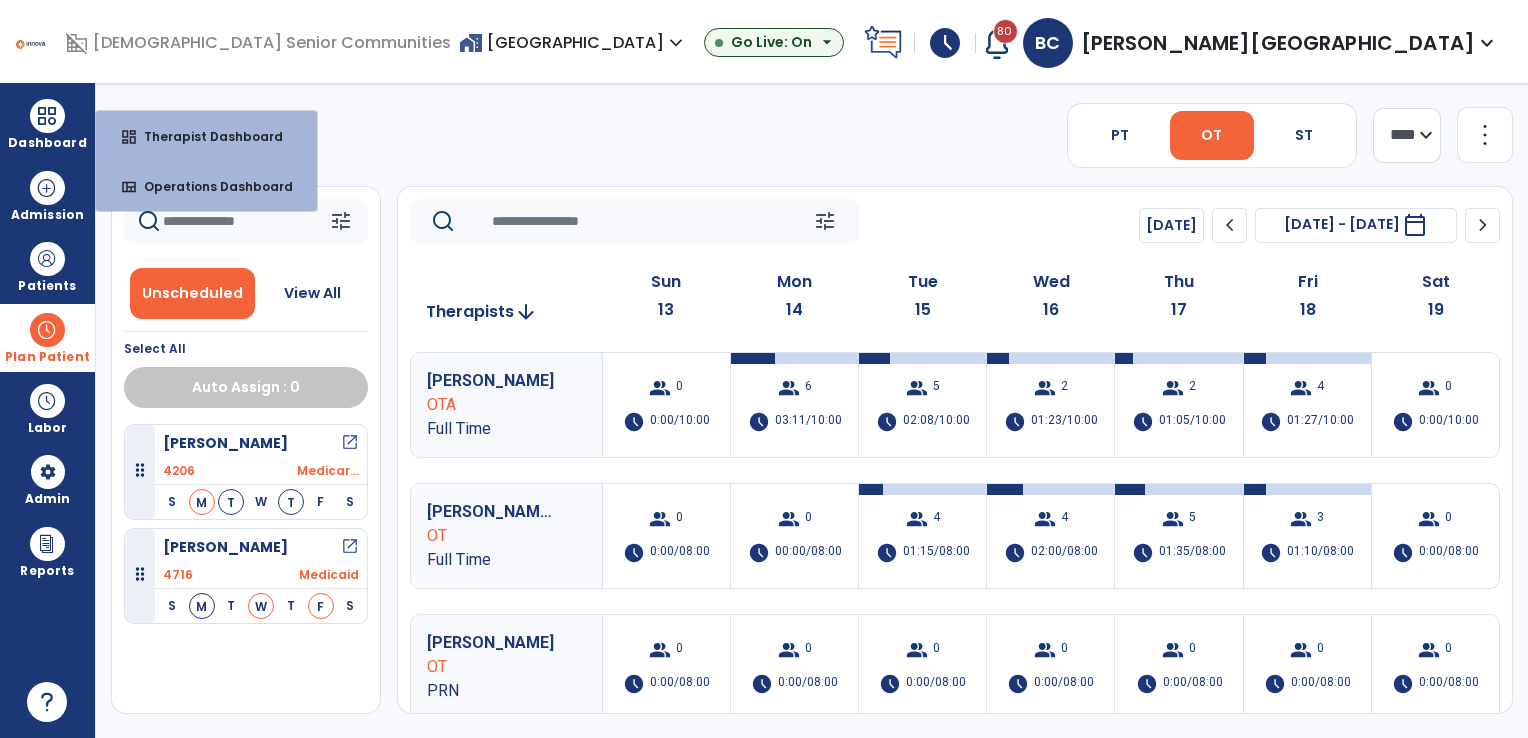 click on "Scheduler   PT   OT   ST  **** *** more_vert  Manage Labor   View All Therapists   Print" 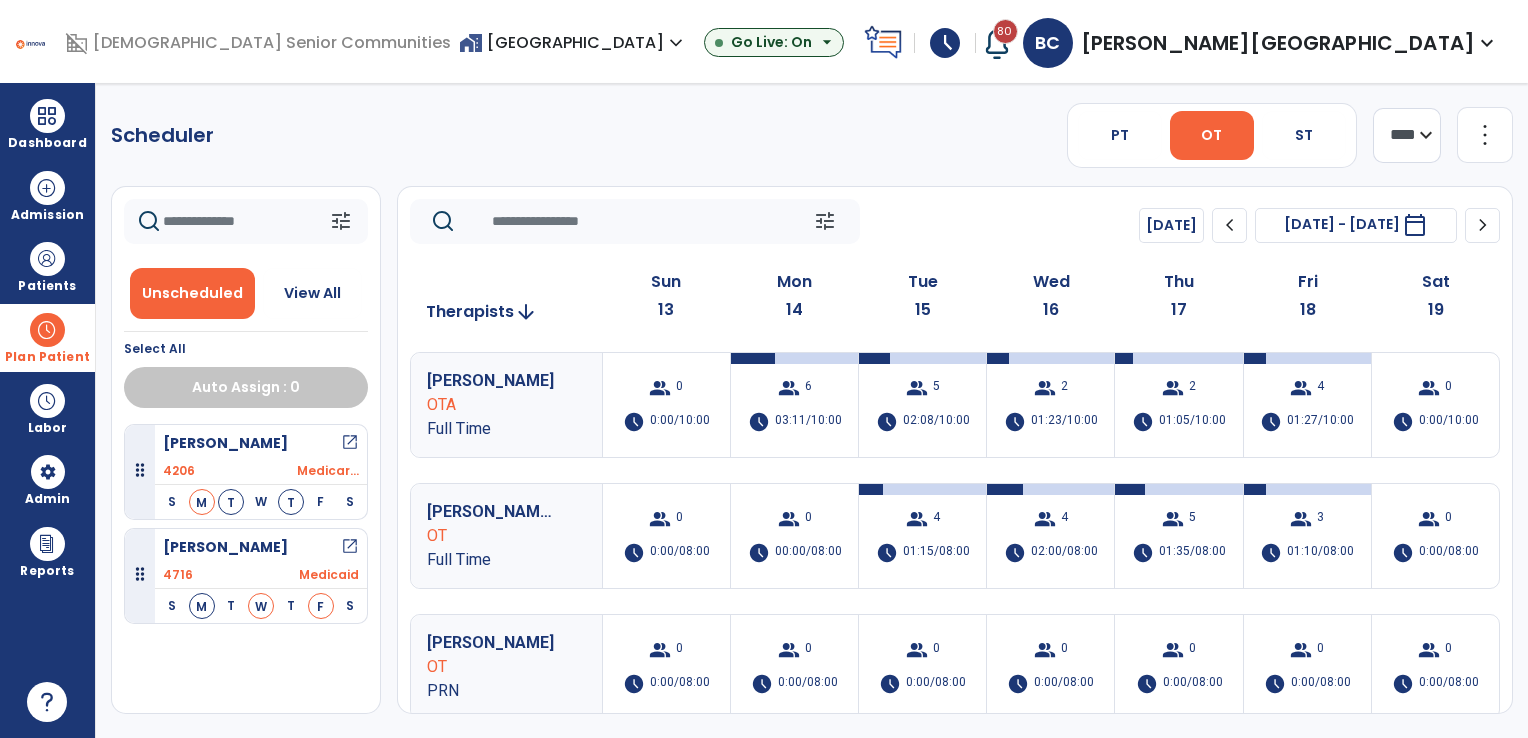 click on "Plan Patient" at bounding box center [47, 357] 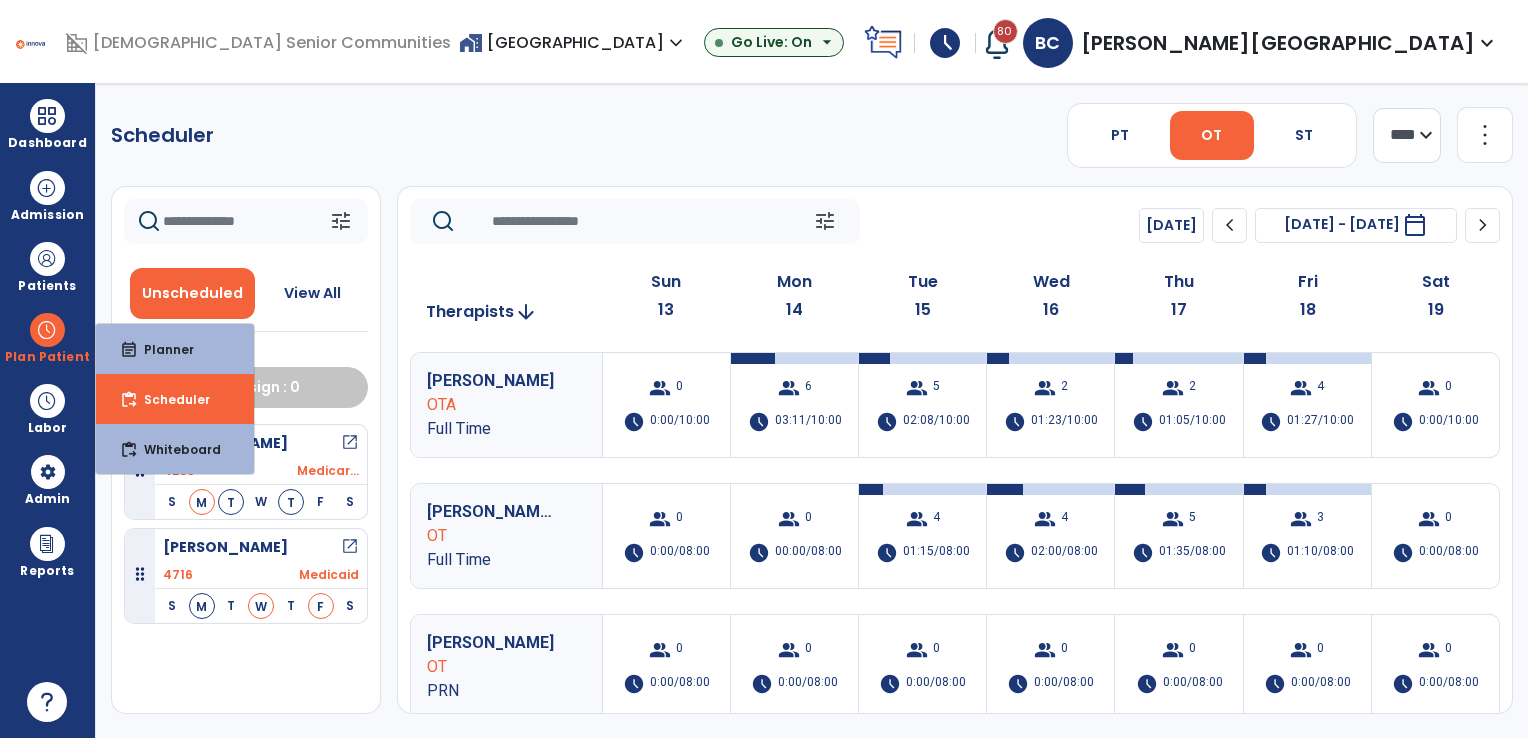 click on "domain_disabled   American Senior Communities" at bounding box center (262, 43) 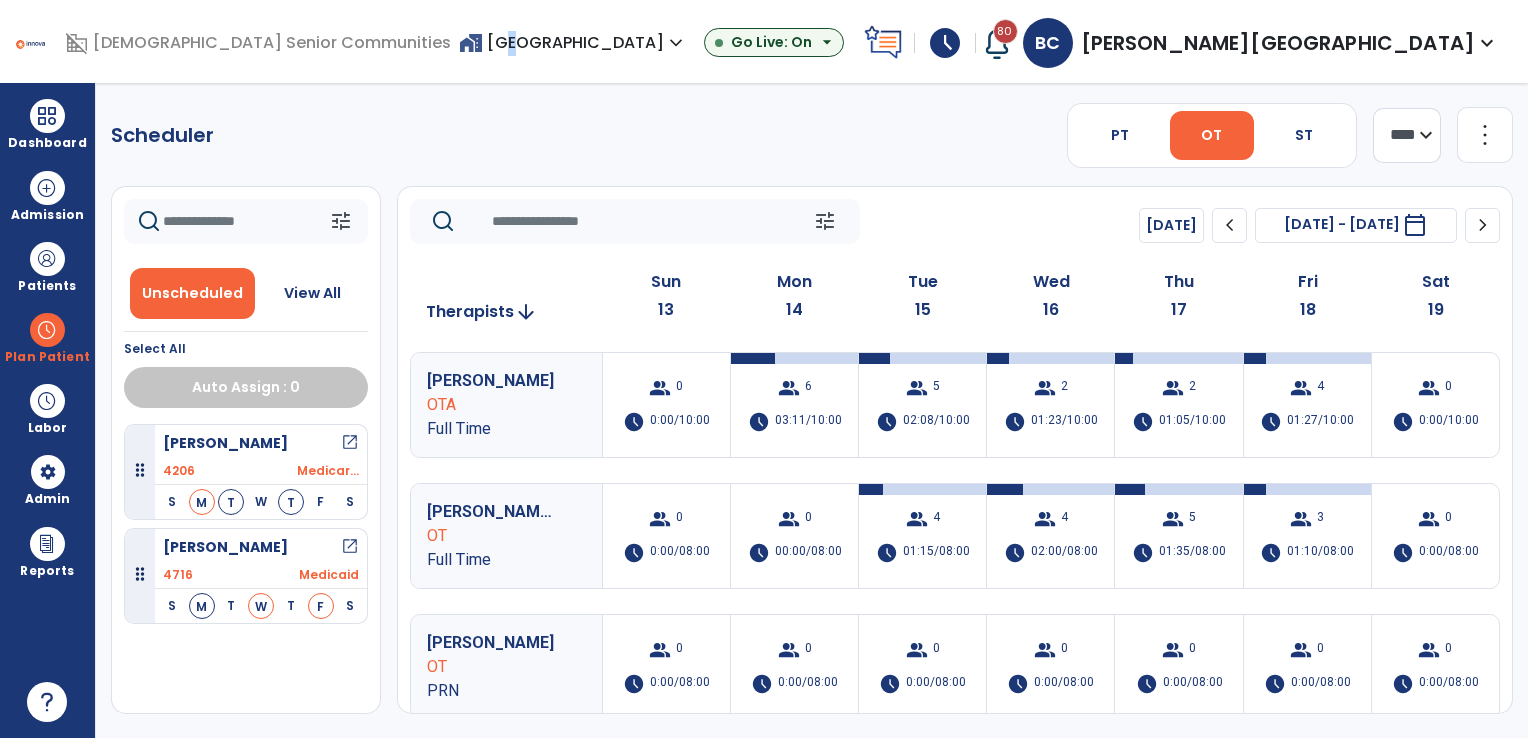 click on "home_work   [GEOGRAPHIC_DATA]   expand_more" at bounding box center [573, 42] 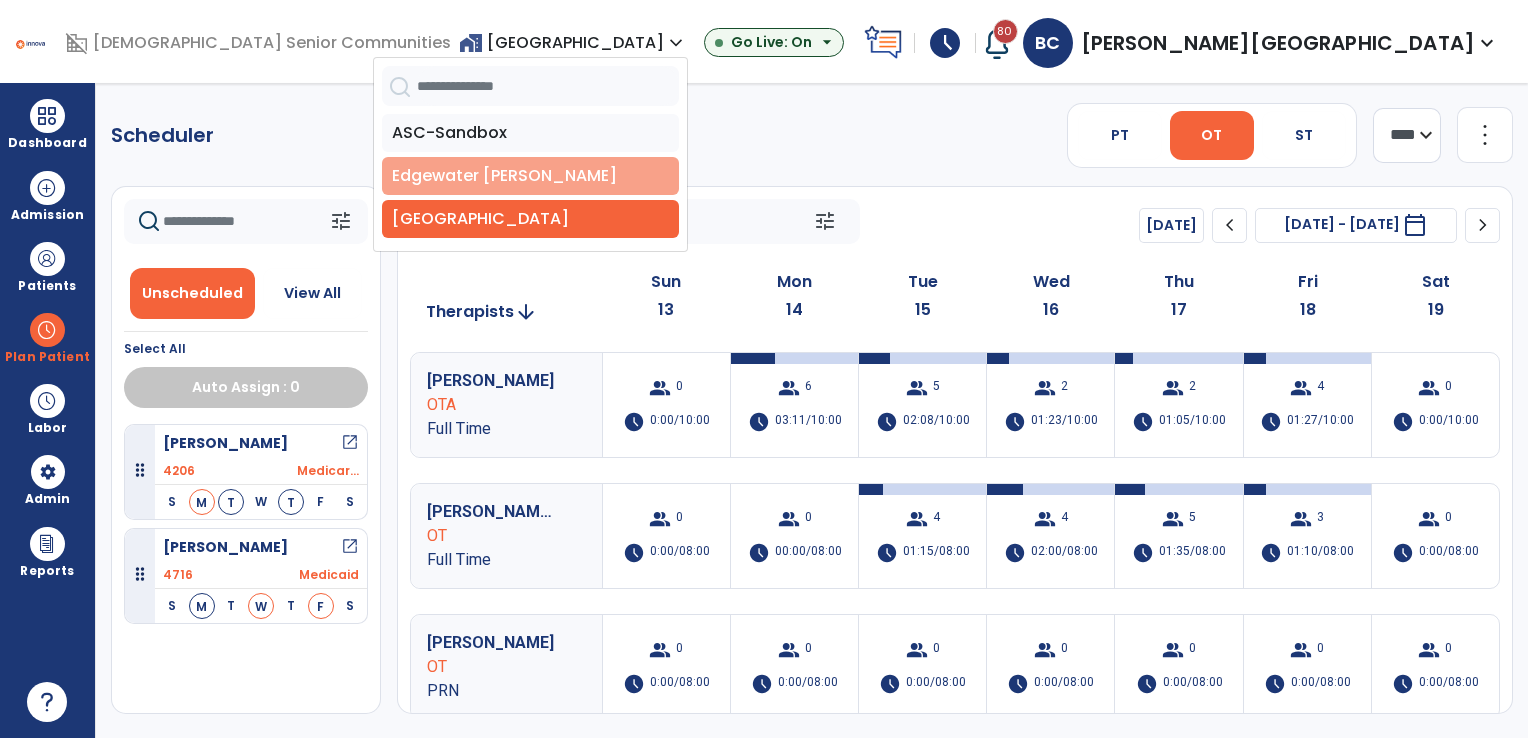 drag, startPoint x: 775, startPoint y: 43, endPoint x: 746, endPoint y: 170, distance: 130.26895 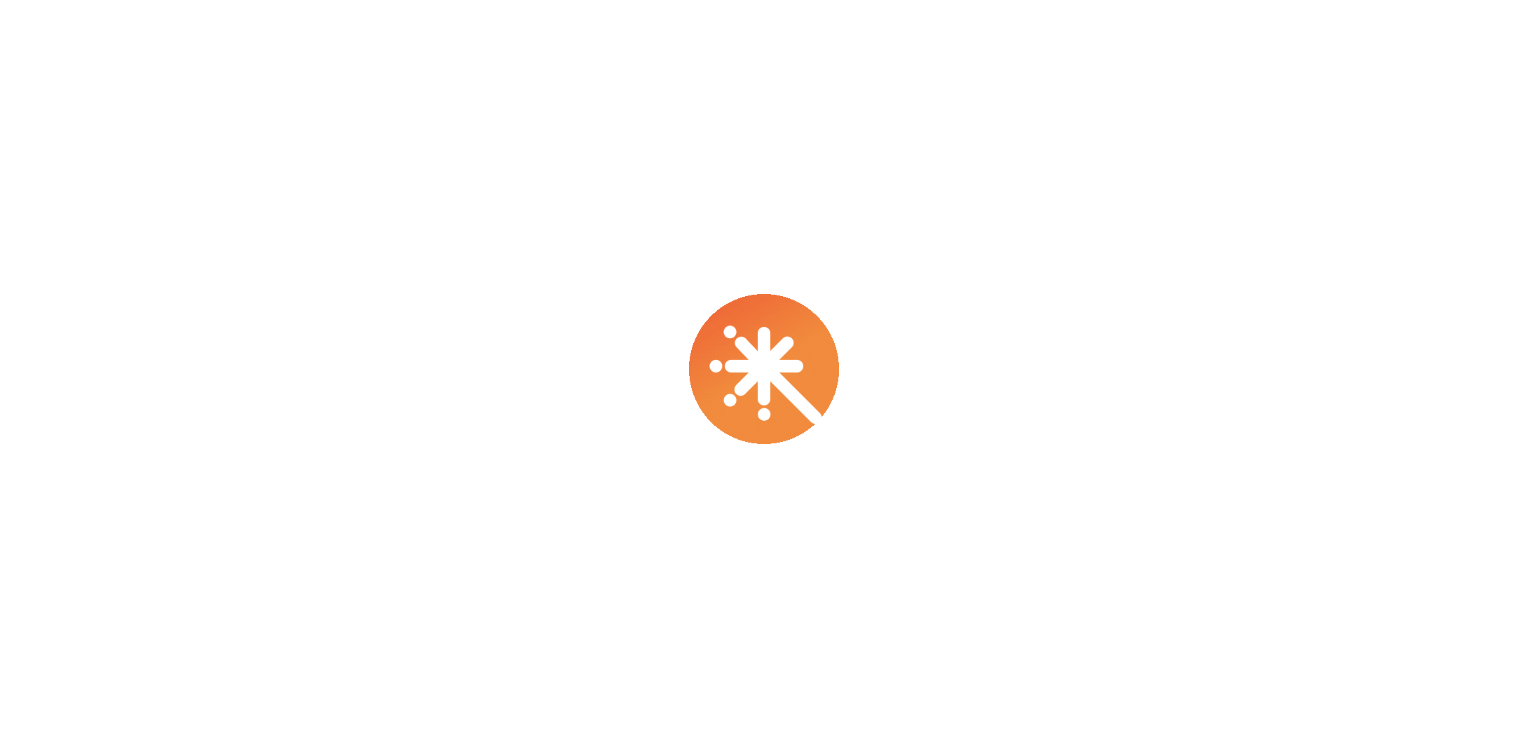 scroll, scrollTop: 0, scrollLeft: 0, axis: both 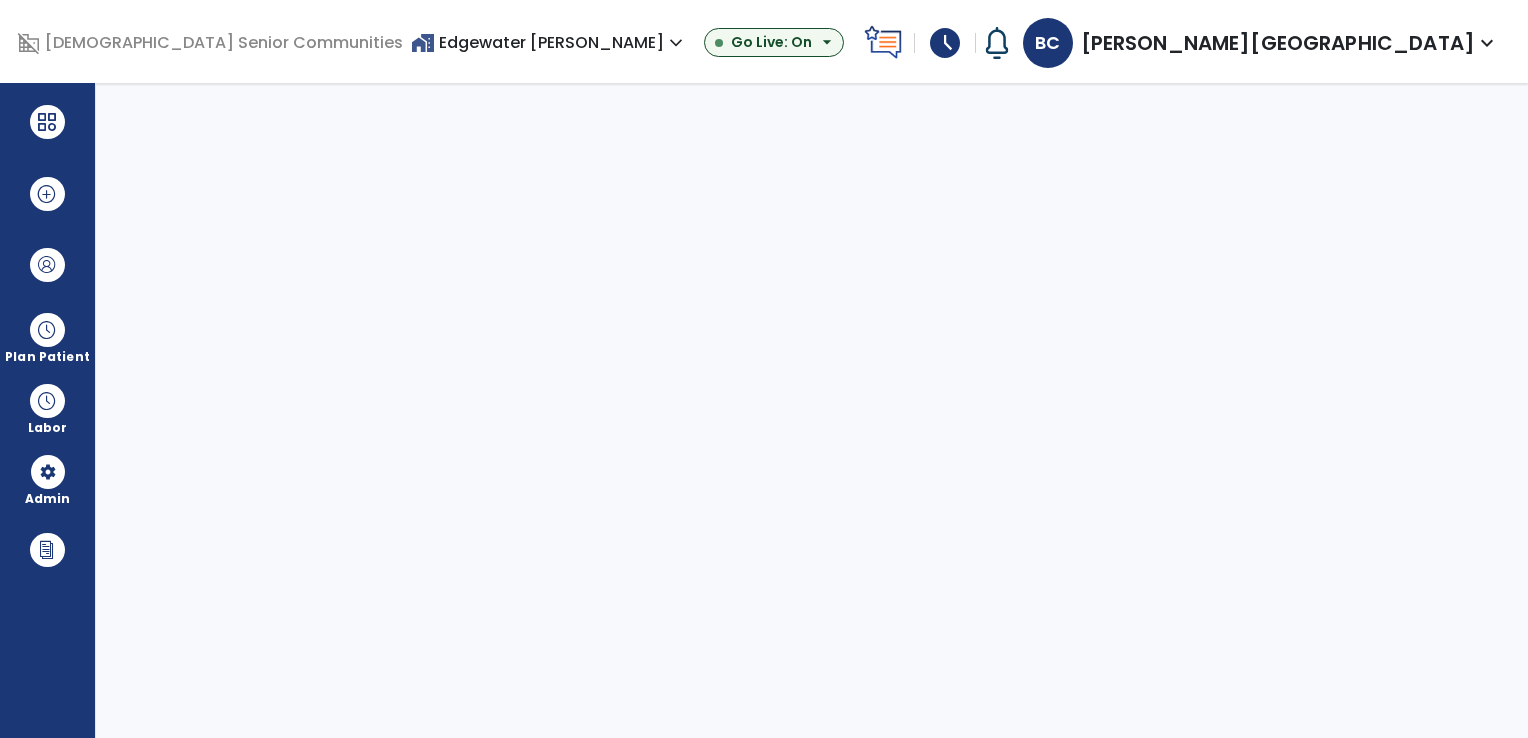 select on "***" 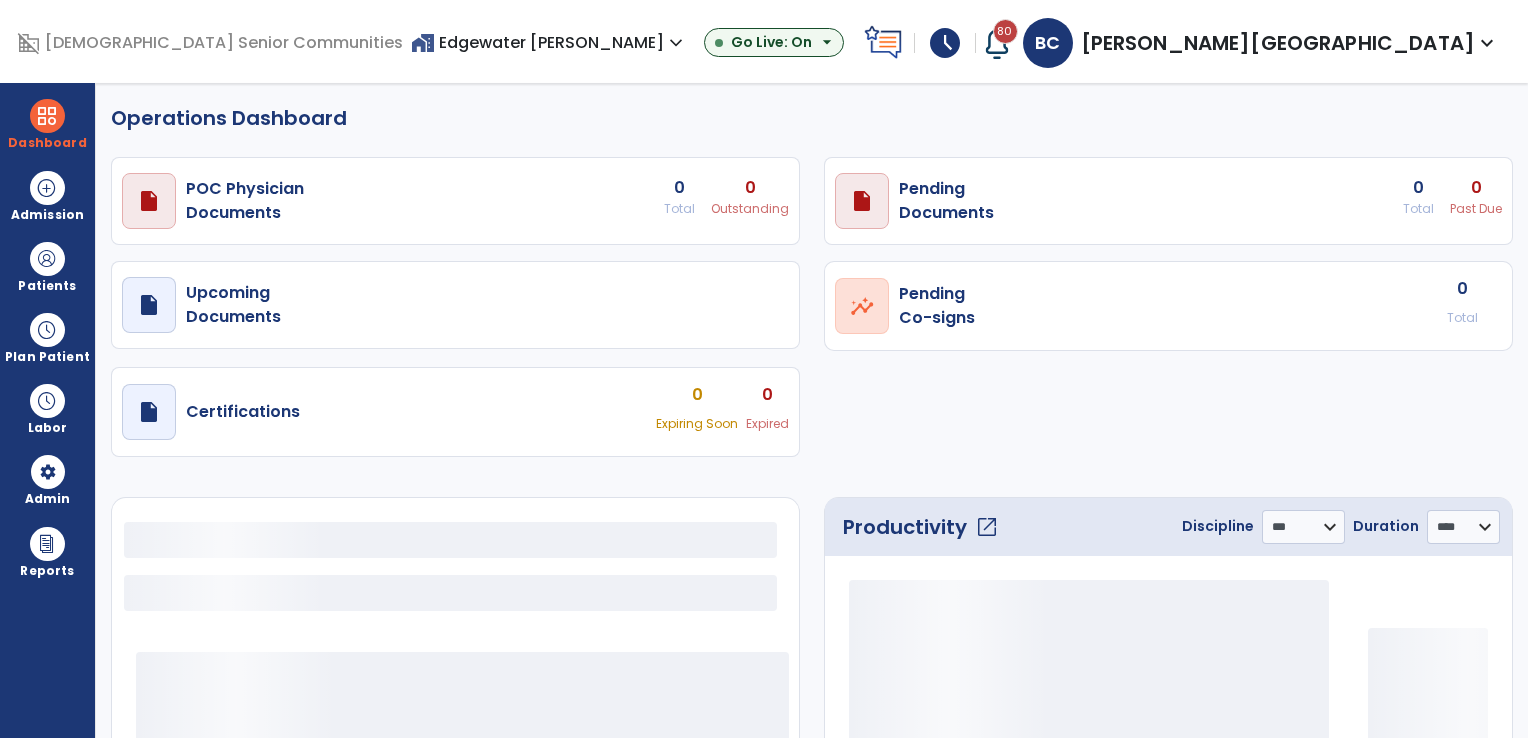 select on "***" 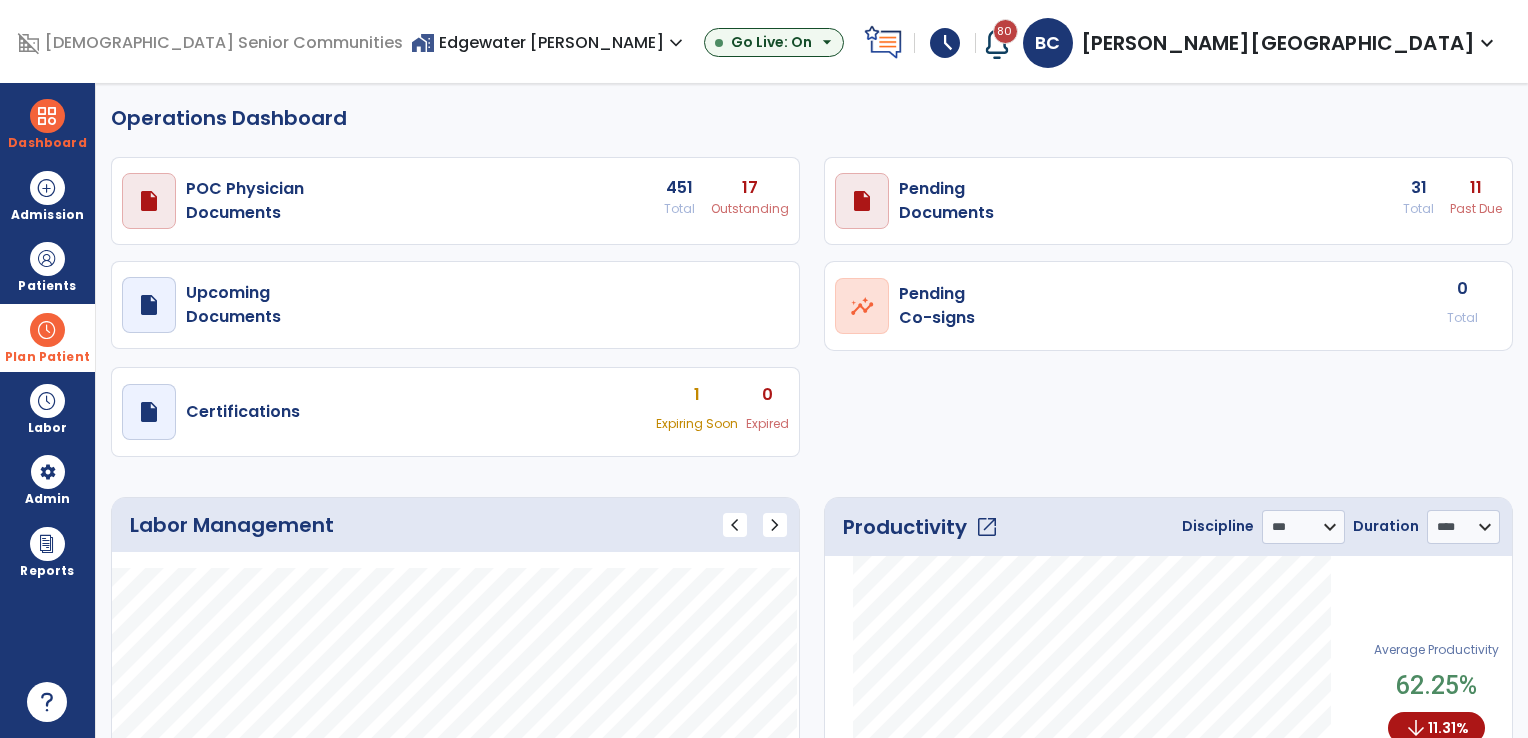 click on "Plan Patient" at bounding box center [47, 266] 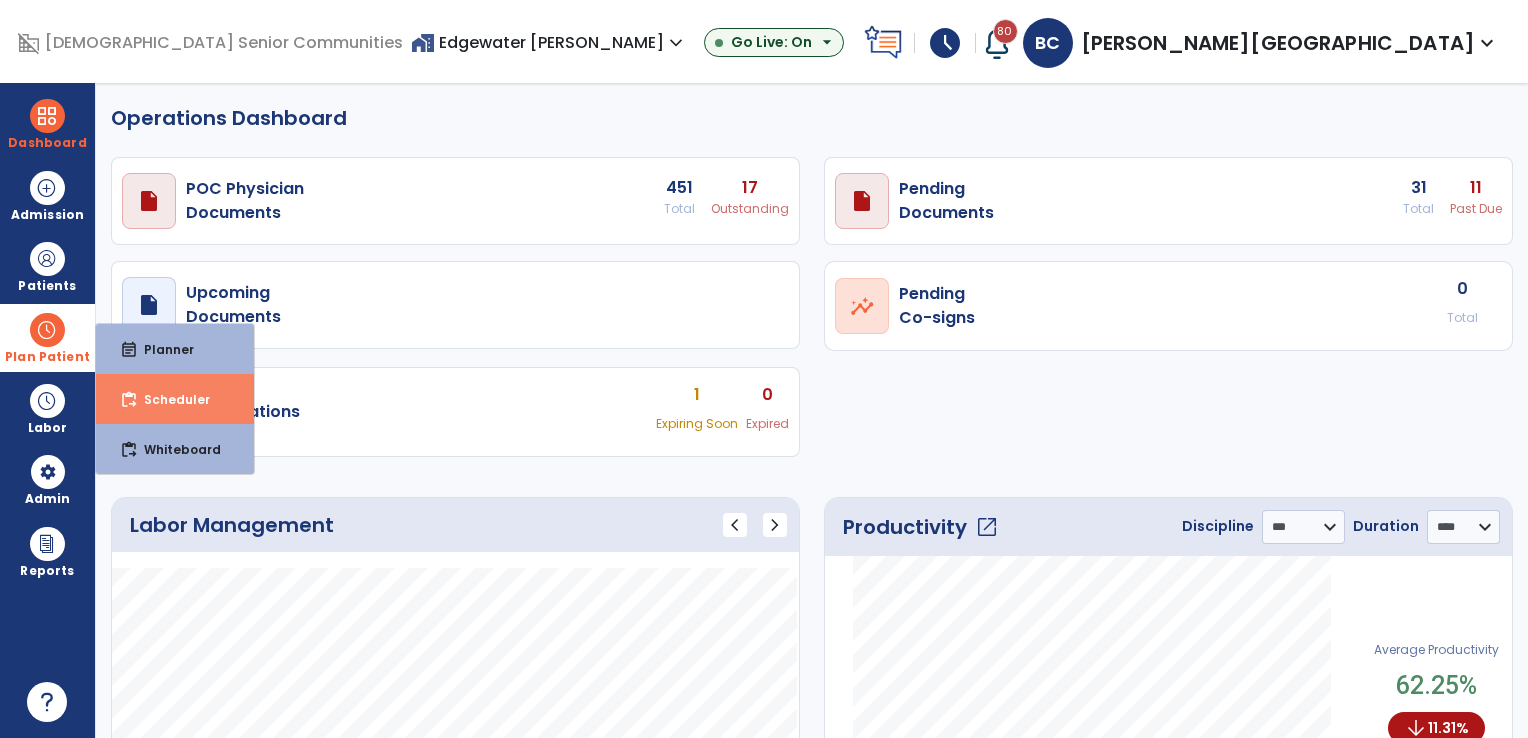 click on "Scheduler" at bounding box center [169, 399] 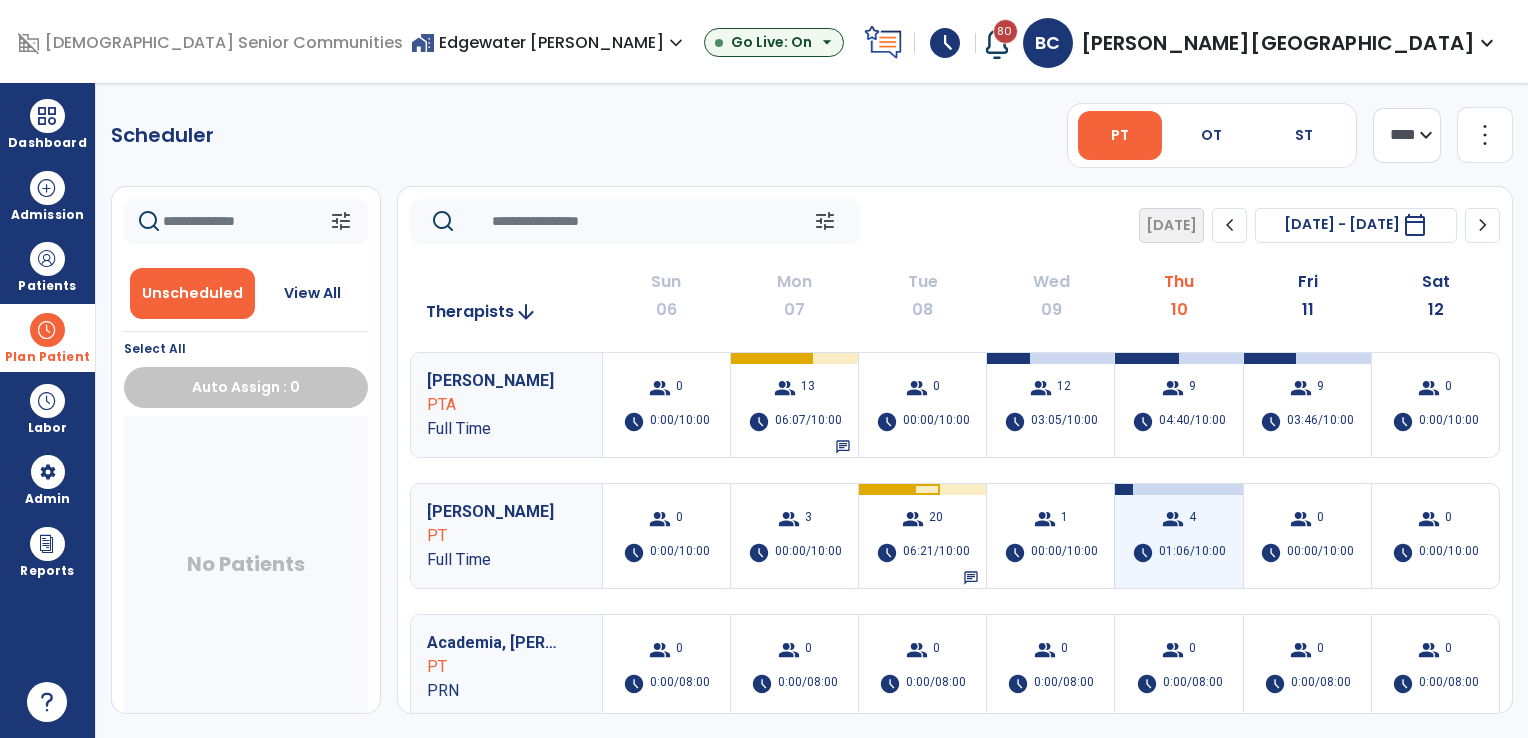 click on "group  4  schedule  01:06/10:00" at bounding box center (1178, 536) 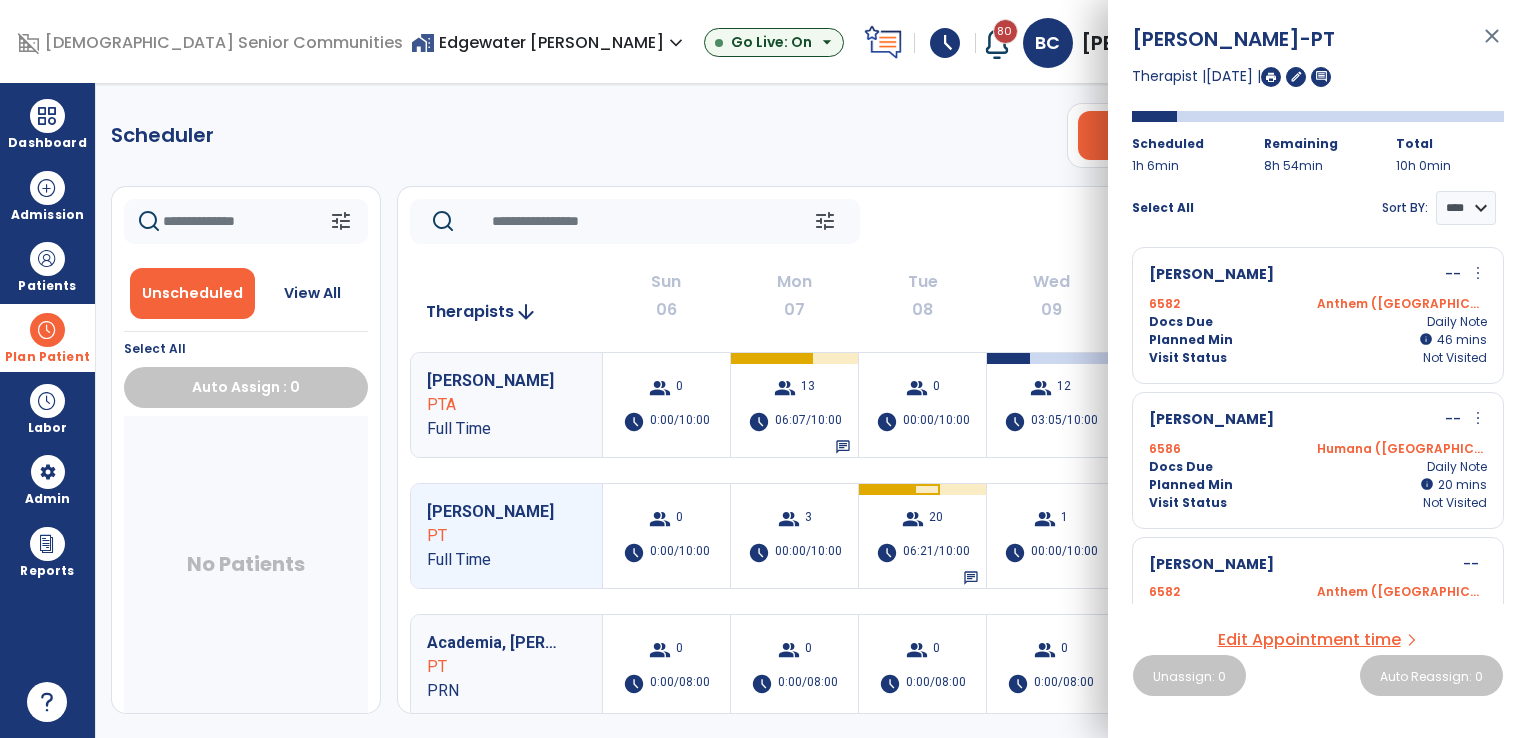 scroll, scrollTop: 0, scrollLeft: 0, axis: both 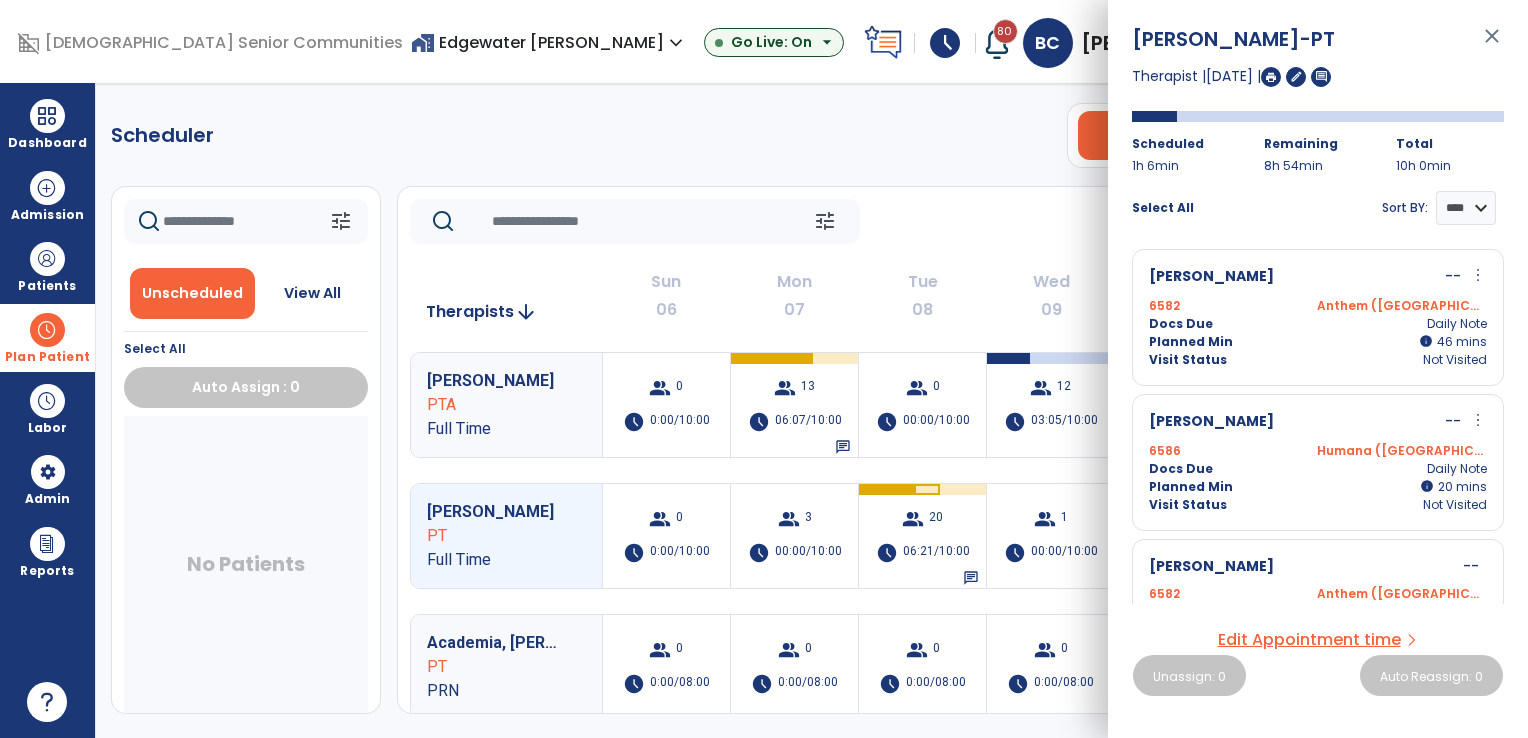 click on "close" at bounding box center (1492, 45) 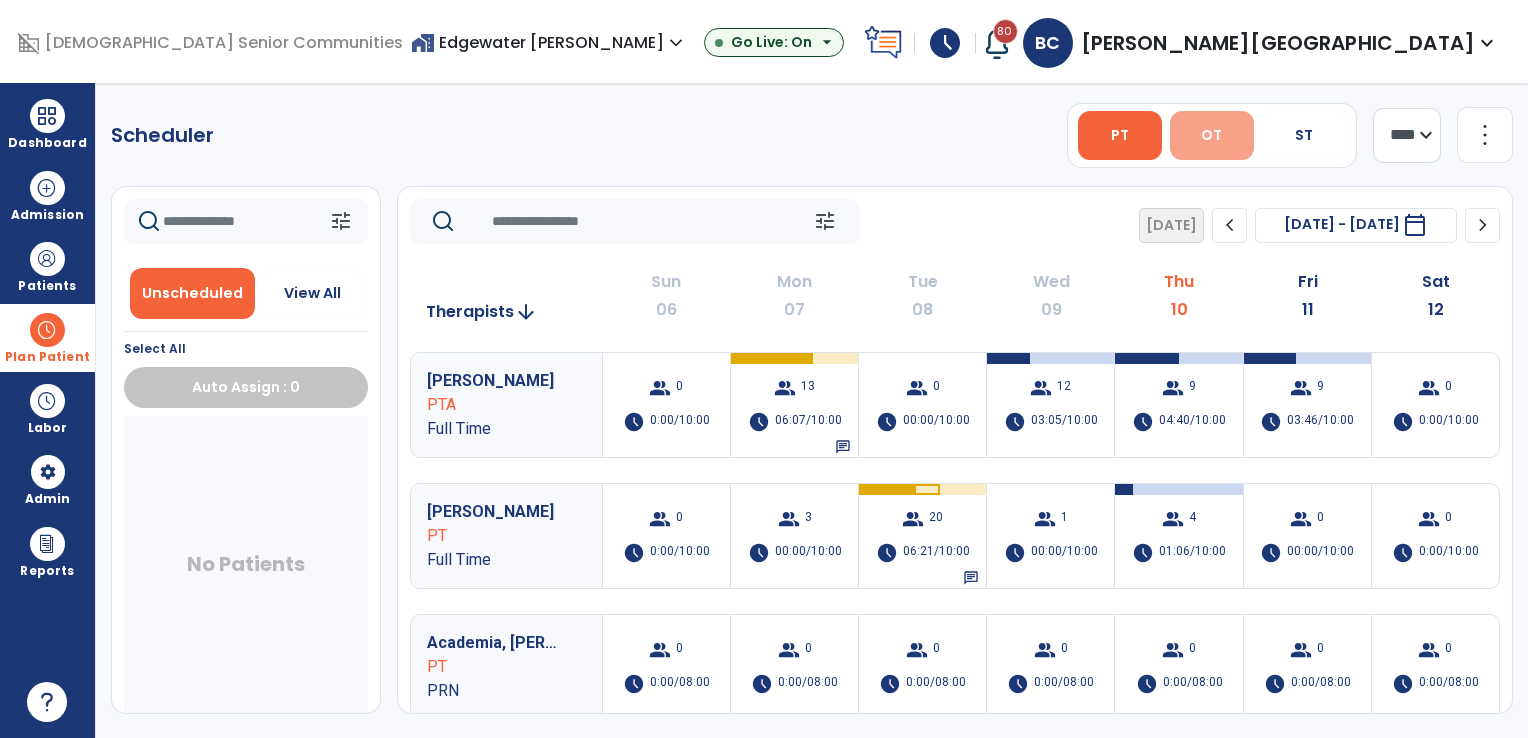 click on "OT" at bounding box center [1212, 135] 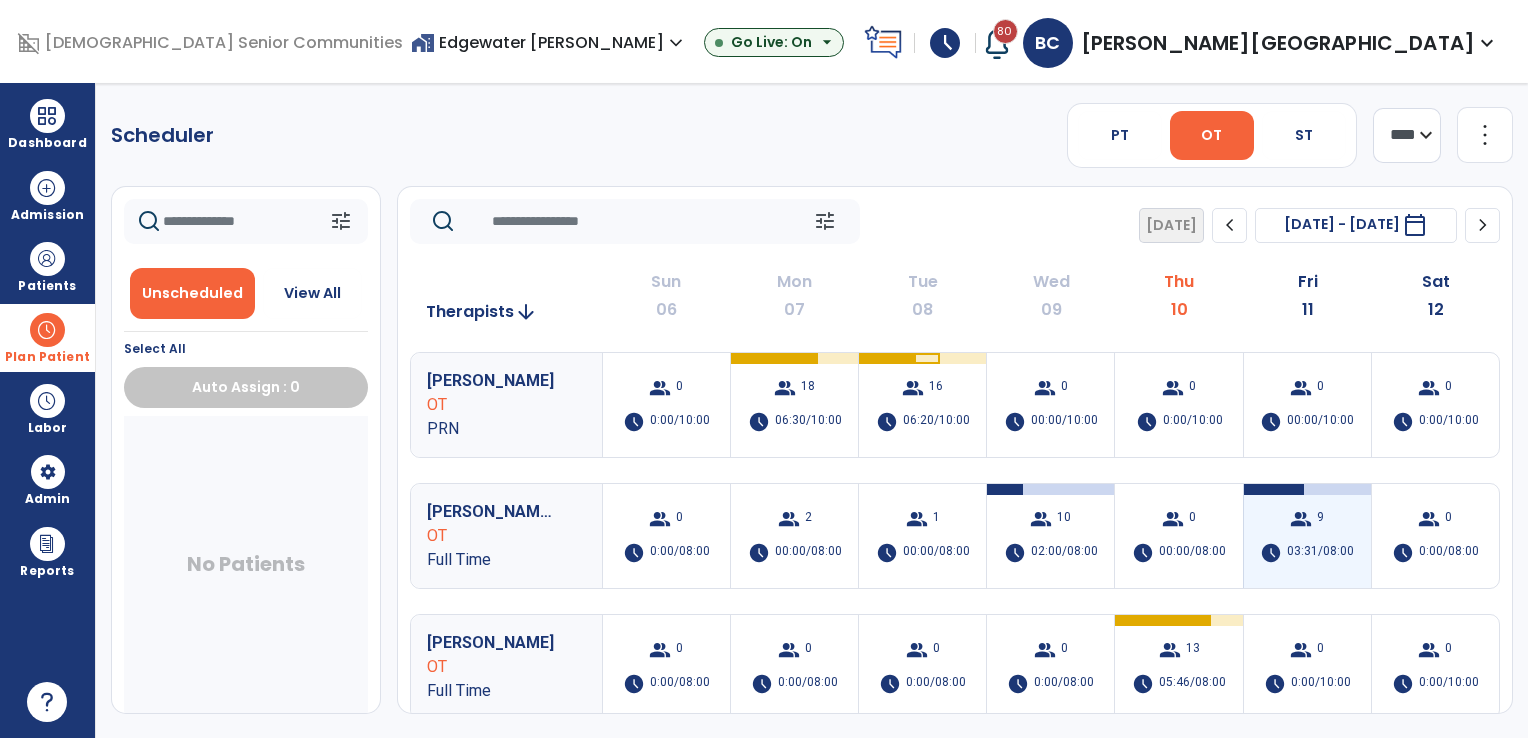 click on "03:31/08:00" at bounding box center [1320, 553] 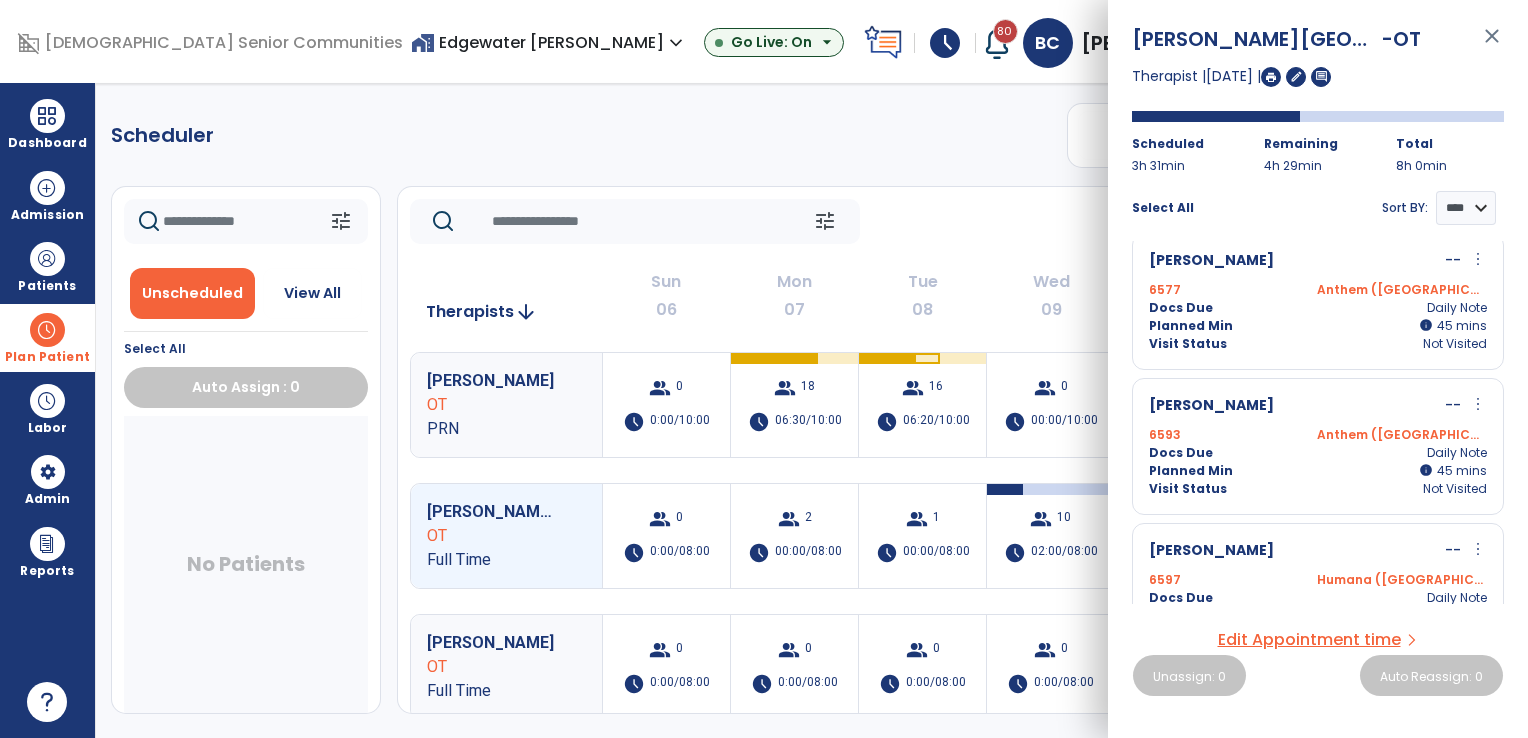 scroll, scrollTop: 0, scrollLeft: 0, axis: both 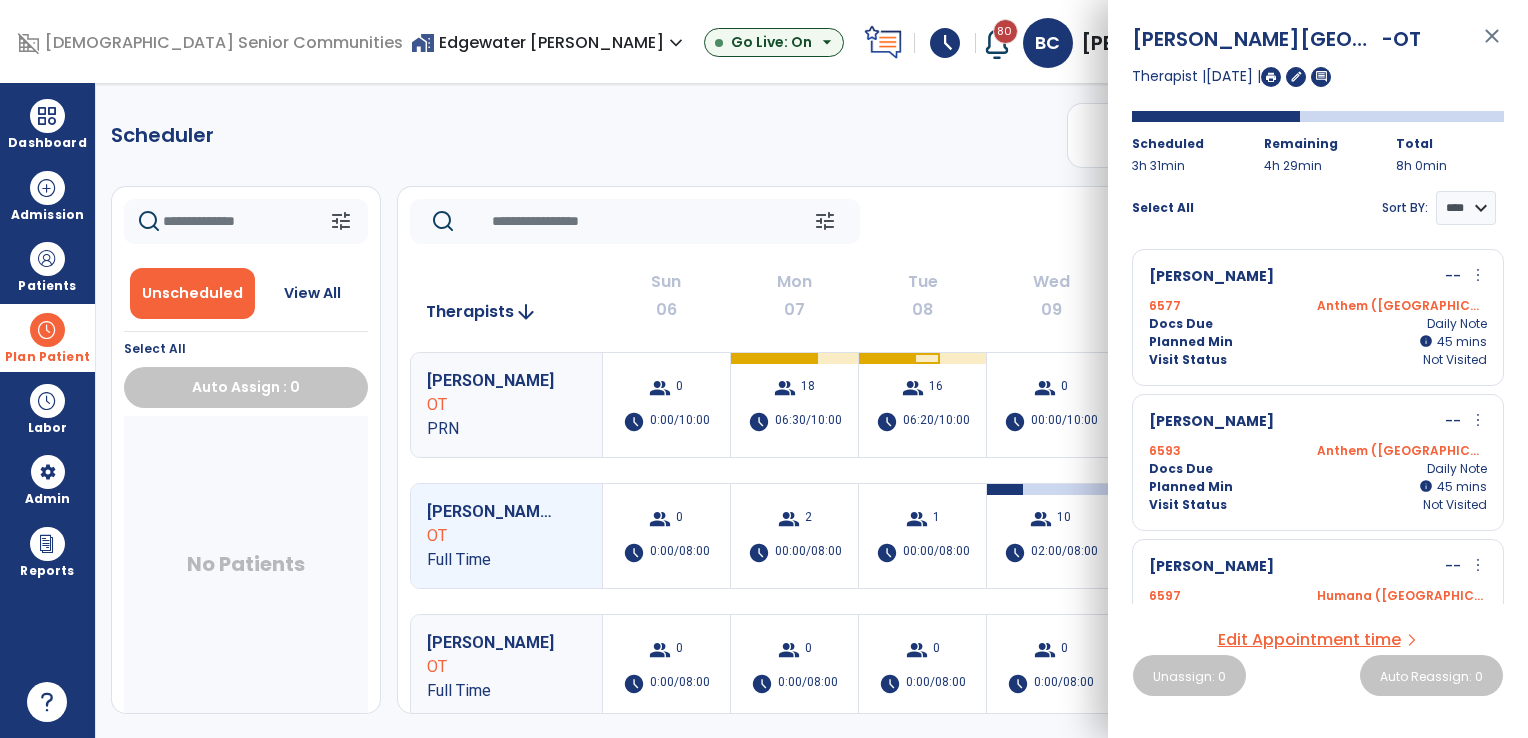click on "tune   Today  chevron_left Jul 6, 2025 - Jul 12, 2025  *********  calendar_today  chevron_right   Therapists  arrow_downward Sun  06  Mon  07  Tue  08  Wed  09  Thu  10  Fri  11  Sat  12  Dodson, Katelynn OT PRN  group  0  schedule  0:00/10:00  group  18  schedule  06:30/10:00   group  16  schedule  06:20/10:00   group  0  schedule  00:00/10:00   group  0  schedule  0:00/10:00  group  0  schedule  00:00/10:00   group  0  schedule  0:00/10:00 Clark, Brittany OT Full Time  group  0  schedule  0:00/08:00  group  2  schedule  00:00/08:00   group  1  schedule  00:00/08:00   group  10  schedule  02:00/08:00   group  0  schedule  00:00/08:00   group  9  schedule  03:31/08:00   group  0  schedule  0:00/08:00 Rafique, Noreen OT Full Time  group  0  schedule  0:00/08:00  group  0  schedule  0:00/08:00  group  0  schedule  0:00/08:00  group  0  schedule  0:00/08:00  group  13  schedule  05:46/08:00   group  0  schedule  0:00/10:00  group  0  schedule  0:00/10:00 Garrison, Sandra OTA Full Time  group  0  schedule  0 0" 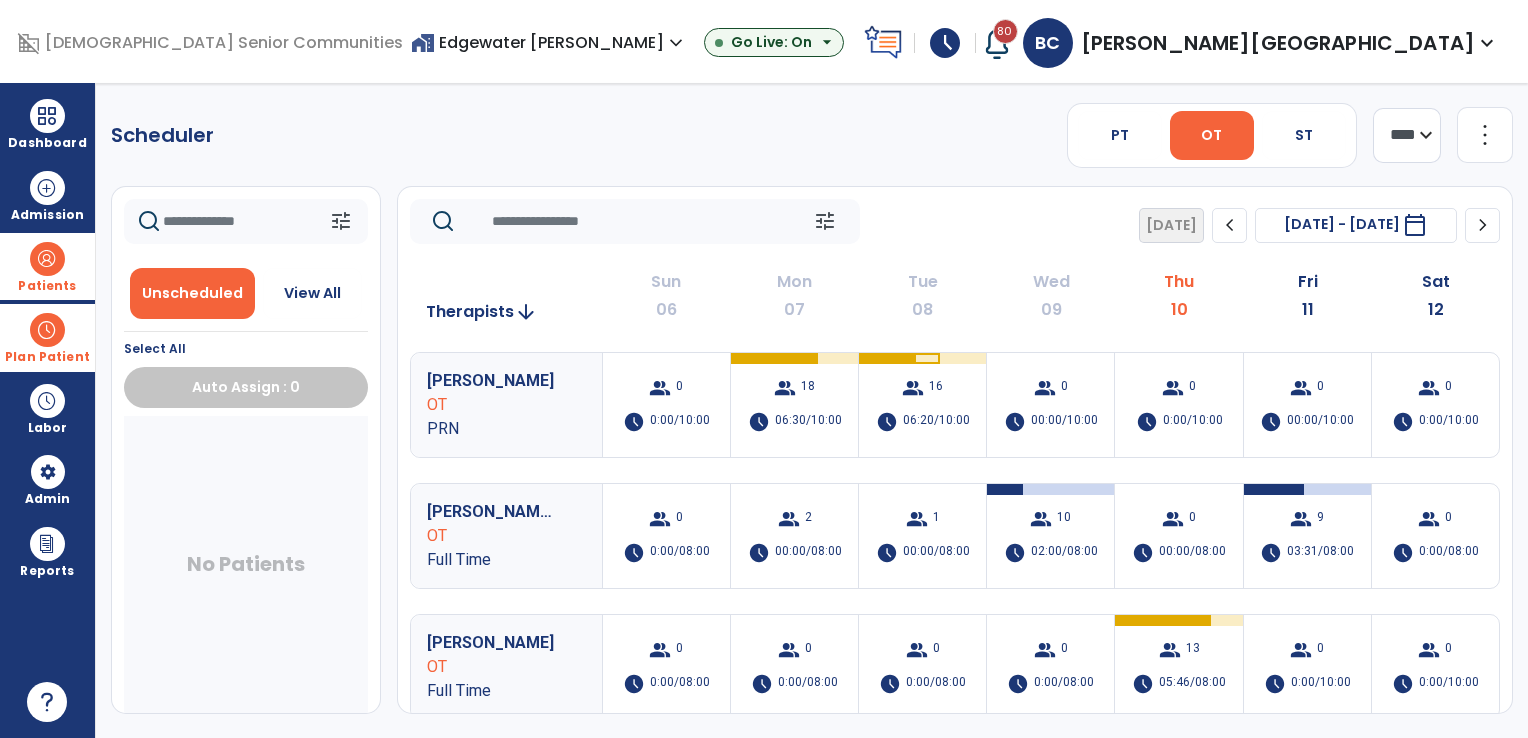 click on "Patients" at bounding box center [47, 266] 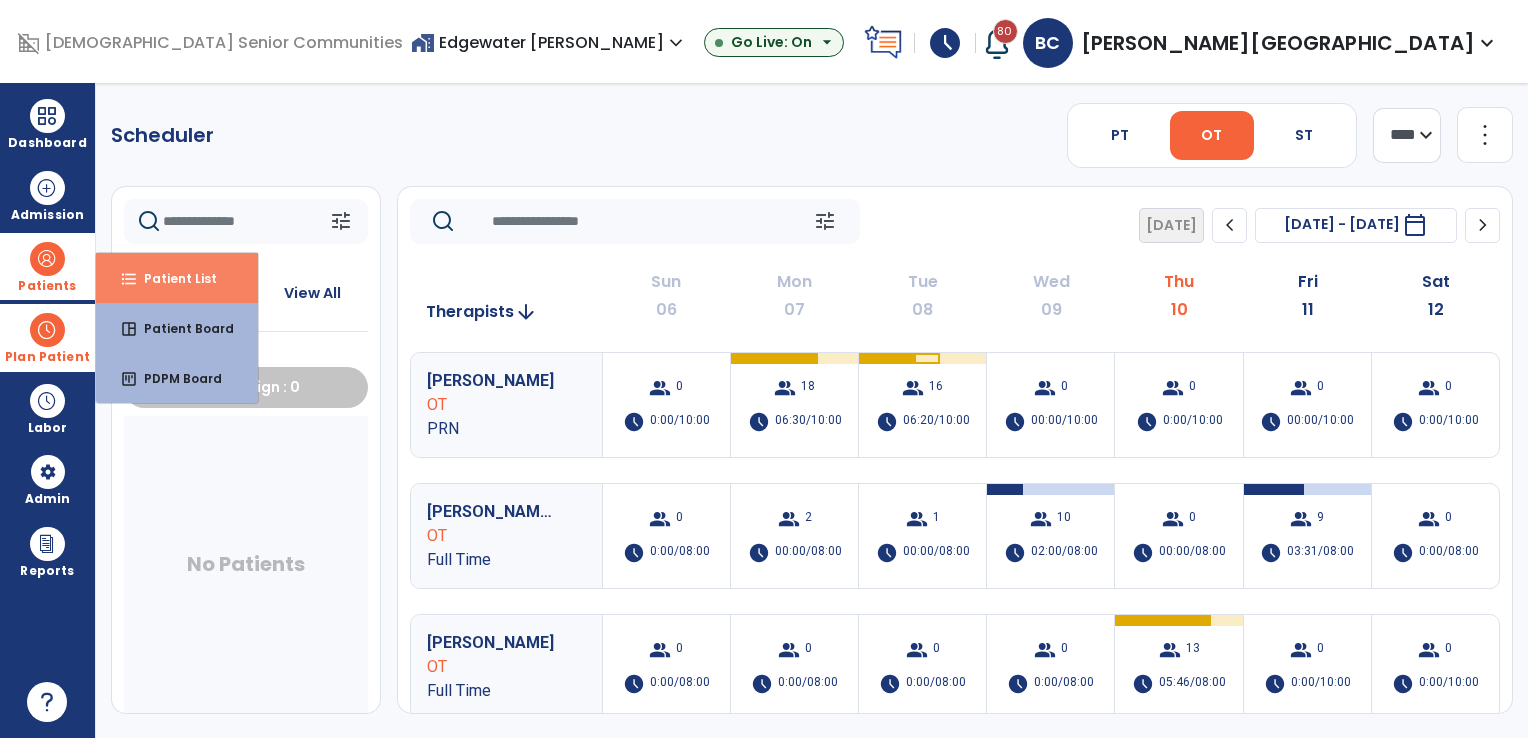 click on "format_list_bulleted  Patient List" at bounding box center (177, 278) 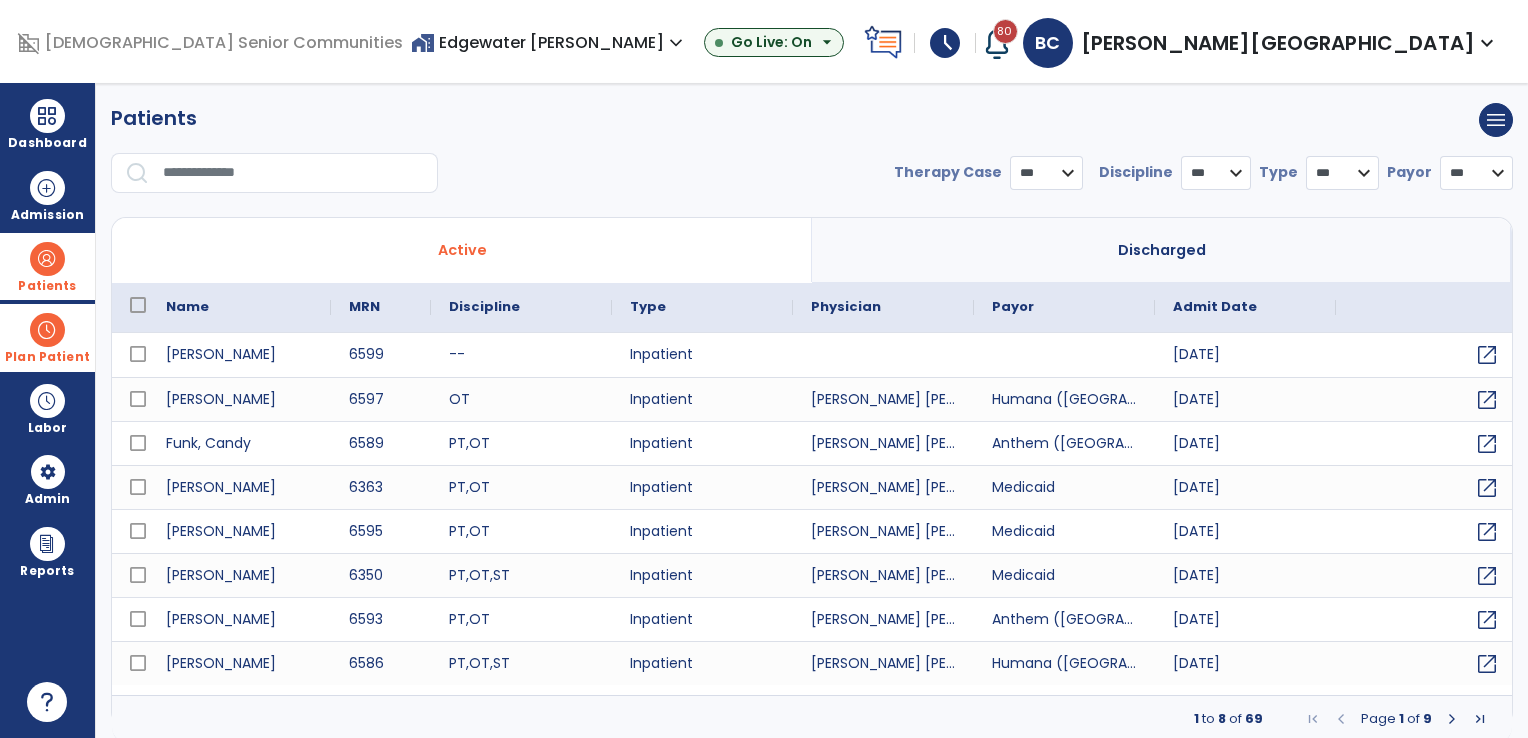 select on "***" 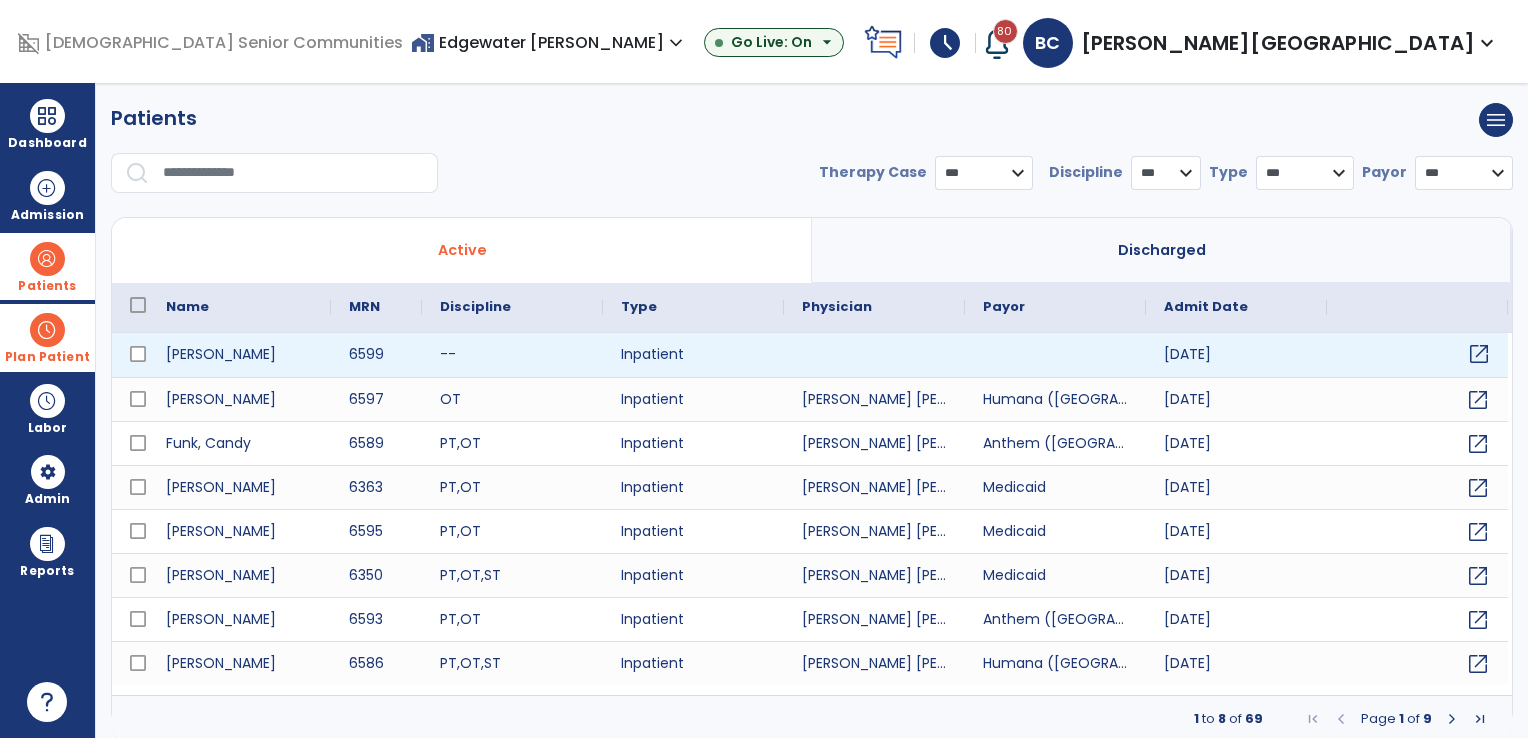 click on "open_in_new" at bounding box center (1479, 354) 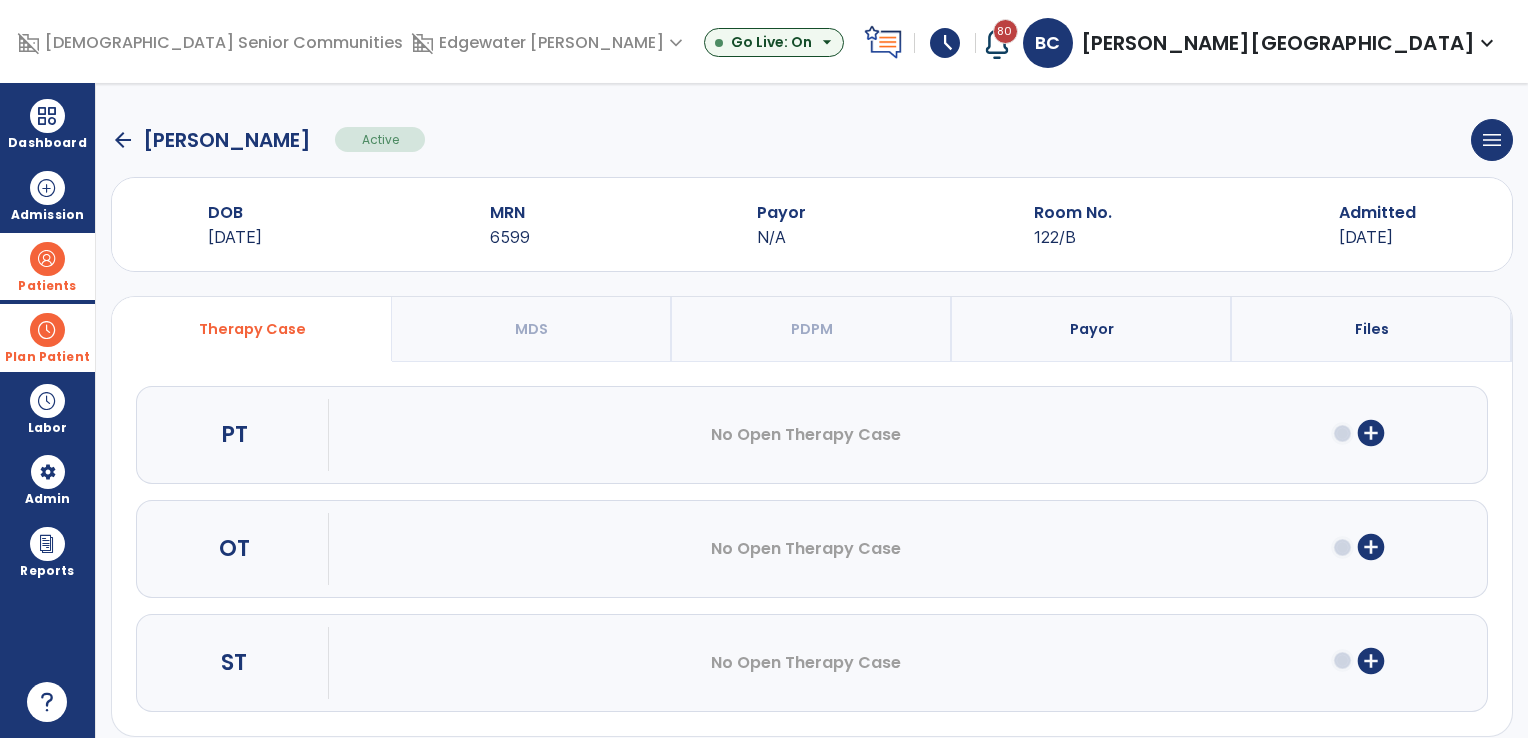 click on "Payor" at bounding box center (1092, 329) 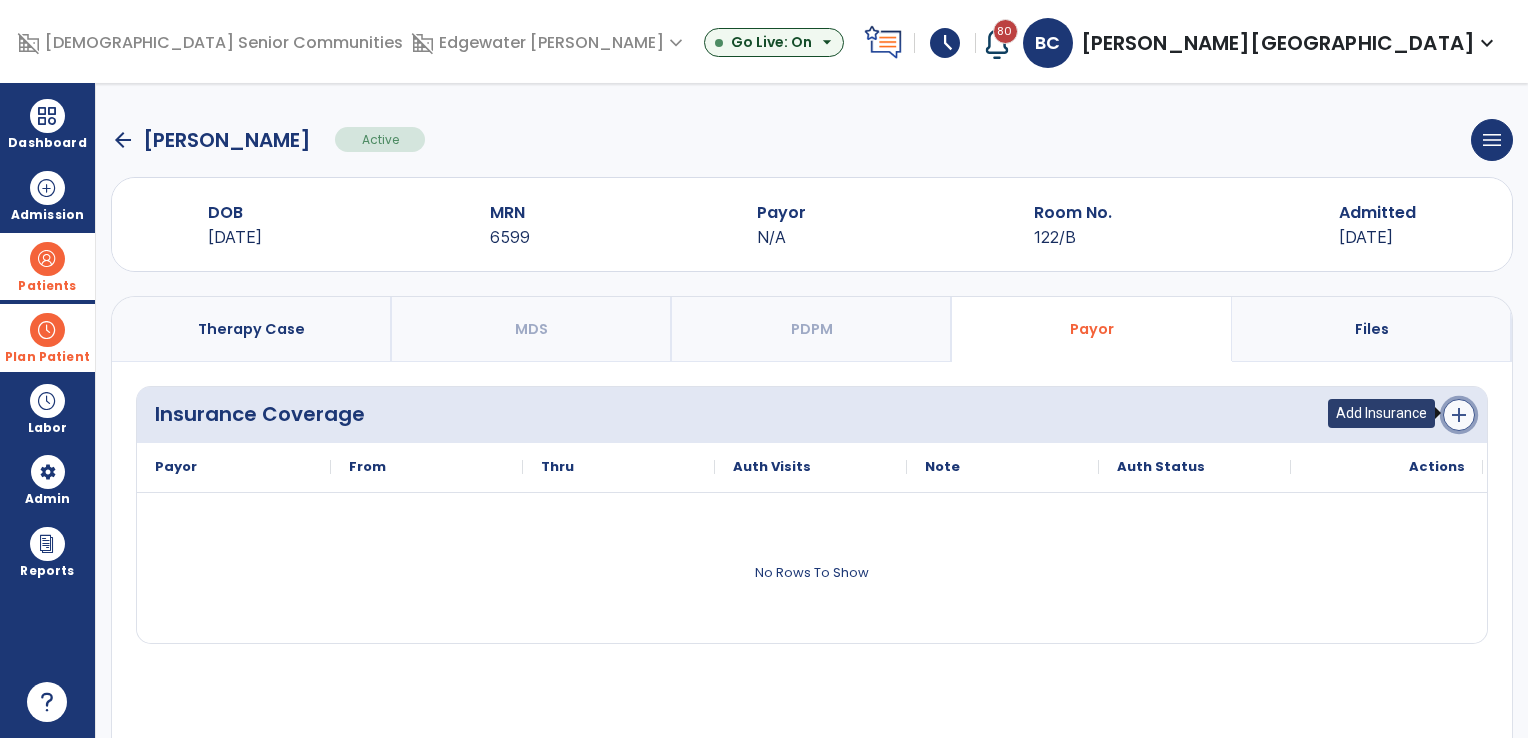 click on "add" 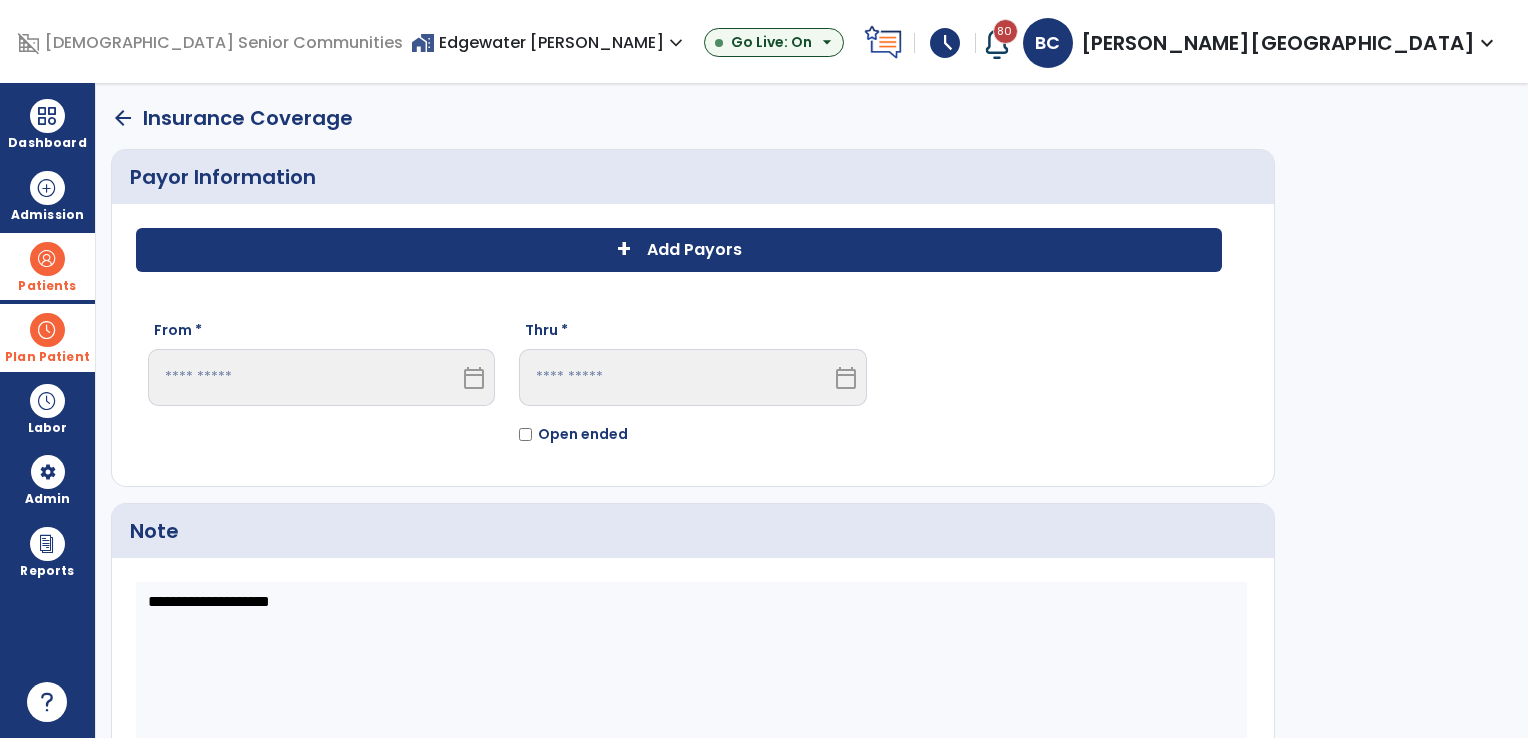 click on "+ Add Payors From *  calendar_today  Thru *  calendar_today   Open ended" 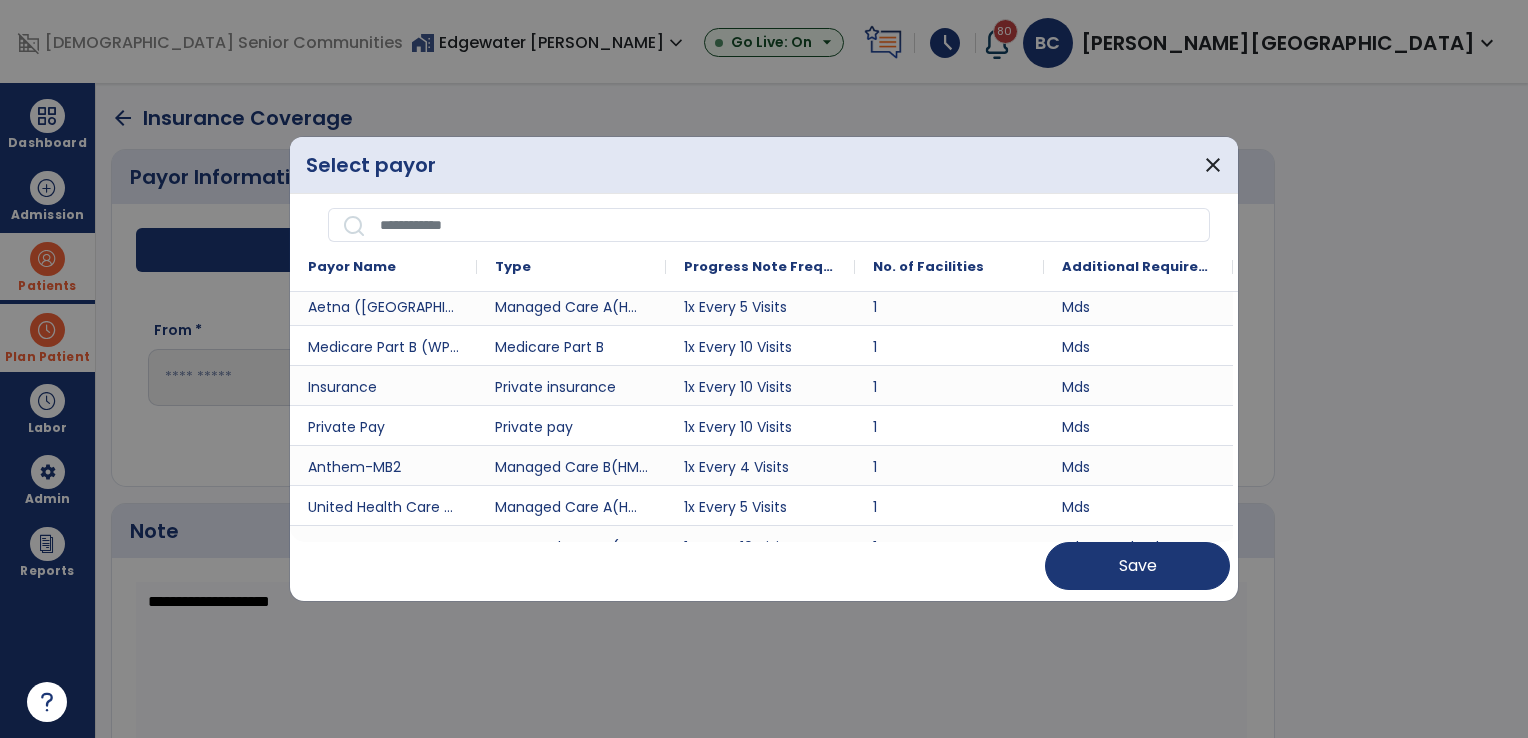scroll, scrollTop: 300, scrollLeft: 0, axis: vertical 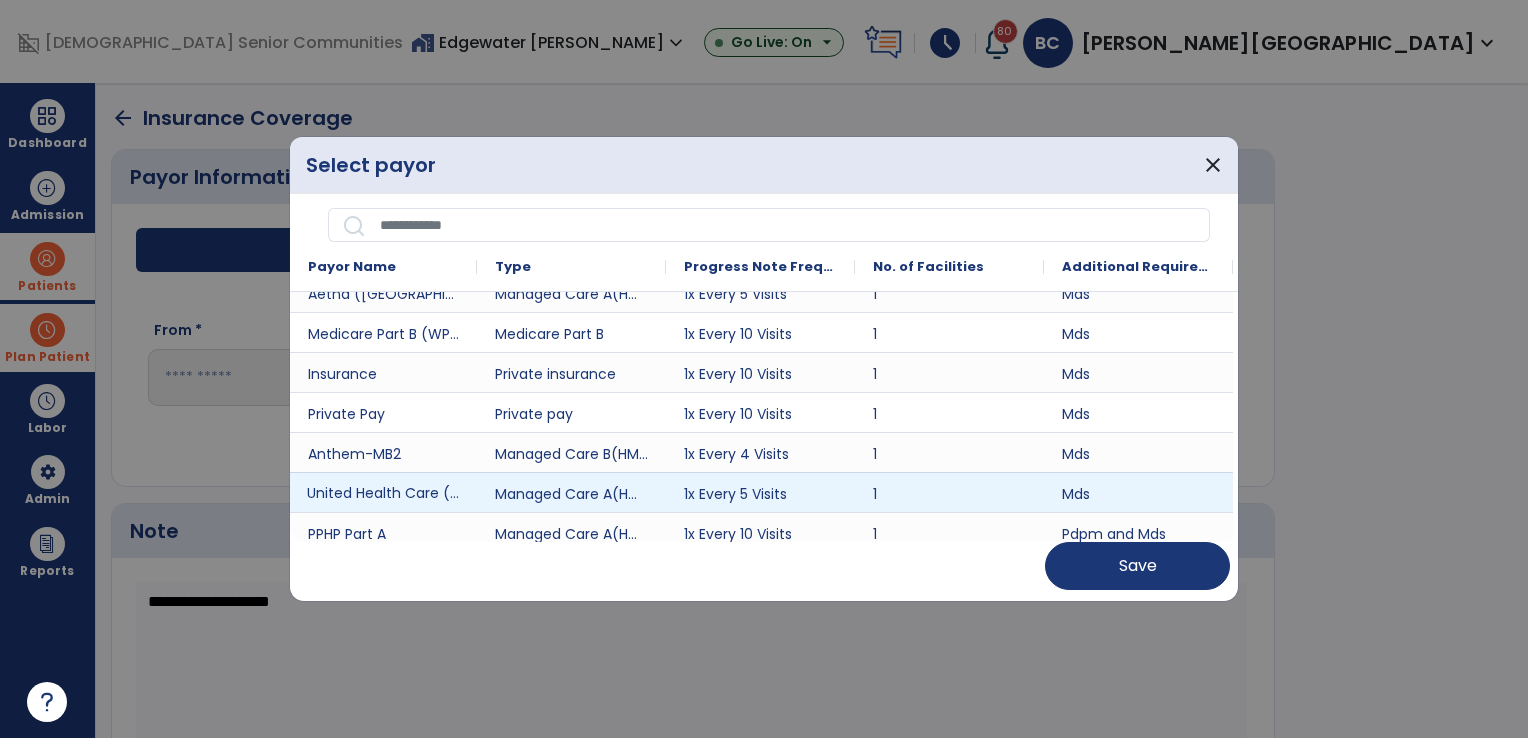 click on "United Health Care (MI)" at bounding box center [383, 492] 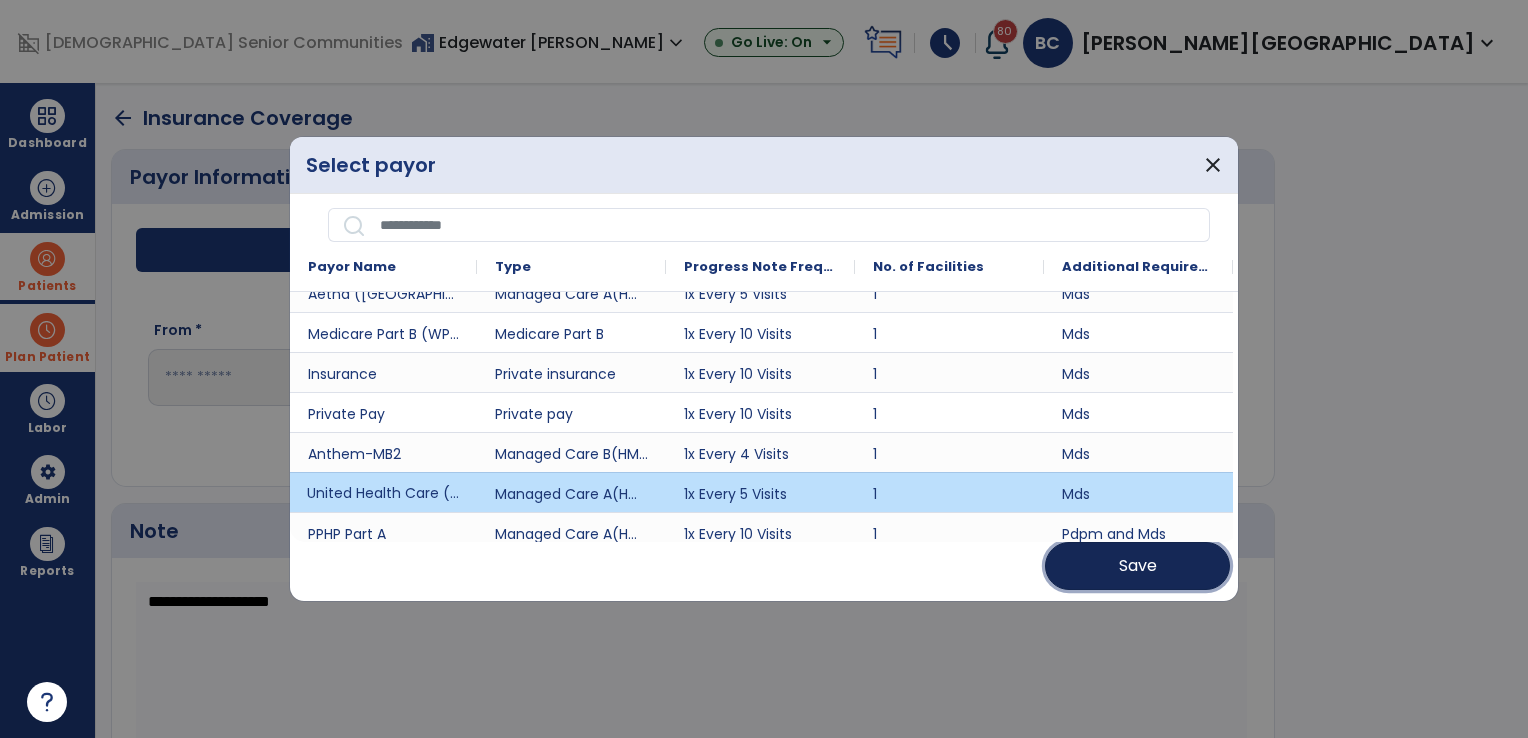 click on "Save" at bounding box center (1137, 566) 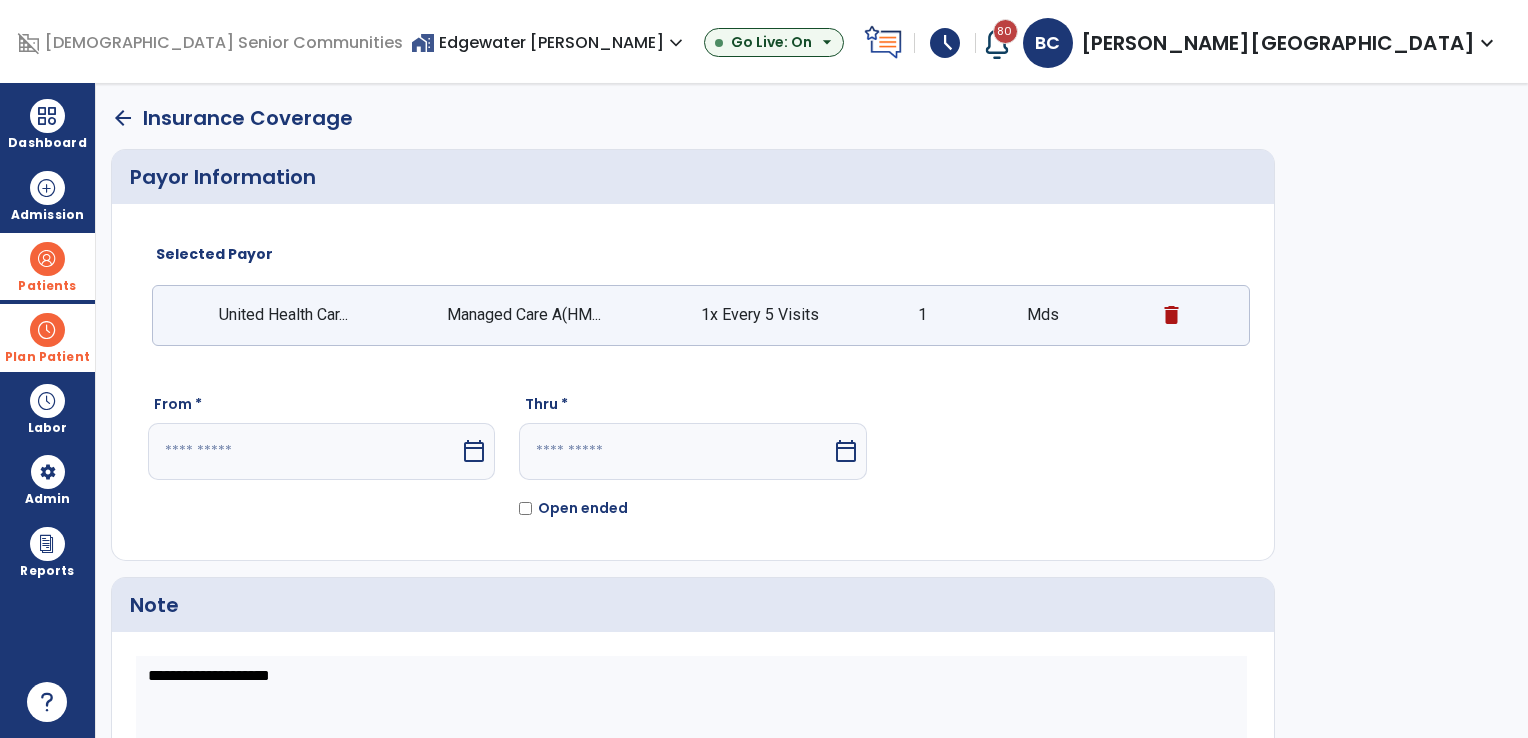 click on "calendar_today" at bounding box center [474, 451] 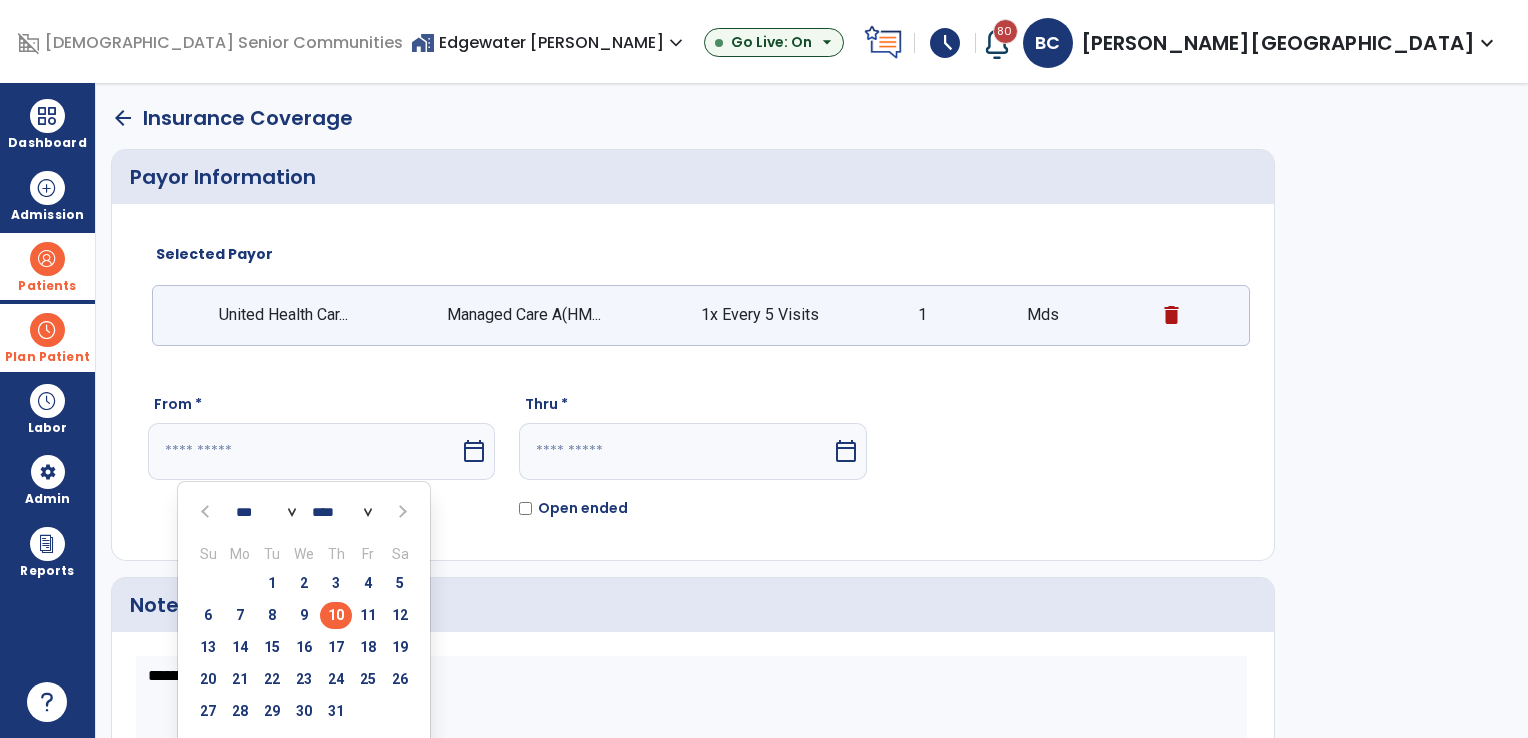 click on "10" at bounding box center (336, 615) 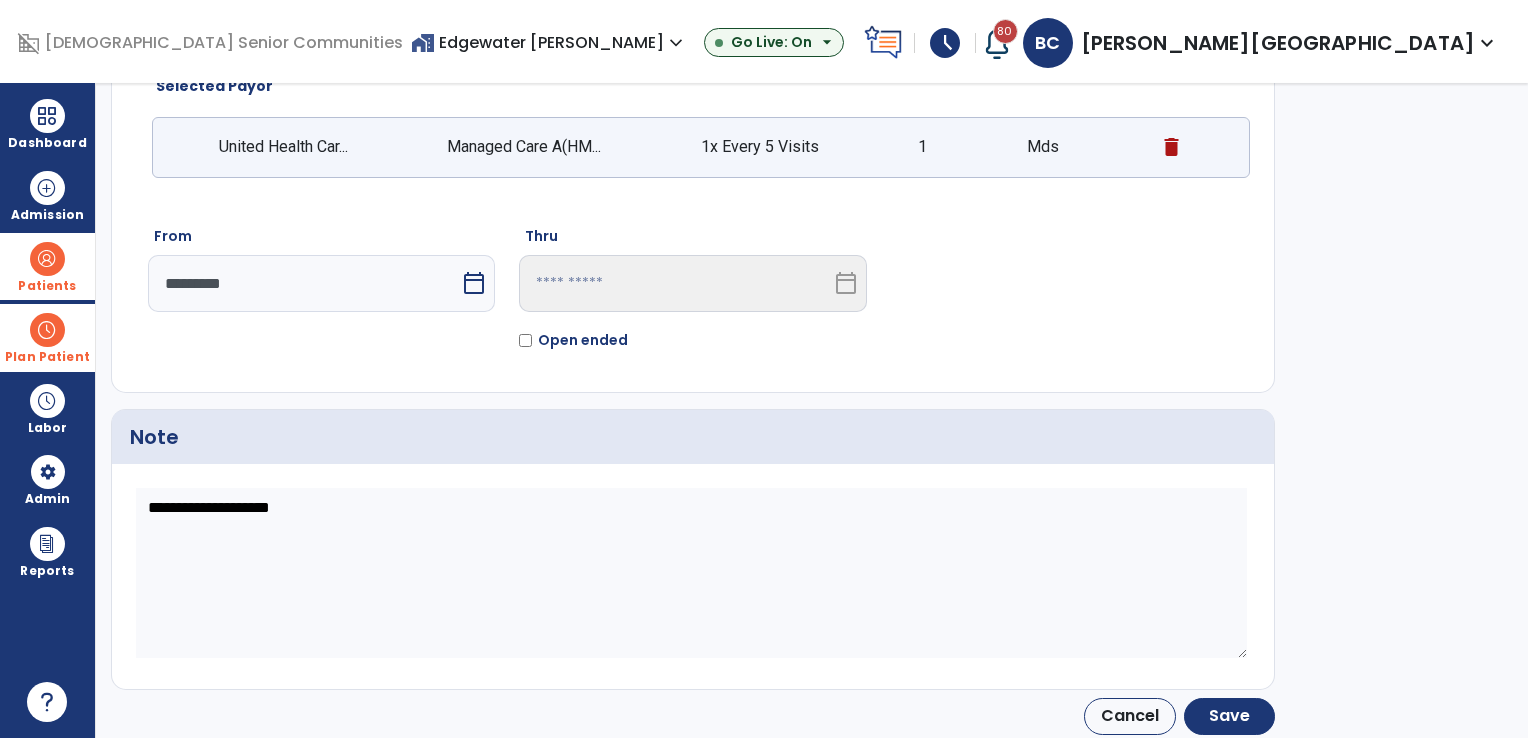 scroll, scrollTop: 169, scrollLeft: 0, axis: vertical 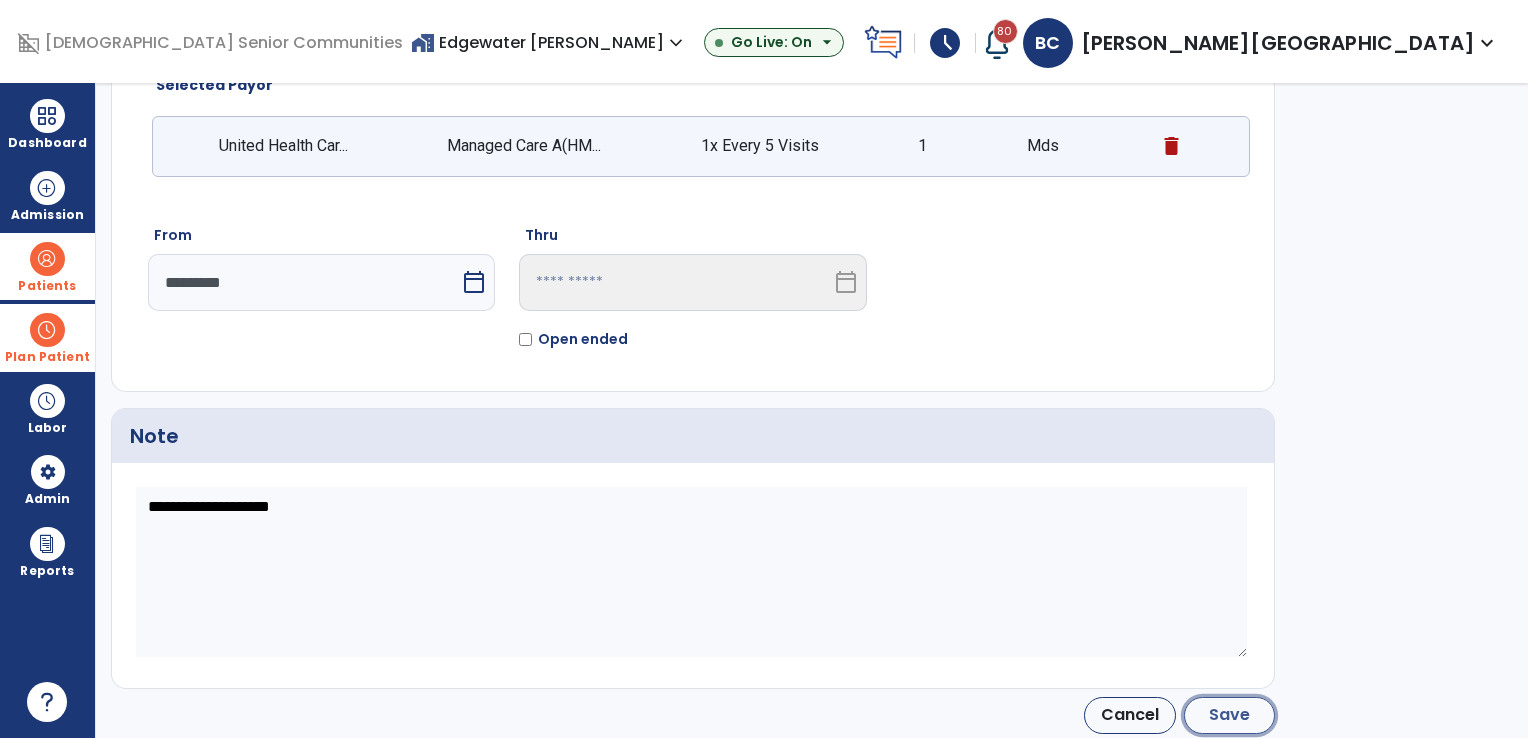 click on "Save" 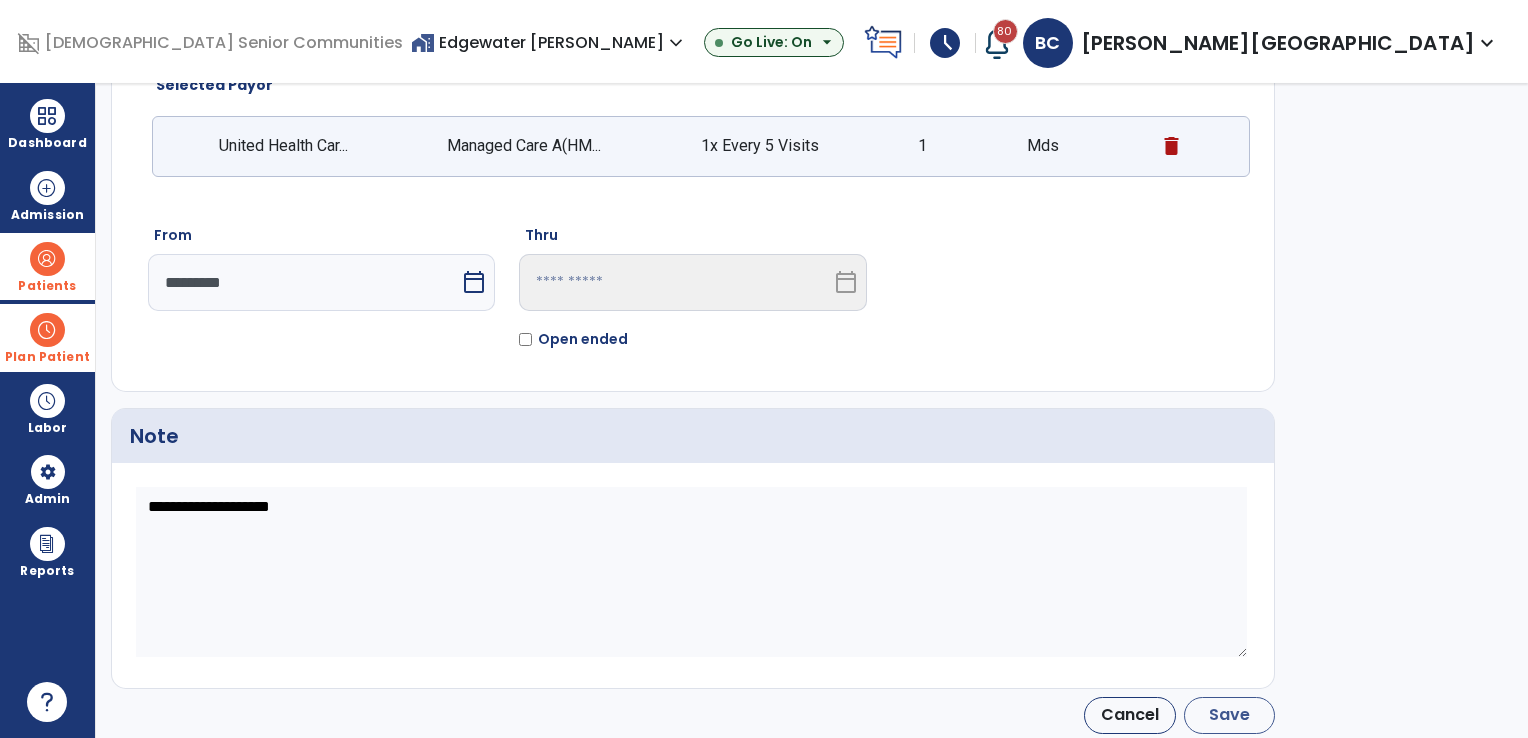 type on "*********" 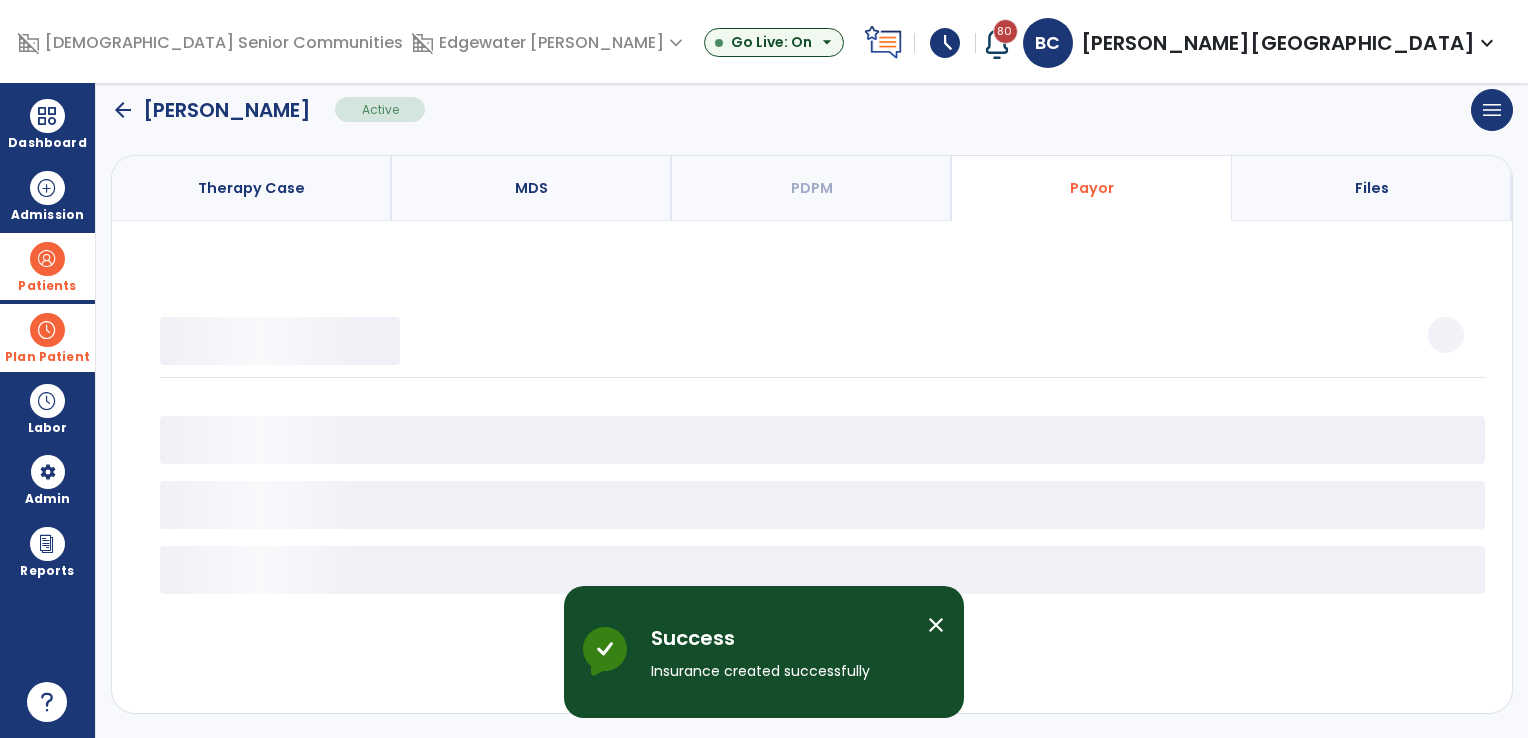 scroll, scrollTop: 139, scrollLeft: 0, axis: vertical 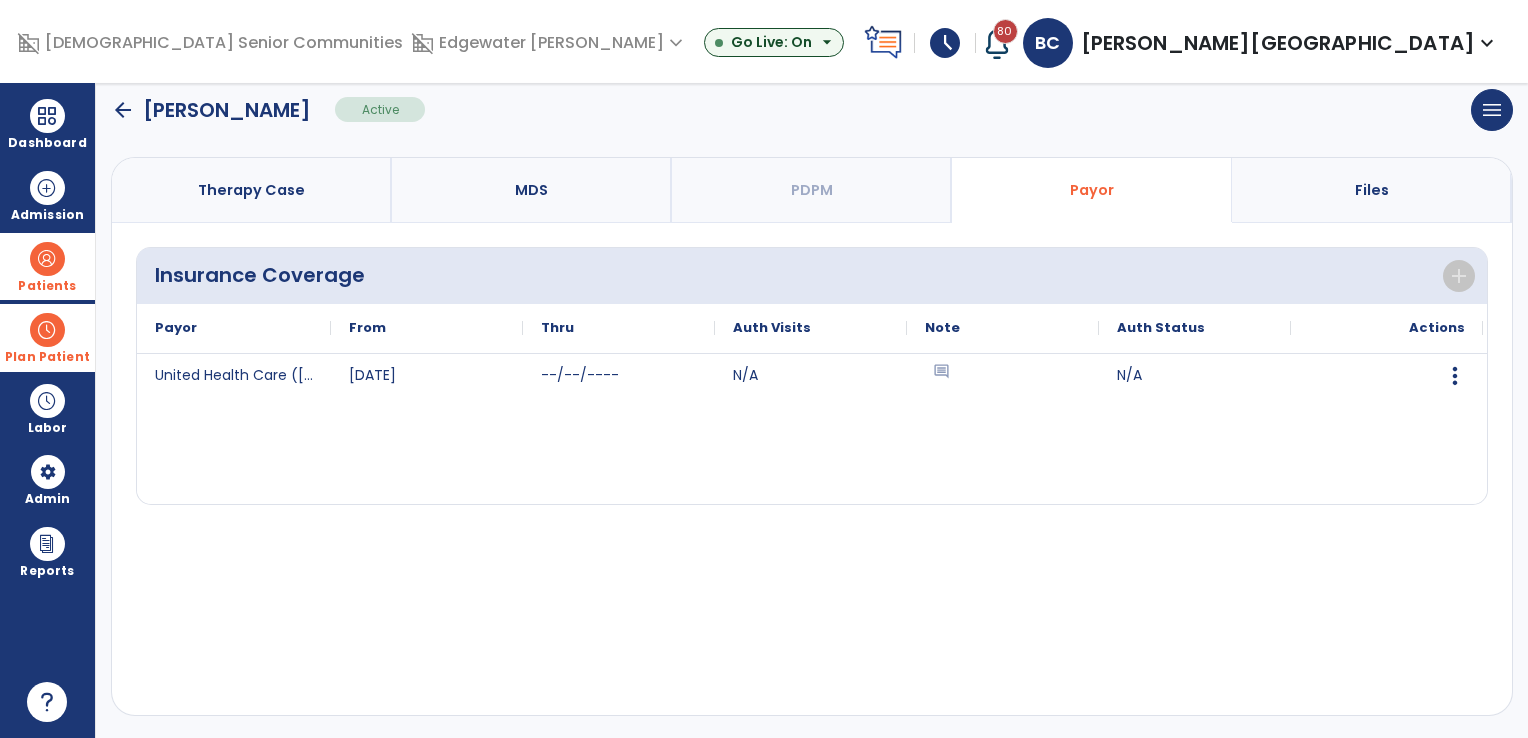 click on "arrow_back" 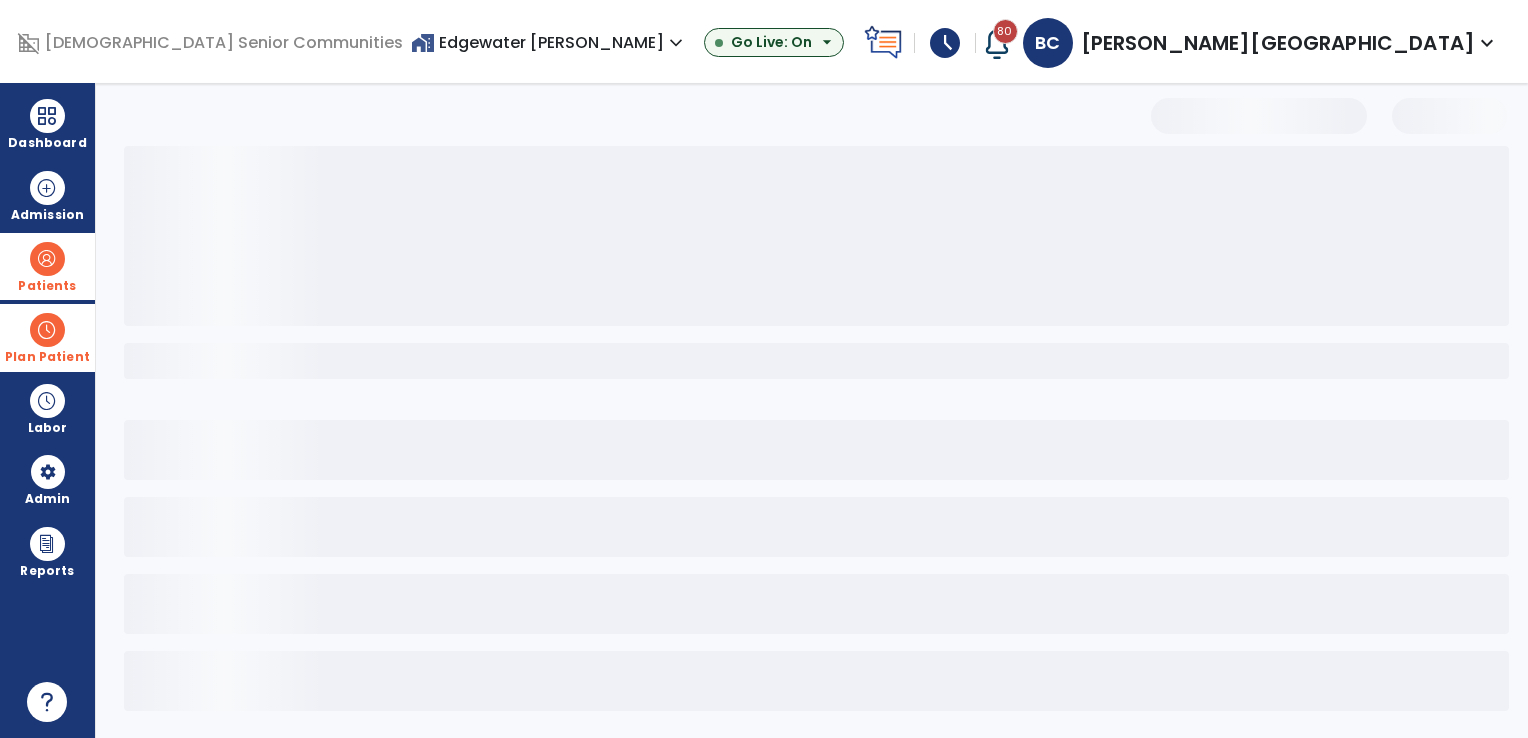 scroll, scrollTop: 3, scrollLeft: 0, axis: vertical 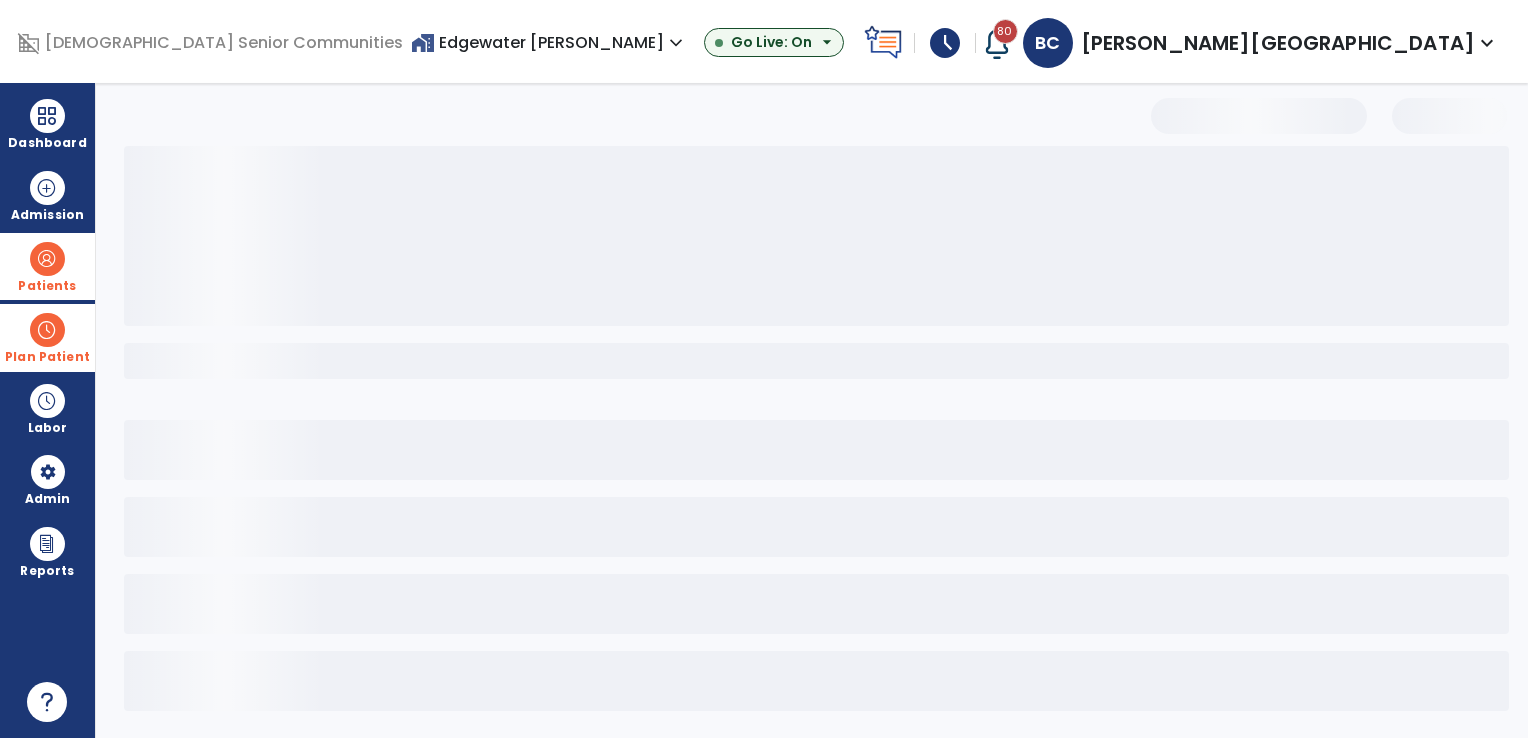 select on "***" 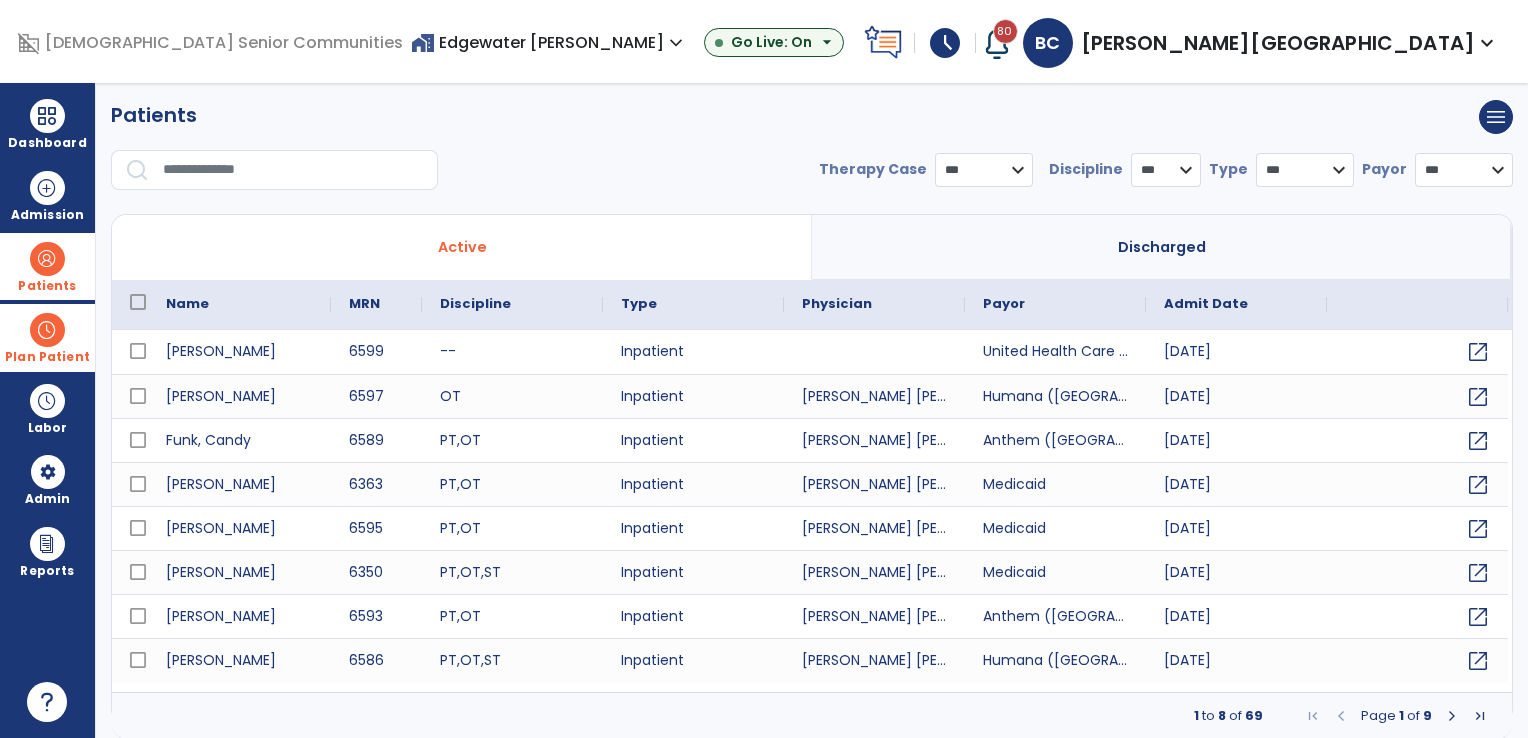 click on "Plan Patient" at bounding box center [47, 286] 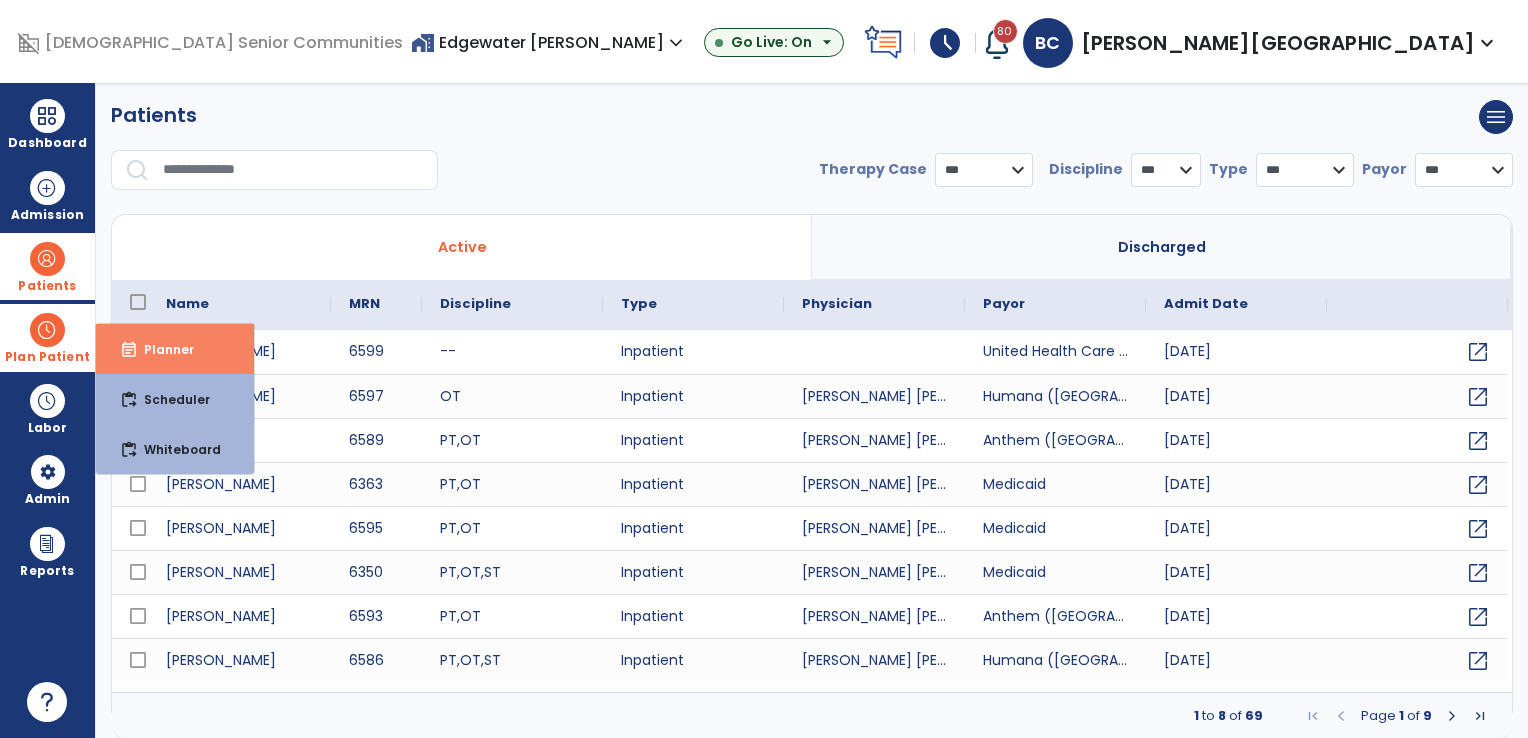 click on "event_note  Planner" at bounding box center (175, 349) 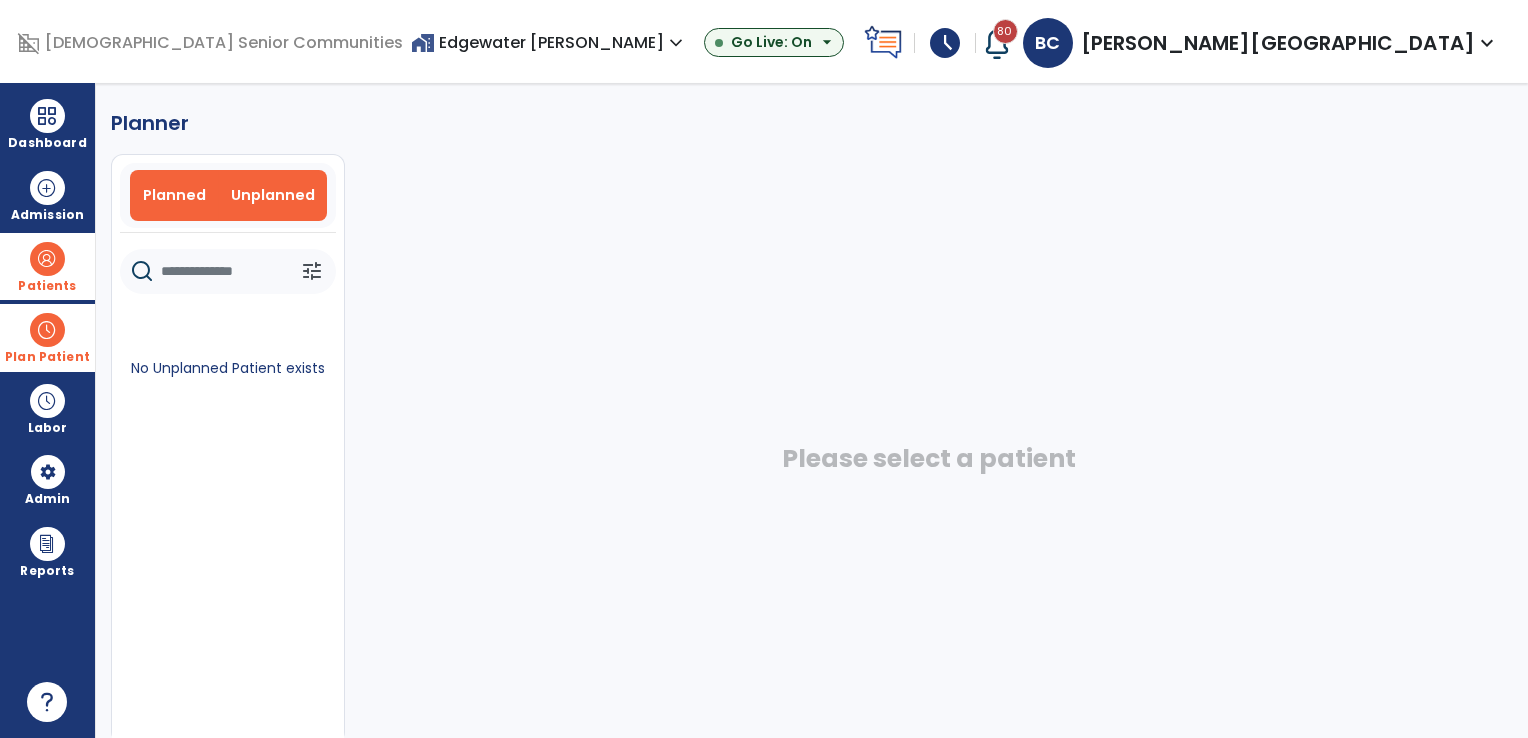 click on "Planned" at bounding box center [174, 195] 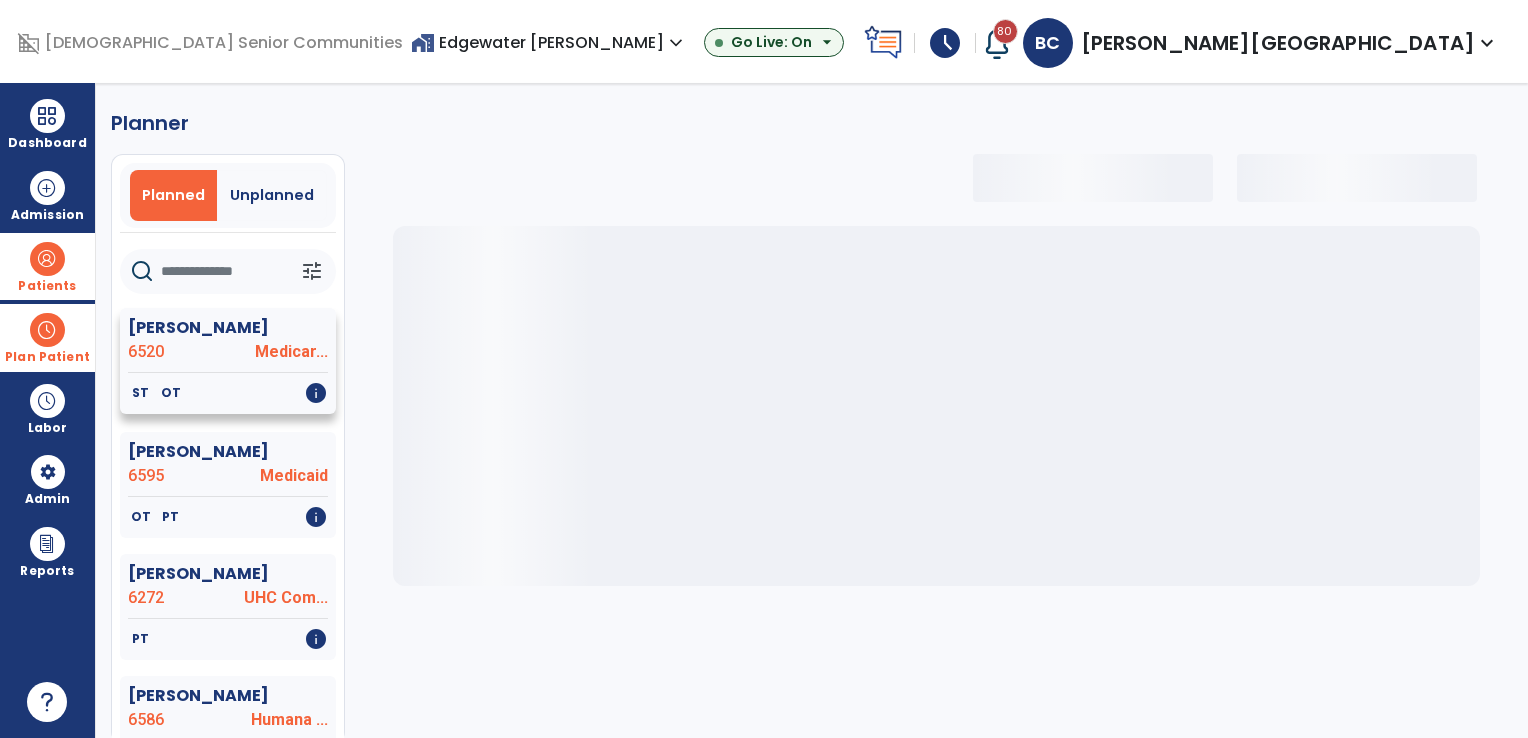 select on "***" 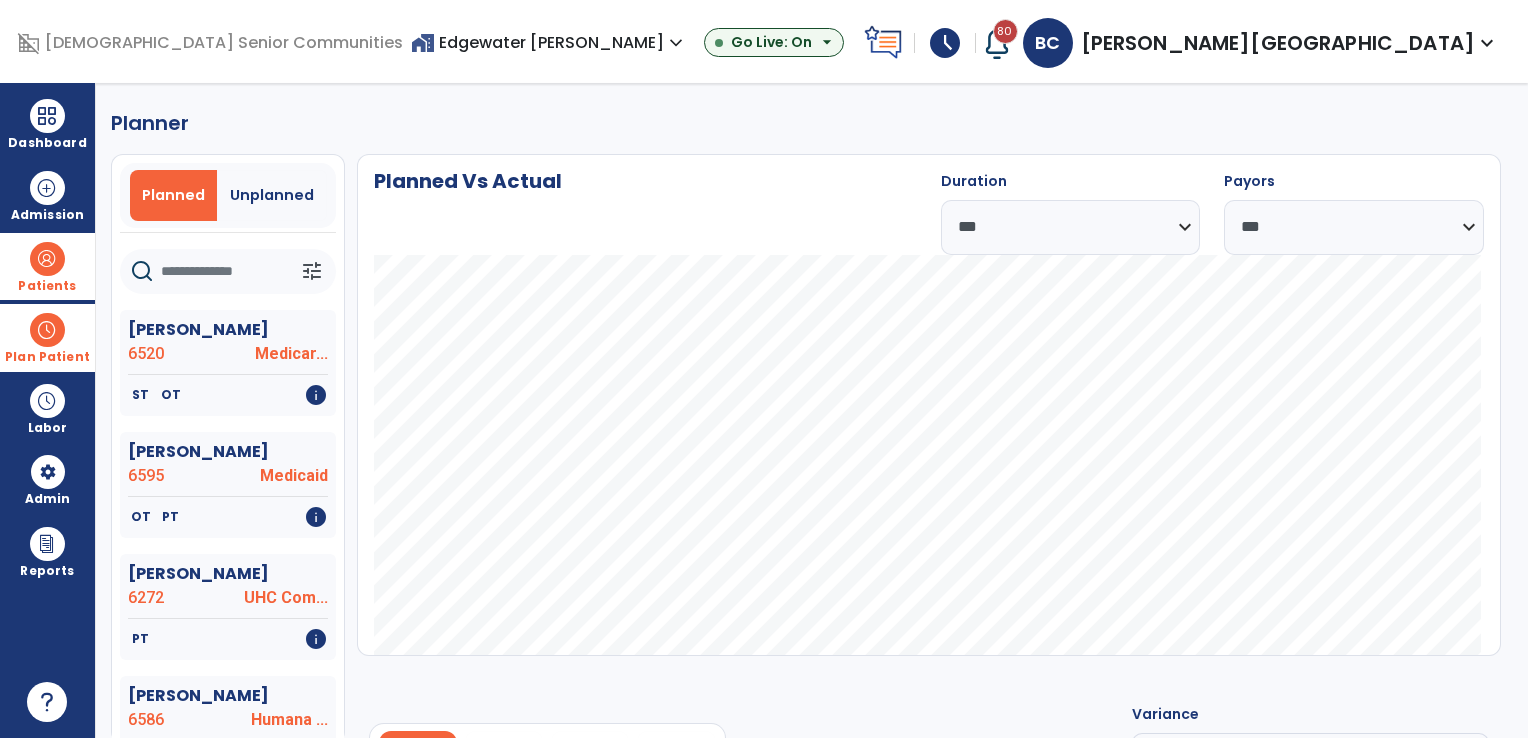 click at bounding box center [47, 330] 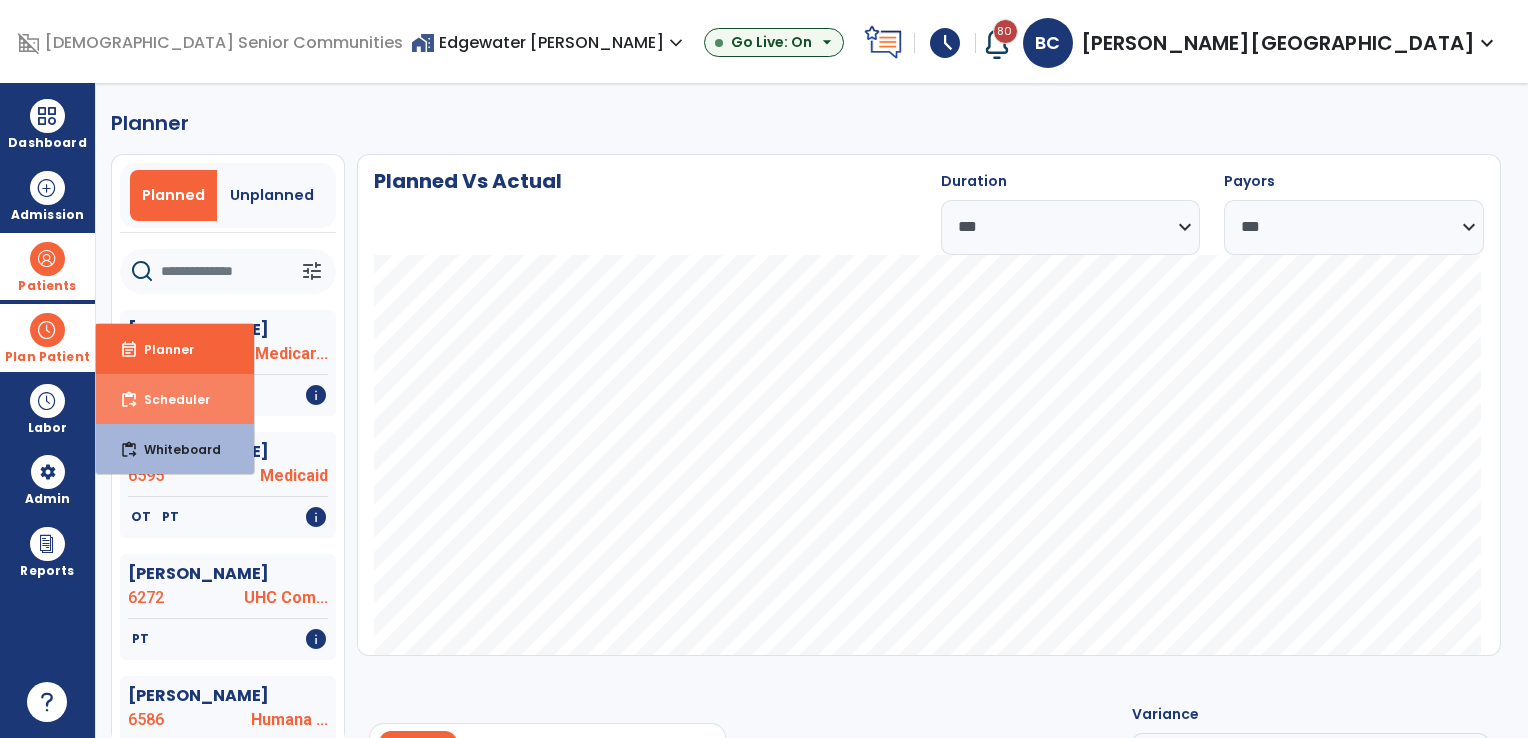 click on "Scheduler" at bounding box center (169, 399) 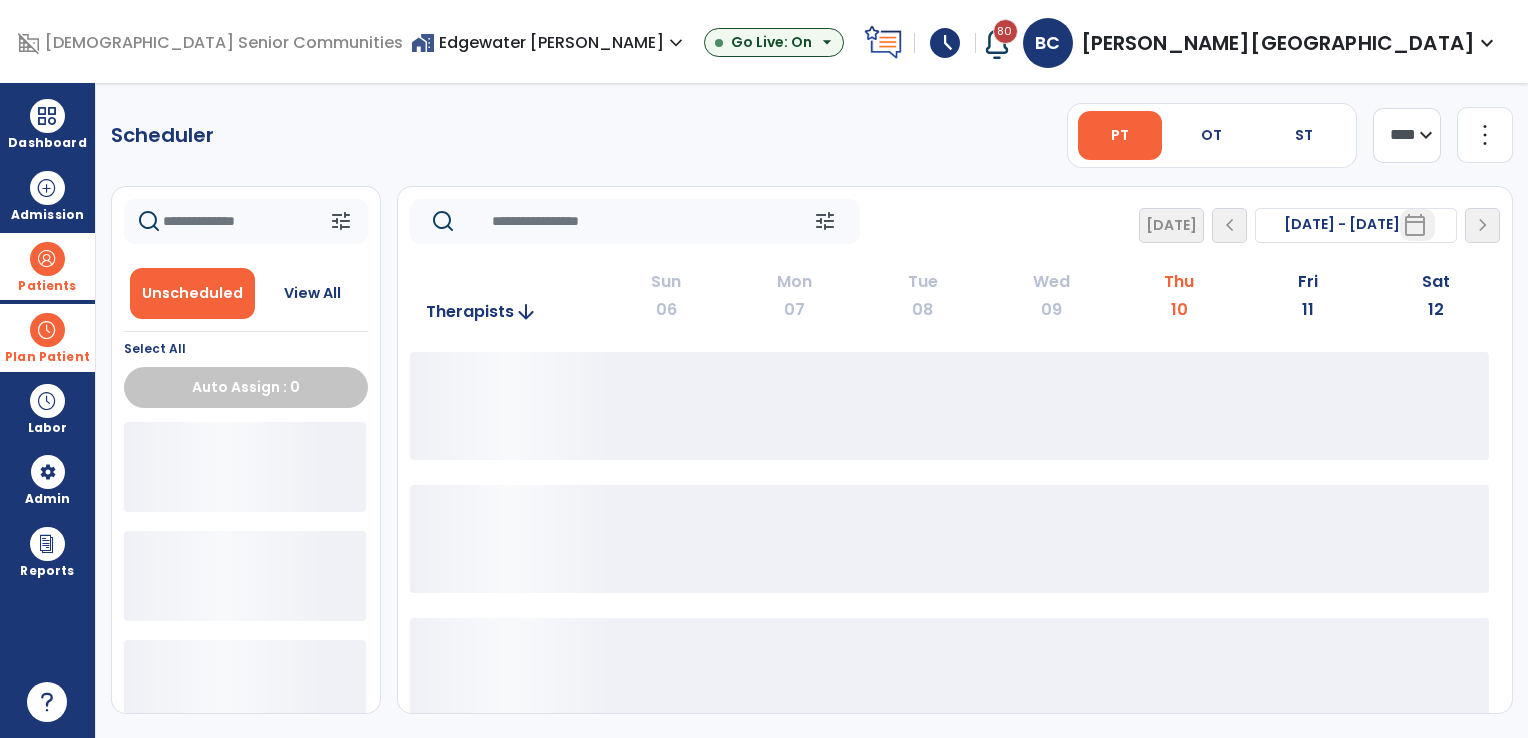 scroll, scrollTop: 0, scrollLeft: 0, axis: both 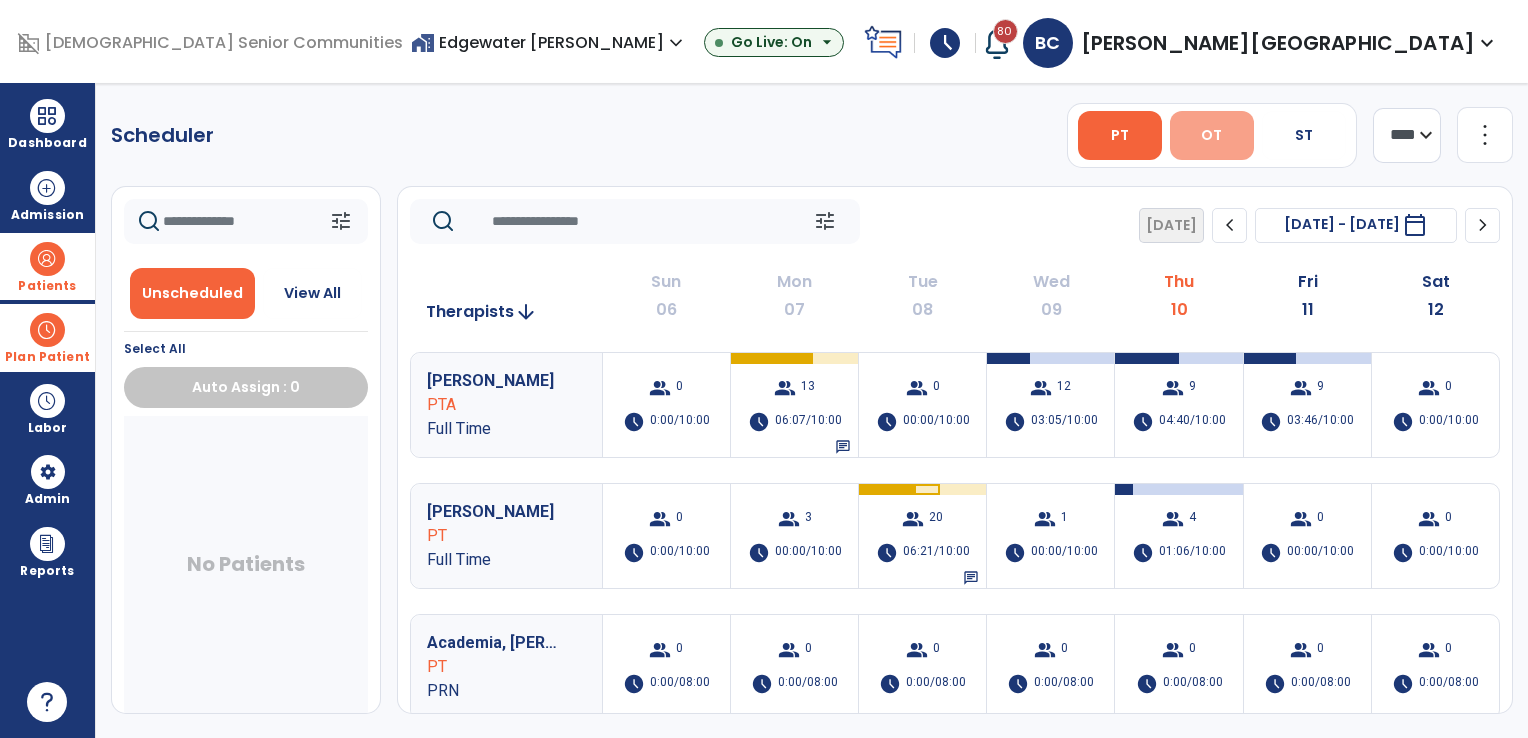 click on "OT" at bounding box center [1212, 135] 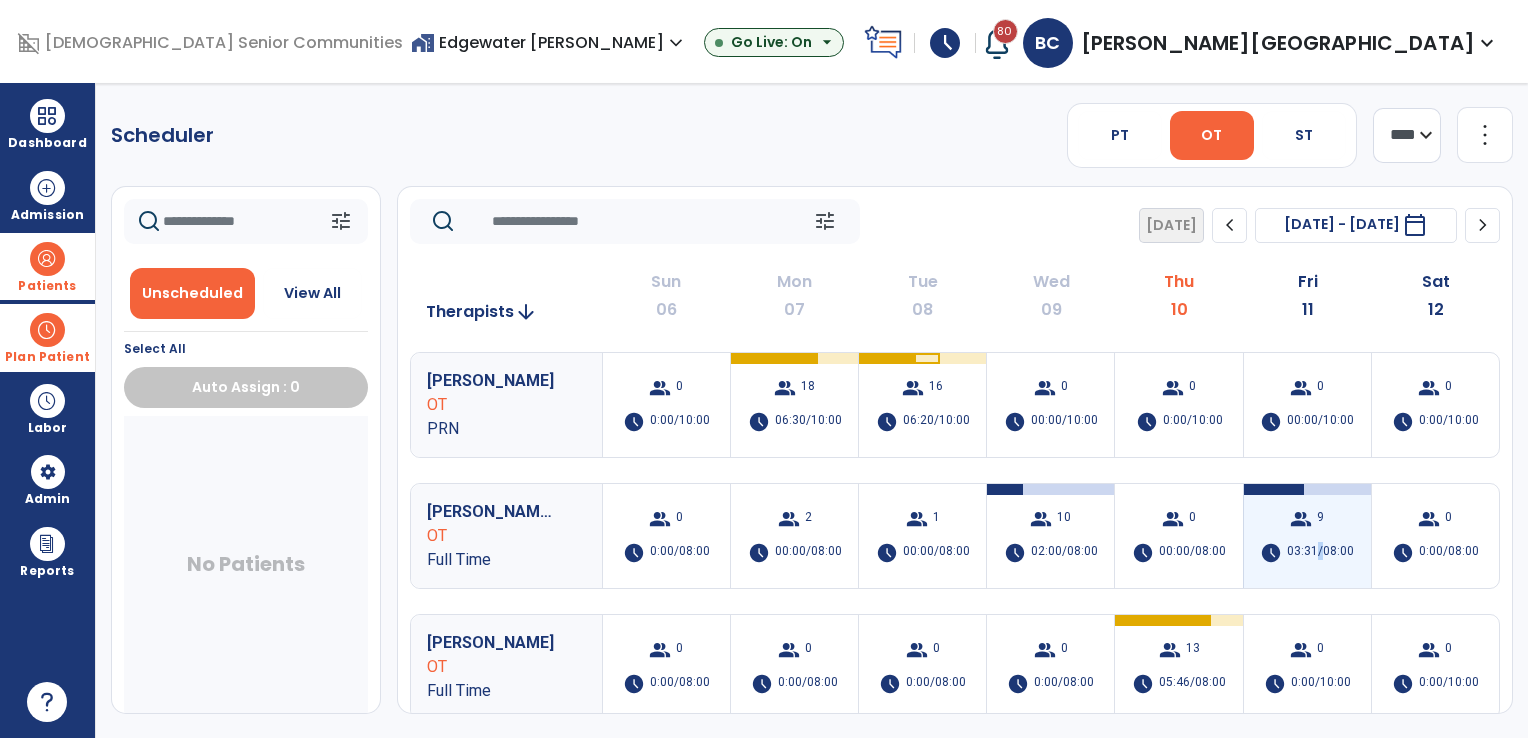 click on "03:31/08:00" at bounding box center [1320, 553] 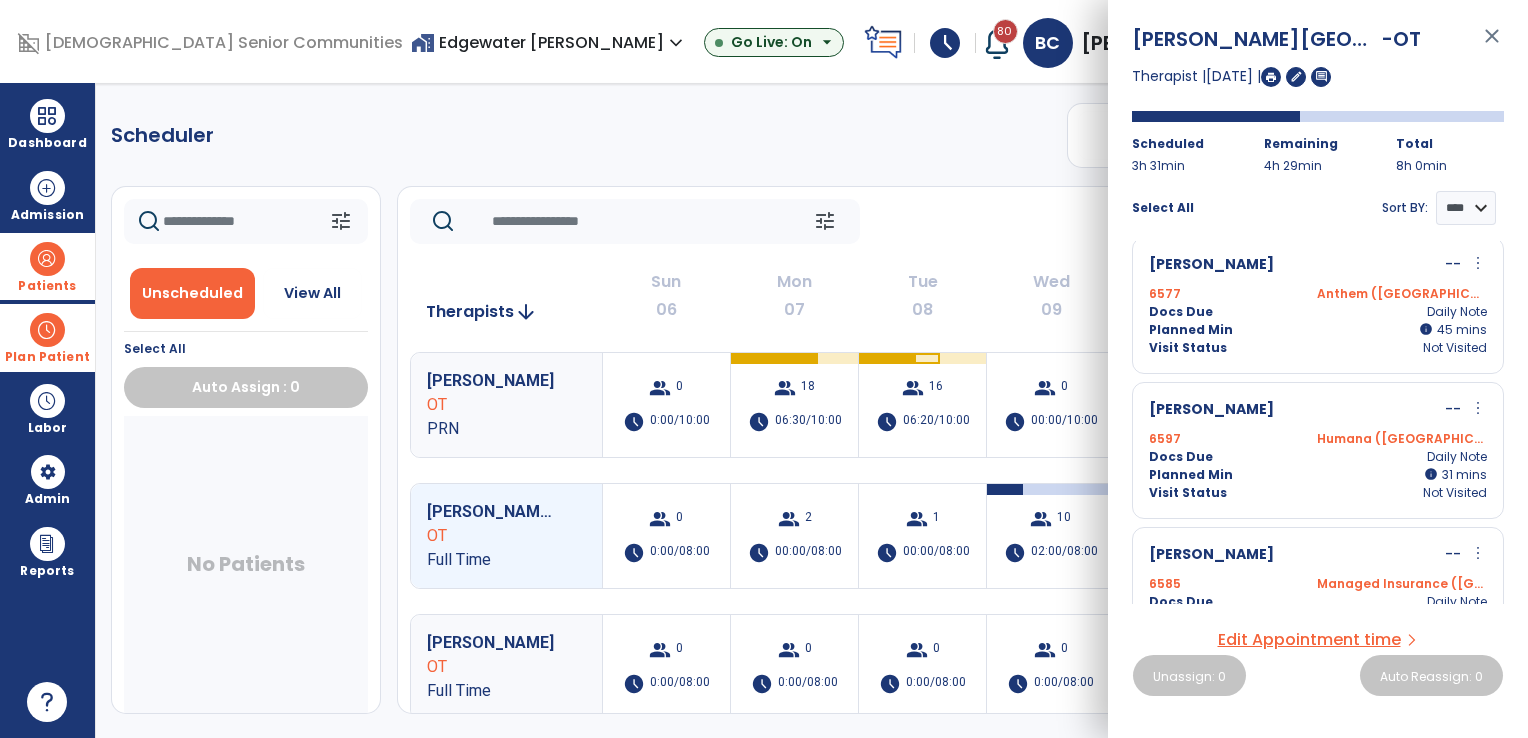 scroll, scrollTop: 0, scrollLeft: 0, axis: both 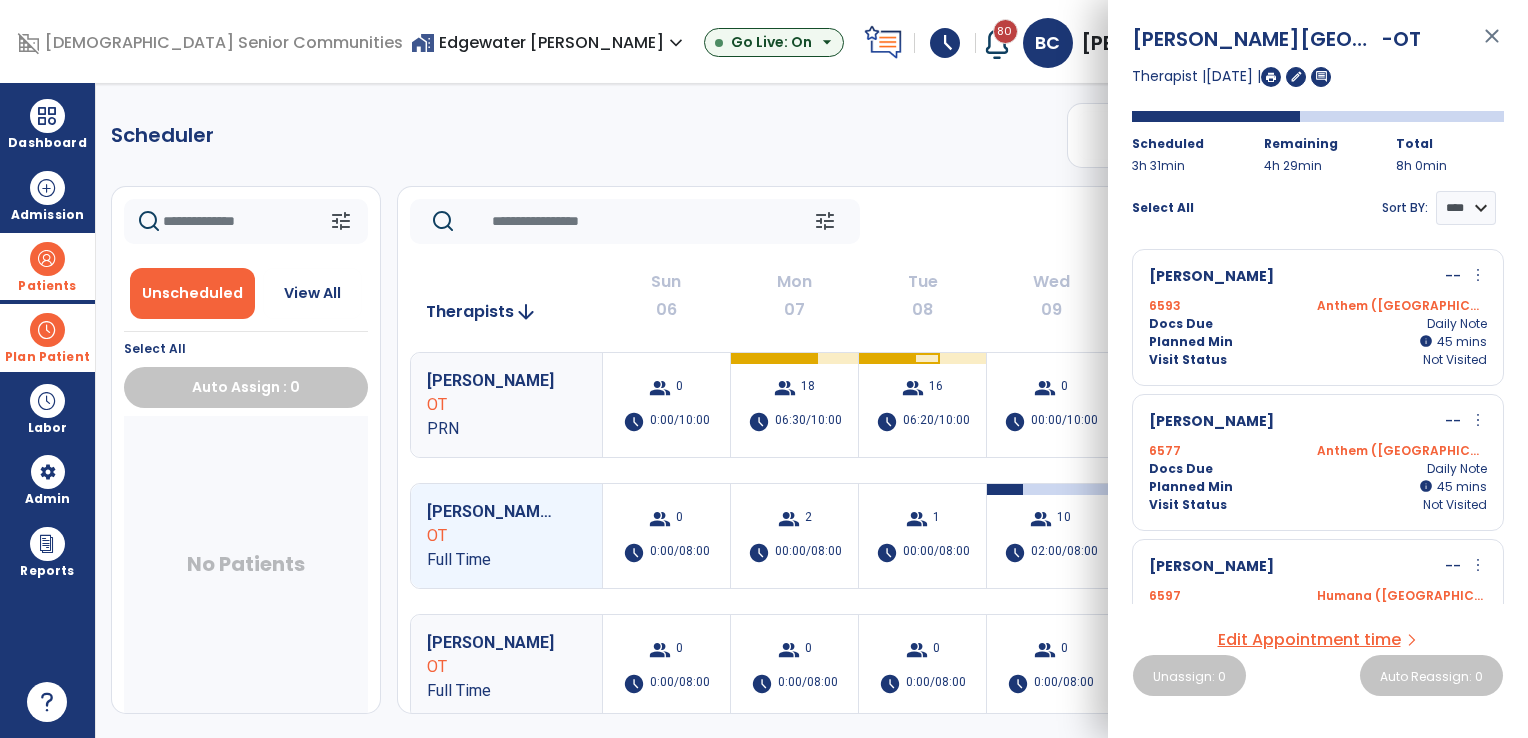 click on "Scheduler   PT   OT   ST  **** *** more_vert  Manage Labor   View All Therapists   Print" 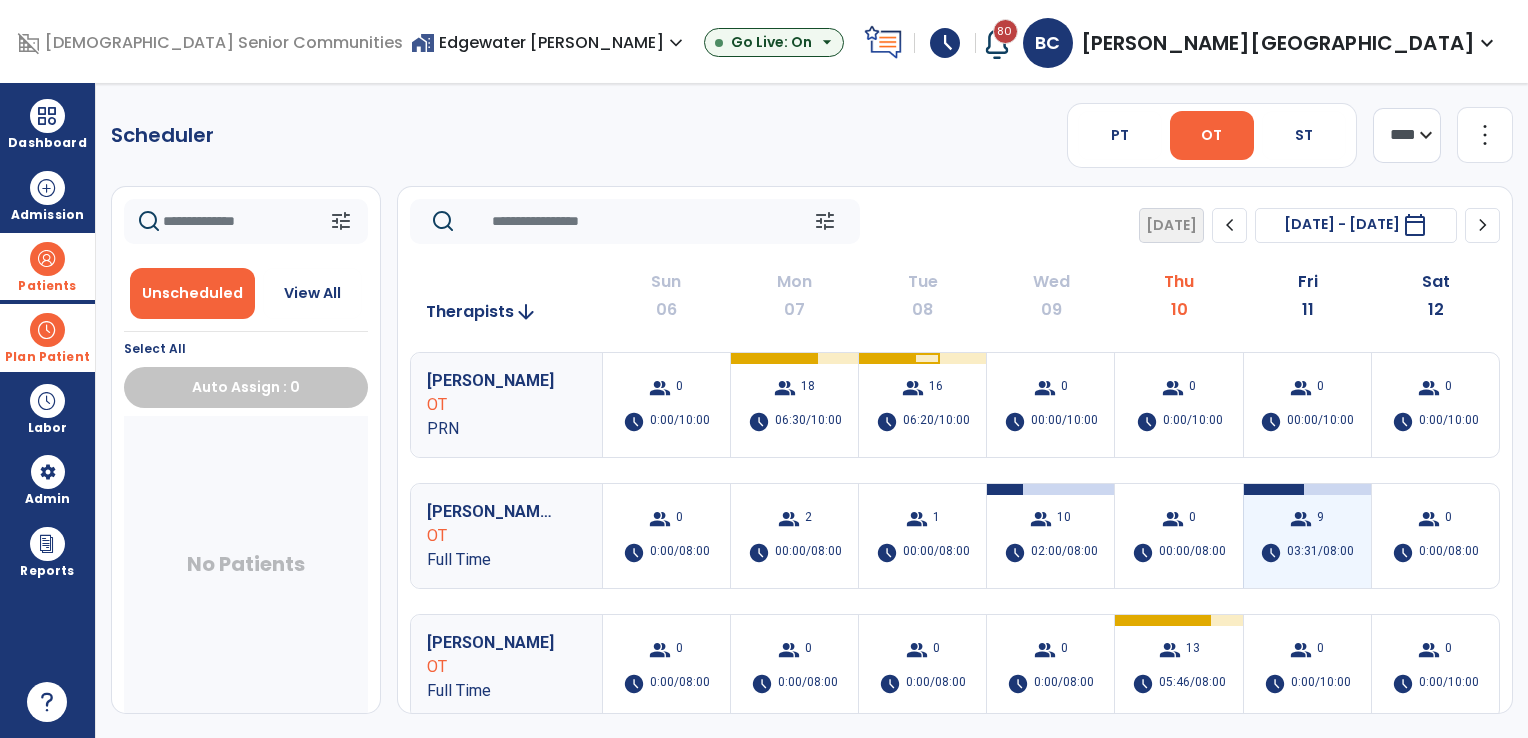 click on "03:31/08:00" at bounding box center [1320, 553] 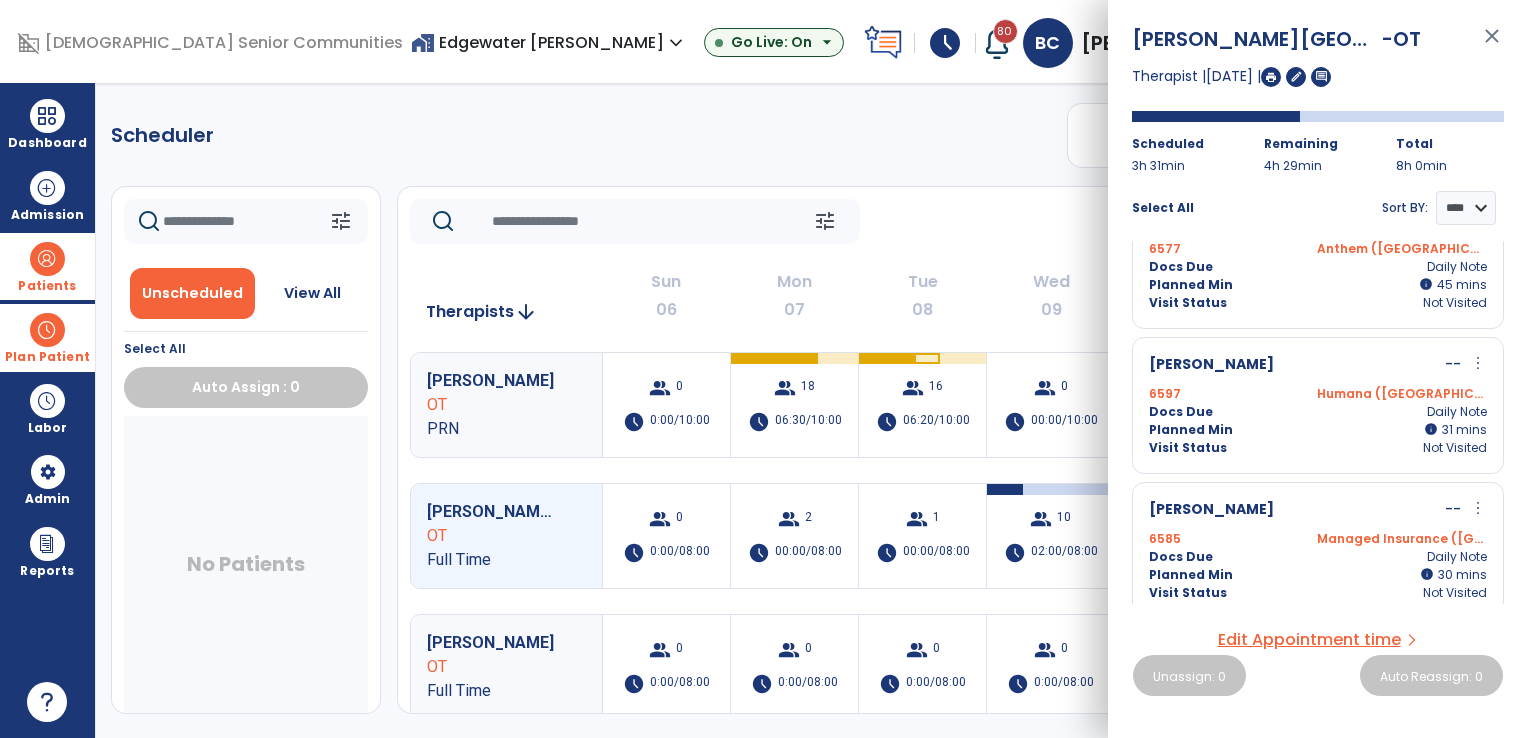 scroll, scrollTop: 0, scrollLeft: 0, axis: both 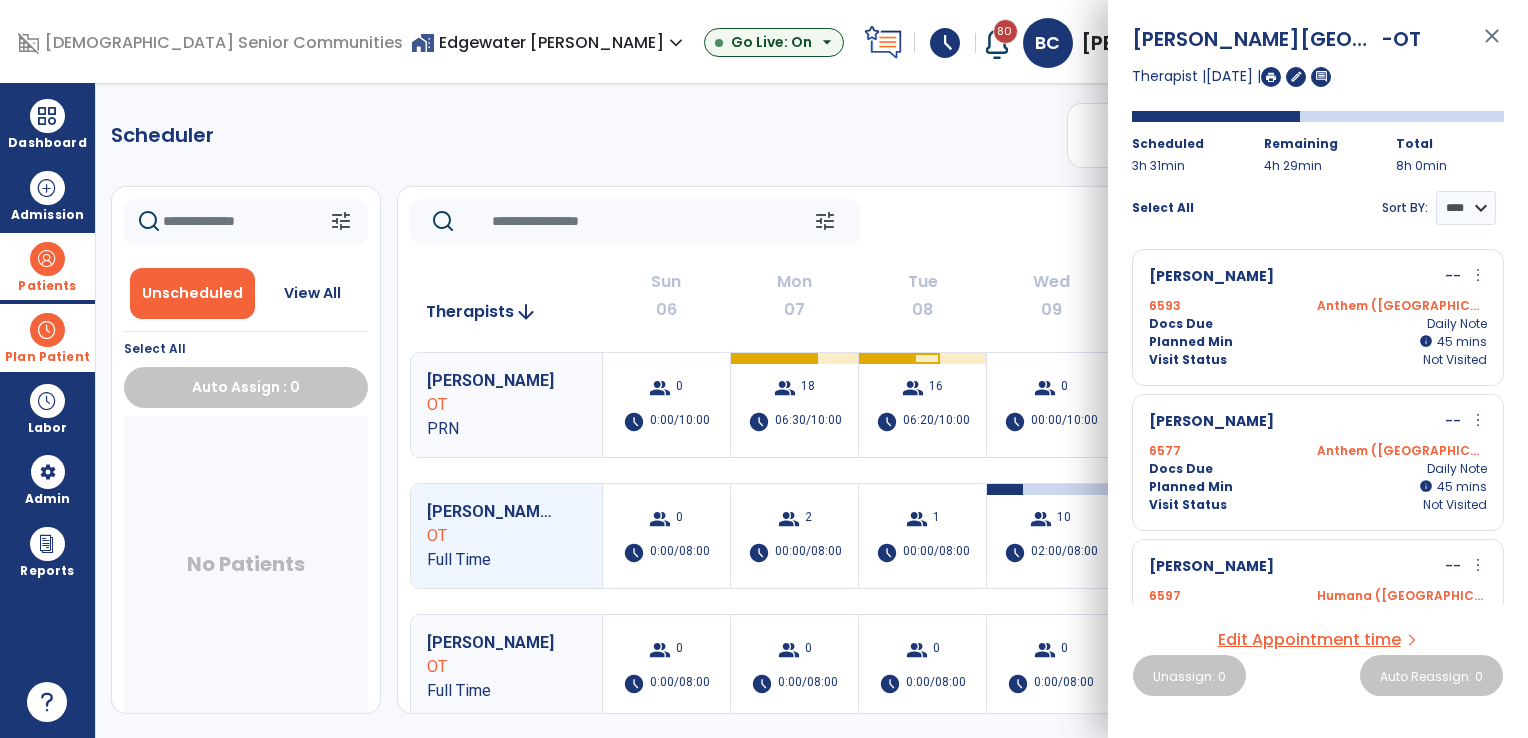 click on "close" at bounding box center (1492, 45) 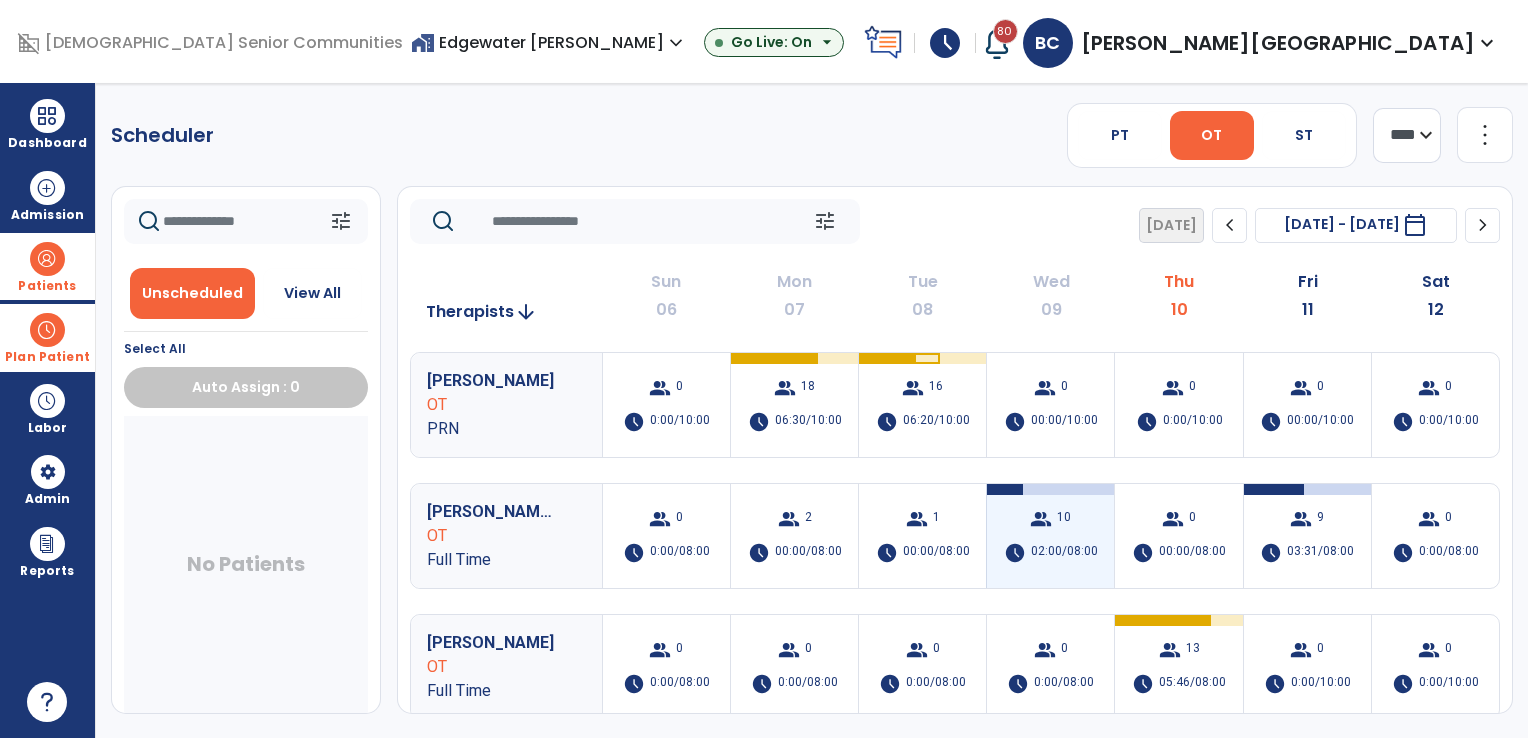 click on "group  10  schedule  02:00/08:00" at bounding box center [1050, 536] 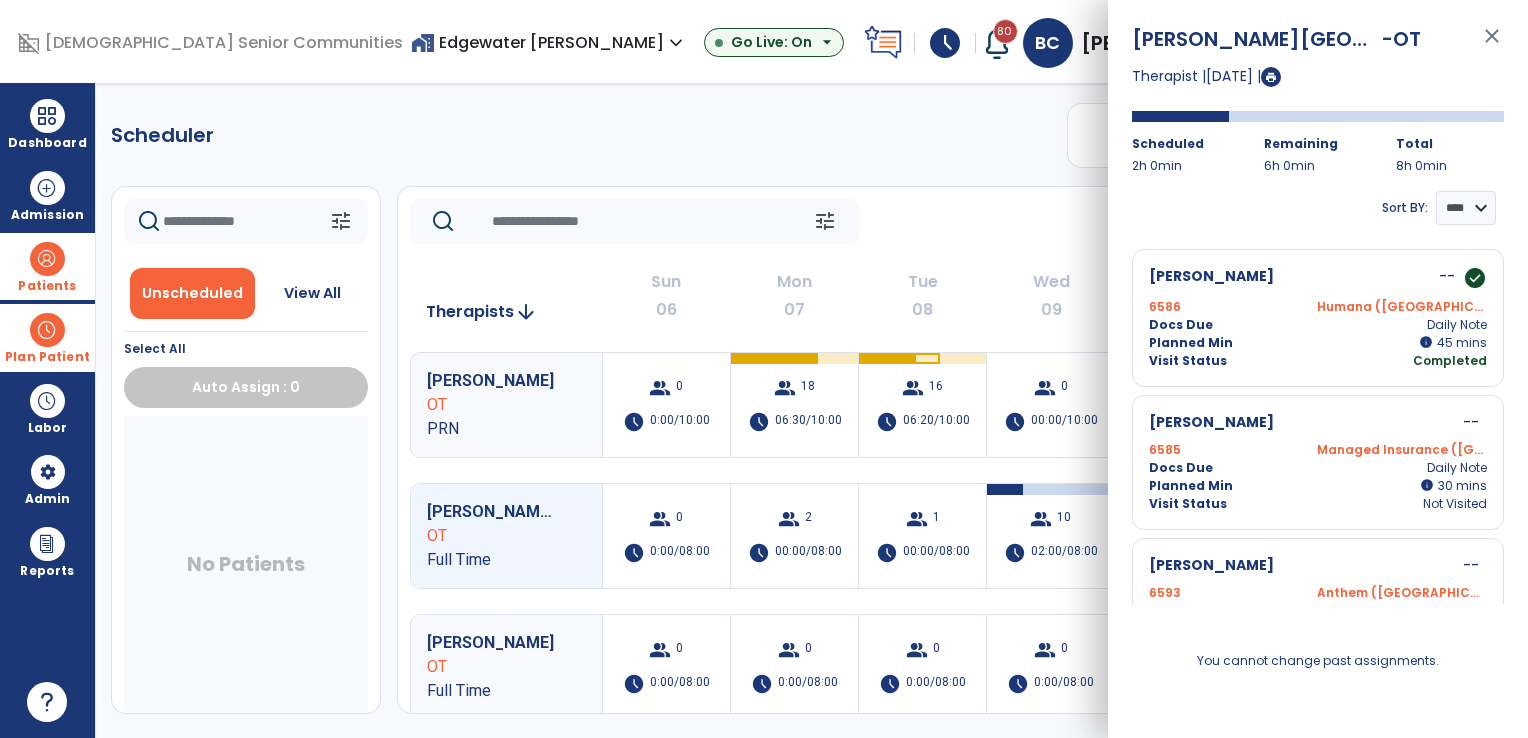 click on "tune   Today  chevron_left Jul 6, 2025 - Jul 12, 2025  *********  calendar_today  chevron_right" 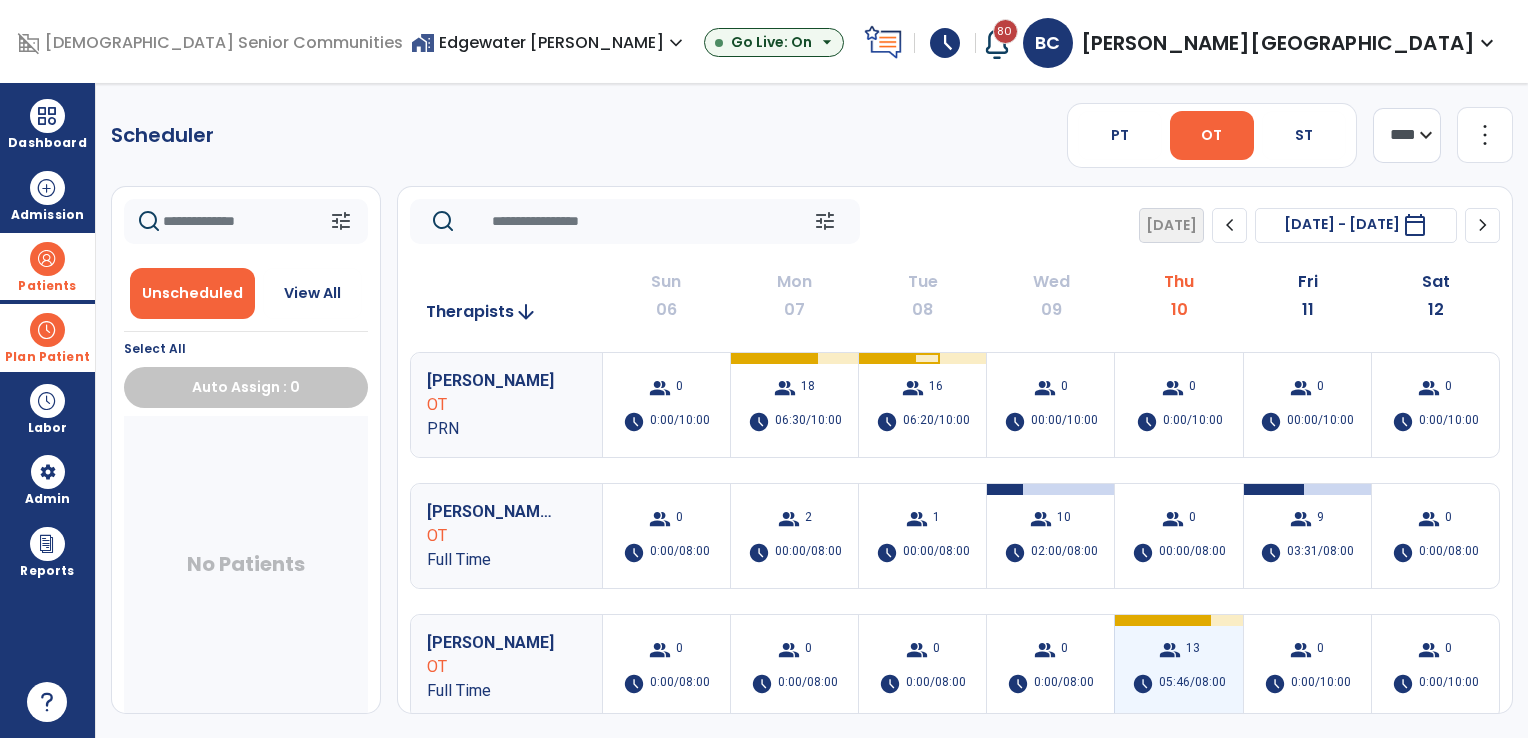 click on "13" at bounding box center (1193, 650) 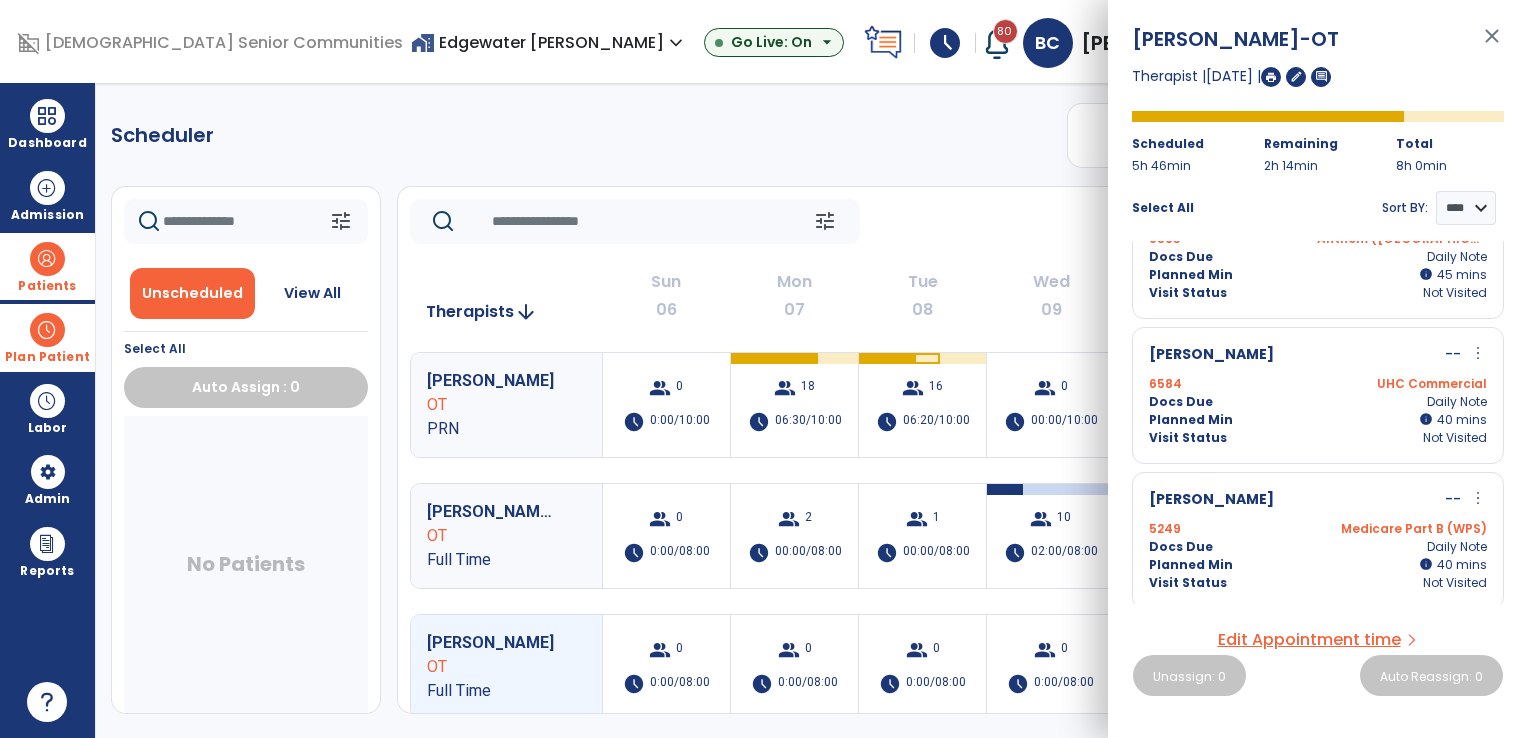 scroll, scrollTop: 0, scrollLeft: 0, axis: both 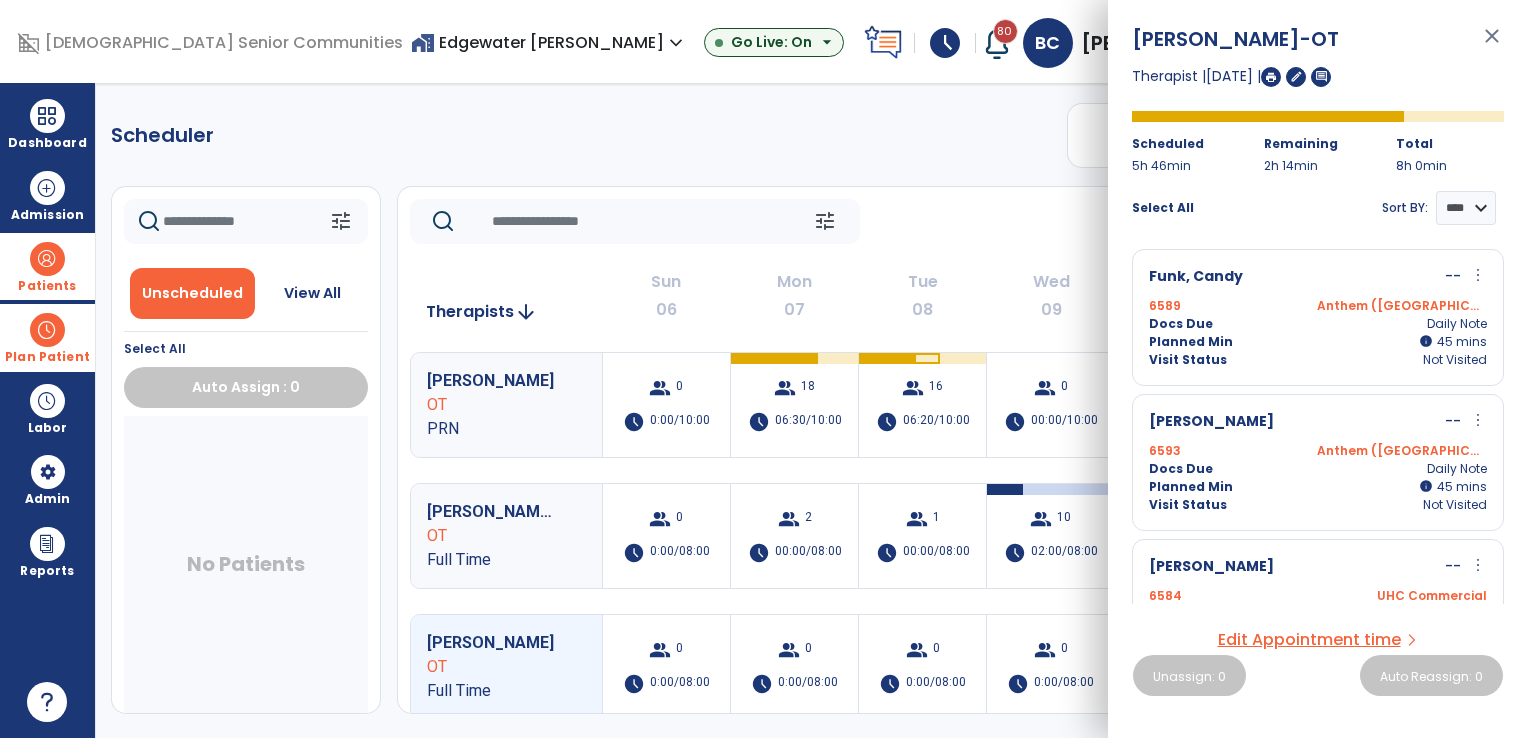 click on "close" at bounding box center [1492, 45] 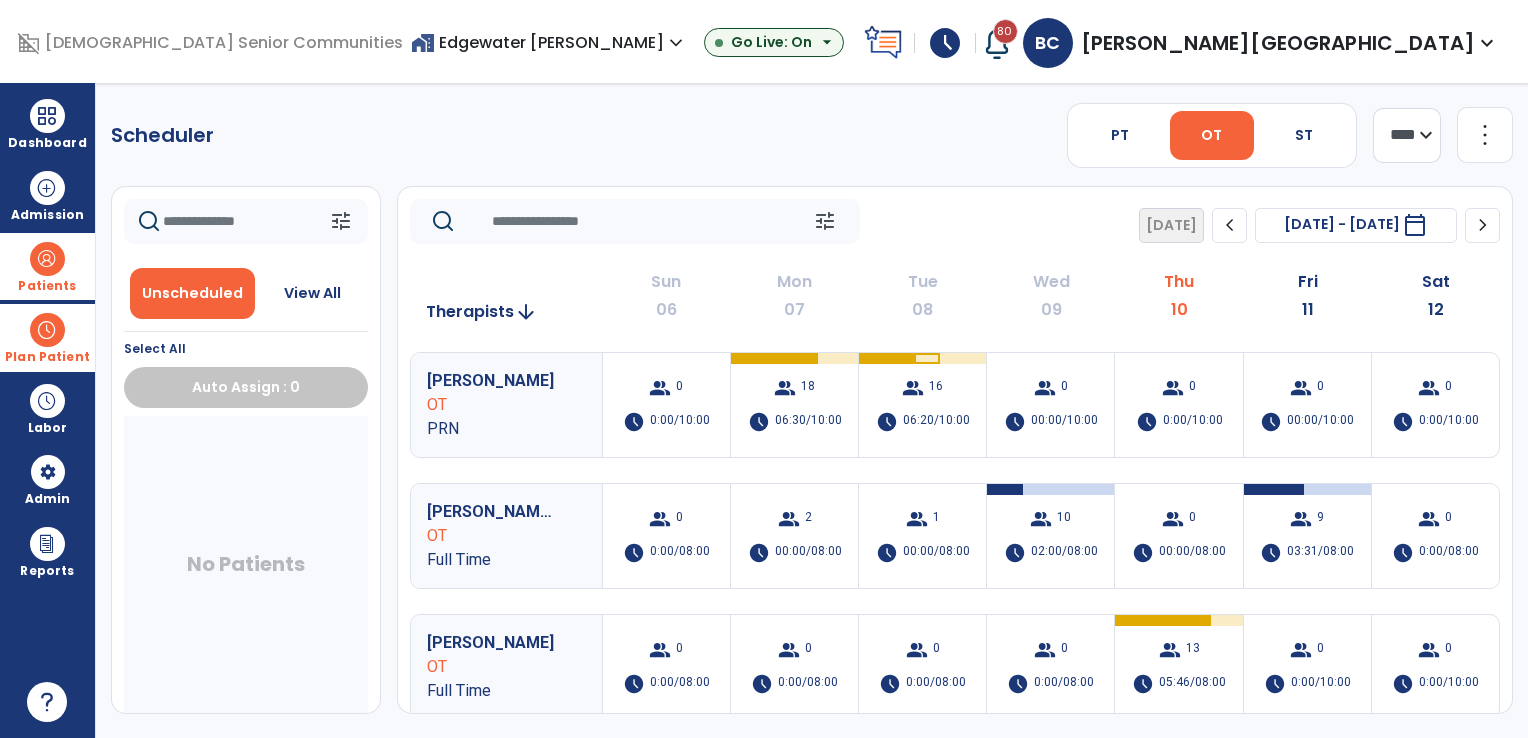 click on "Scheduler   PT   OT   ST  **** *** more_vert  Manage Labor   View All Therapists   Print" 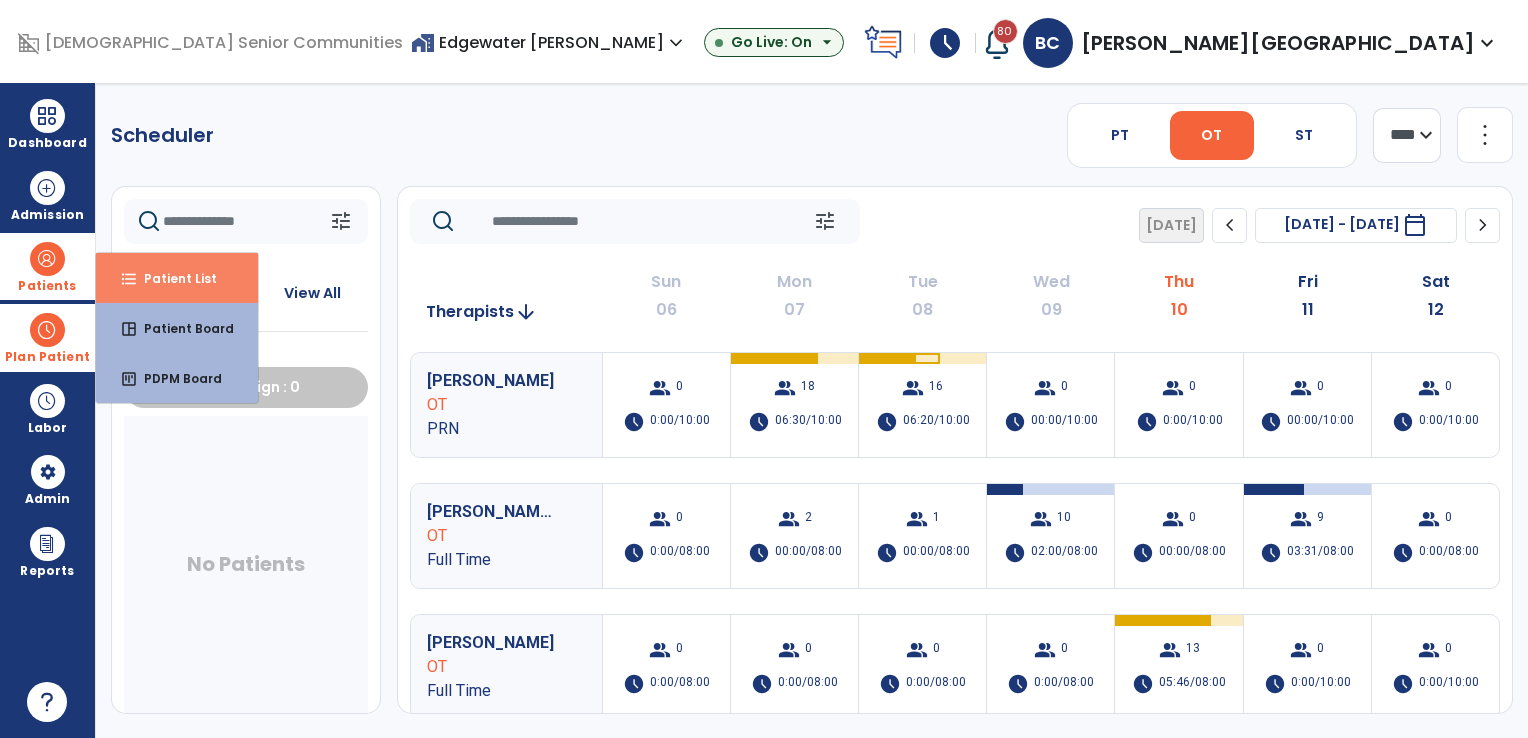 click on "format_list_bulleted  Patient List" at bounding box center (177, 278) 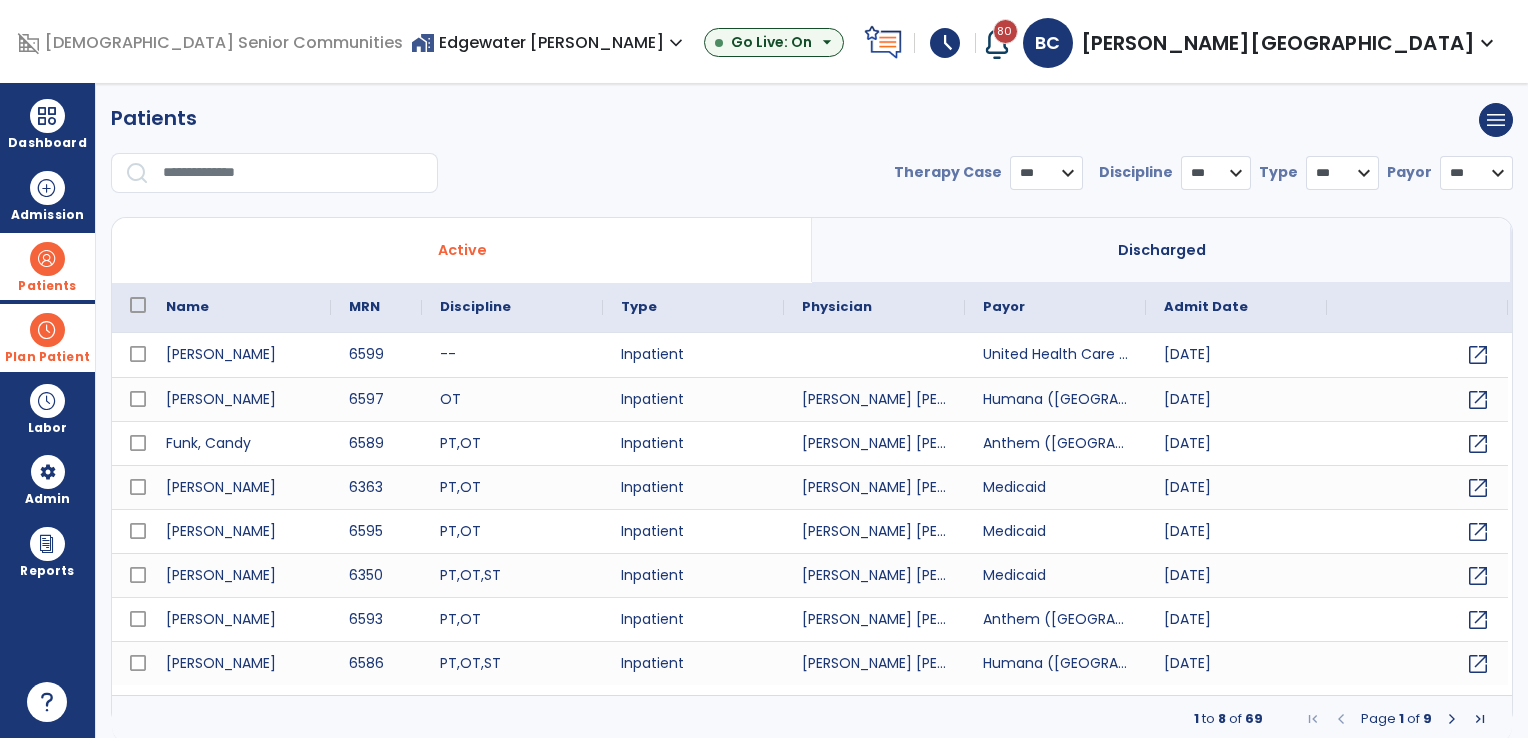 select on "***" 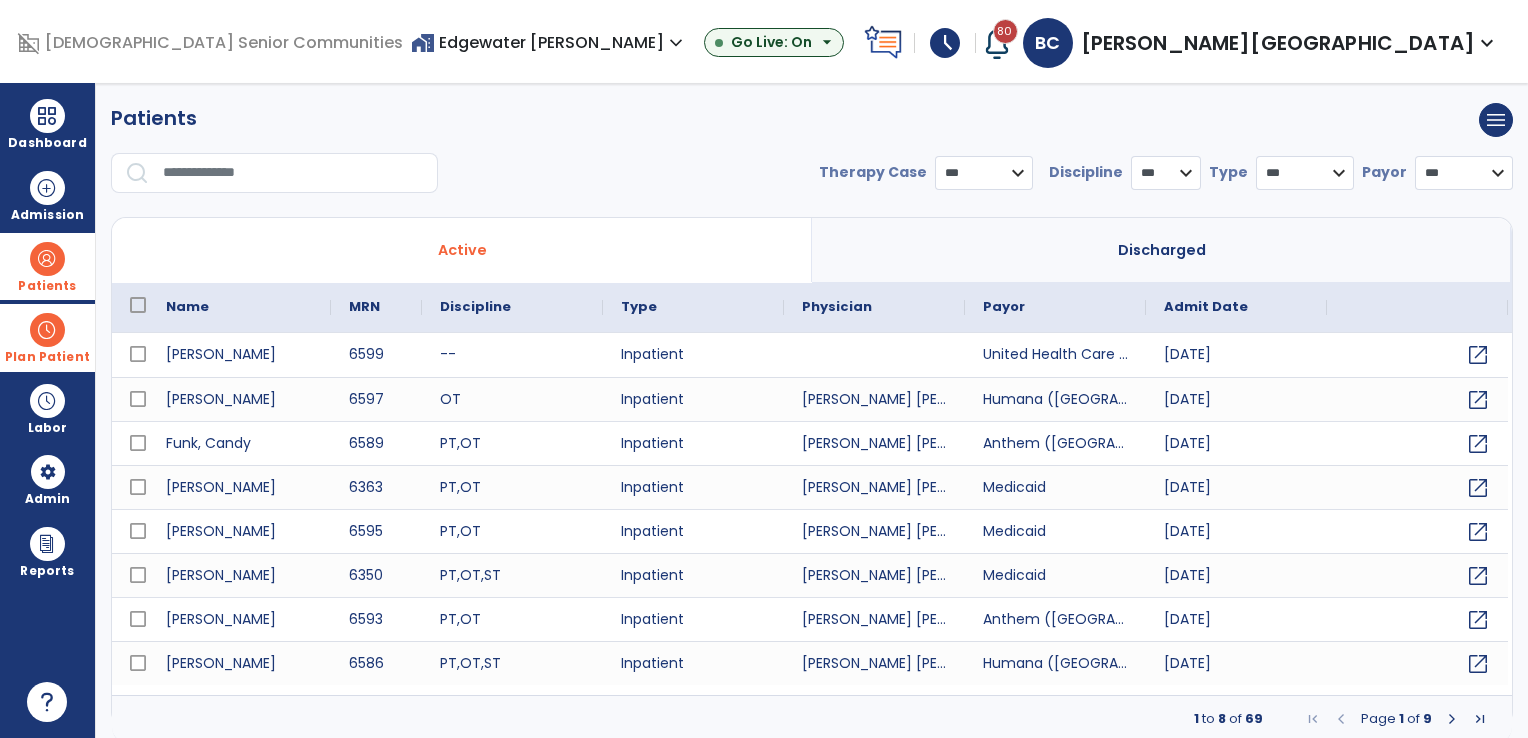 click at bounding box center [293, 173] 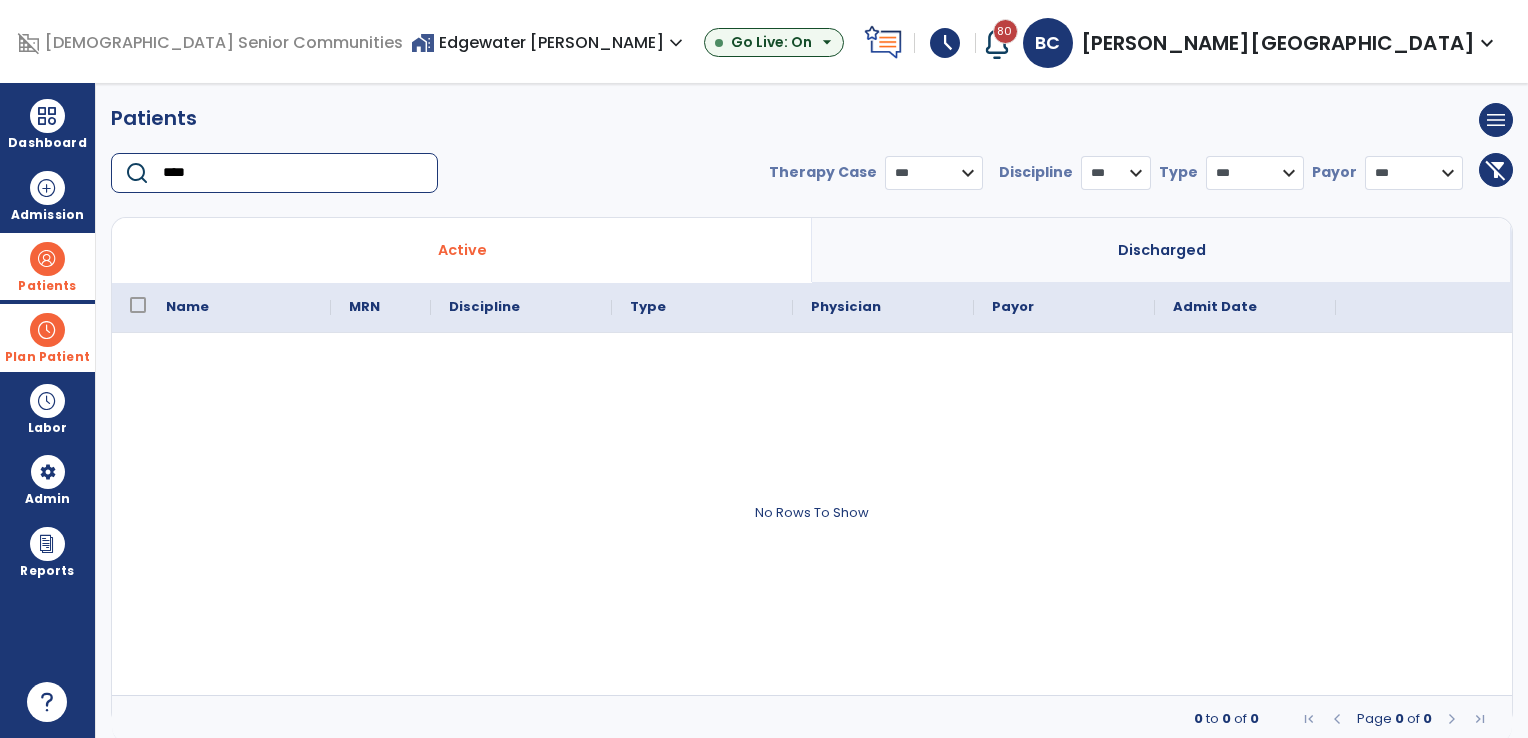 type on "****" 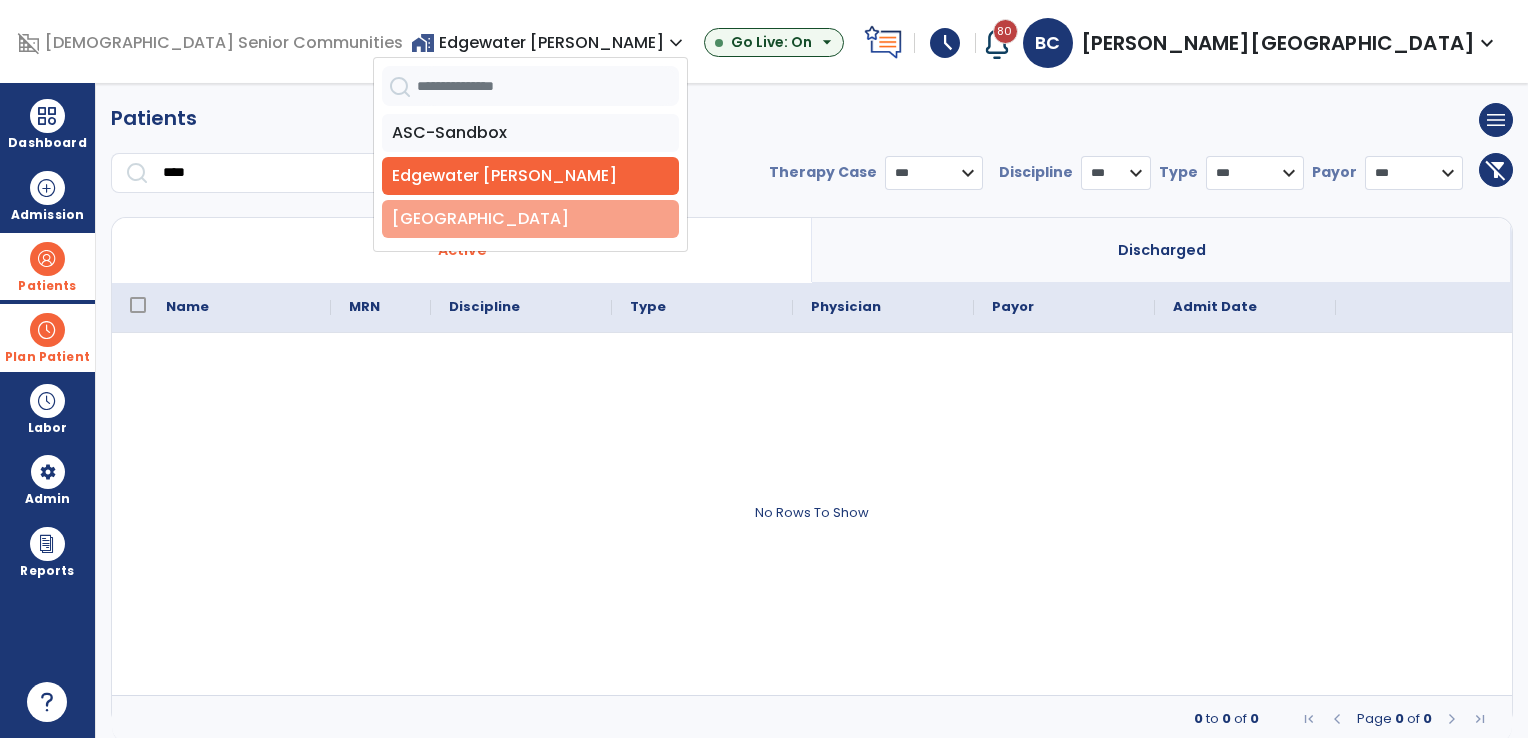 click on "[GEOGRAPHIC_DATA]" at bounding box center (530, 219) 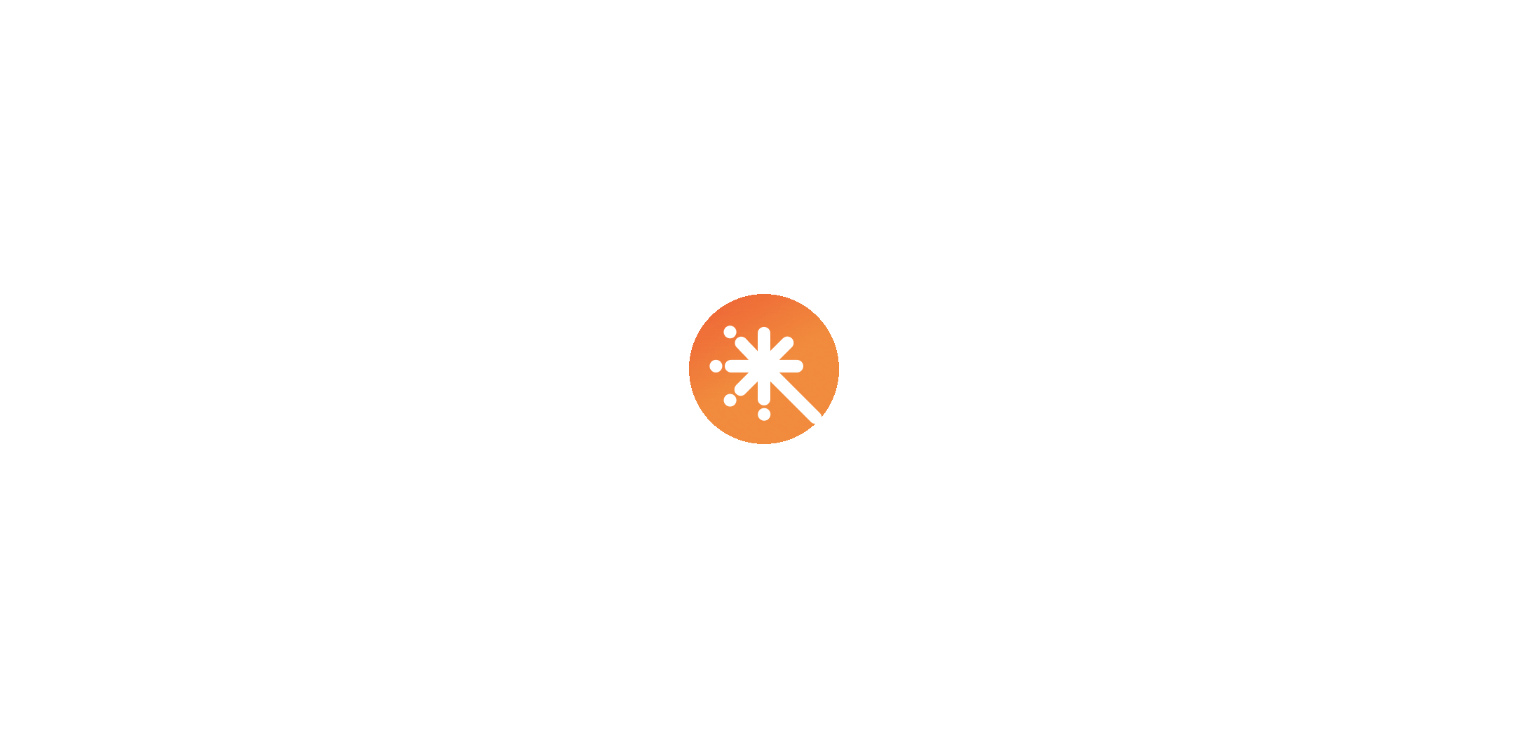 scroll, scrollTop: 0, scrollLeft: 0, axis: both 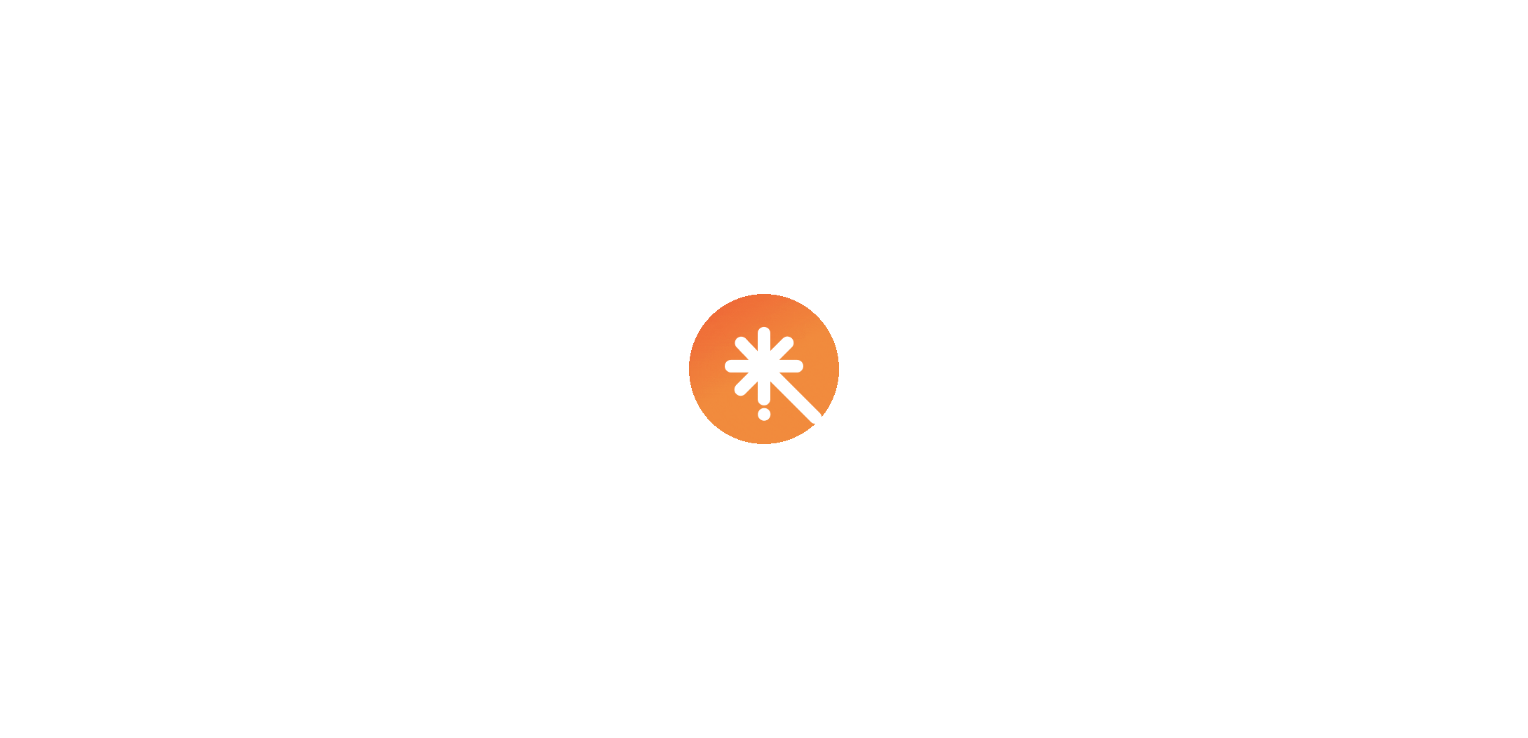 select on "***" 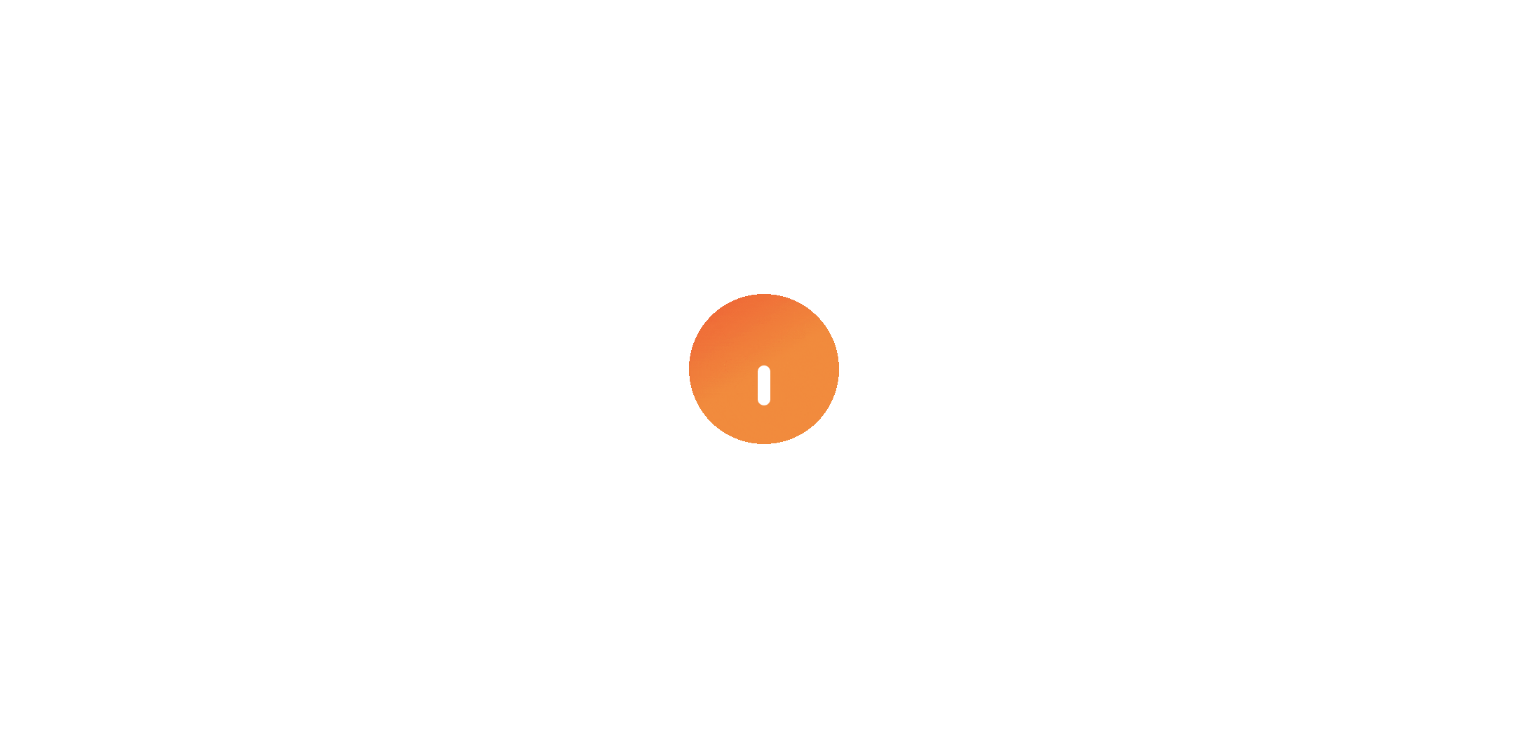 select on "****" 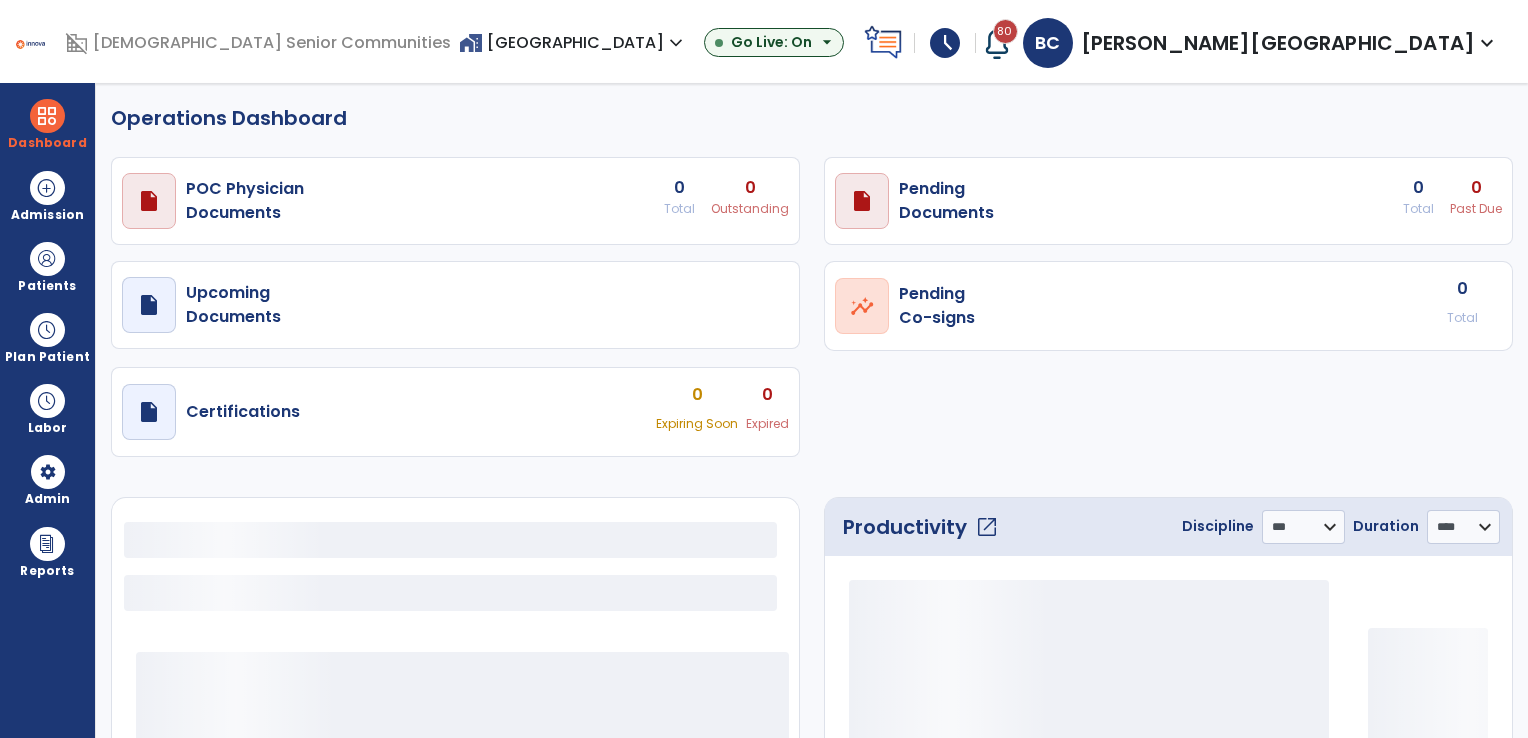 select on "***" 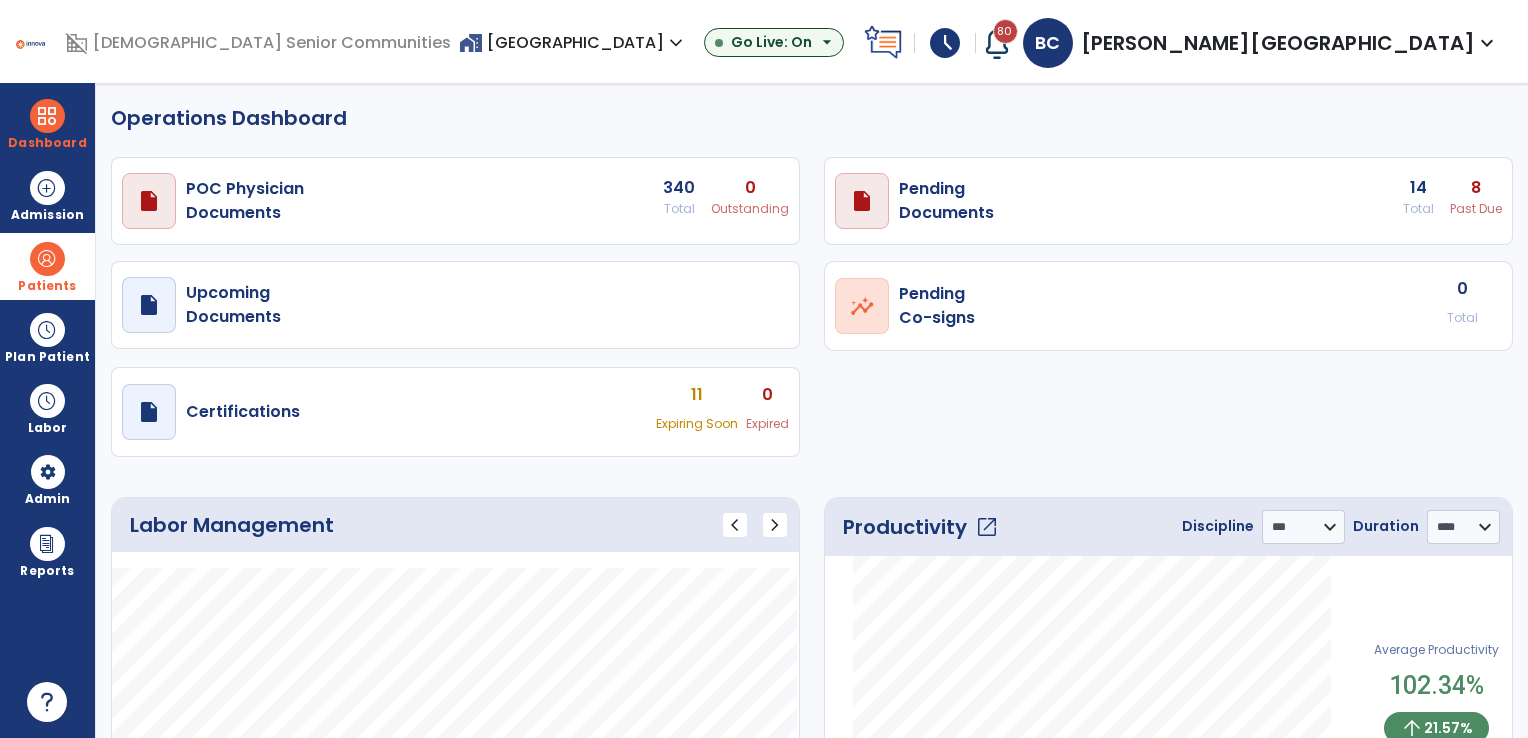 click at bounding box center [47, 259] 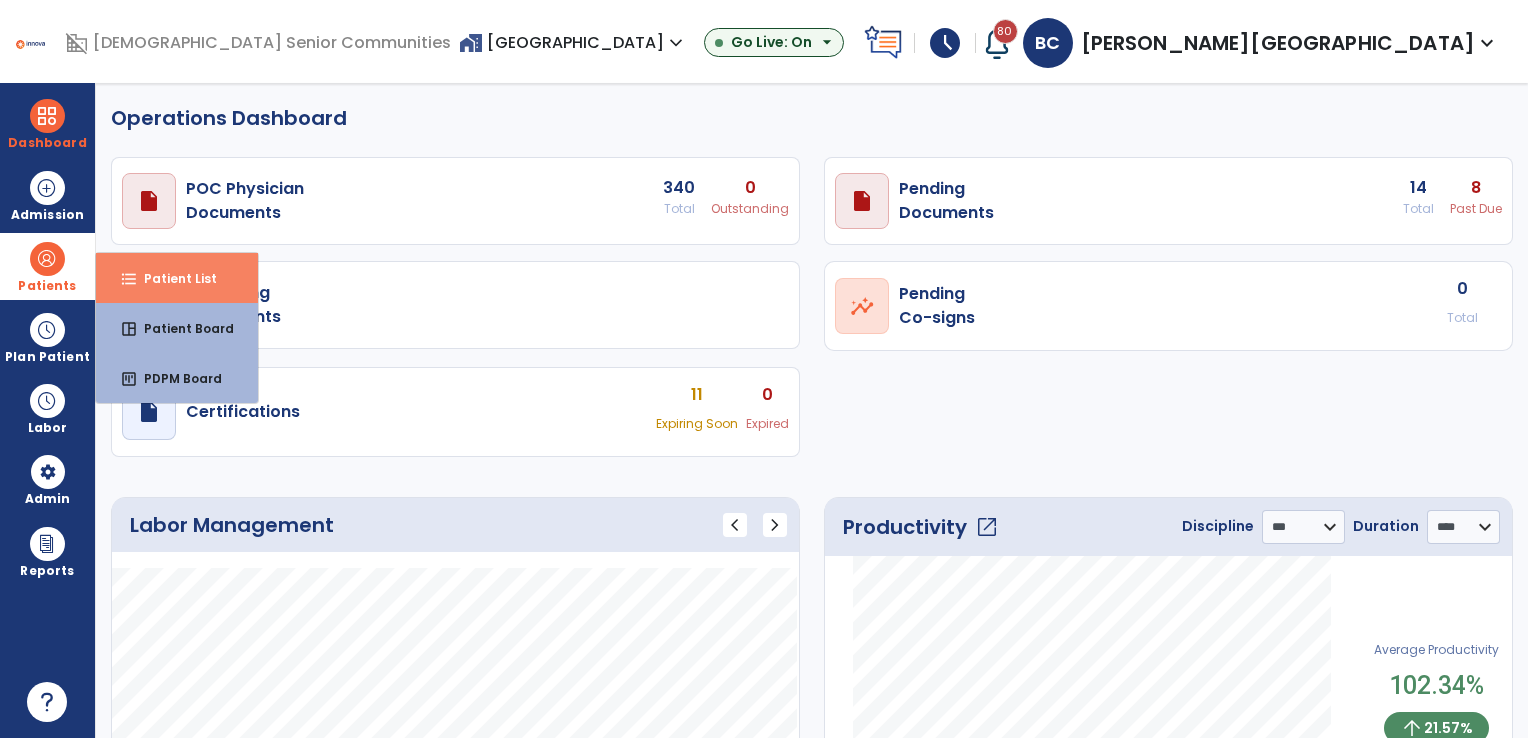 click on "format_list_bulleted  Patient List" at bounding box center (177, 278) 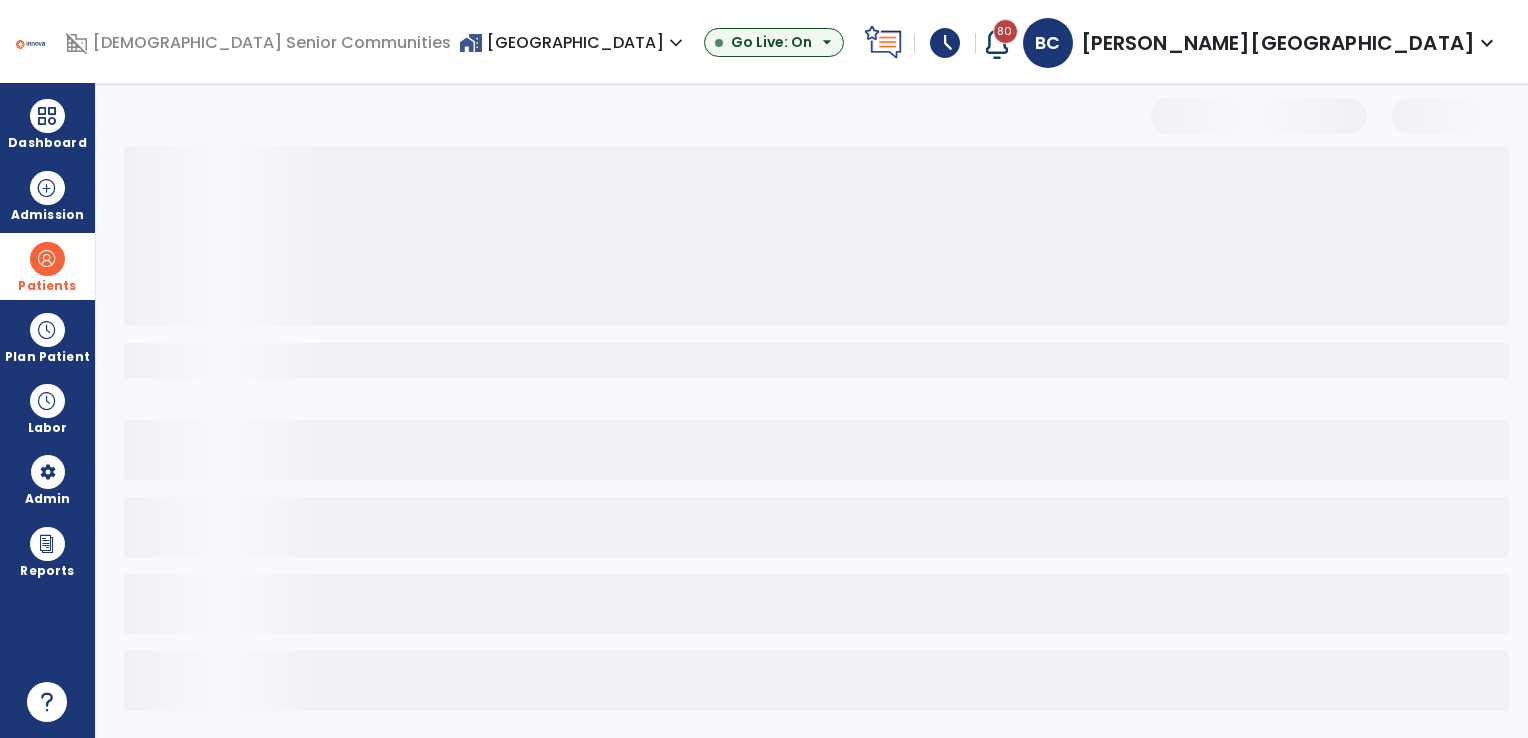 select on "***" 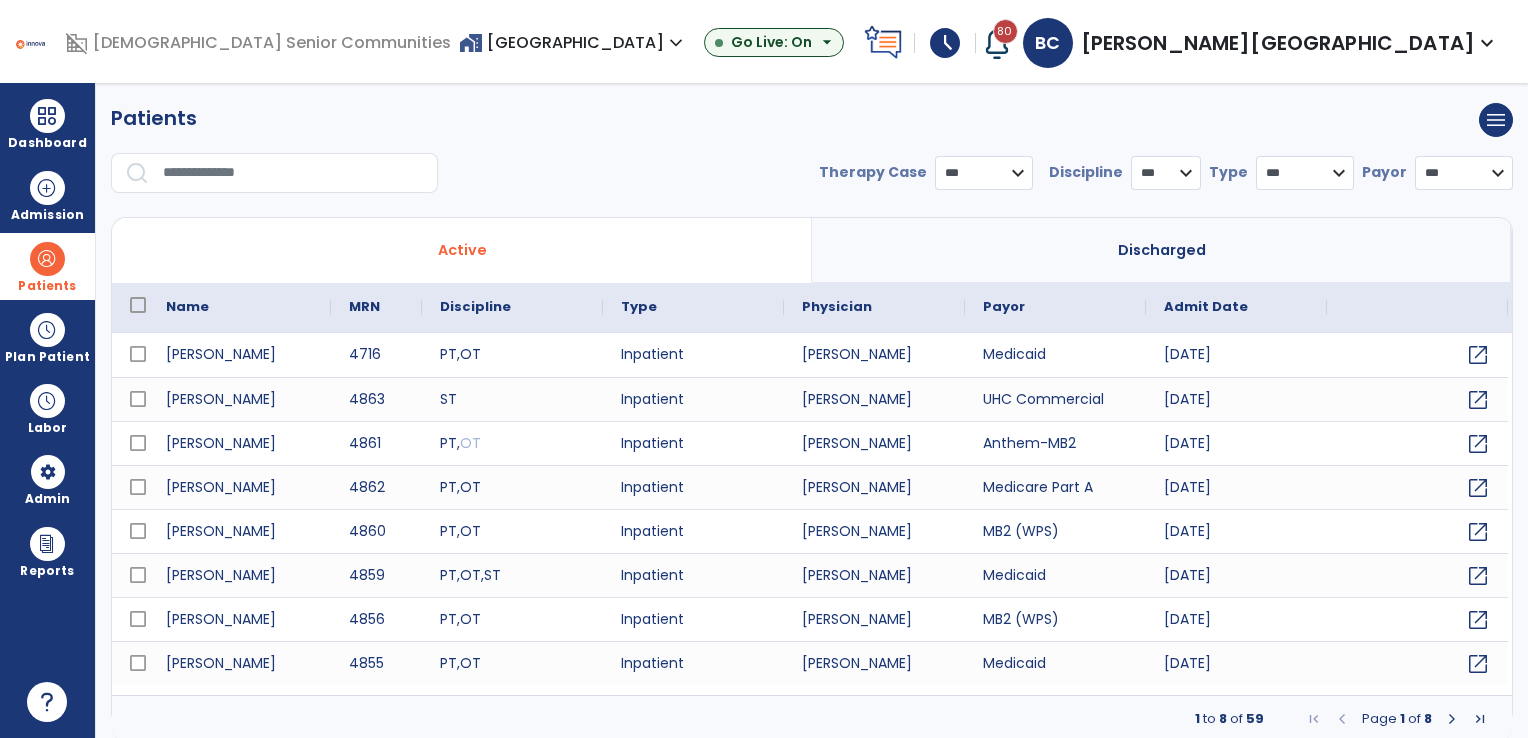click at bounding box center [293, 173] 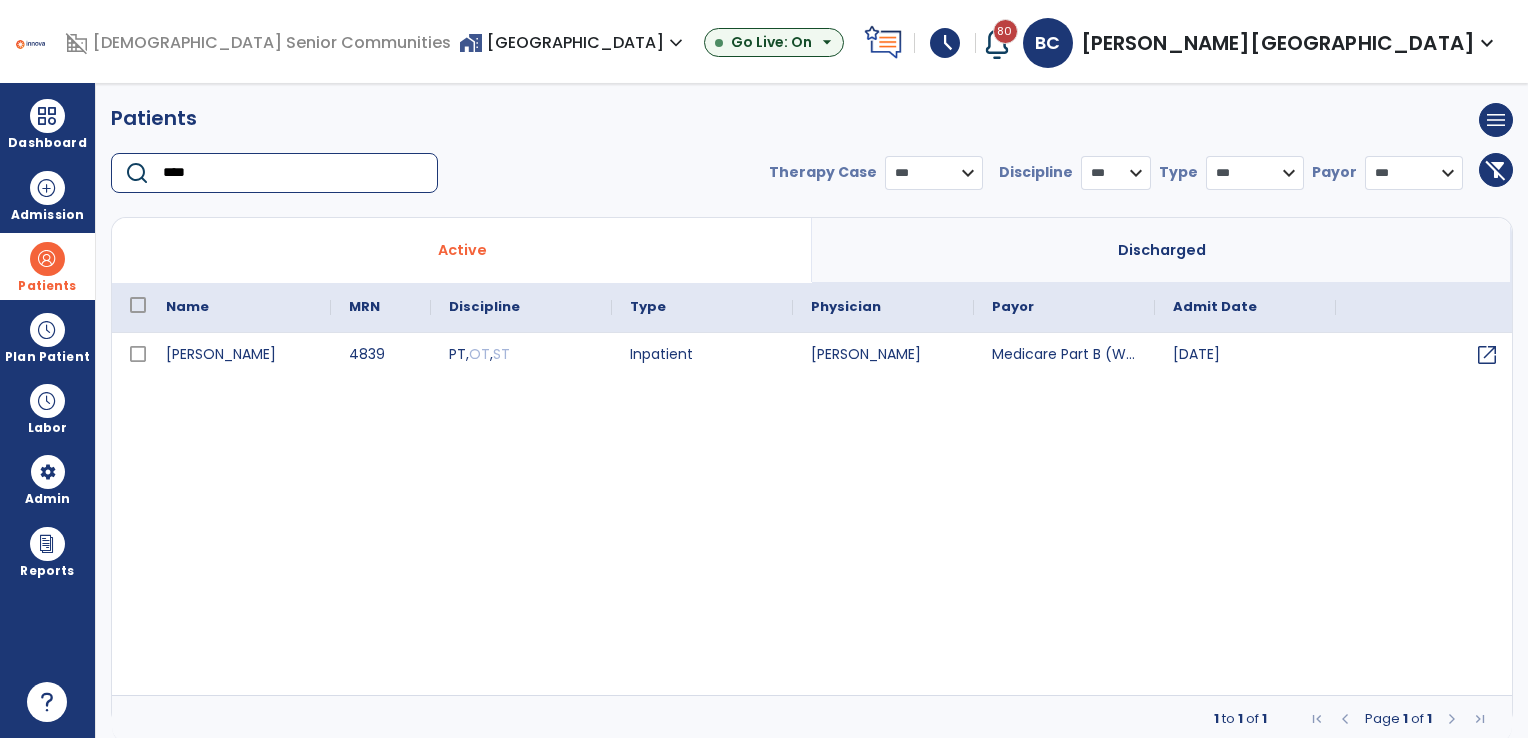 type on "****" 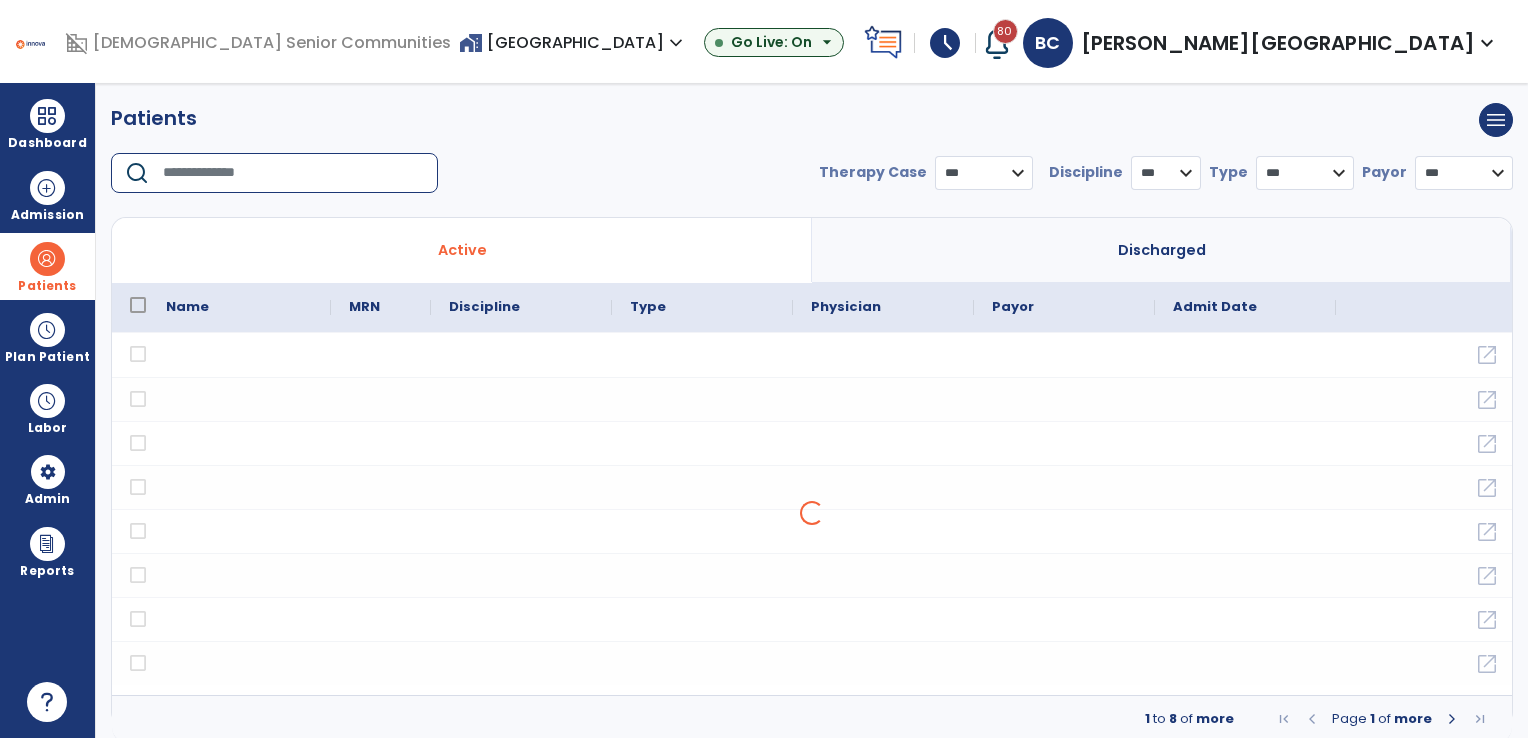 click at bounding box center (293, 173) 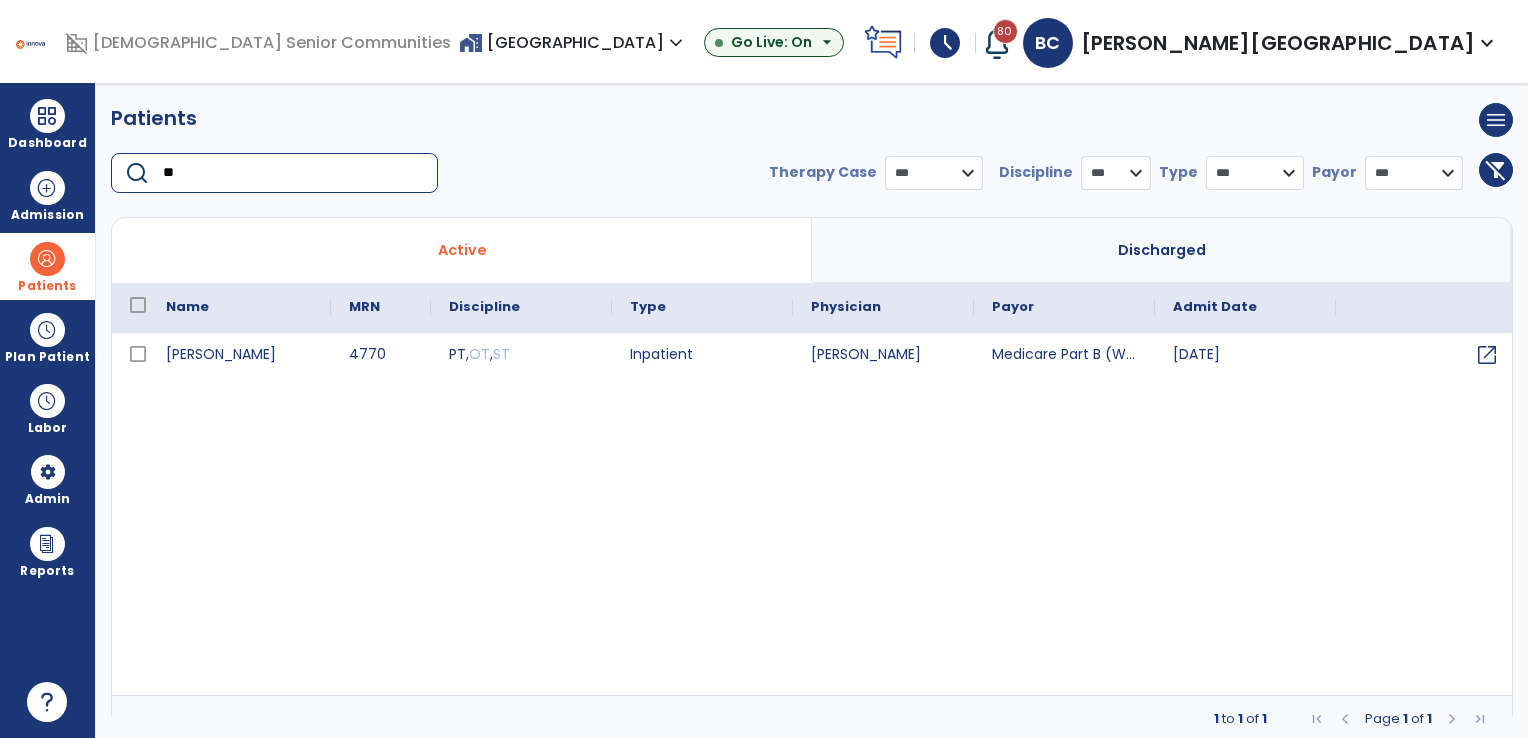 type on "*" 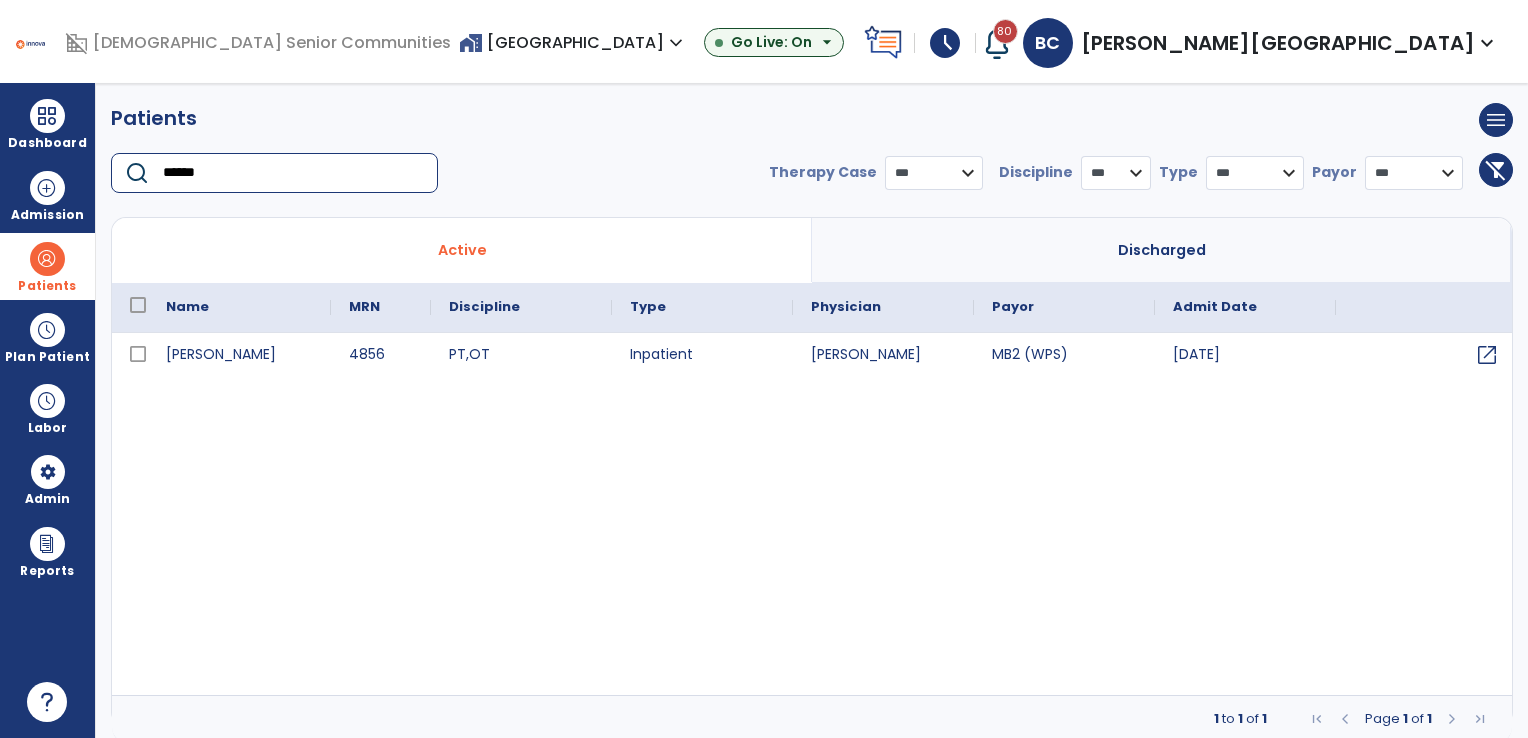 type on "******" 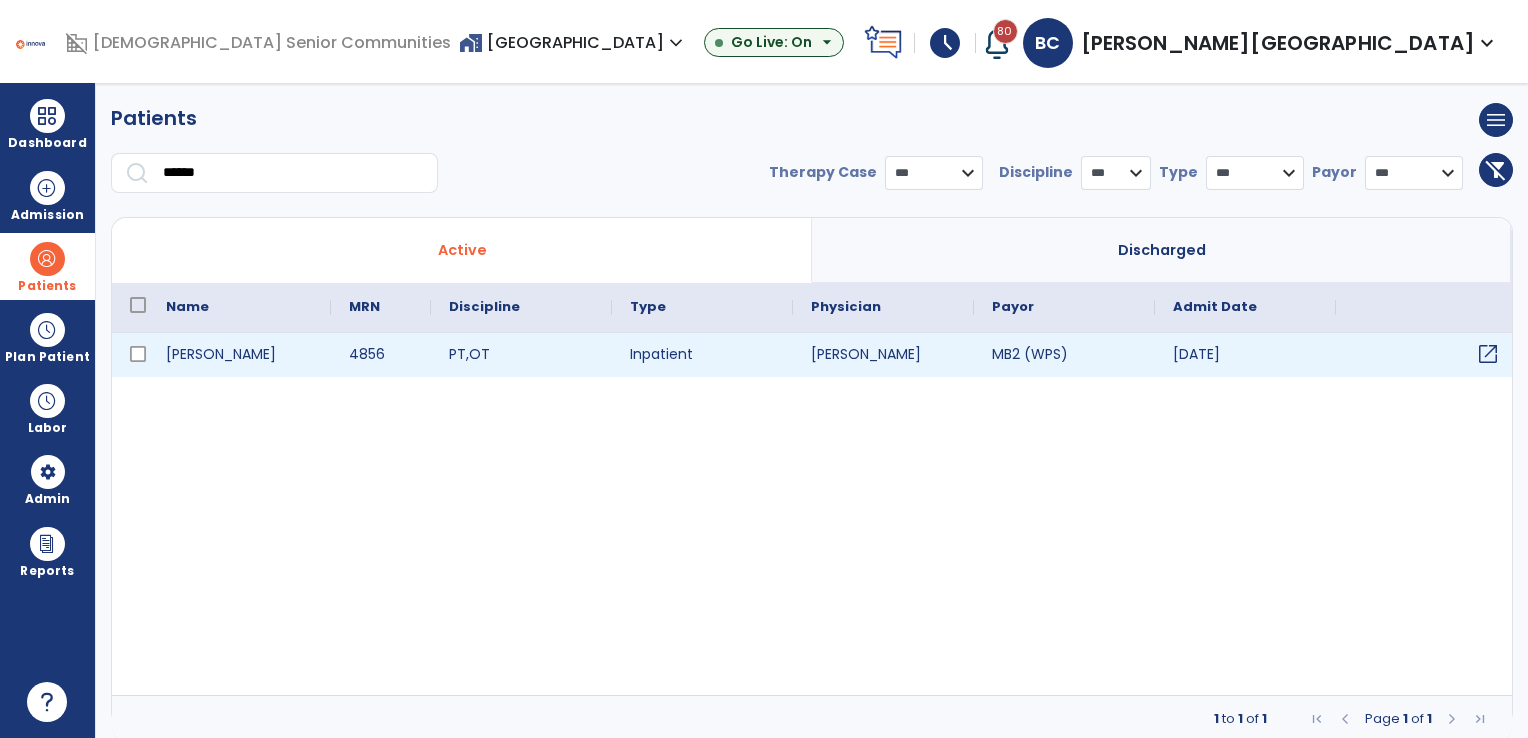 click on "open_in_new" at bounding box center [1488, 354] 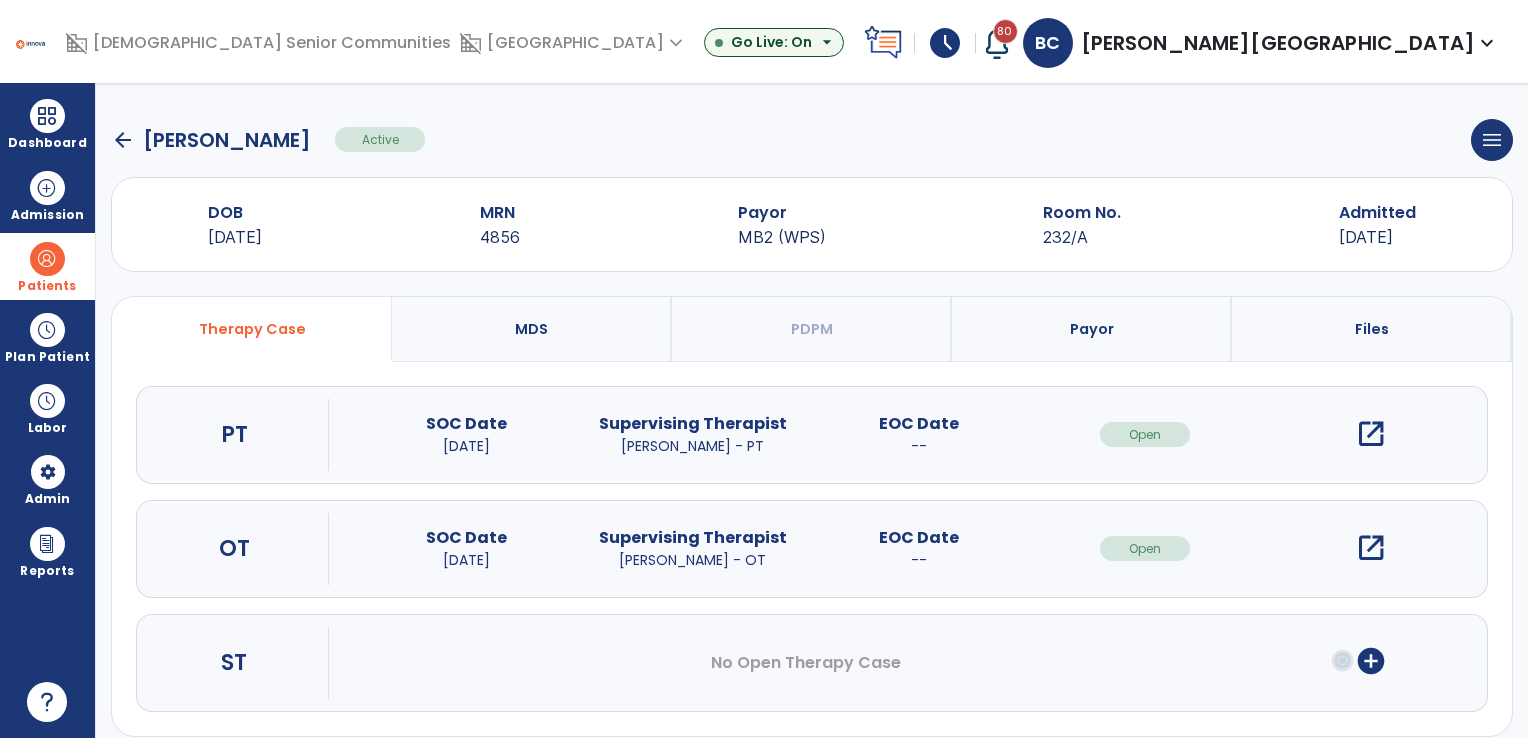 click on "open_in_new" at bounding box center (1371, 548) 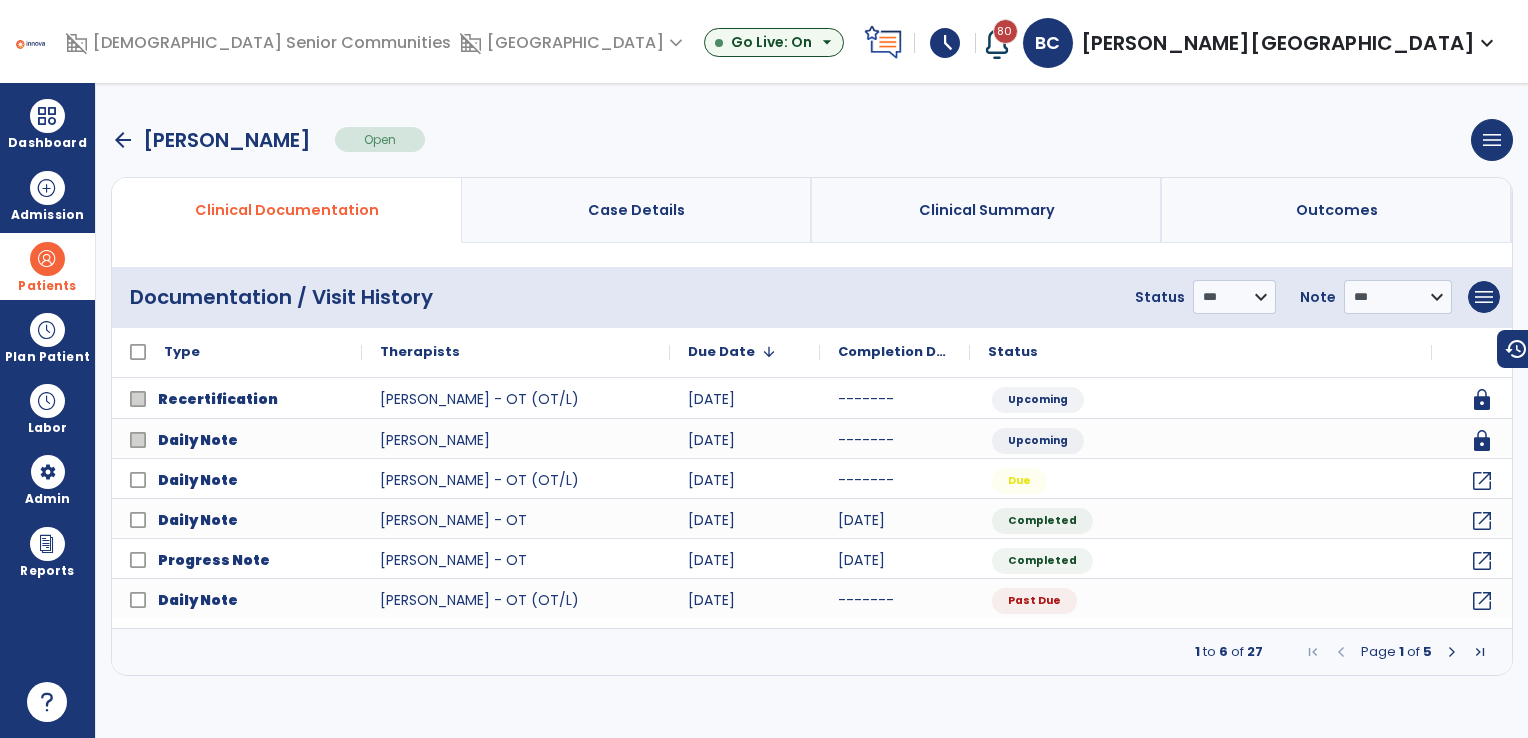 click on "arrow_back" at bounding box center (123, 140) 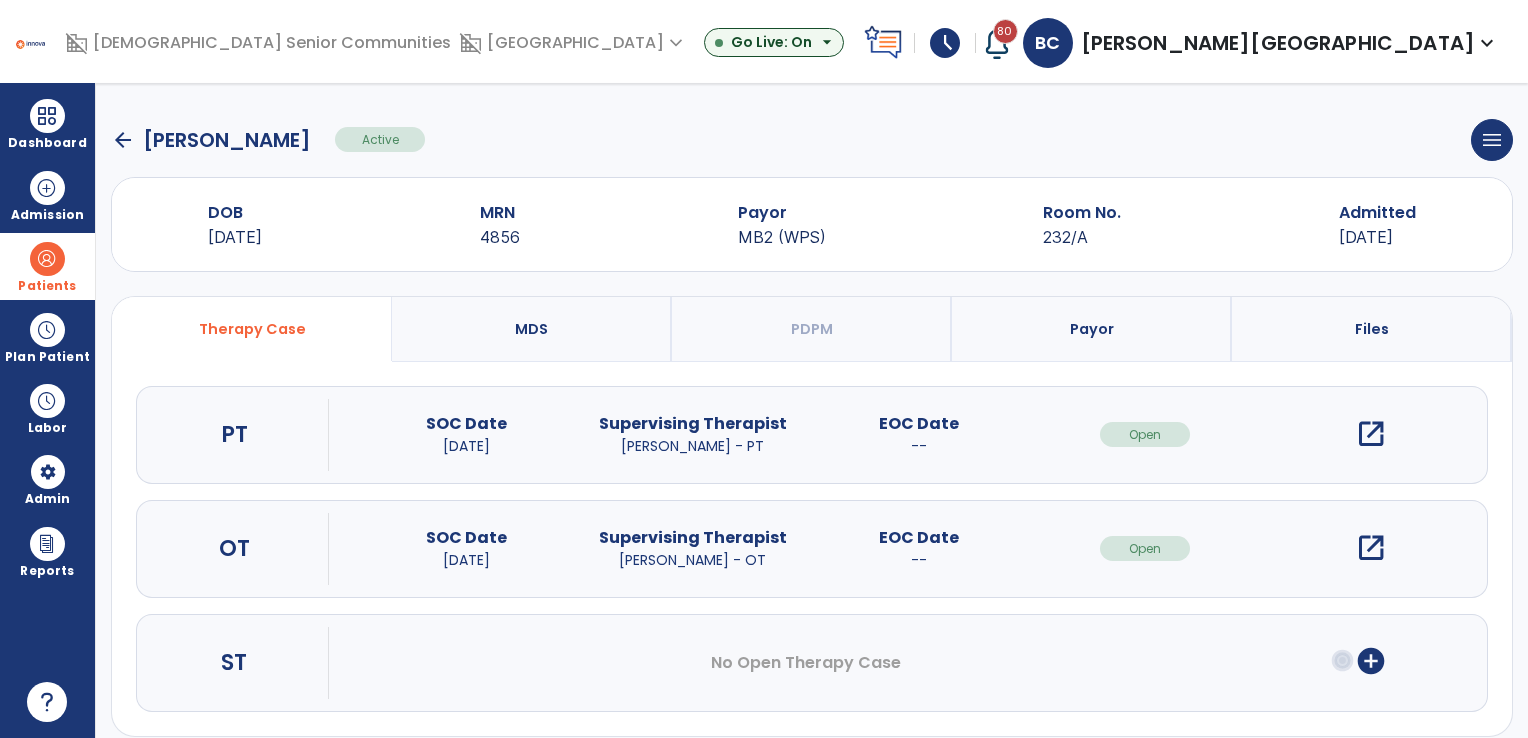 click on "arrow_back" 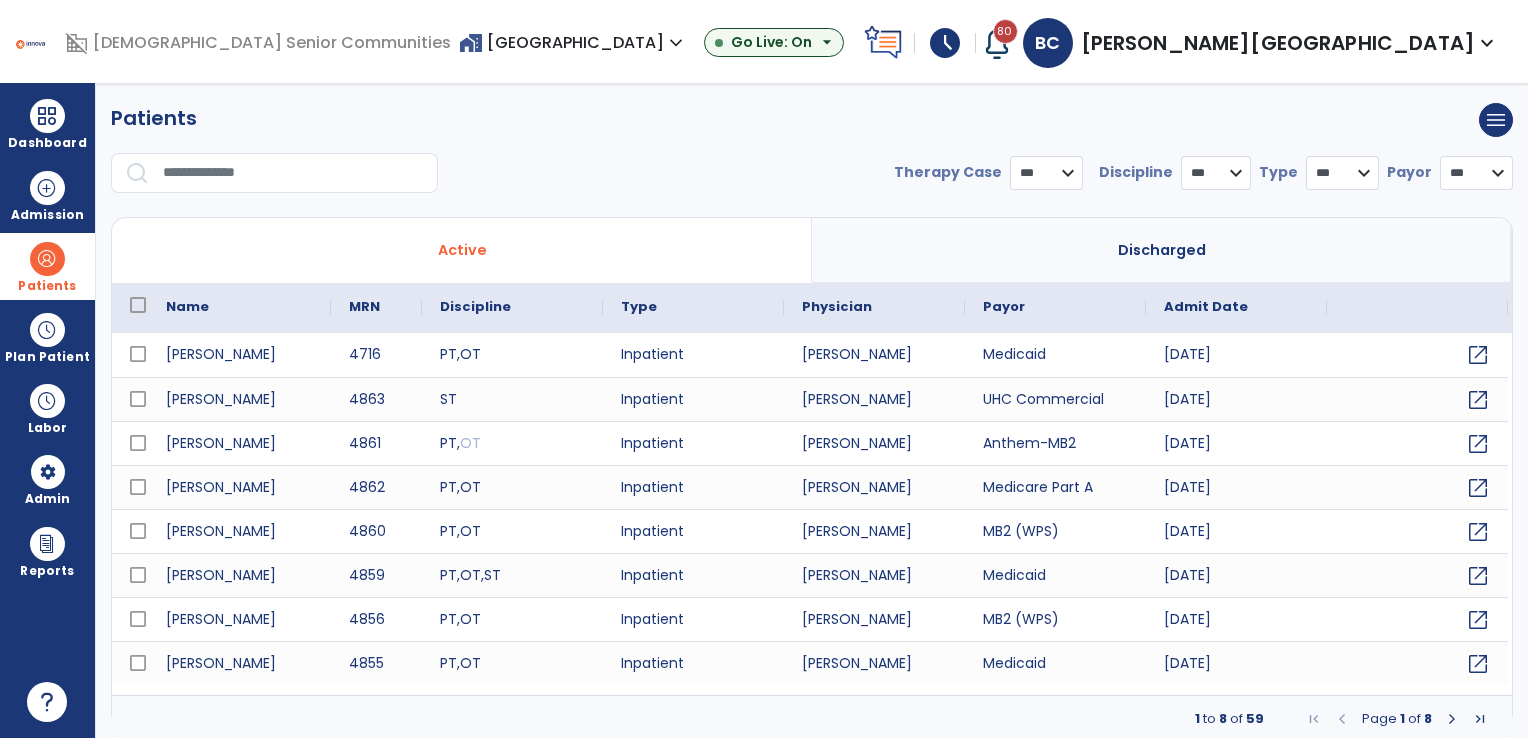 select on "***" 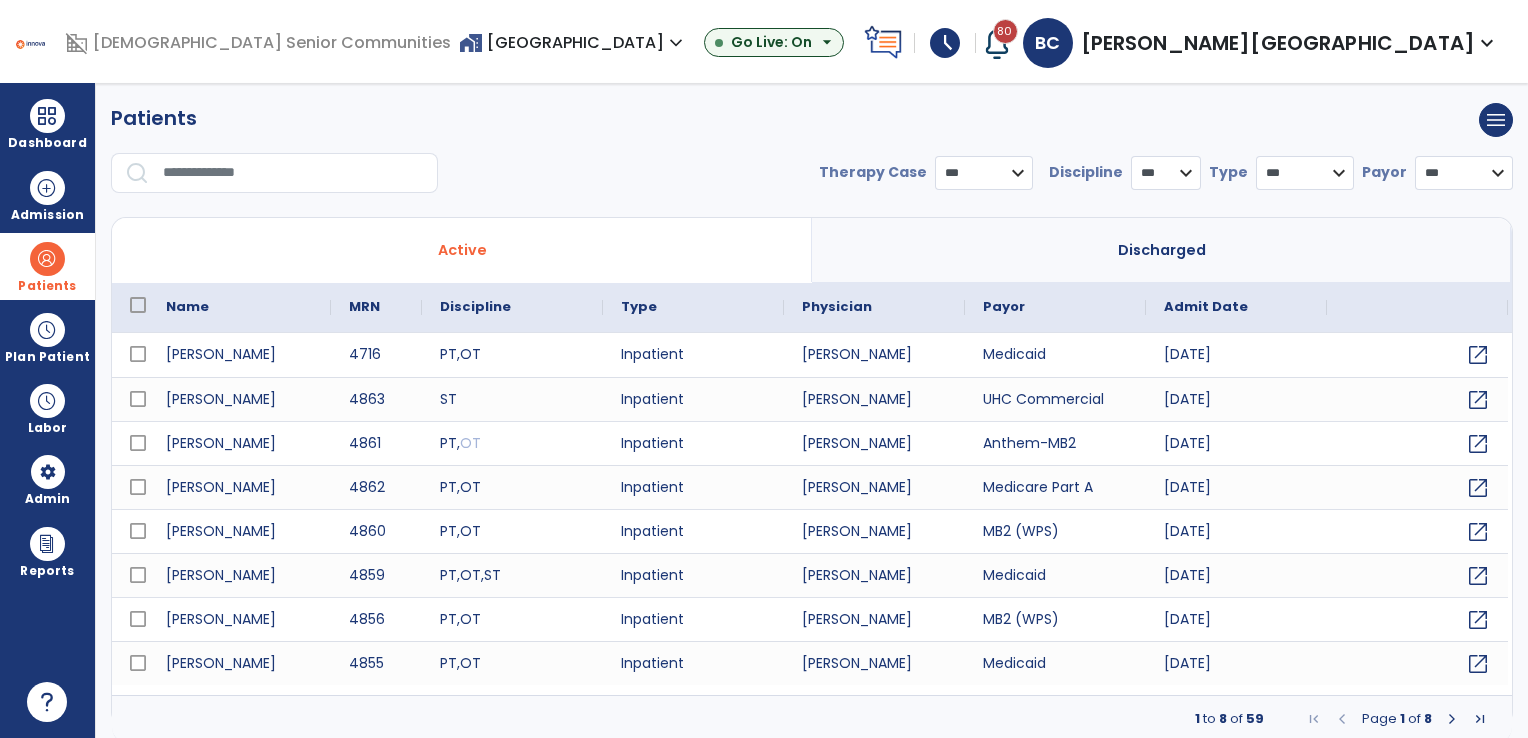 click at bounding box center (1452, 719) 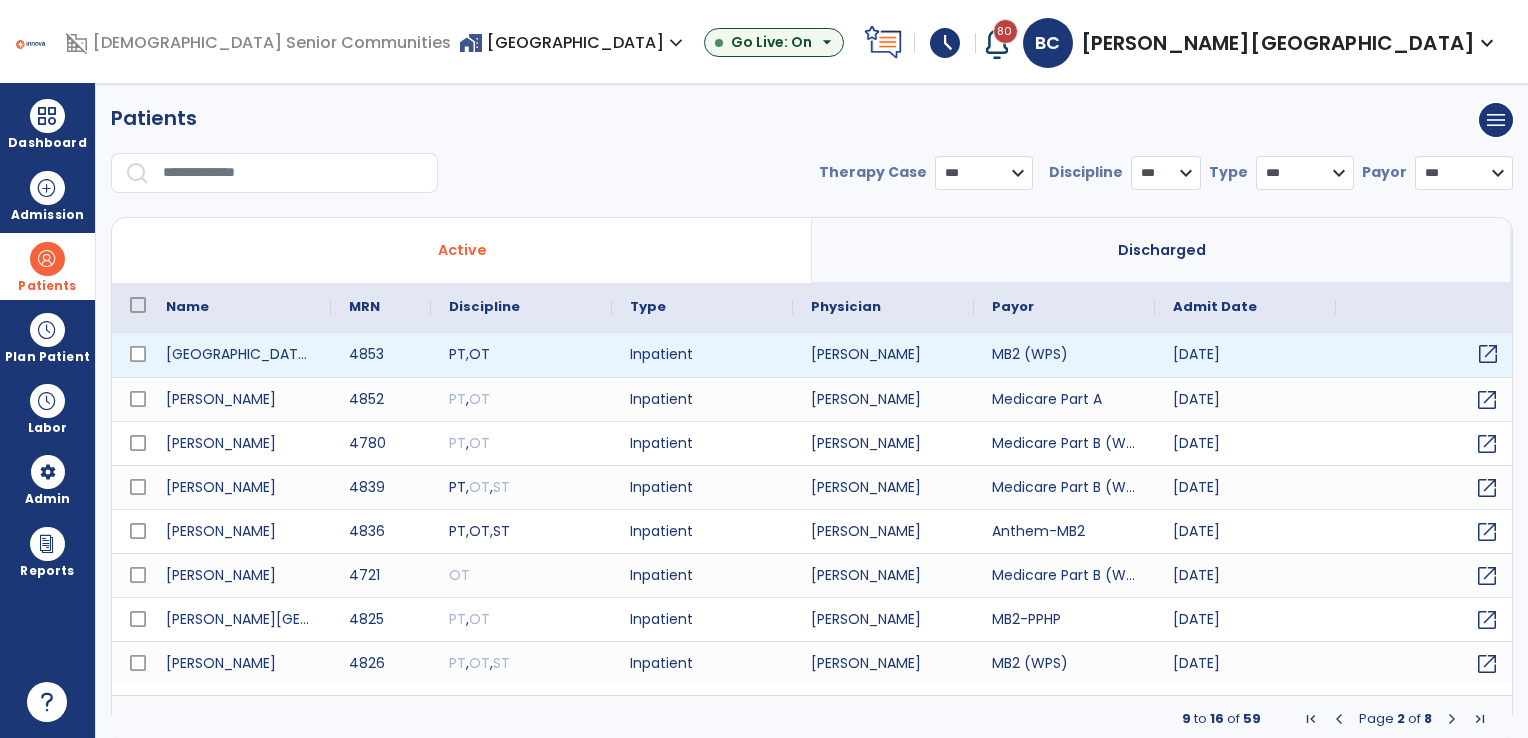 click on "open_in_new" at bounding box center [1488, 354] 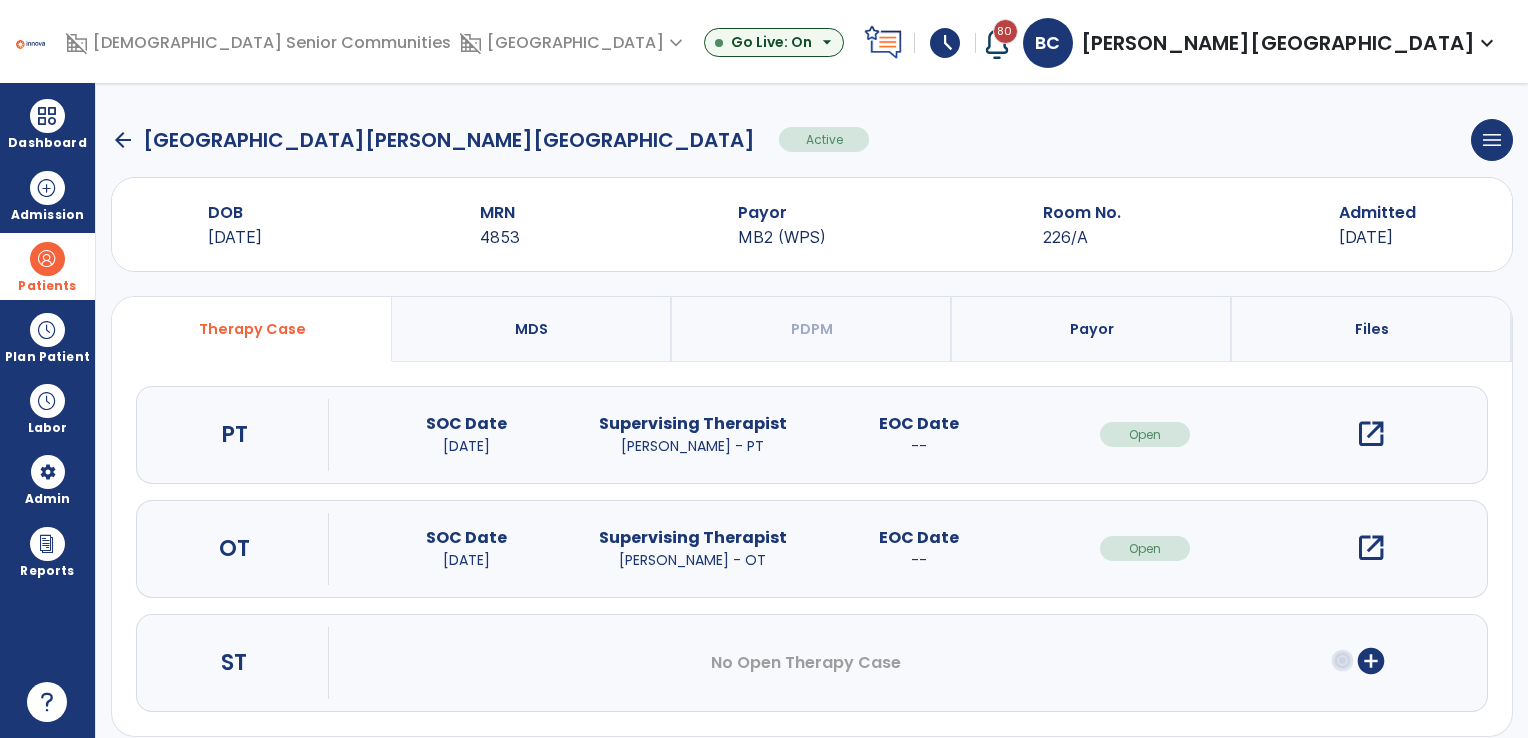 click on "open_in_new" at bounding box center (1371, 434) 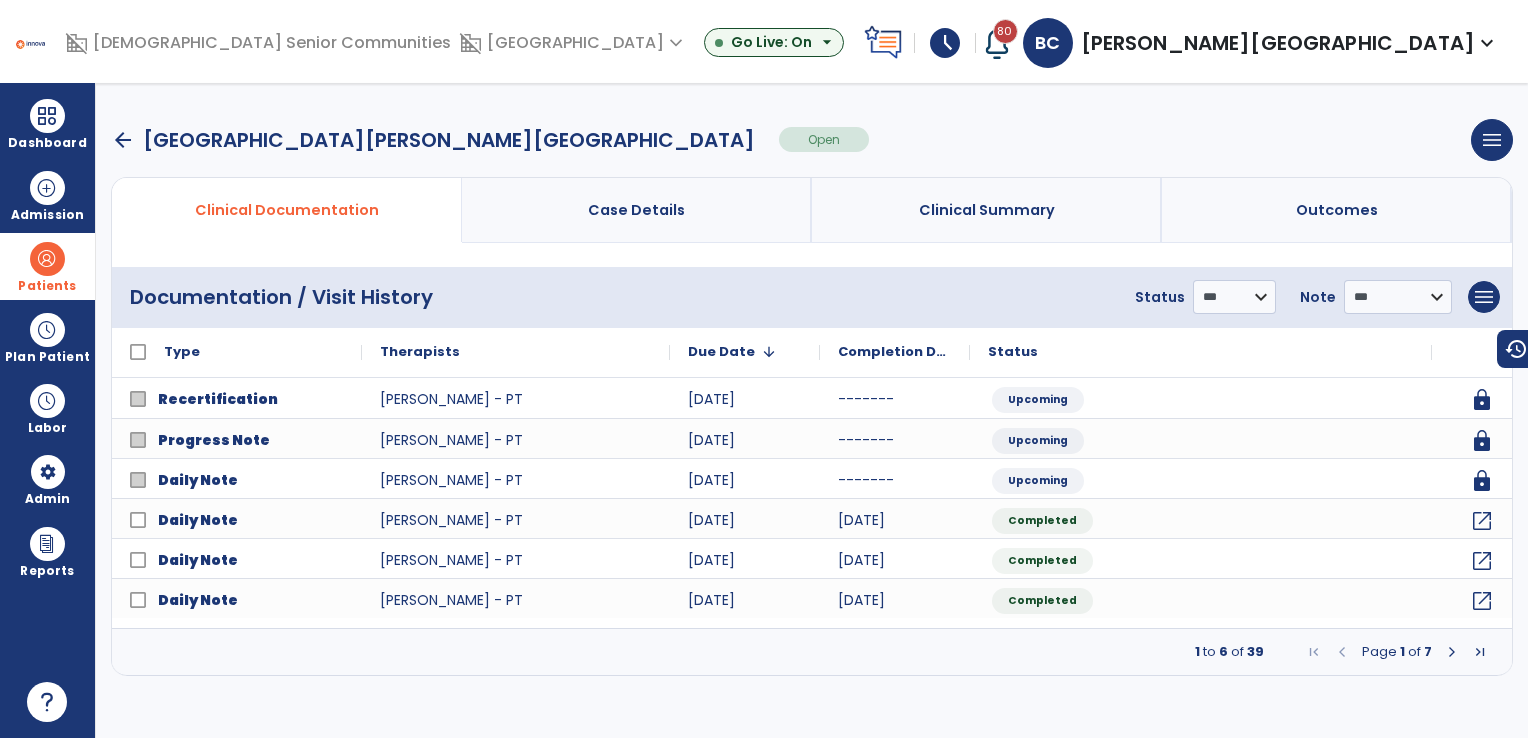 click on "arrow_back   [GEOGRAPHIC_DATA][PERSON_NAME][GEOGRAPHIC_DATA]  Open  menu   Edit Therapy Case   Delete Therapy Case   Close Therapy Case" at bounding box center [812, 140] 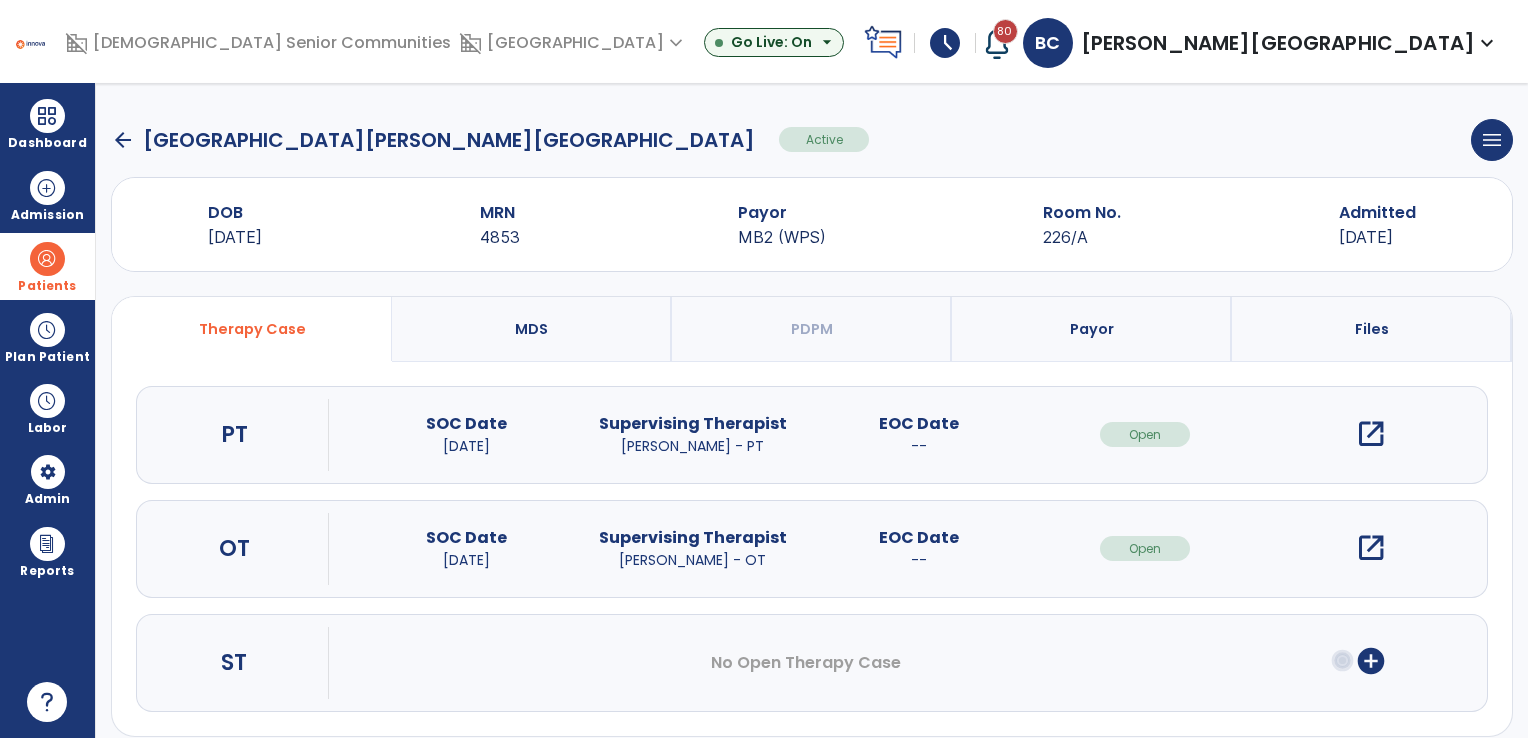 click on "arrow_back" 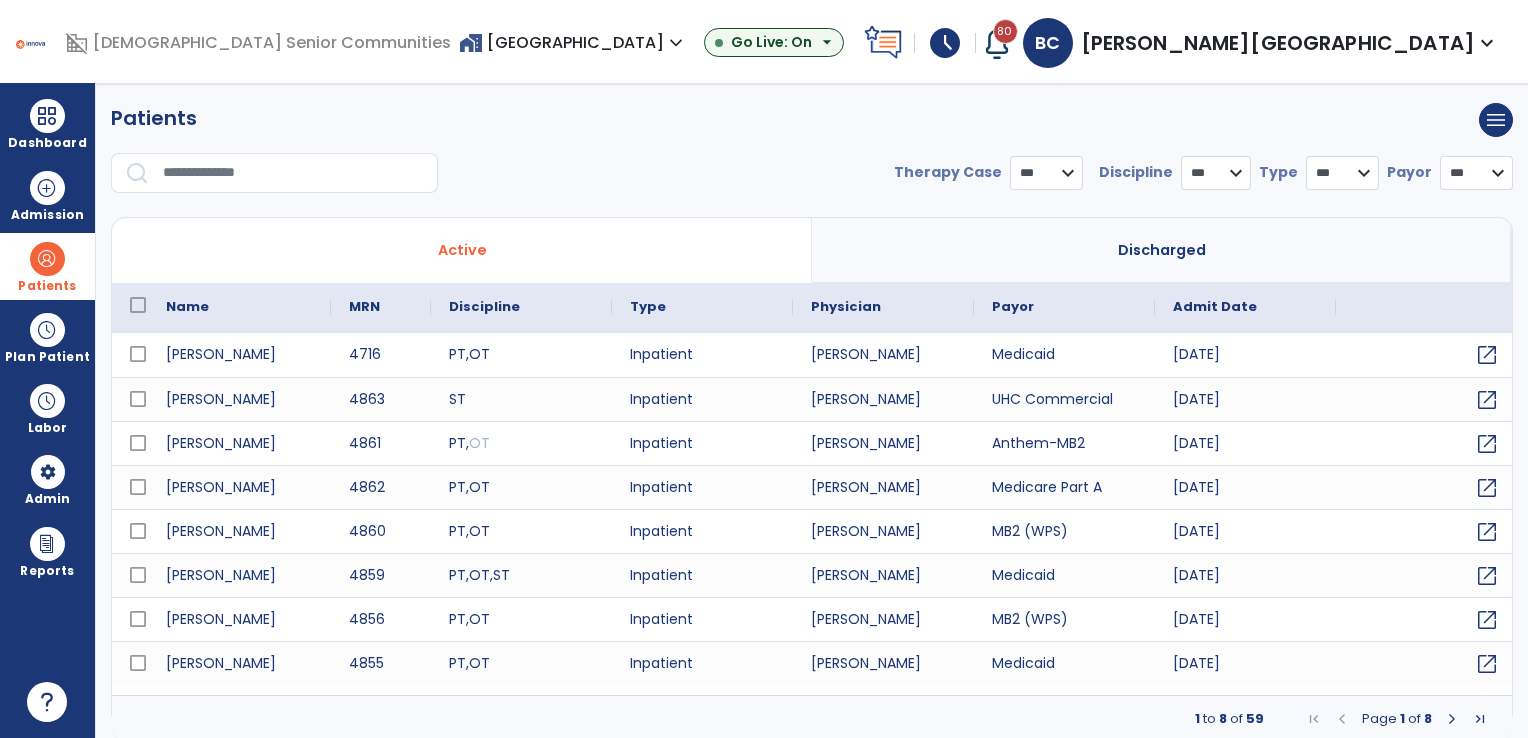select on "***" 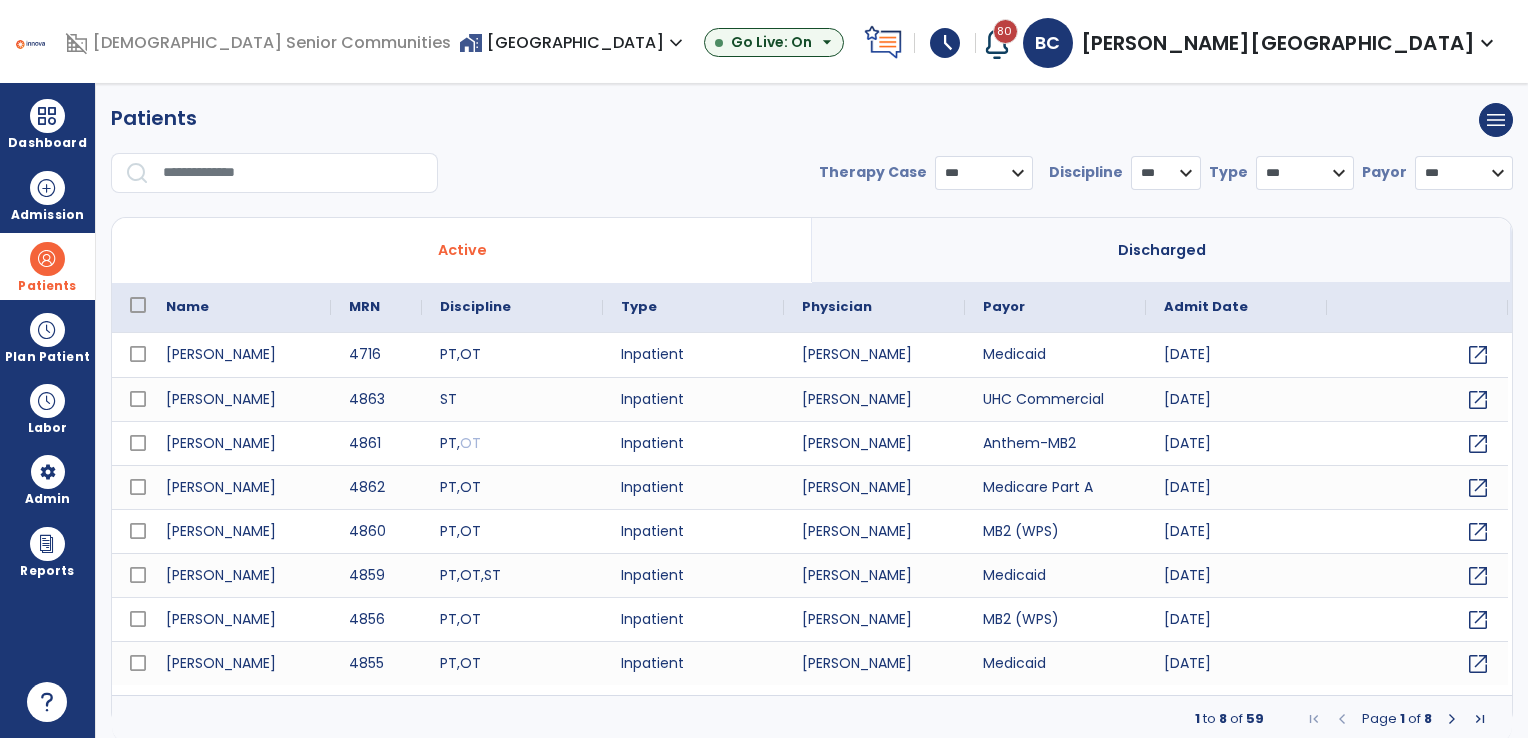 click on "home_work   [GEOGRAPHIC_DATA]   expand_more" at bounding box center (573, 42) 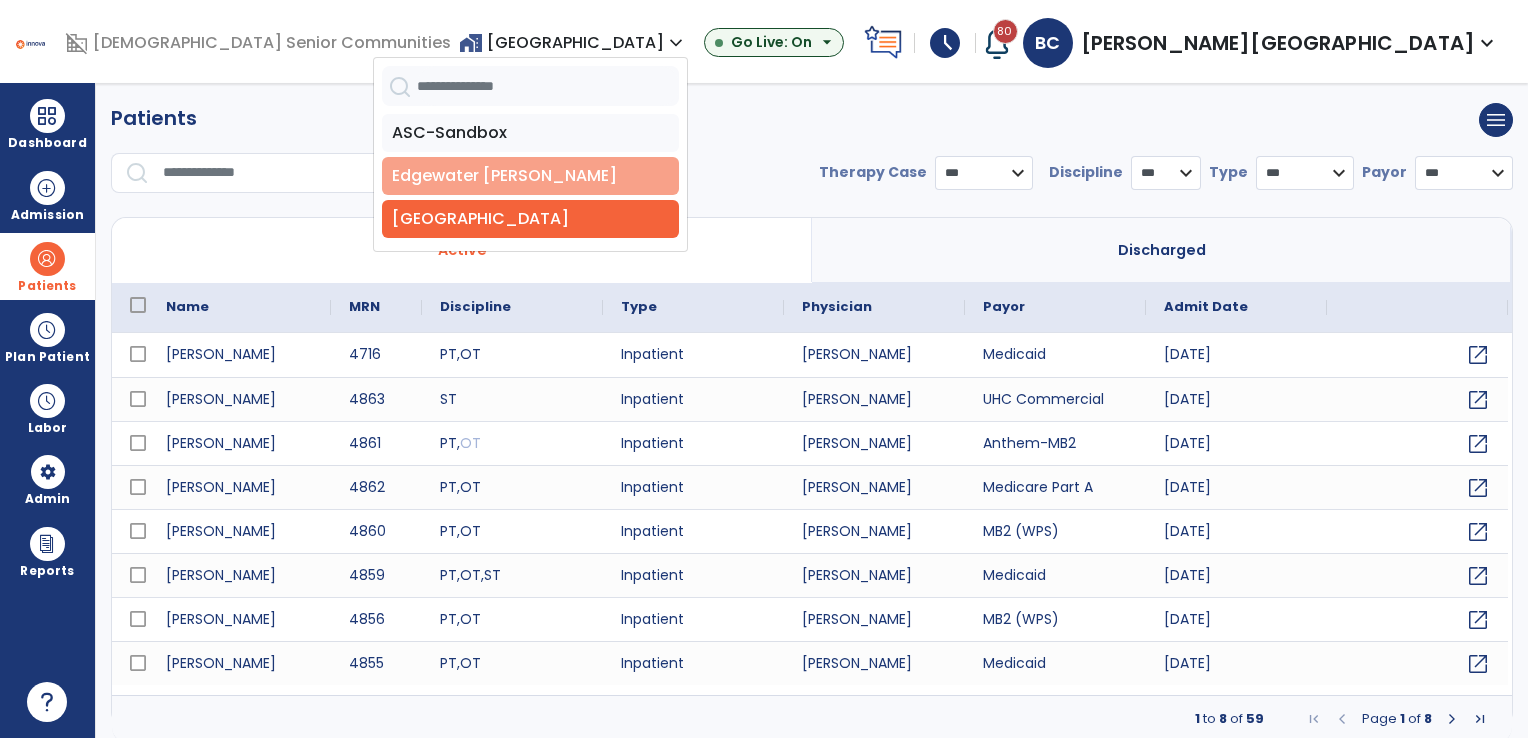 click on "Edgewater [PERSON_NAME]" at bounding box center (530, 176) 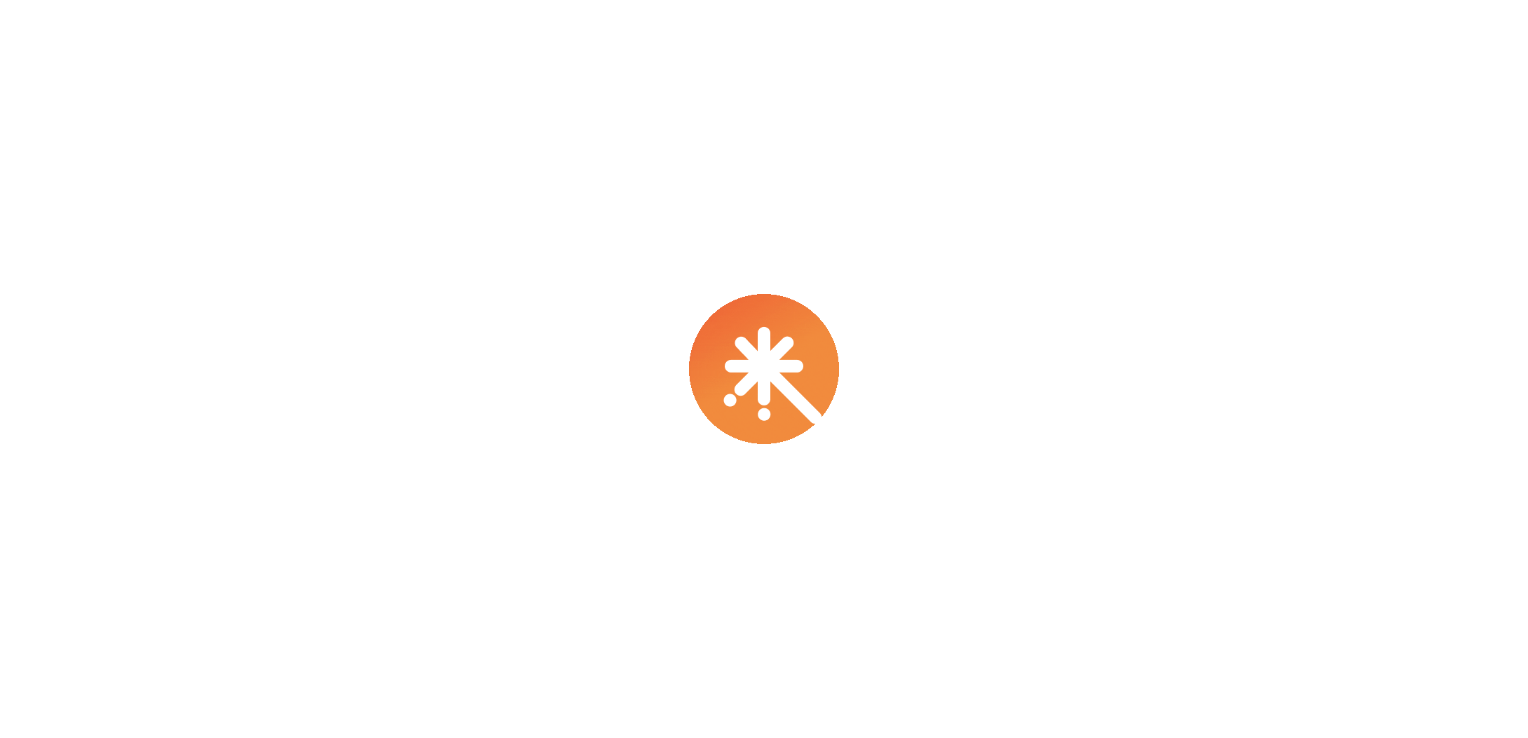 scroll, scrollTop: 0, scrollLeft: 0, axis: both 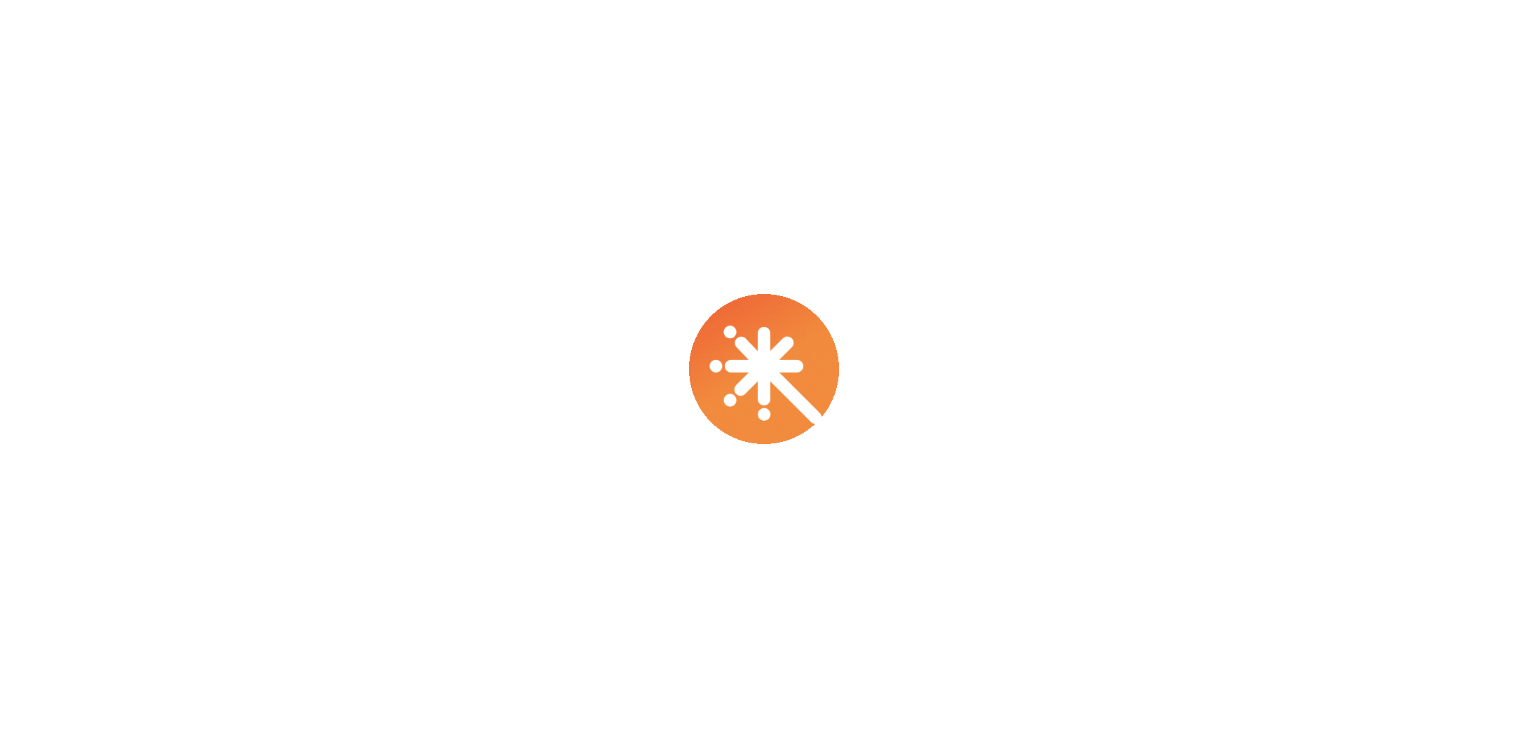 select on "***" 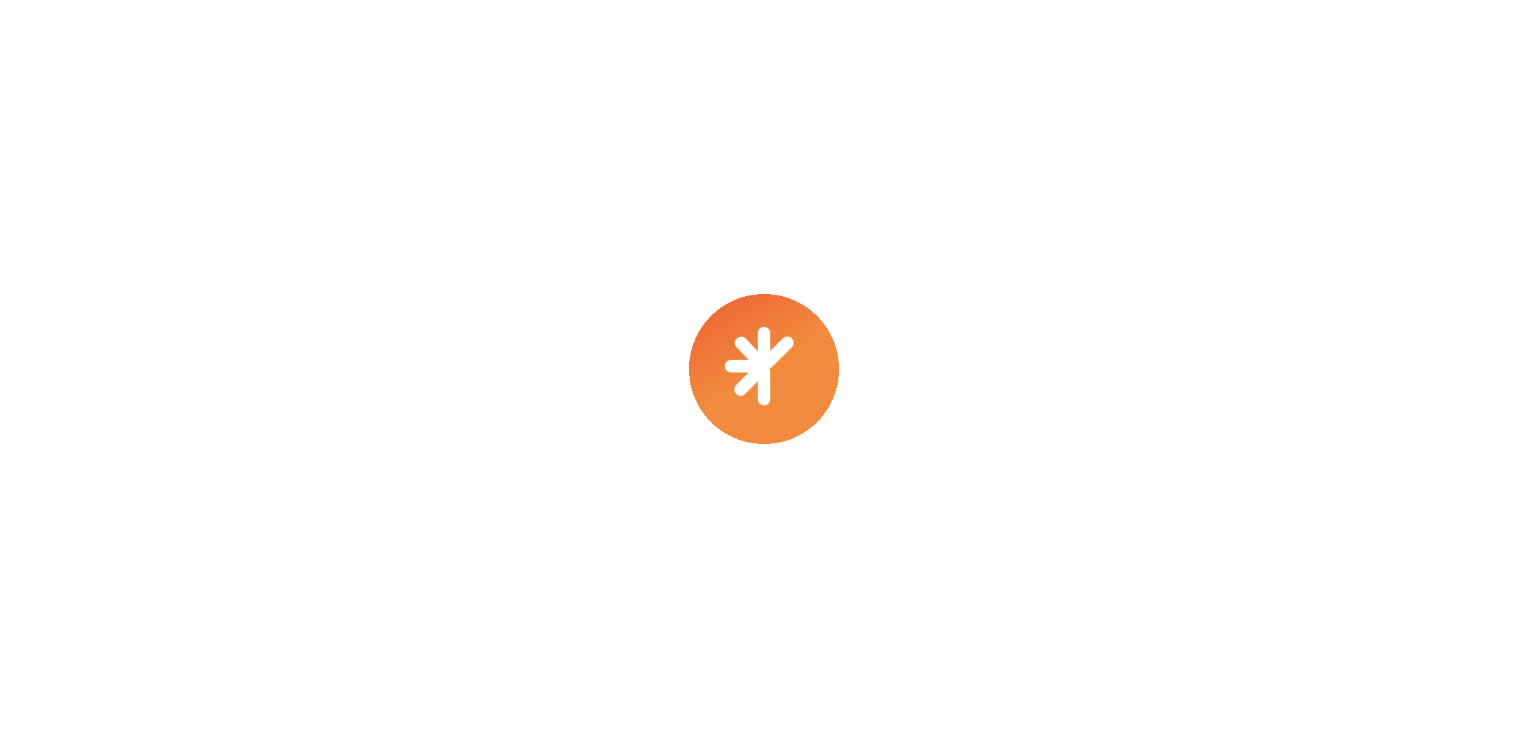 select on "****" 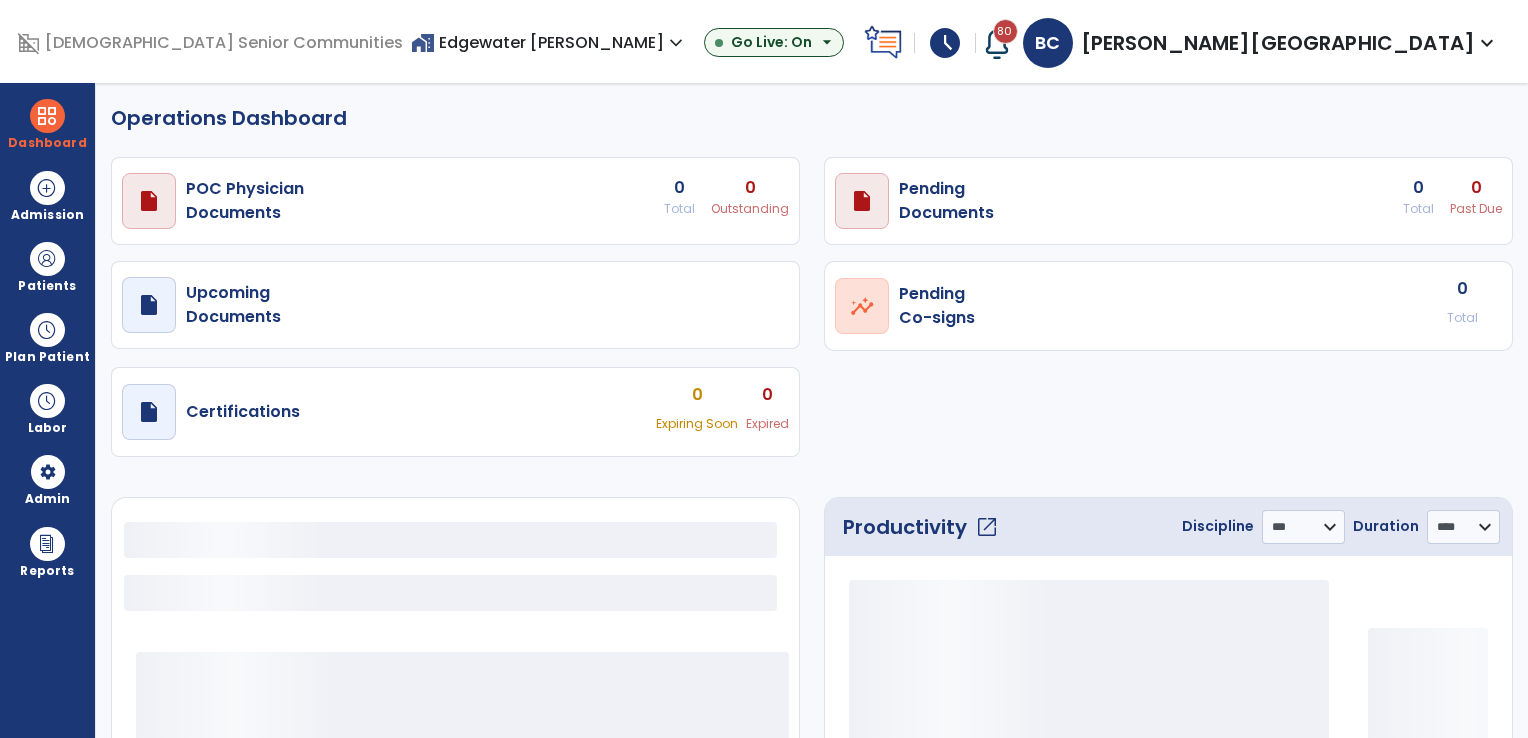 select on "***" 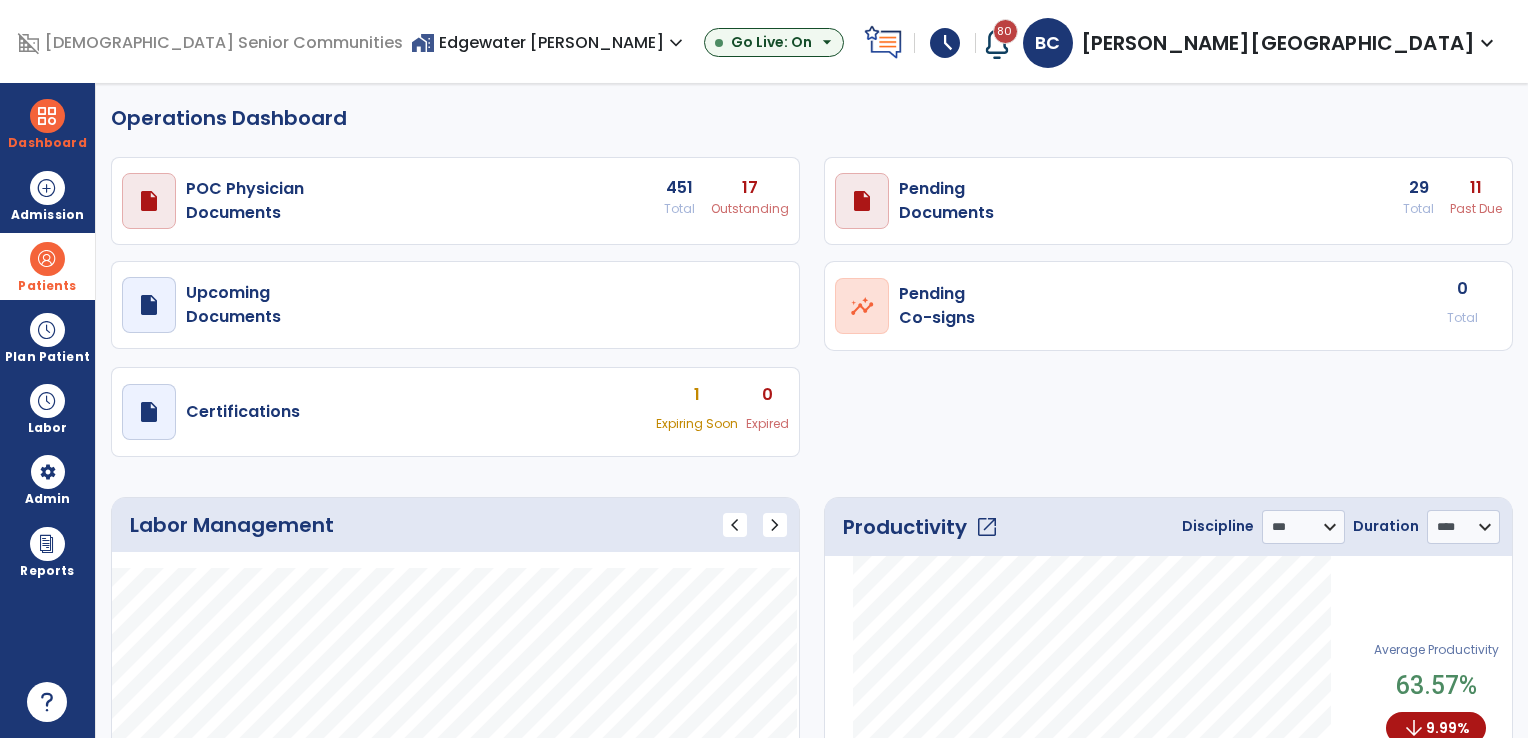 click at bounding box center [47, 259] 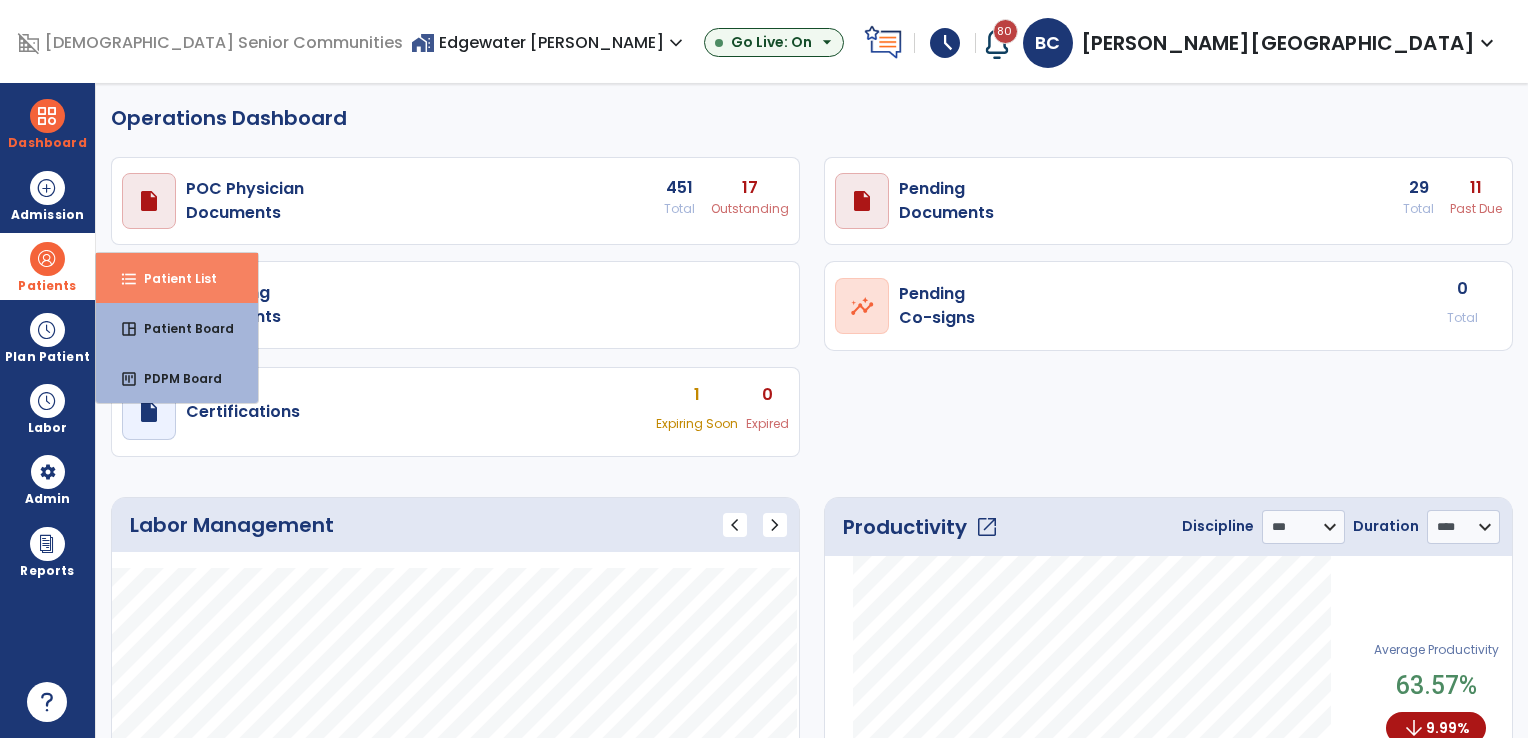 click on "format_list_bulleted  Patient List" at bounding box center [177, 278] 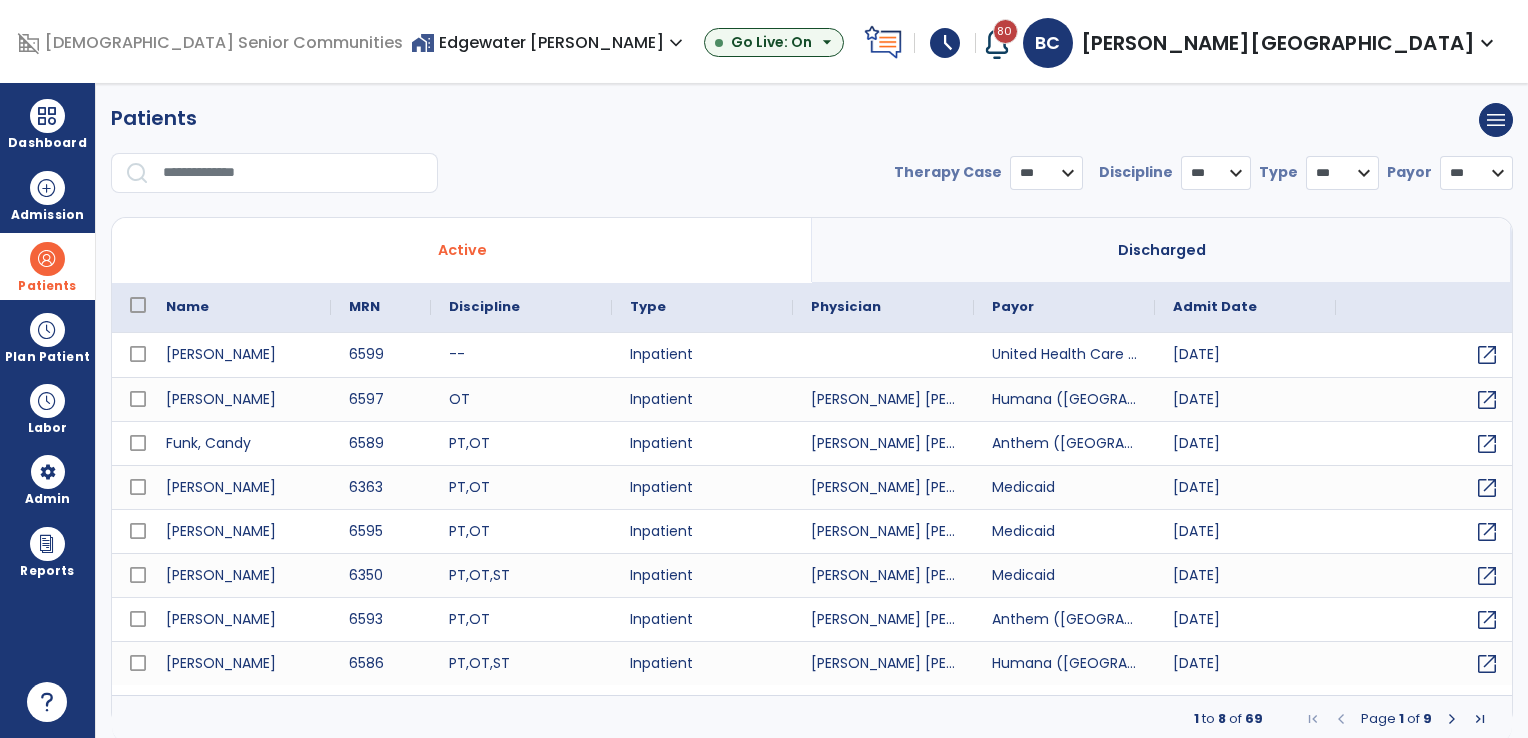 select on "***" 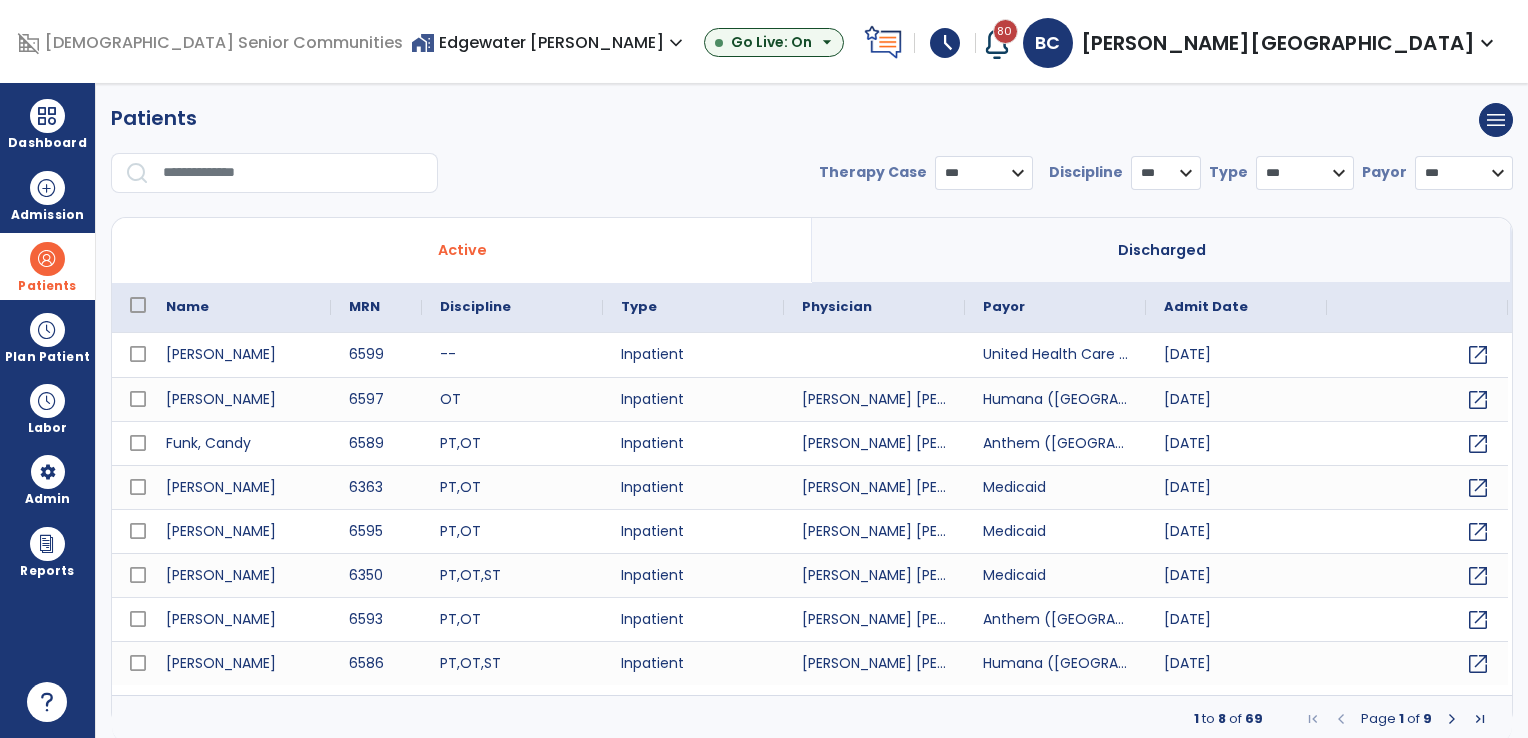 click at bounding box center [293, 173] 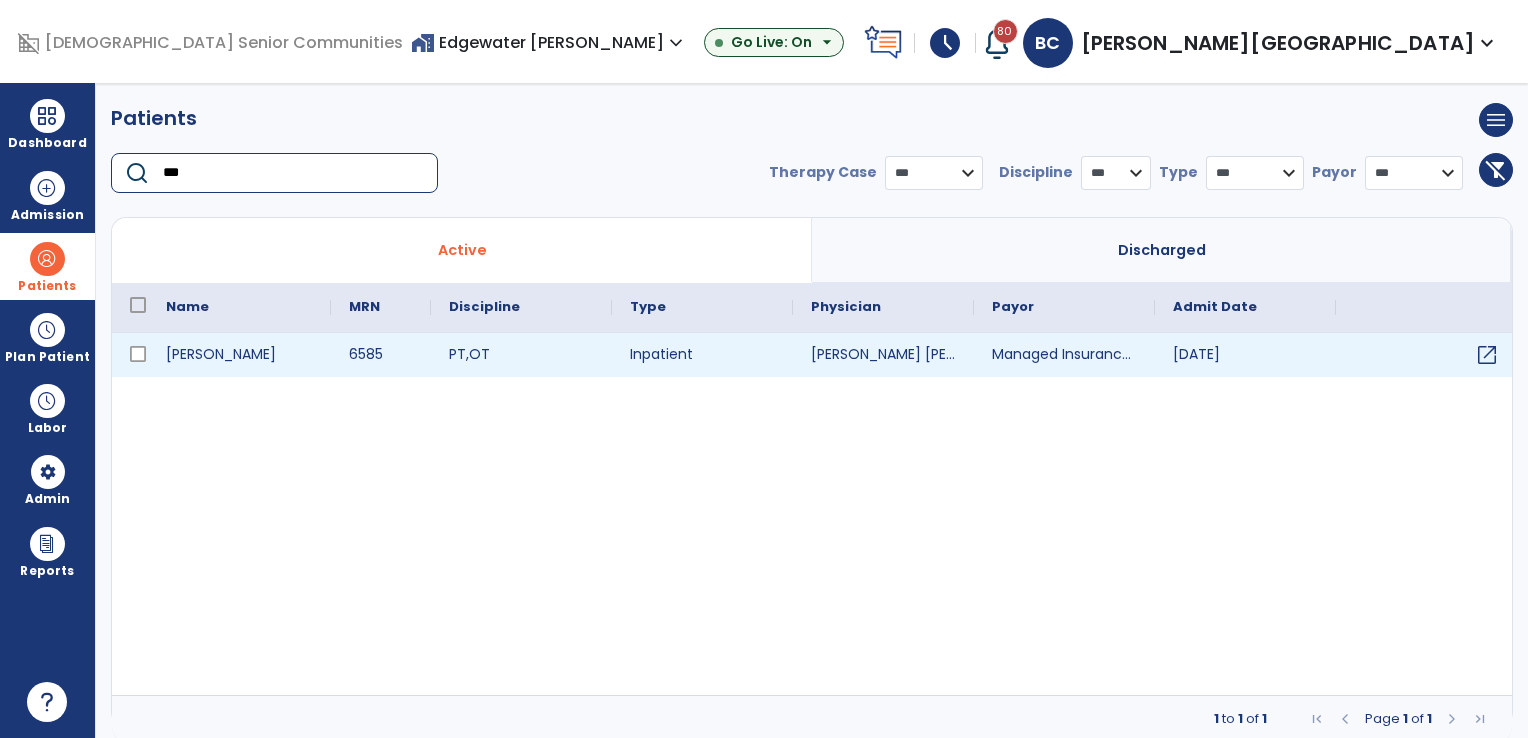 type on "***" 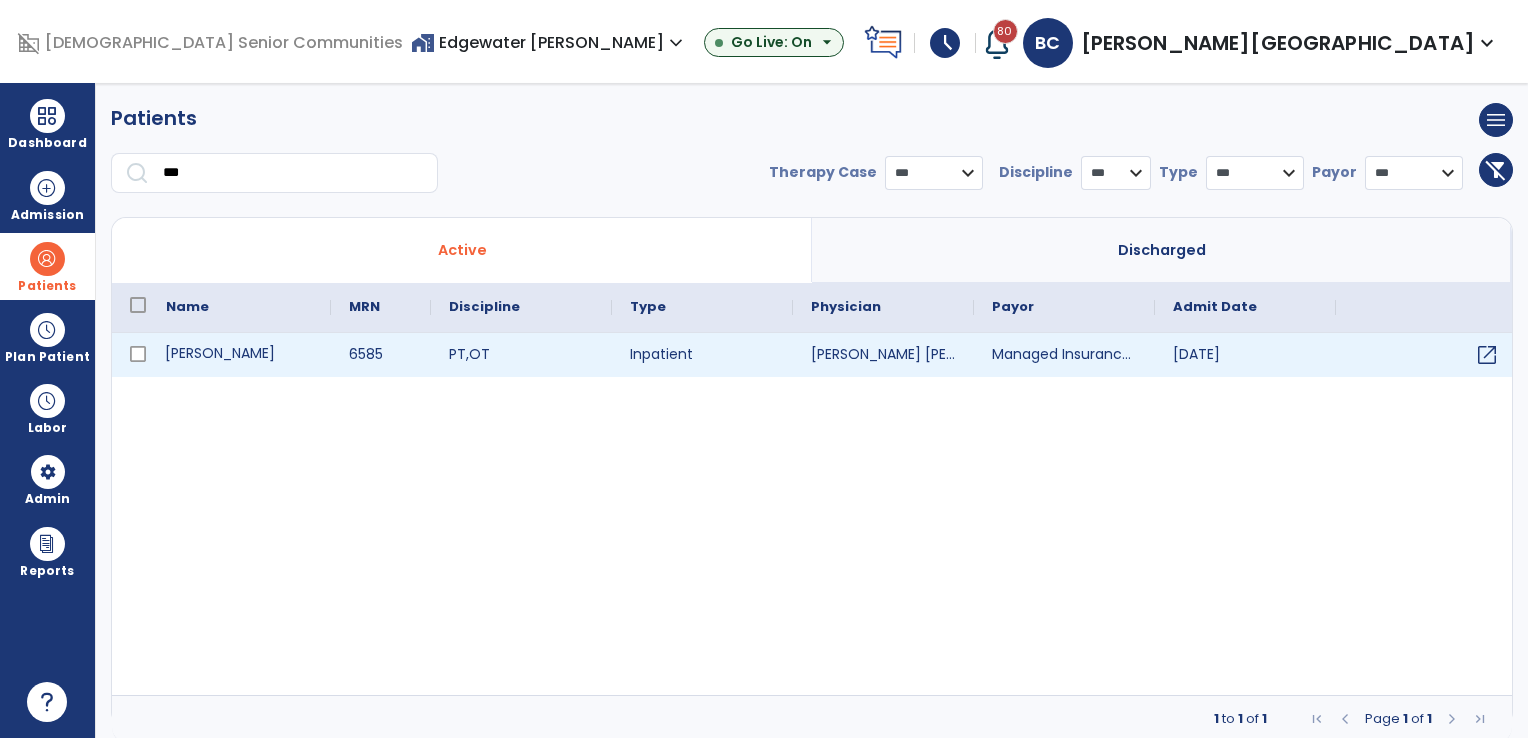click on "Ohlheiser, Nancy" at bounding box center (239, 355) 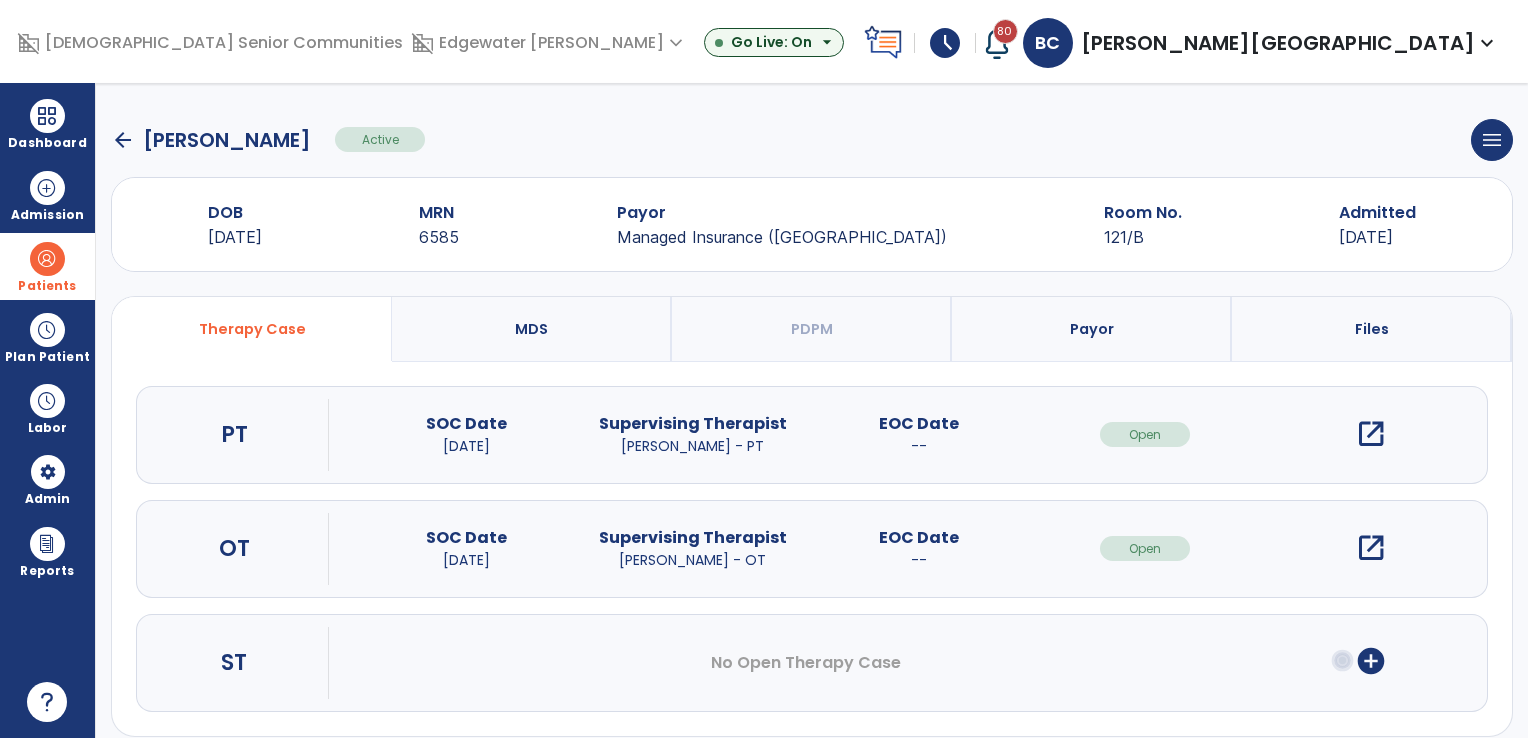 click on "open_in_new" at bounding box center [1371, 548] 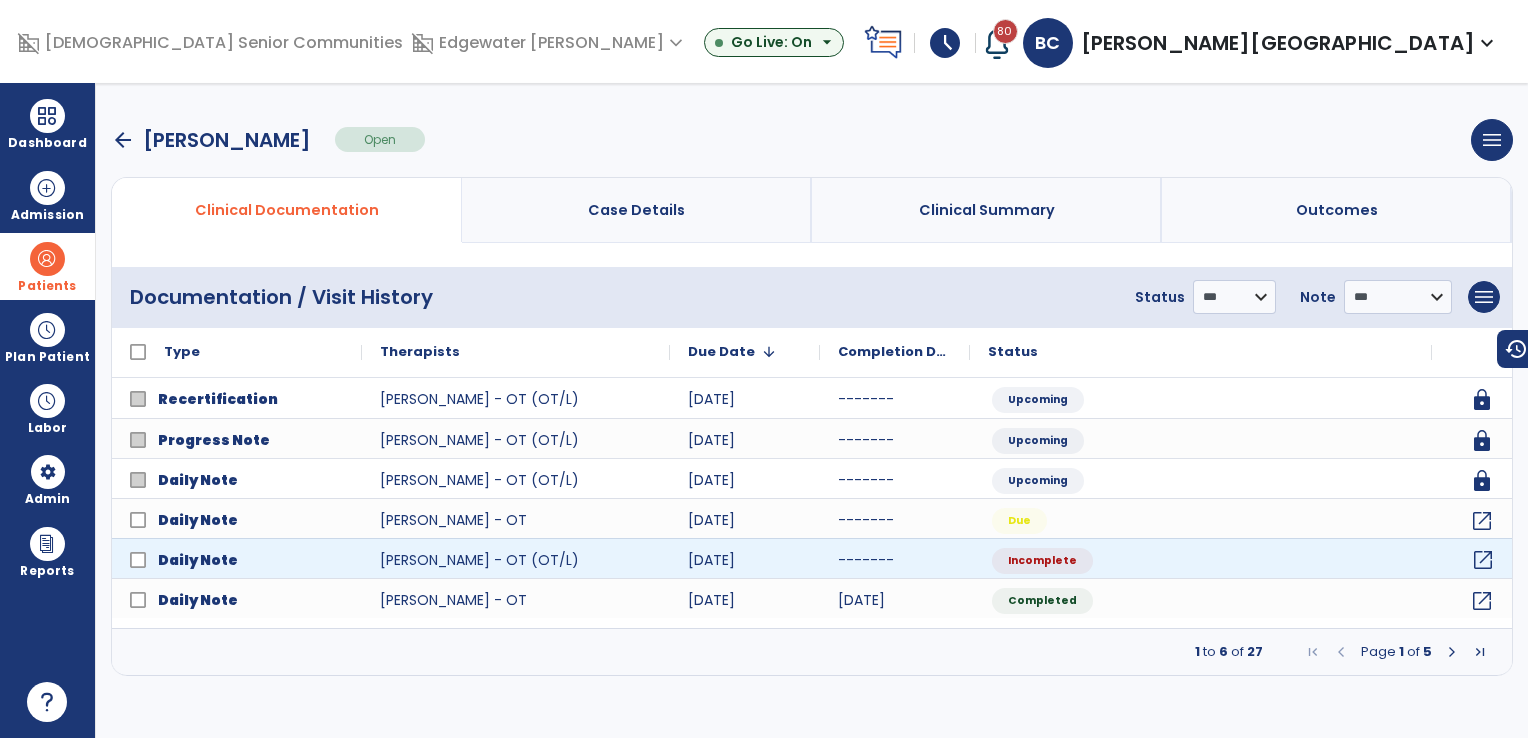 click on "open_in_new" 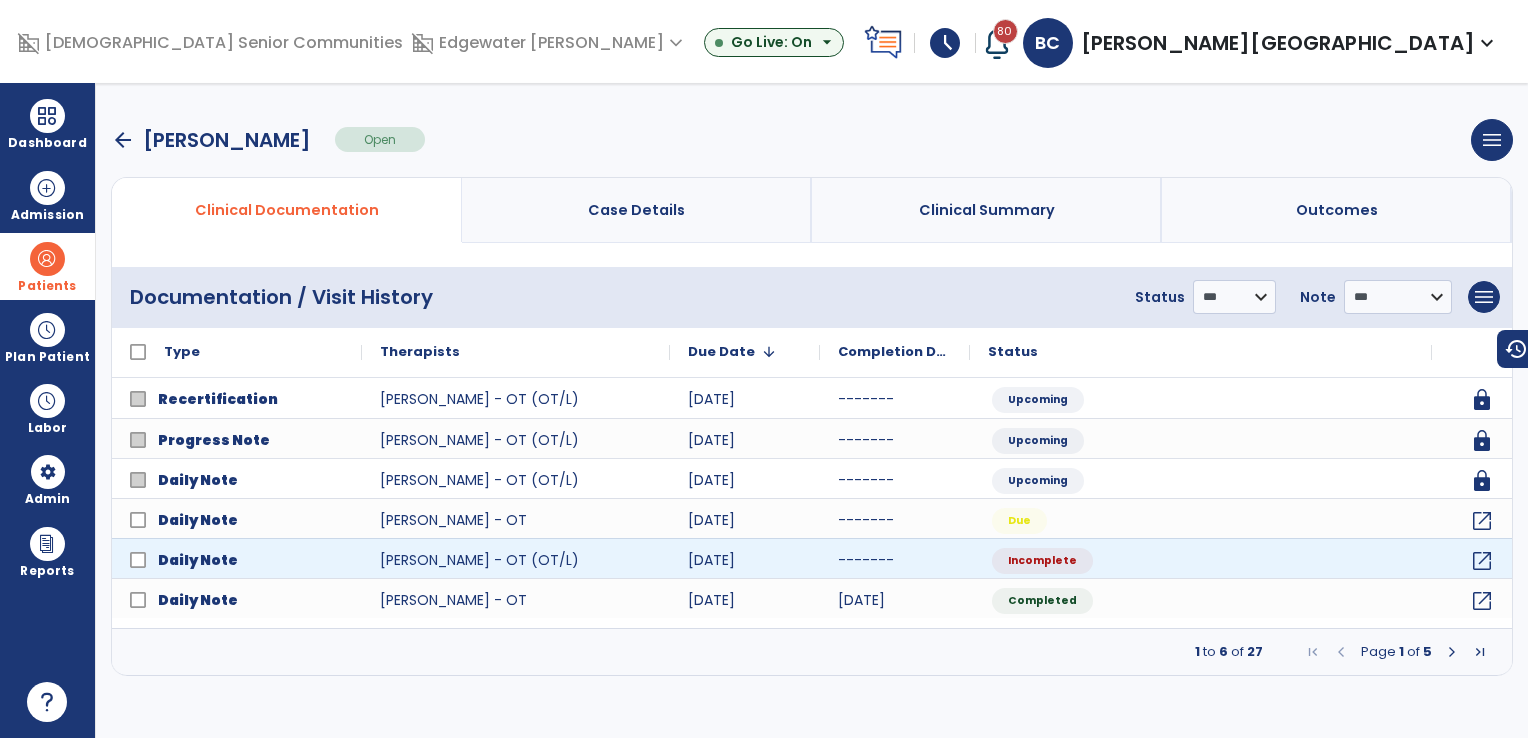select on "*" 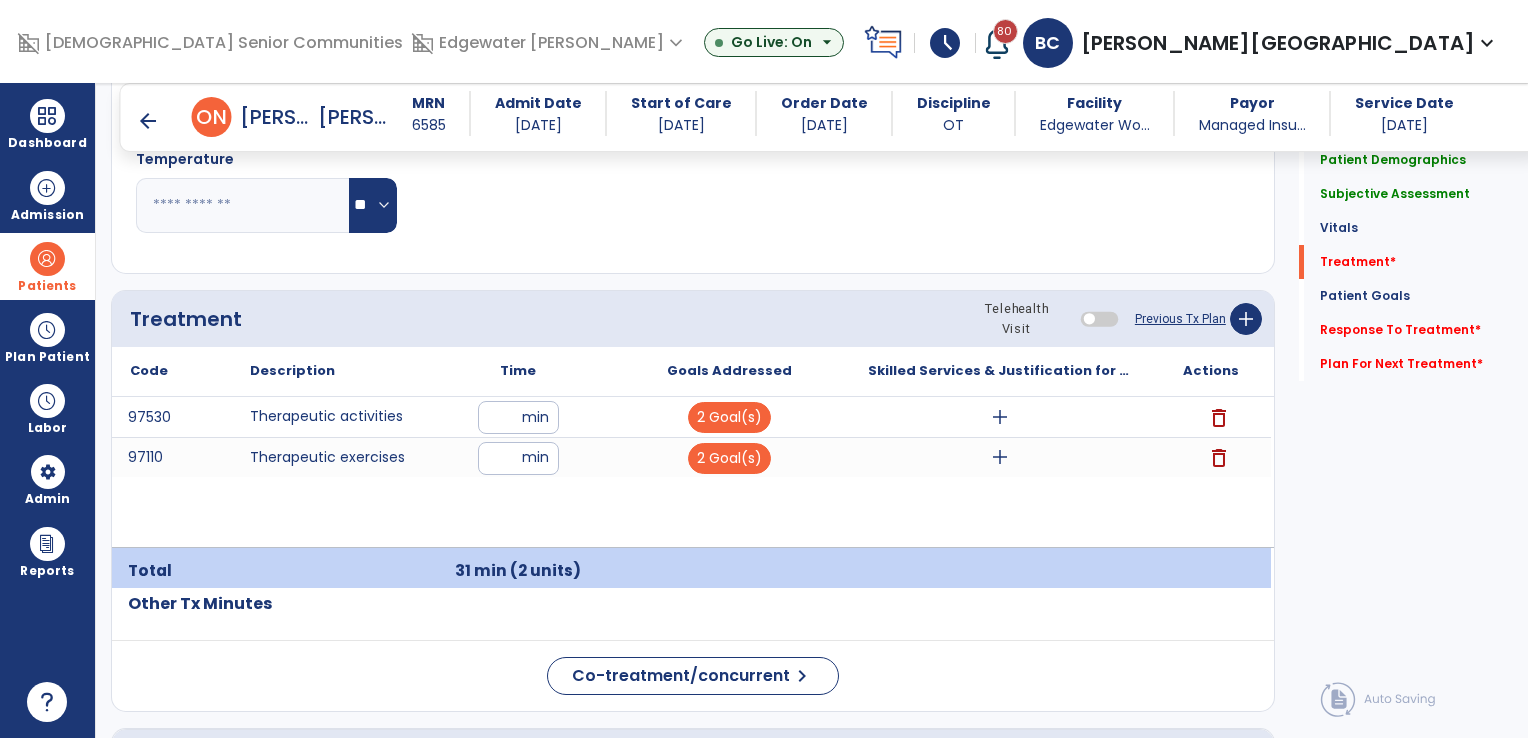 scroll, scrollTop: 1300, scrollLeft: 0, axis: vertical 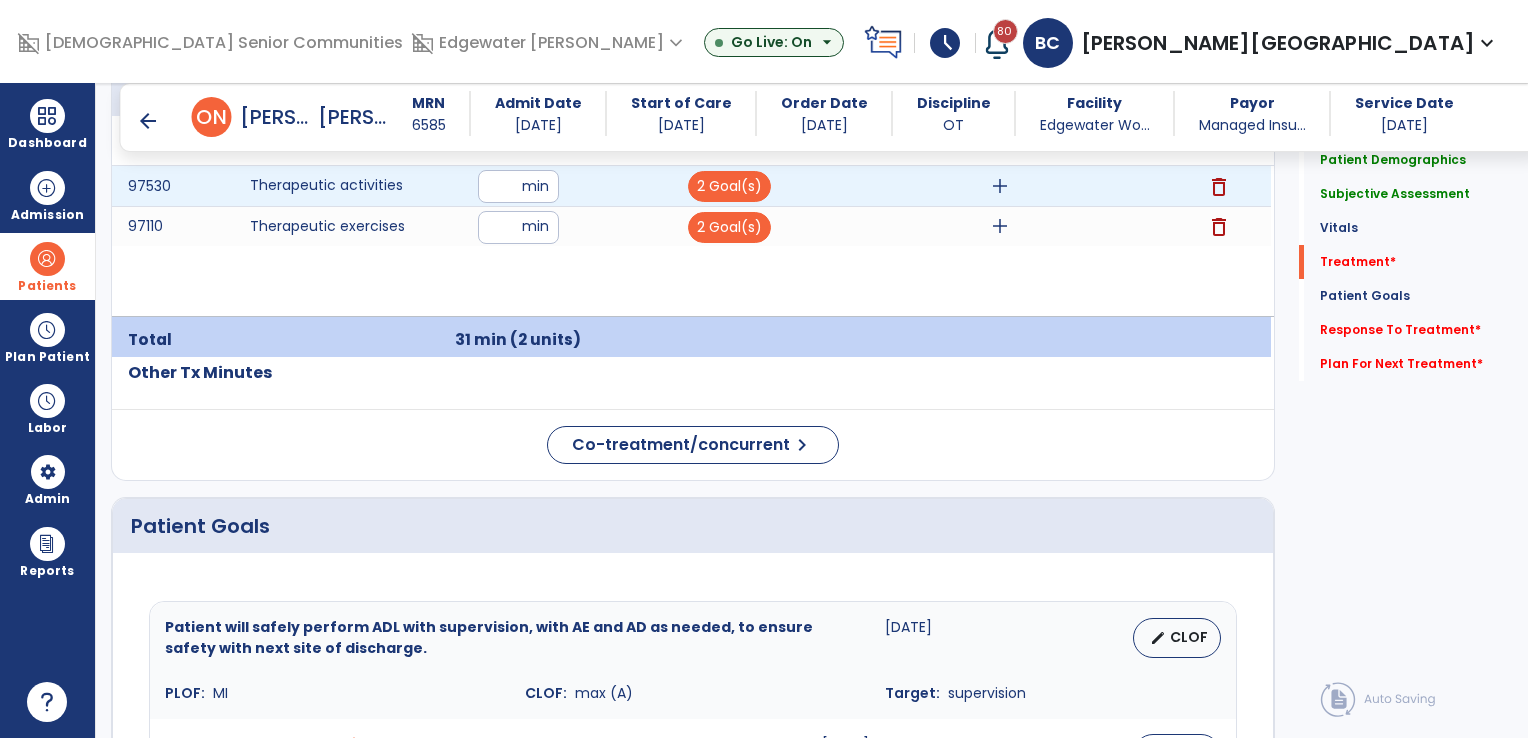 click on "add" at bounding box center [1000, 186] 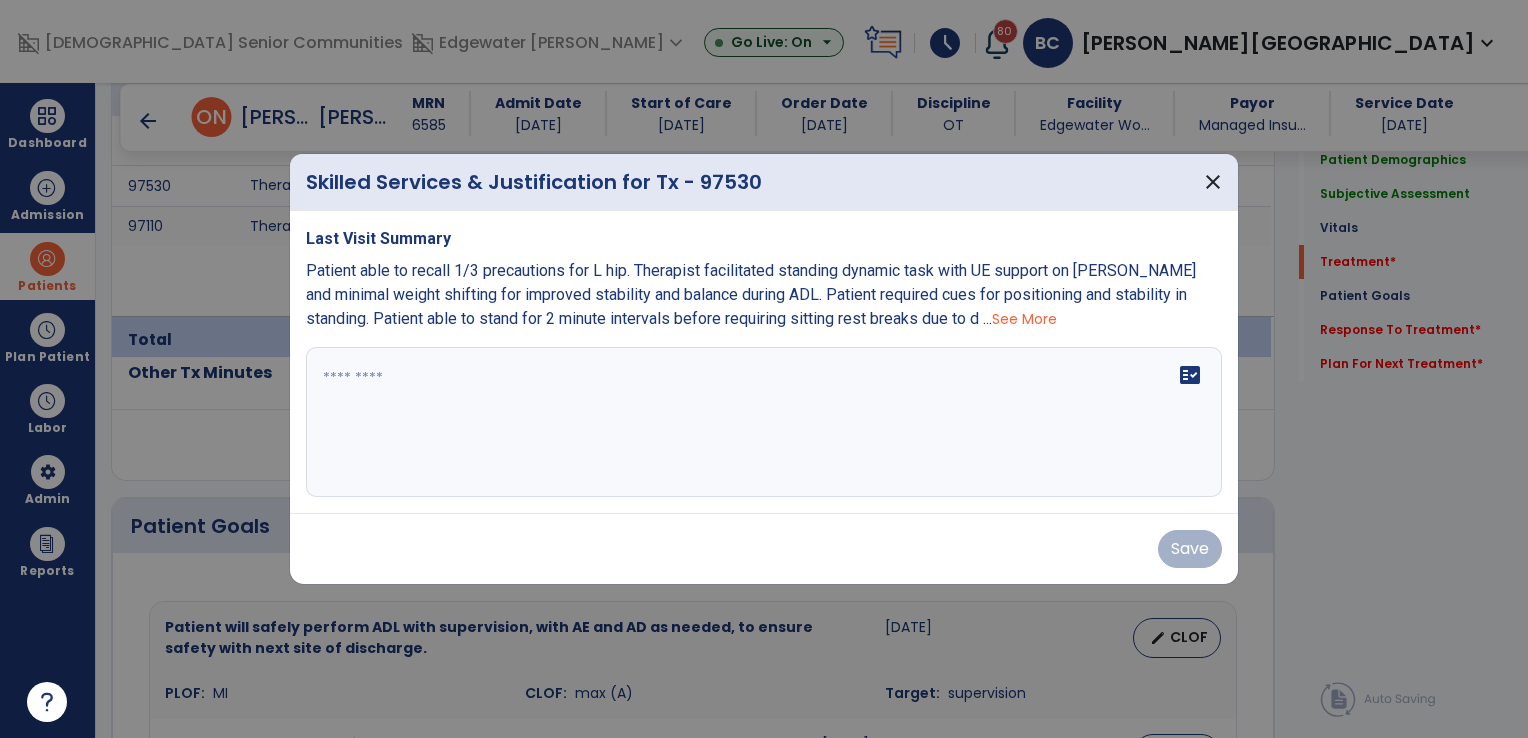 click on "fact_check" at bounding box center (764, 422) 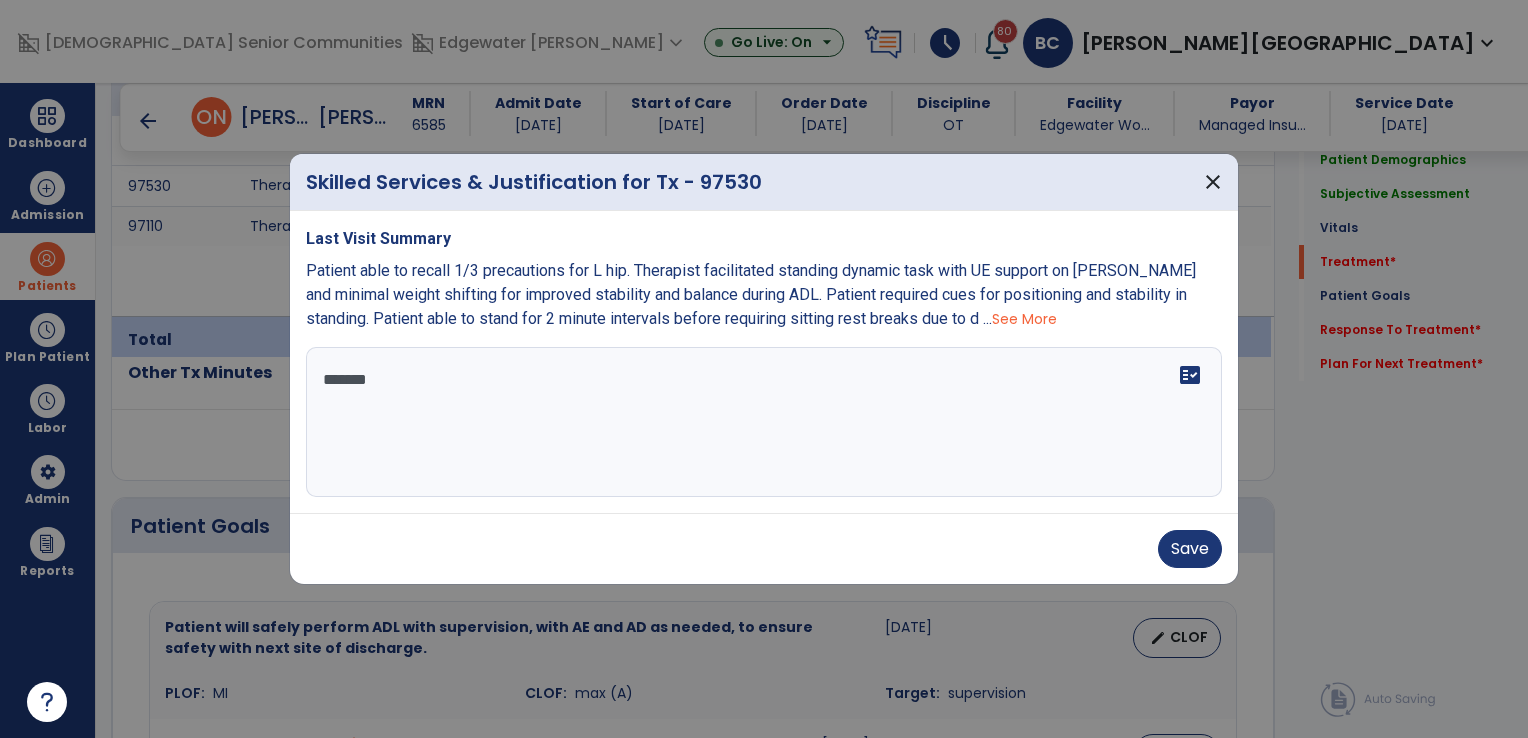 type on "*******" 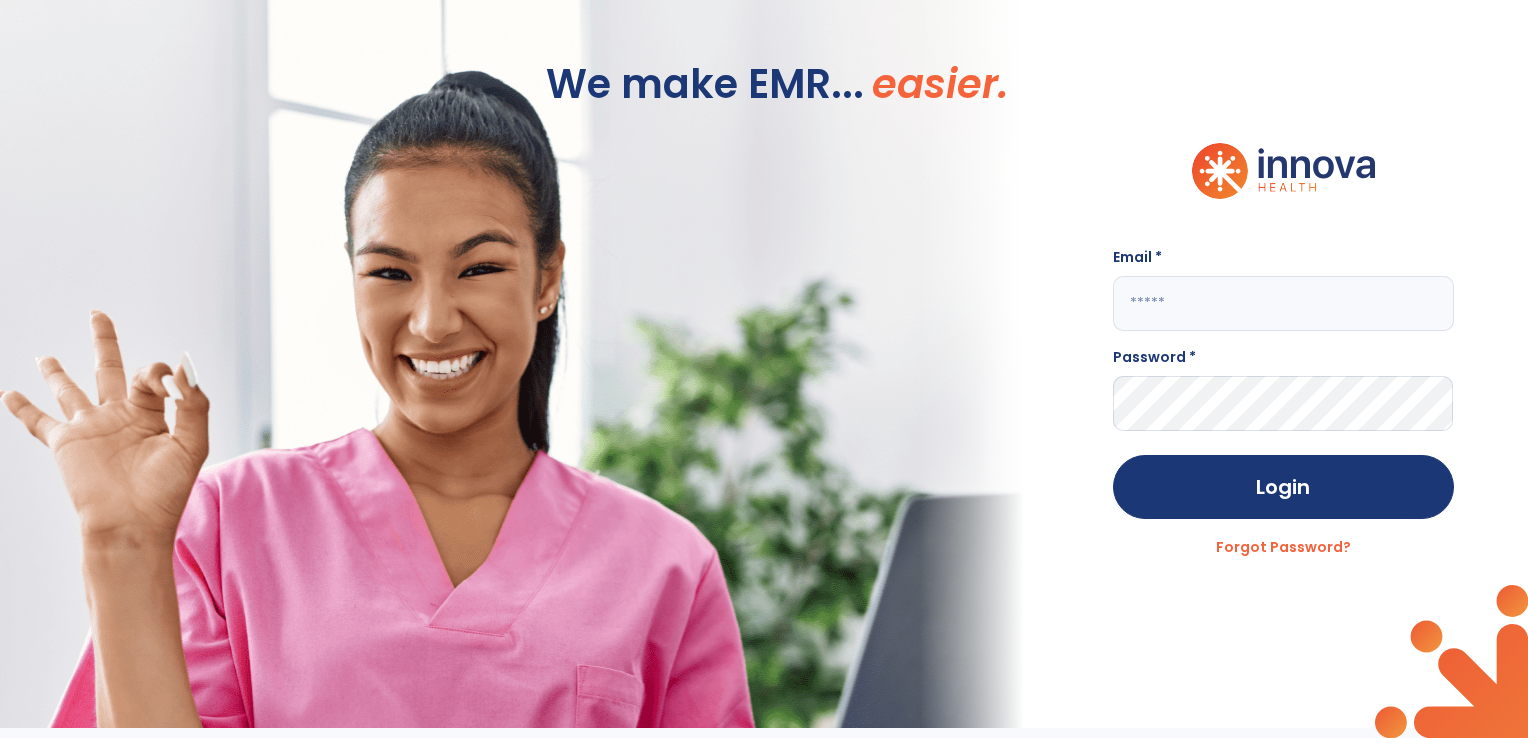 type on "**********" 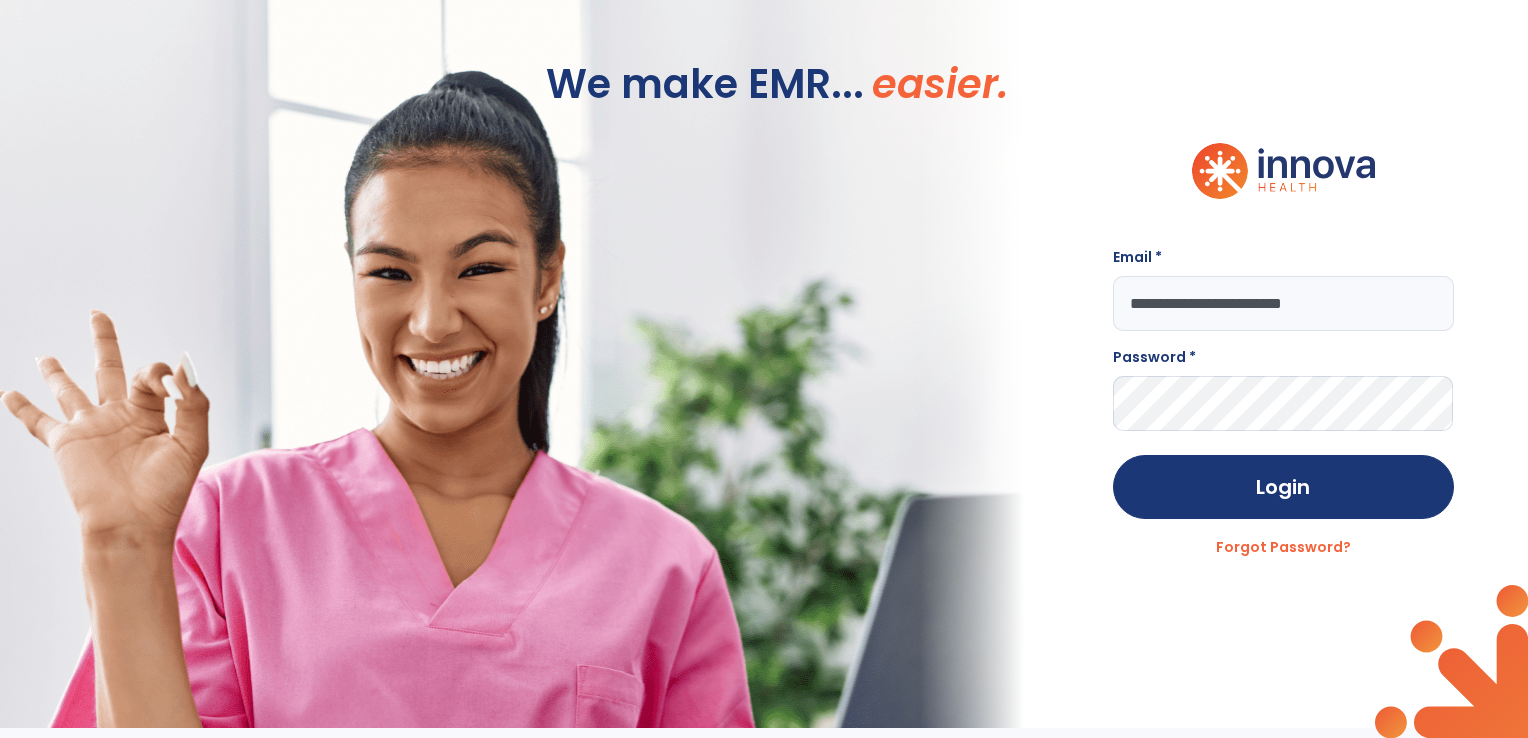 scroll, scrollTop: 0, scrollLeft: 0, axis: both 